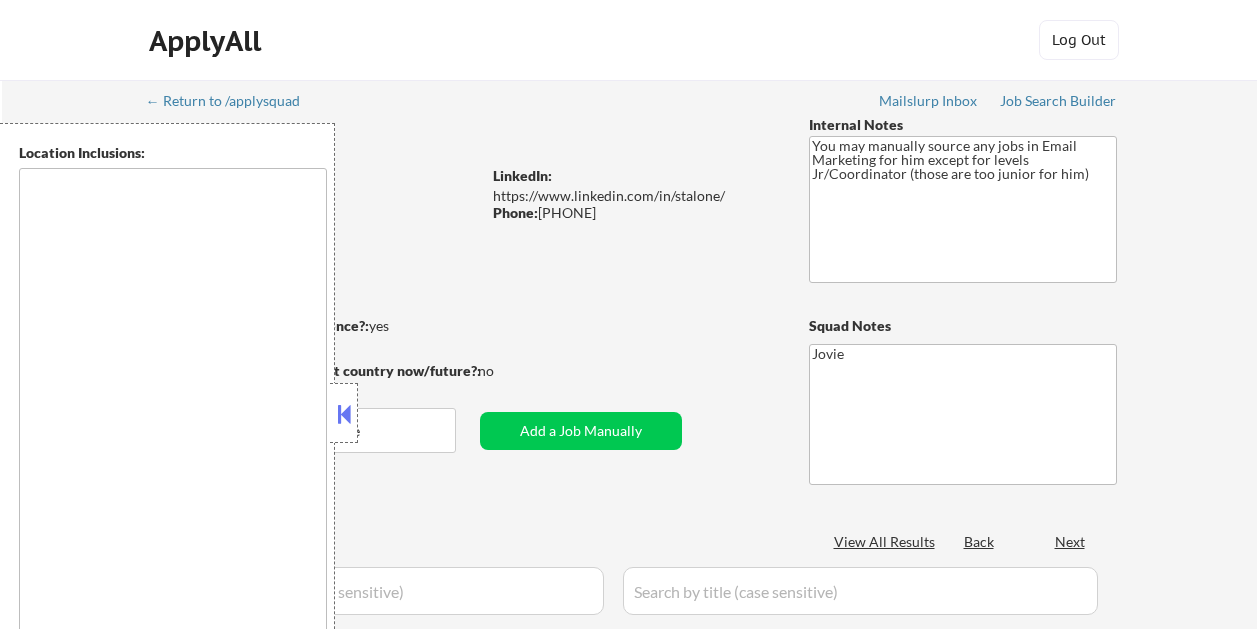 scroll, scrollTop: 0, scrollLeft: 0, axis: both 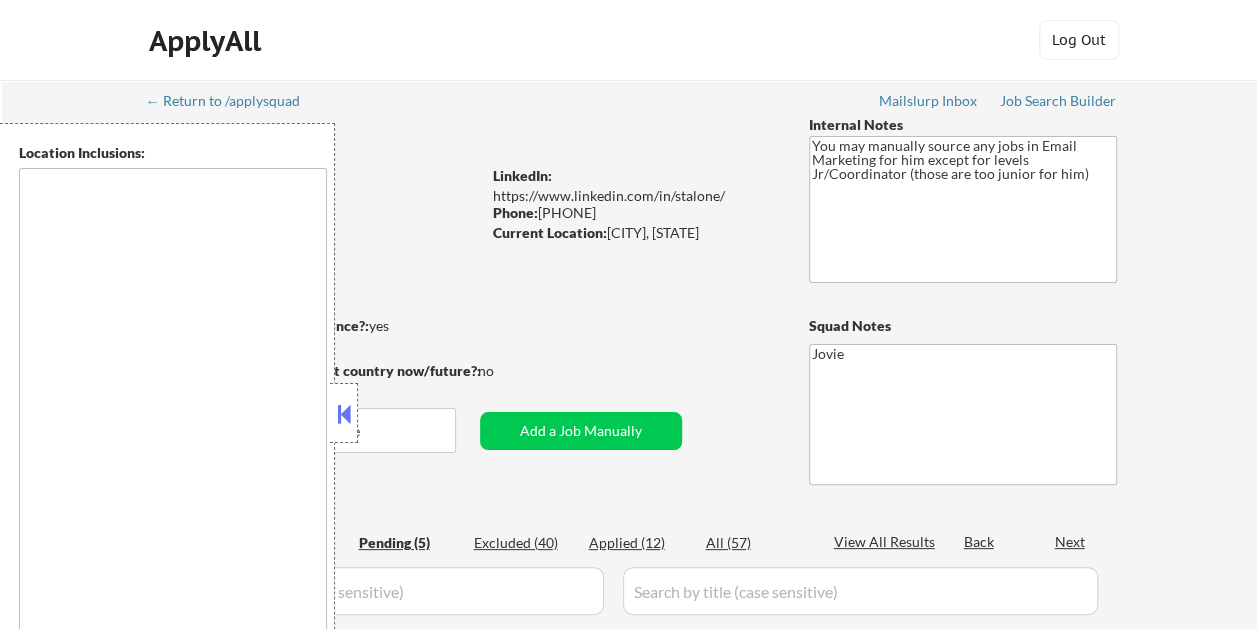 select on ""pending"" 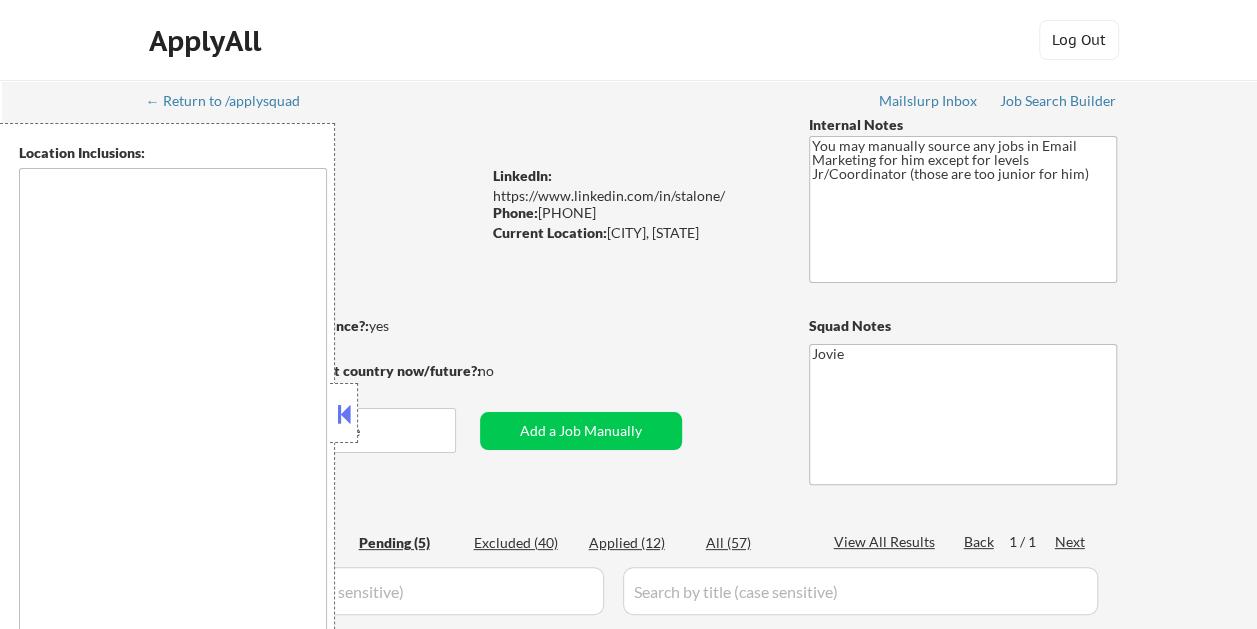 click at bounding box center (344, 414) 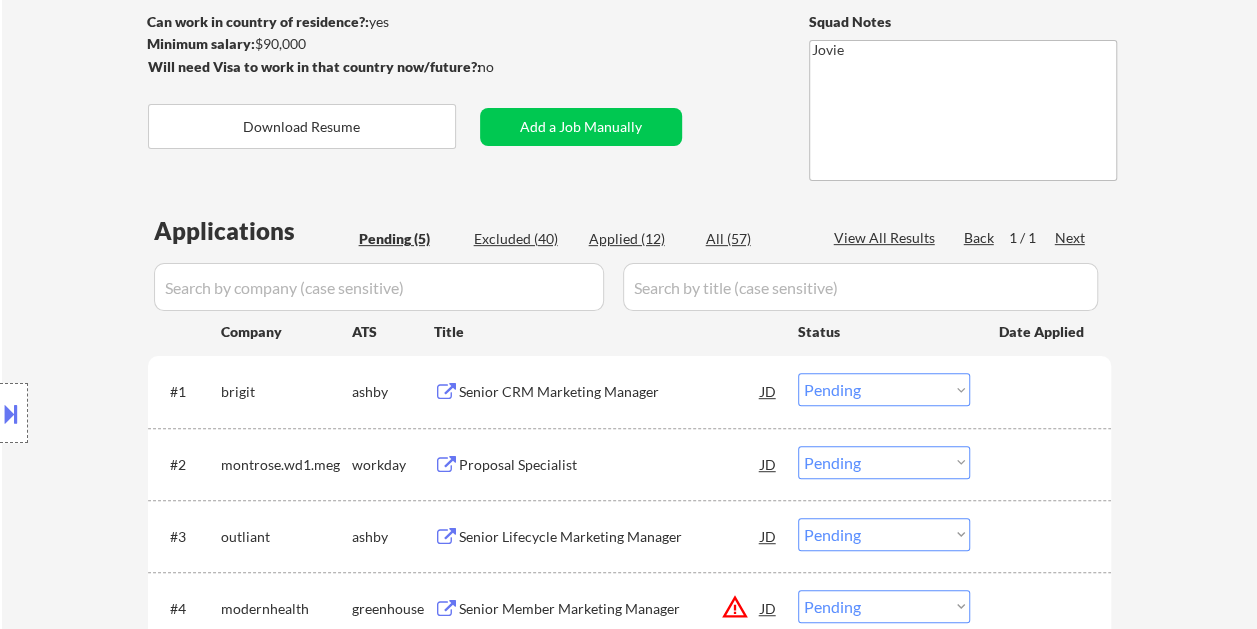 scroll, scrollTop: 300, scrollLeft: 0, axis: vertical 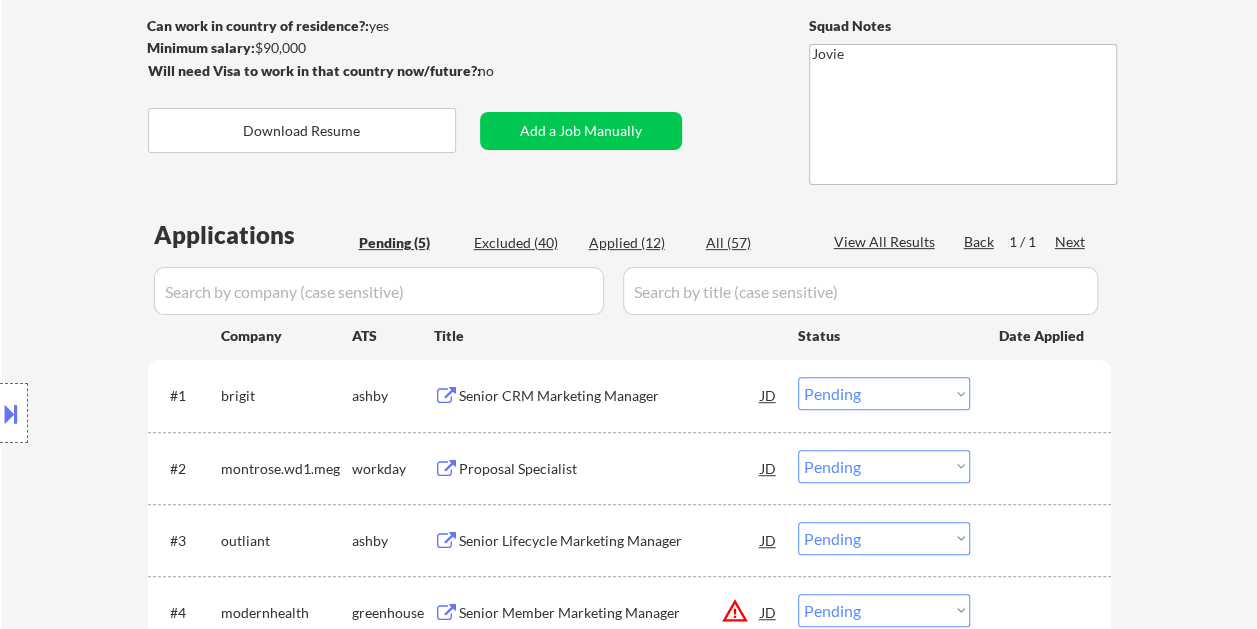 click on "Senior CRM Marketing Manager" at bounding box center [610, 395] 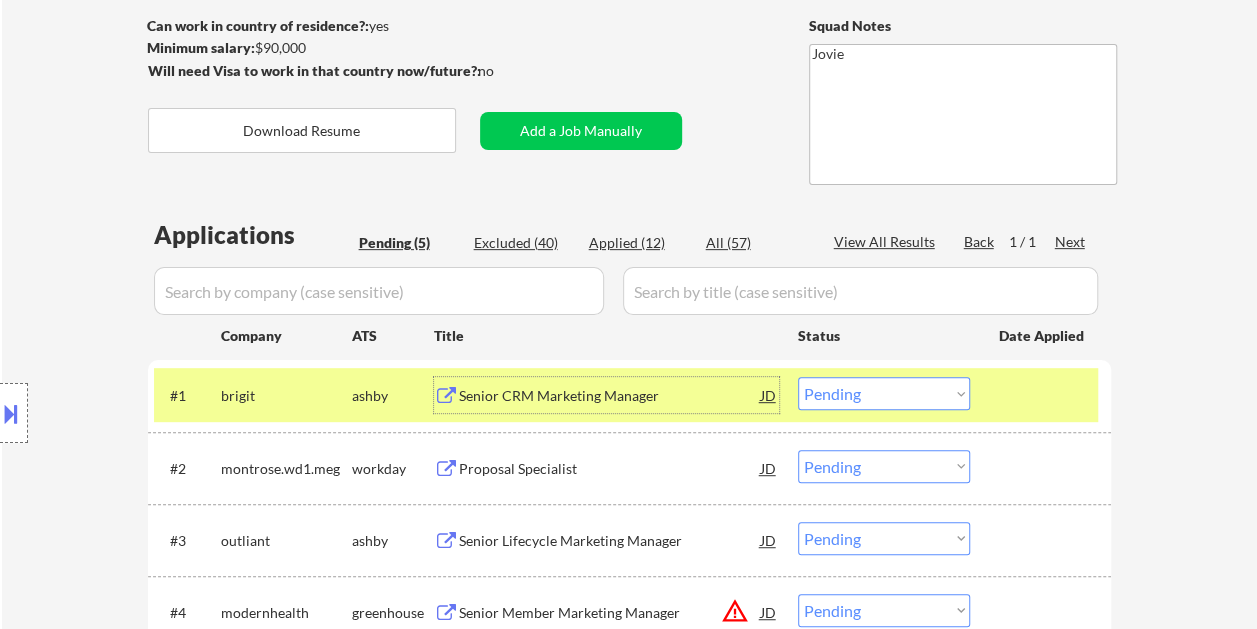 click on "Senior CRM Marketing Manager" at bounding box center (610, 396) 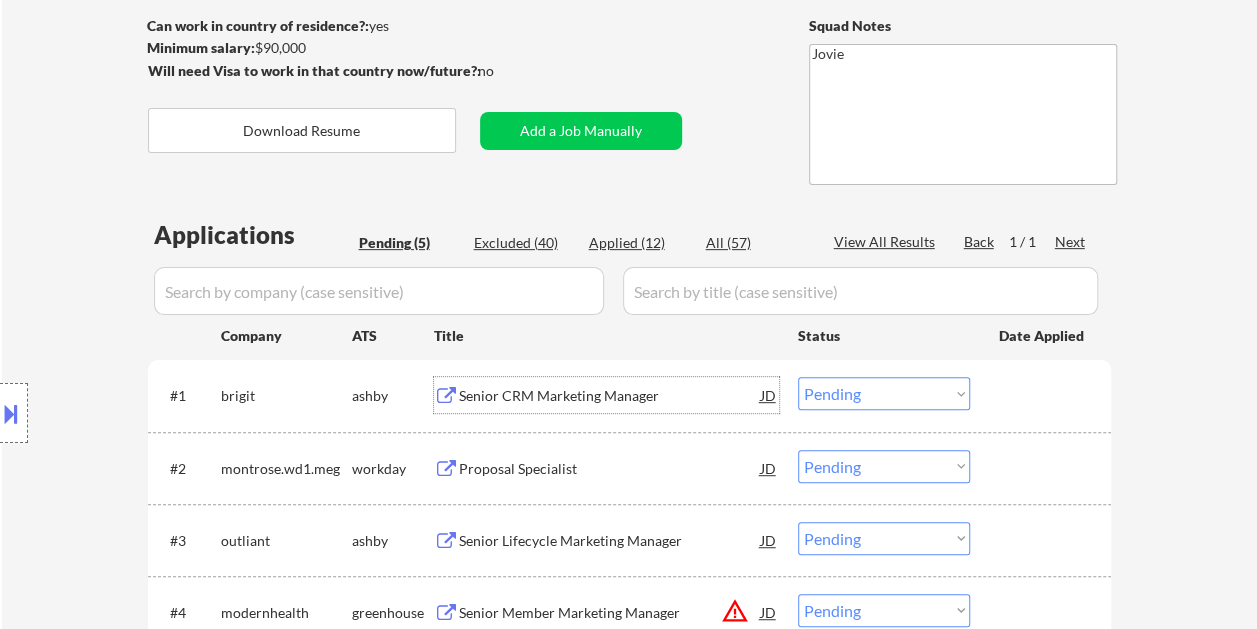 drag, startPoint x: 1021, startPoint y: 393, endPoint x: 967, endPoint y: 373, distance: 57.58472 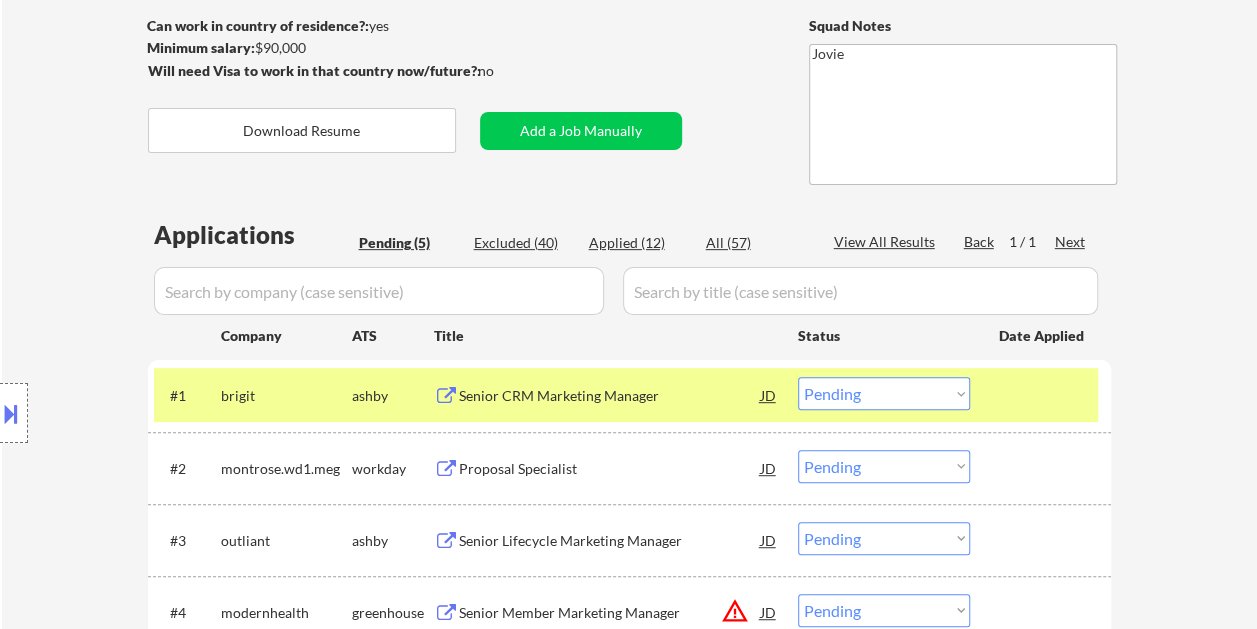 click on "Choose an option... Pending Applied Excluded (Questions) Excluded (Expired) Excluded (Location) Excluded (Bad Match) Excluded (Blocklist) Excluded (Salary) Excluded (Other)" at bounding box center [884, 393] 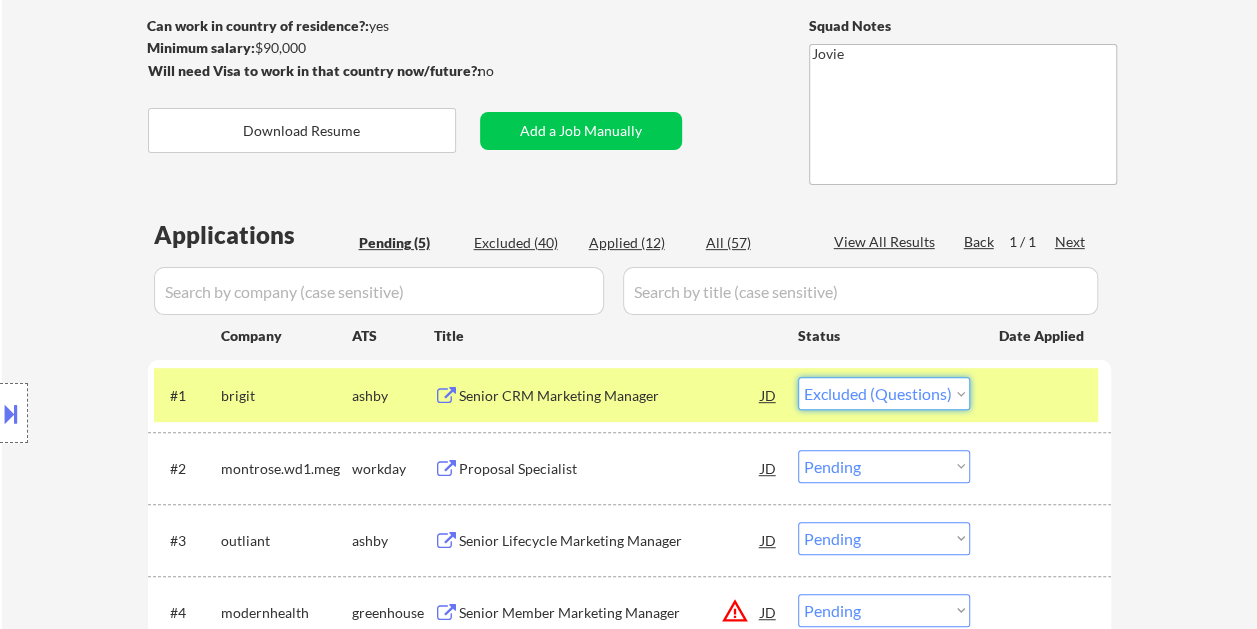 click on "Choose an option... Pending Applied Excluded (Questions) Excluded (Expired) Excluded (Location) Excluded (Bad Match) Excluded (Blocklist) Excluded (Salary) Excluded (Other)" at bounding box center [884, 393] 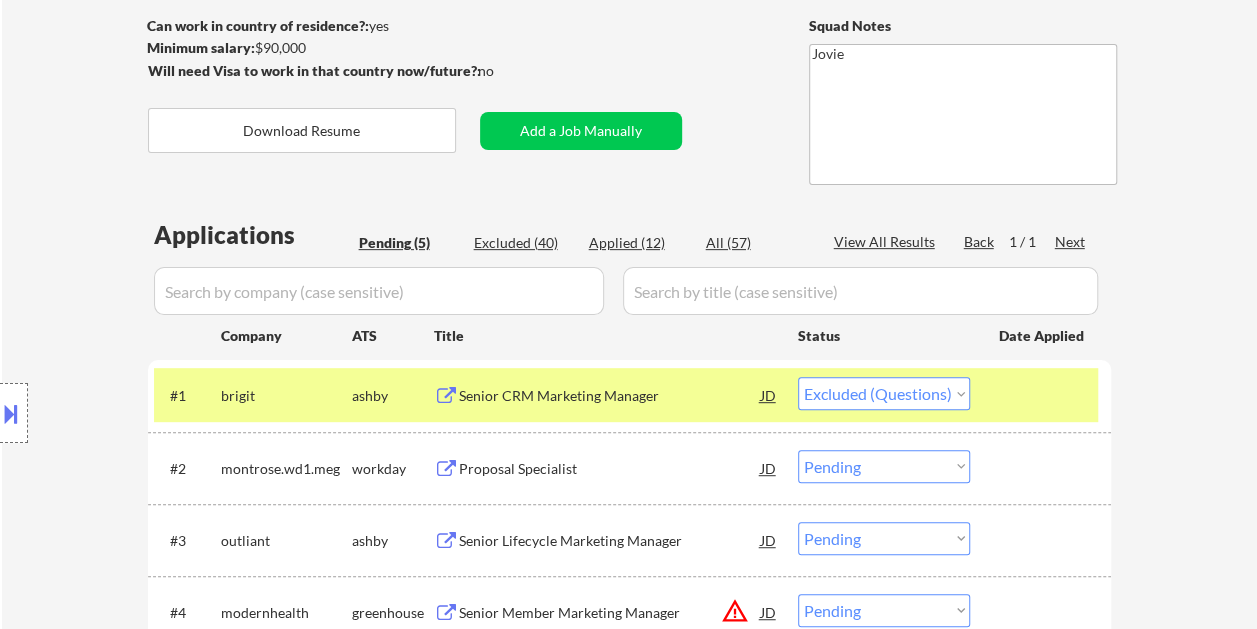 select on ""pending"" 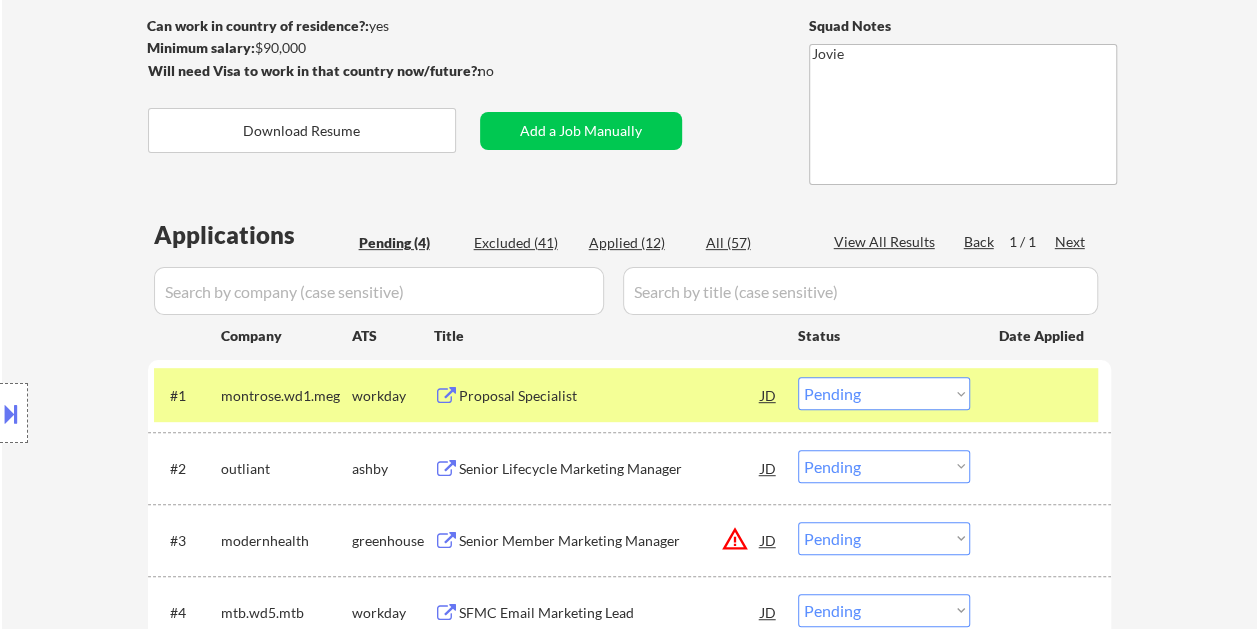 click at bounding box center [1043, 395] 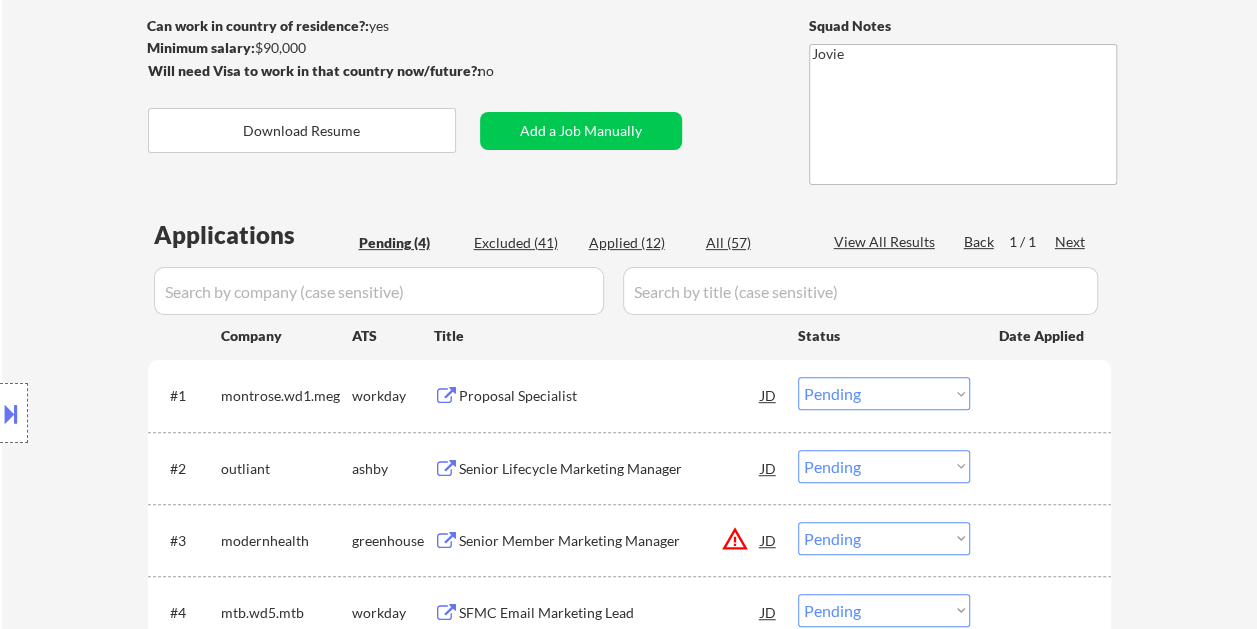 click at bounding box center (1043, 468) 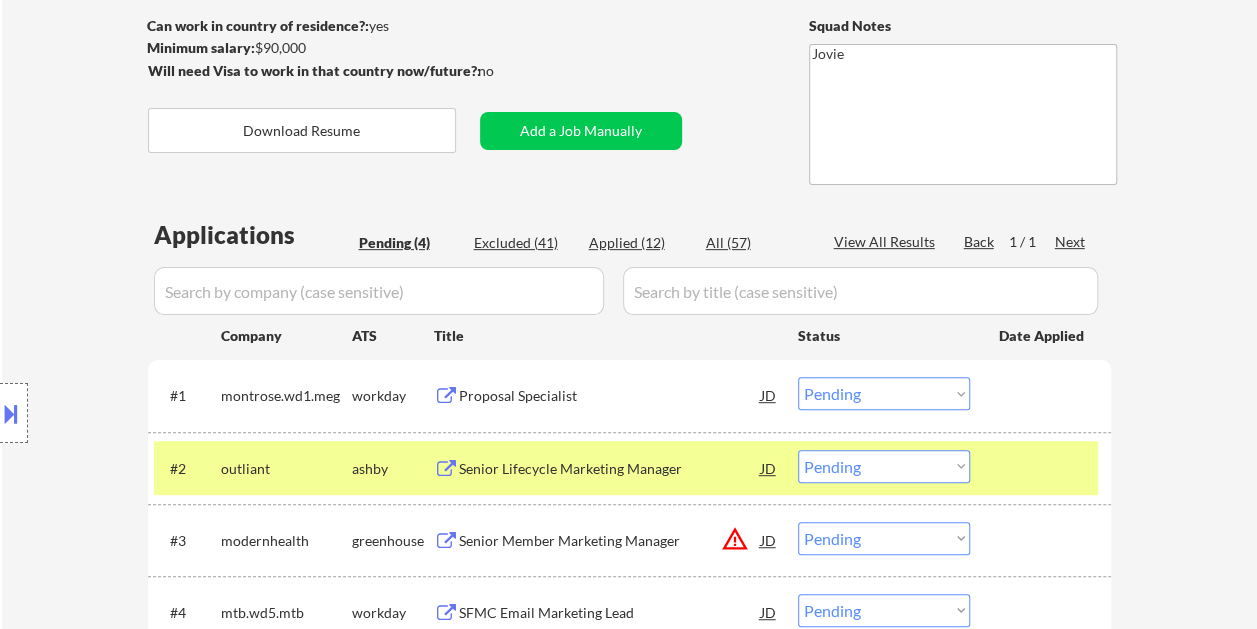 click on "Senior Lifecycle Marketing Manager" at bounding box center [610, 469] 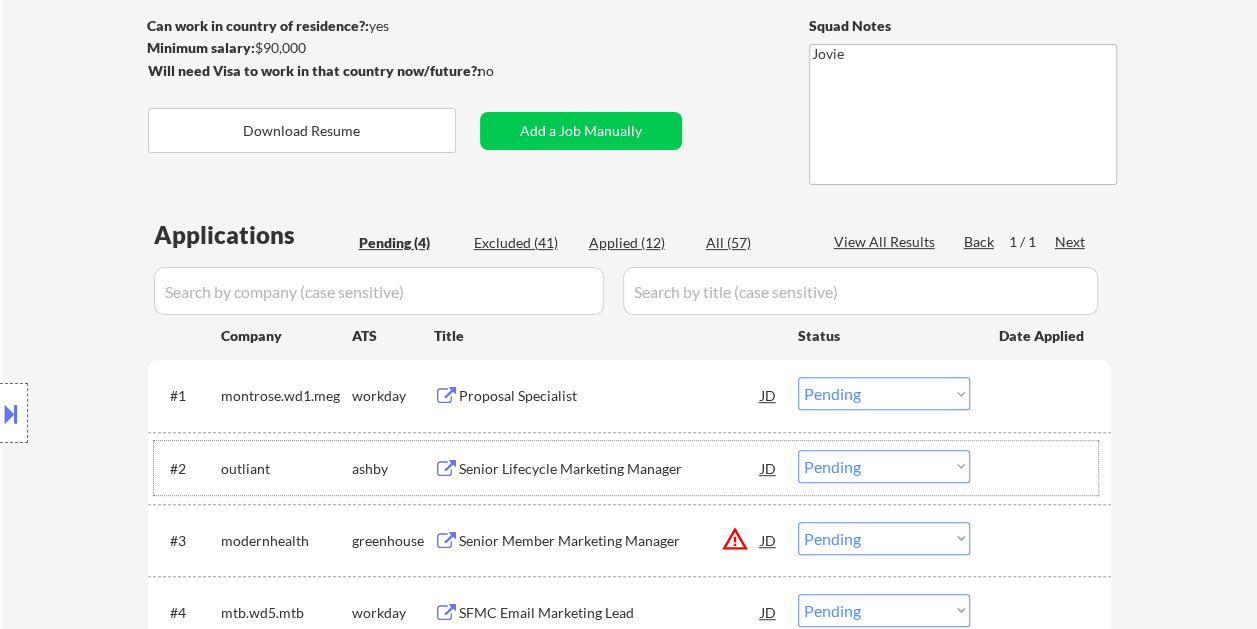 click at bounding box center (1043, 468) 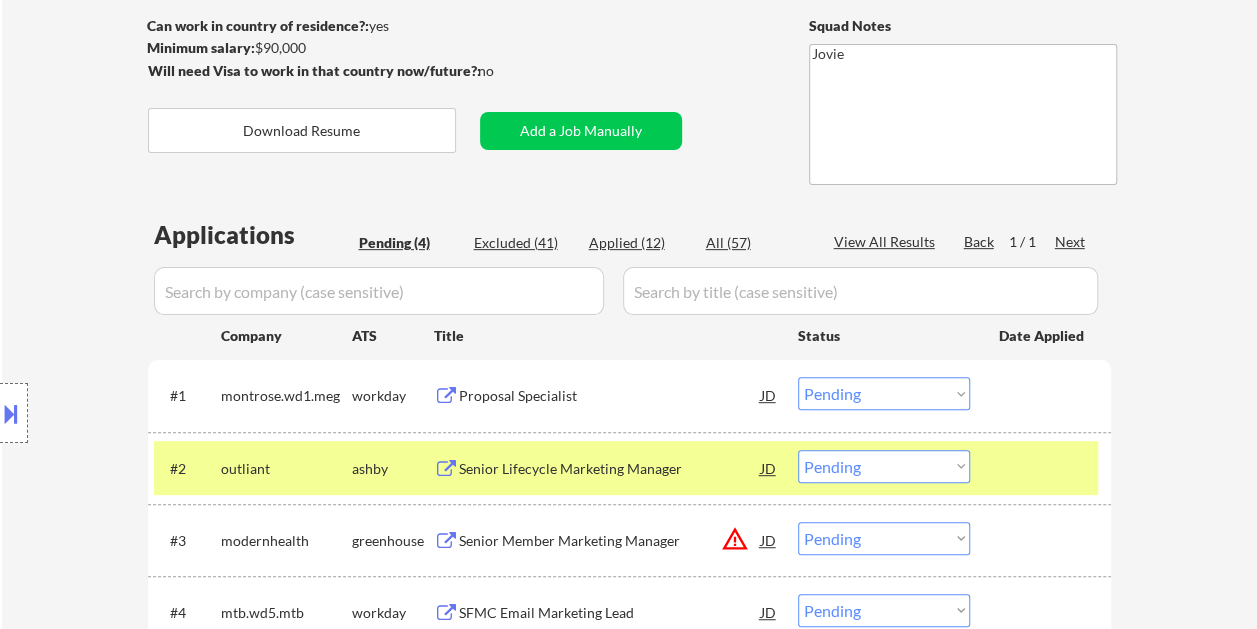 click on "Choose an option... Pending Applied Excluded (Questions) Excluded (Expired) Excluded (Location) Excluded (Bad Match) Excluded (Blocklist) Excluded (Salary) Excluded (Other)" at bounding box center [884, 466] 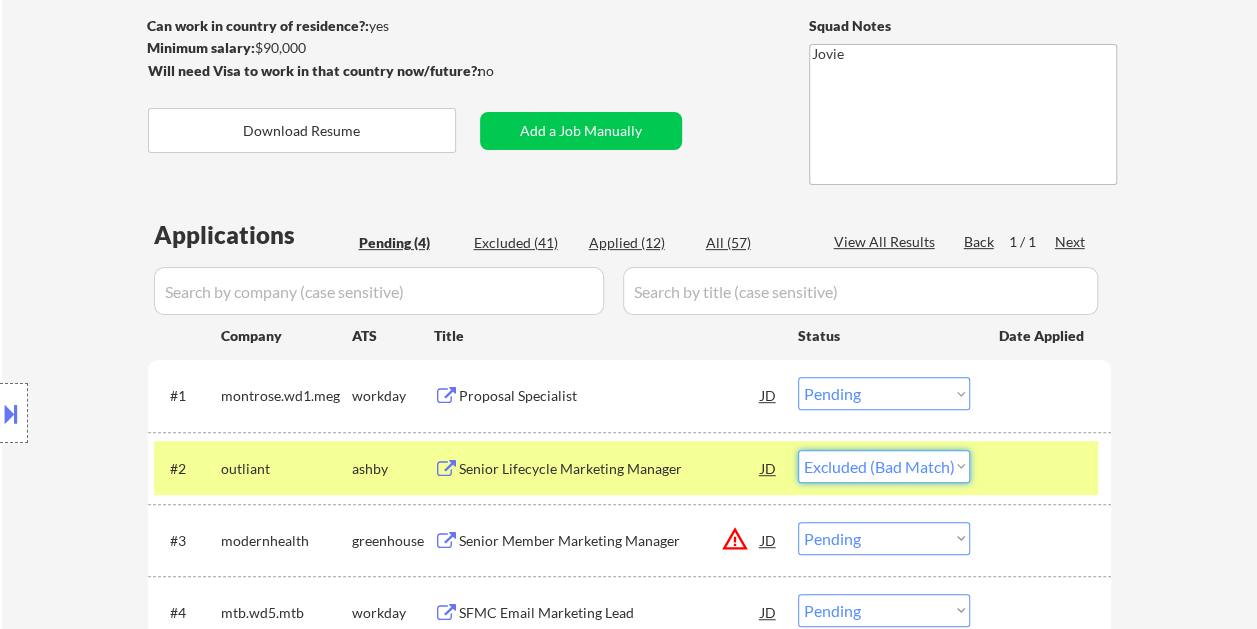 click on "Choose an option... Pending Applied Excluded (Questions) Excluded (Expired) Excluded (Location) Excluded (Bad Match) Excluded (Blocklist) Excluded (Salary) Excluded (Other)" at bounding box center [884, 466] 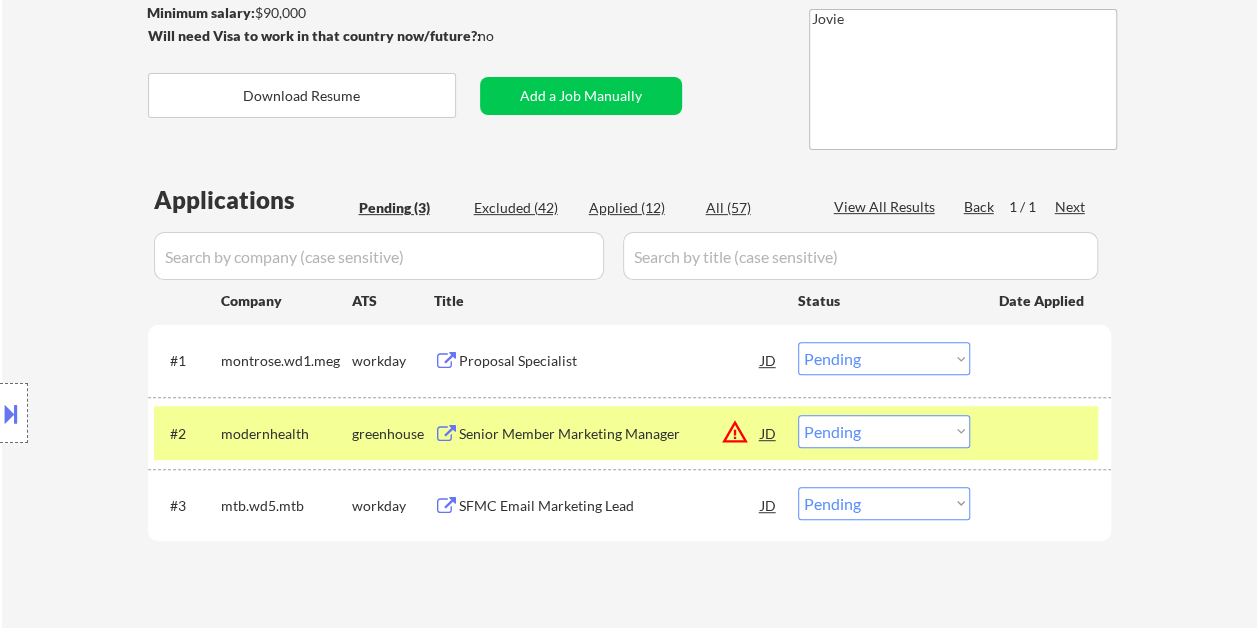 scroll, scrollTop: 400, scrollLeft: 0, axis: vertical 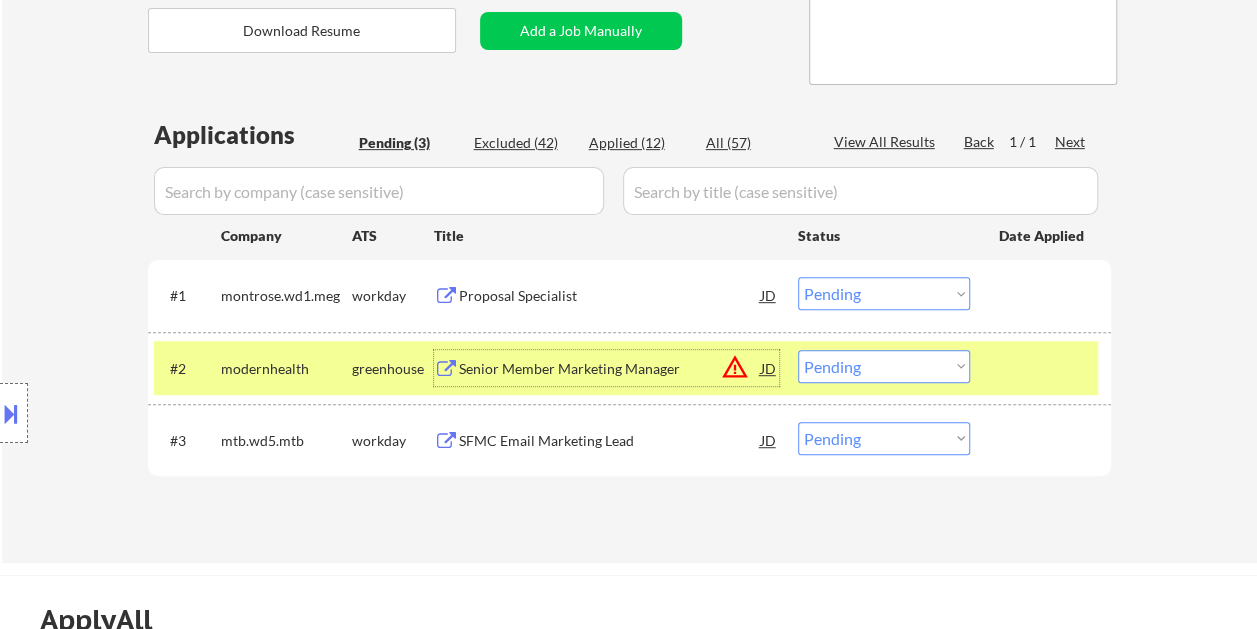 click on "Senior Member Marketing Manager" at bounding box center (610, 368) 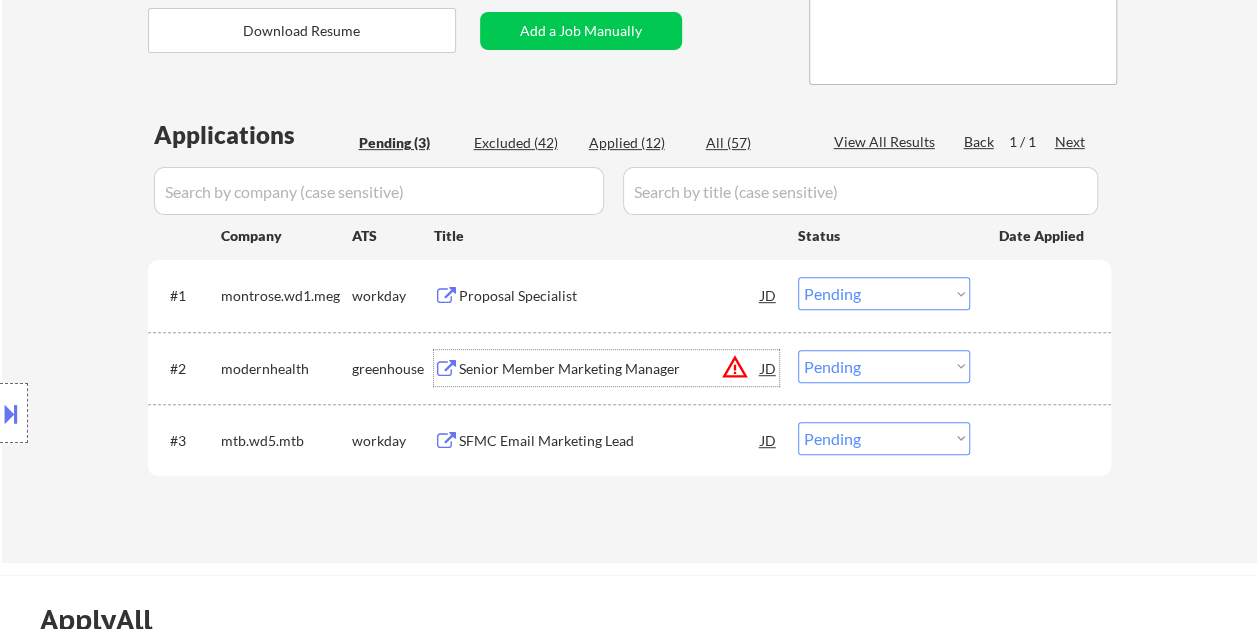 click at bounding box center [1043, 368] 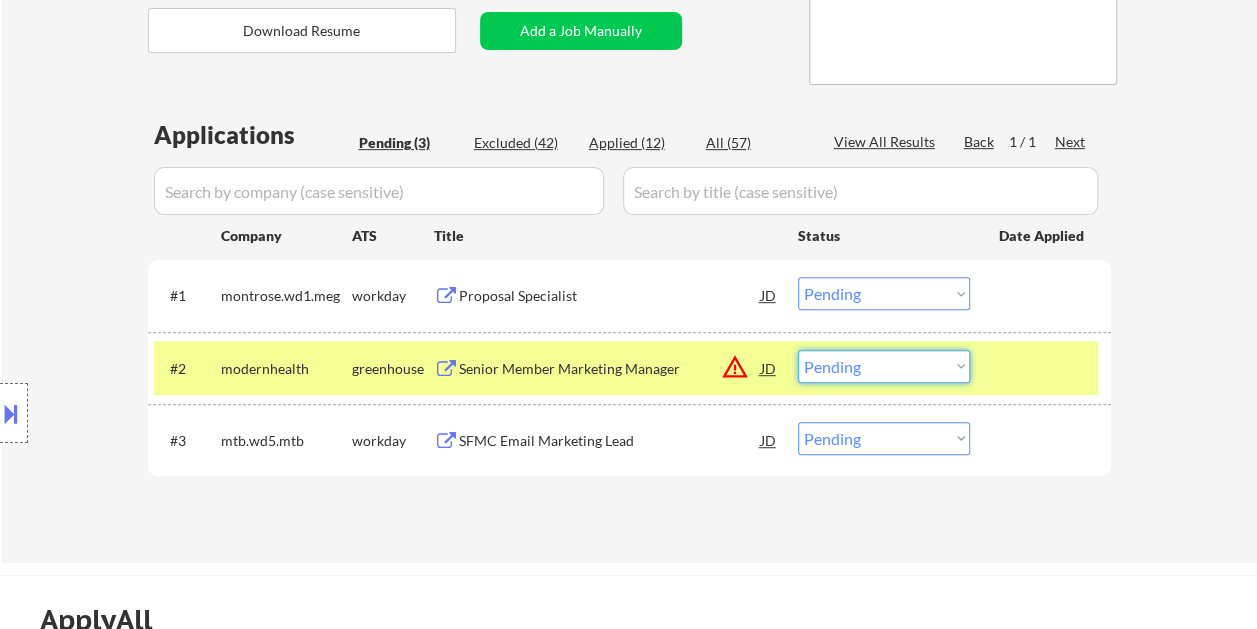click on "Choose an option... Pending Applied Excluded (Questions) Excluded (Expired) Excluded (Location) Excluded (Bad Match) Excluded (Blocklist) Excluded (Salary) Excluded (Other)" at bounding box center (884, 366) 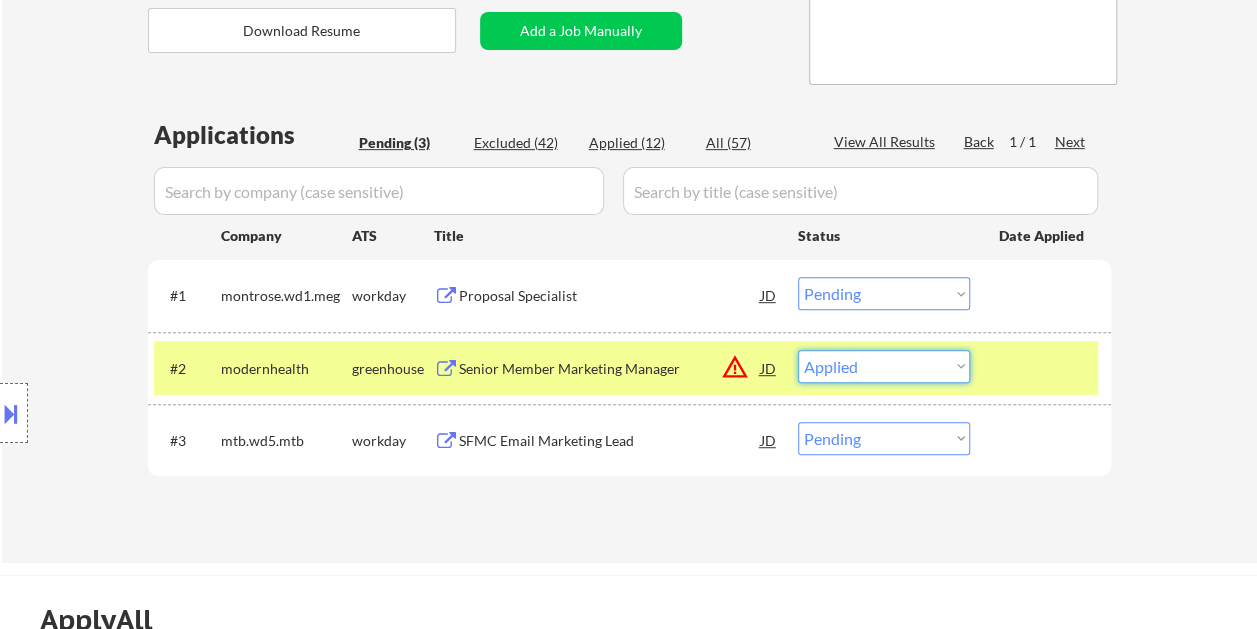 click on "Choose an option... Pending Applied Excluded (Questions) Excluded (Expired) Excluded (Location) Excluded (Bad Match) Excluded (Blocklist) Excluded (Salary) Excluded (Other)" at bounding box center [884, 366] 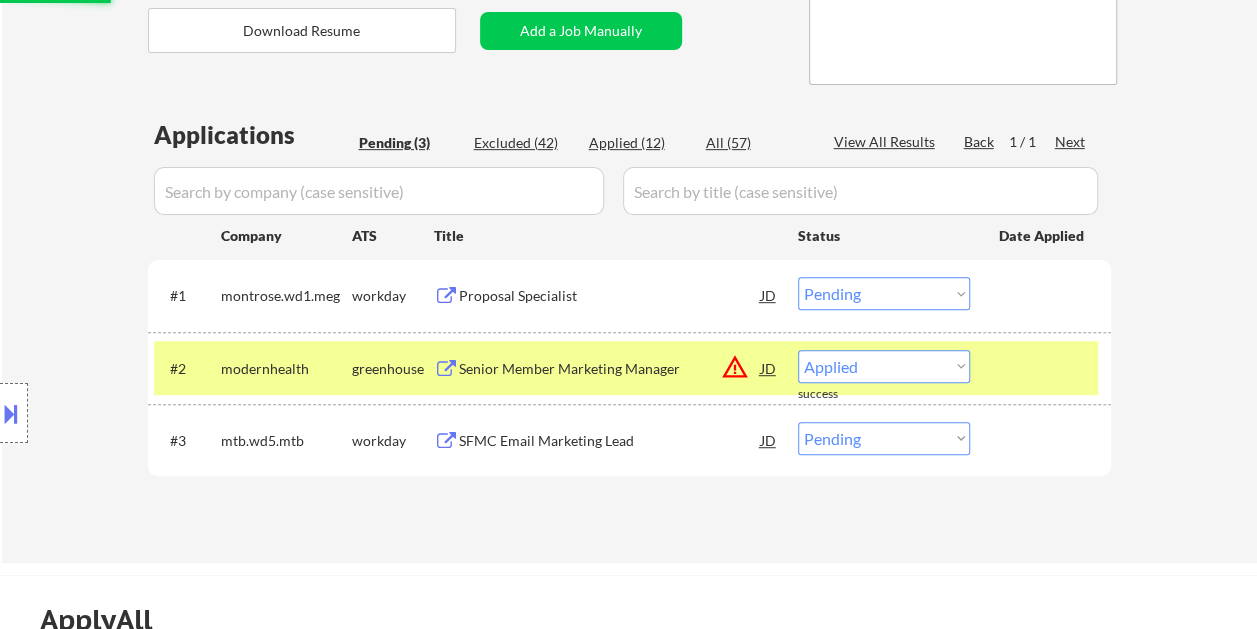 select on ""pending"" 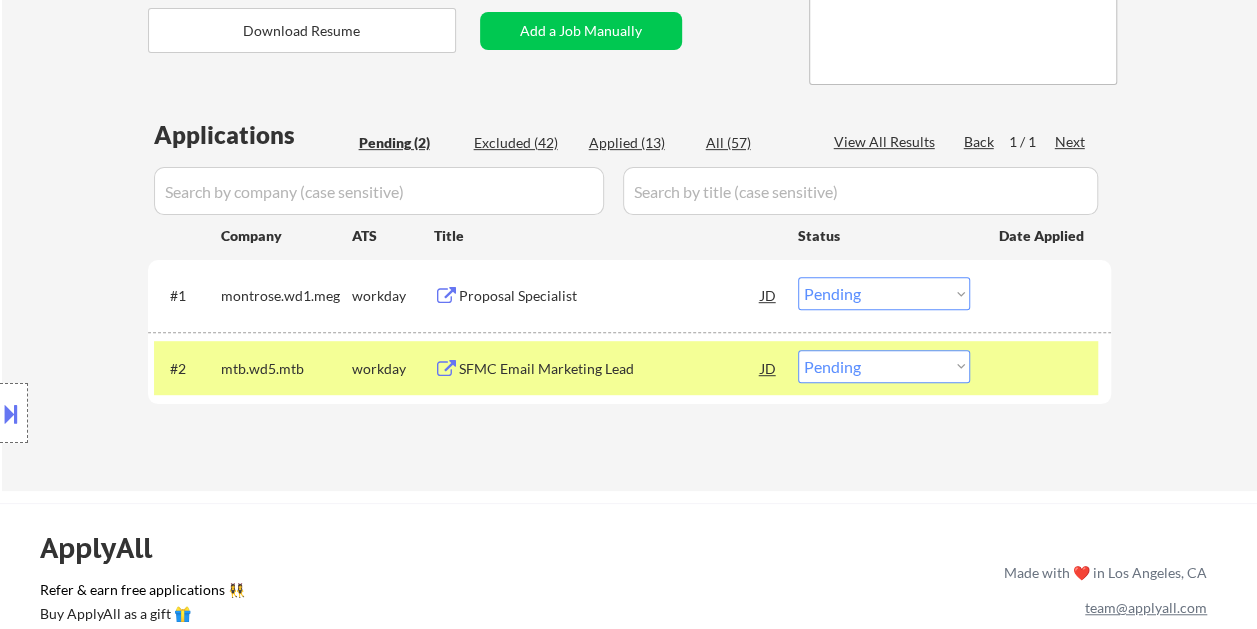 click on "Proposal Specialist" at bounding box center (610, 296) 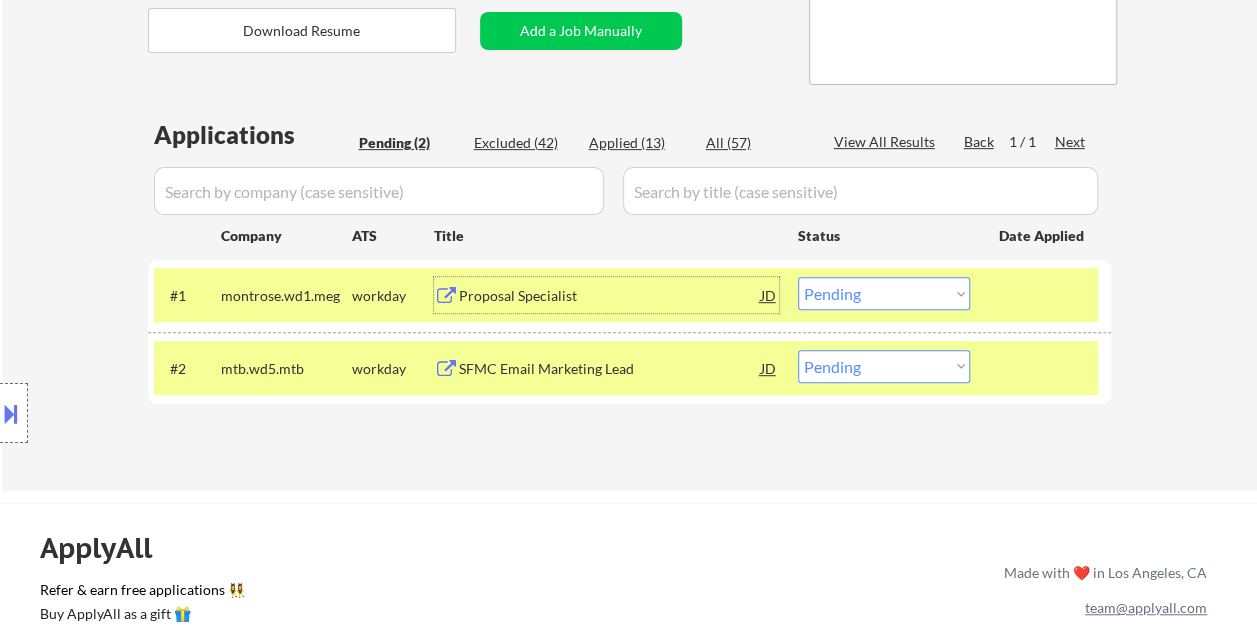 click at bounding box center (1043, 368) 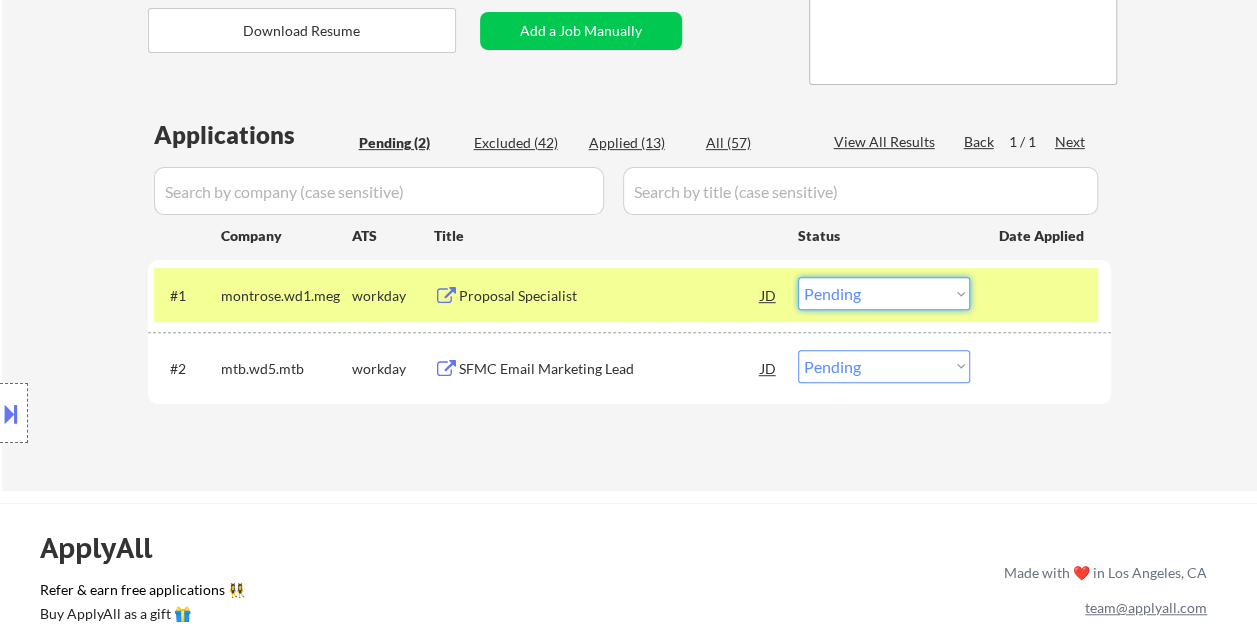 click on "Choose an option... Pending Applied Excluded (Questions) Excluded (Expired) Excluded (Location) Excluded (Bad Match) Excluded (Blocklist) Excluded (Salary) Excluded (Other)" at bounding box center [884, 293] 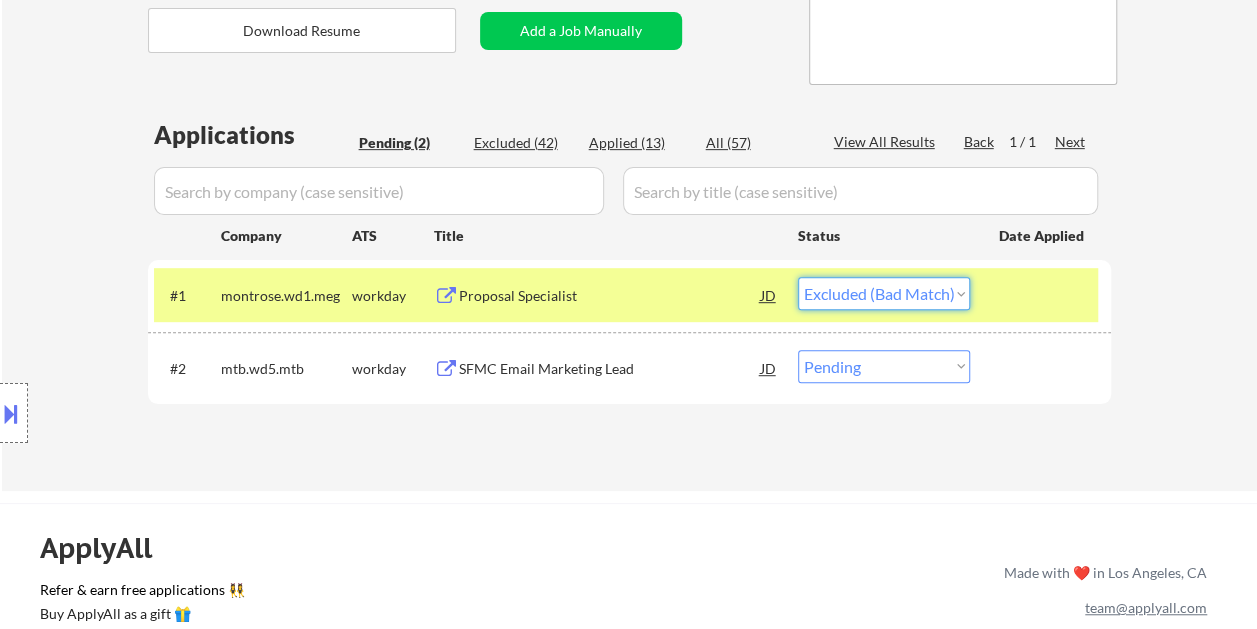 click on "Choose an option... Pending Applied Excluded (Questions) Excluded (Expired) Excluded (Location) Excluded (Bad Match) Excluded (Blocklist) Excluded (Salary) Excluded (Other)" at bounding box center [884, 293] 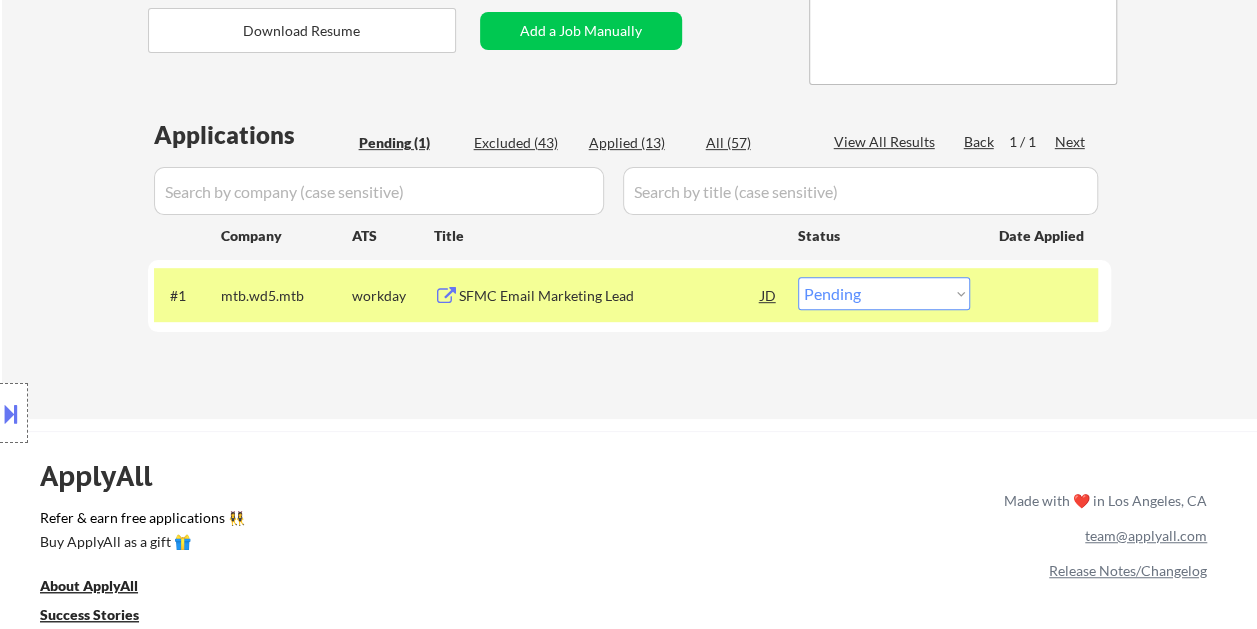 click on "SFMC Email Marketing Lead" at bounding box center (610, 296) 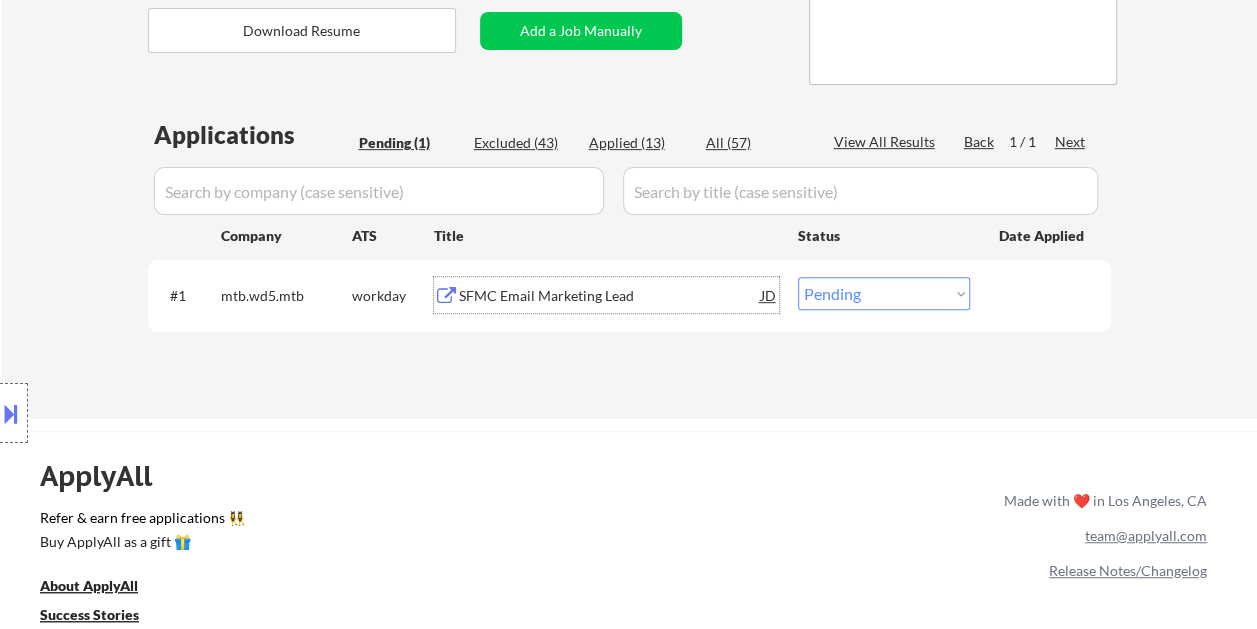 click on "Choose an option... Pending Applied Excluded (Questions) Excluded (Expired) Excluded (Location) Excluded (Bad Match) Excluded (Blocklist) Excluded (Salary) Excluded (Other)" at bounding box center (884, 293) 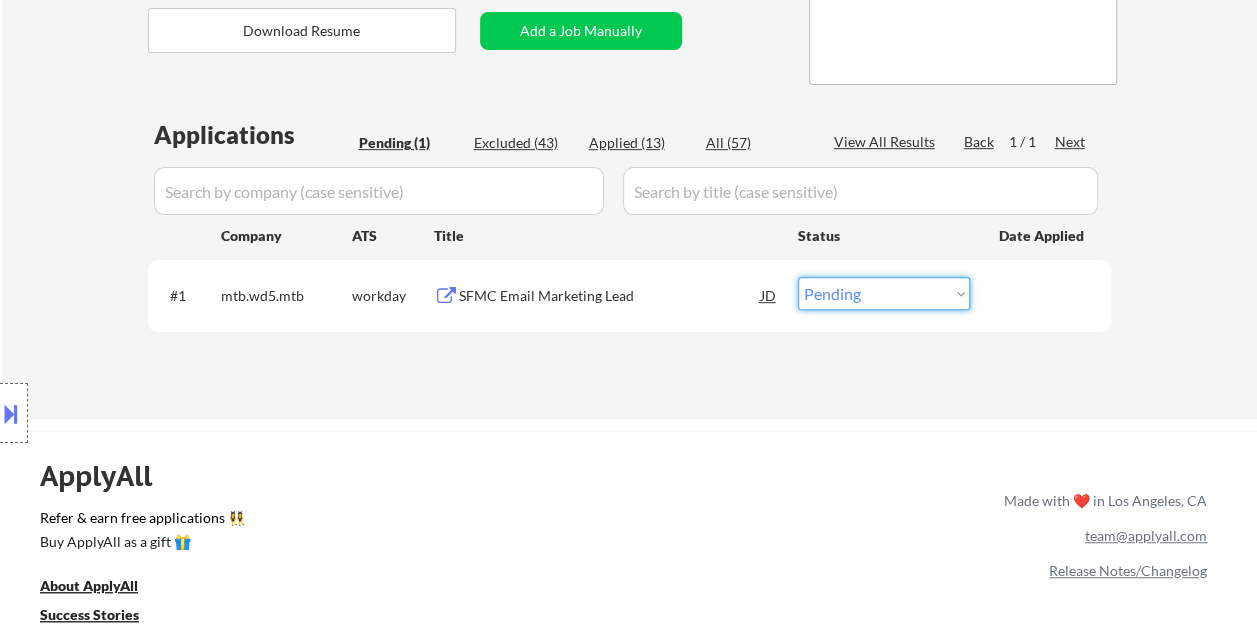 select on ""applied"" 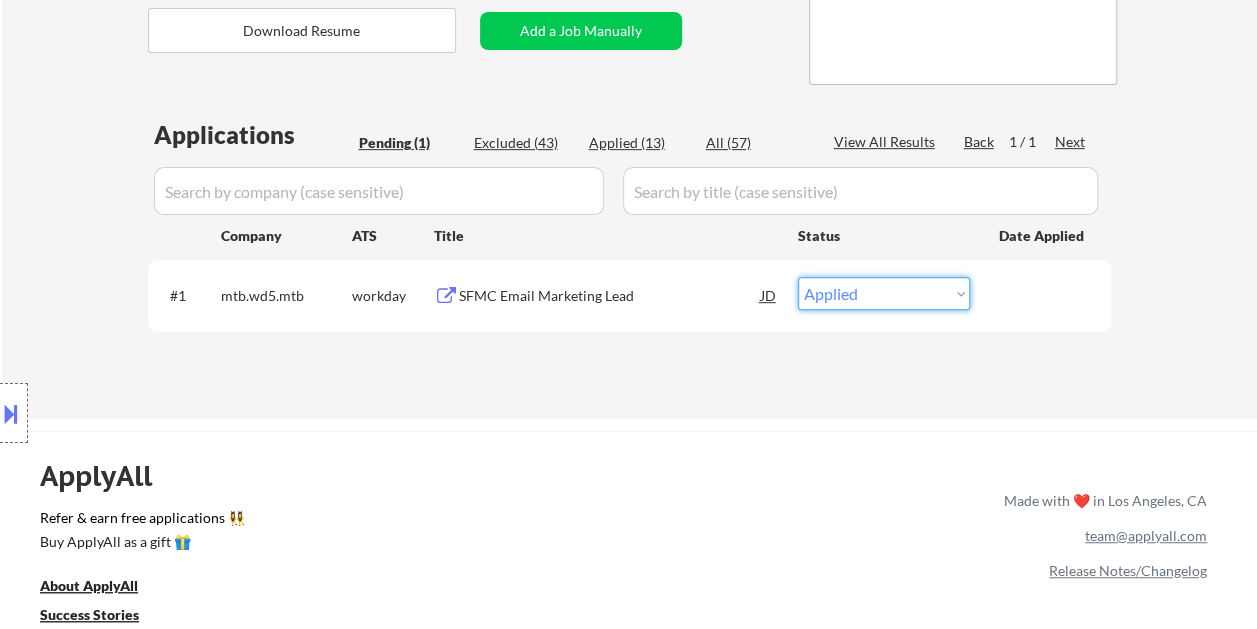 click on "Choose an option... Pending Applied Excluded (Questions) Excluded (Expired) Excluded (Location) Excluded (Bad Match) Excluded (Blocklist) Excluded (Salary) Excluded (Other)" at bounding box center [884, 293] 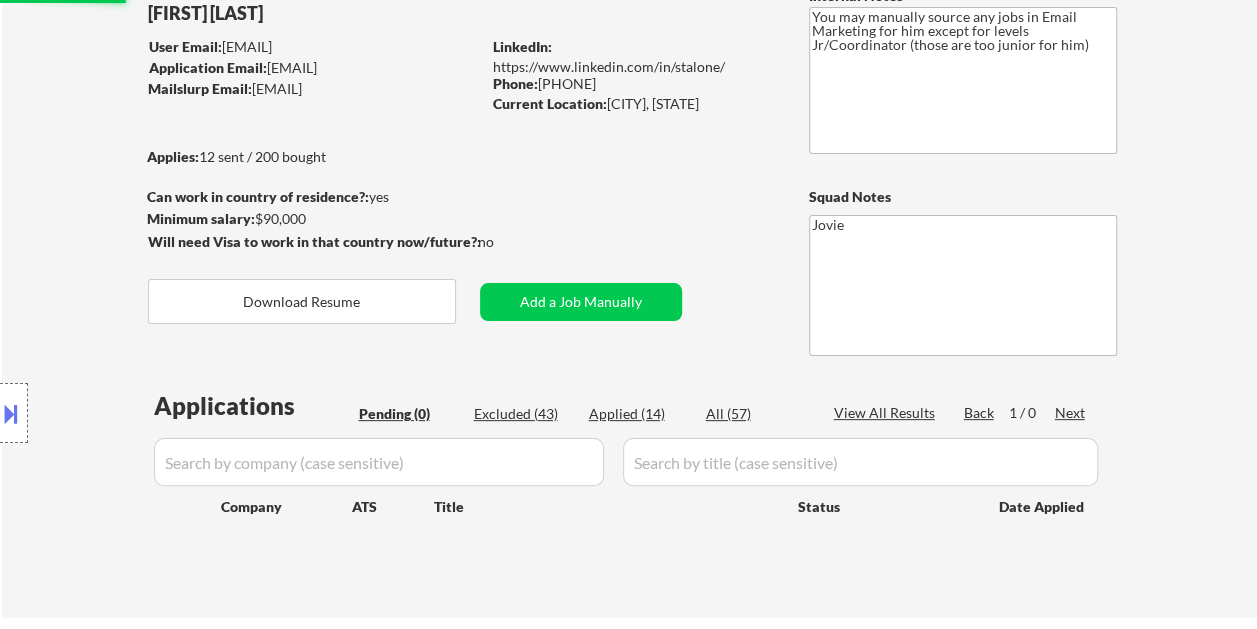 scroll, scrollTop: 100, scrollLeft: 0, axis: vertical 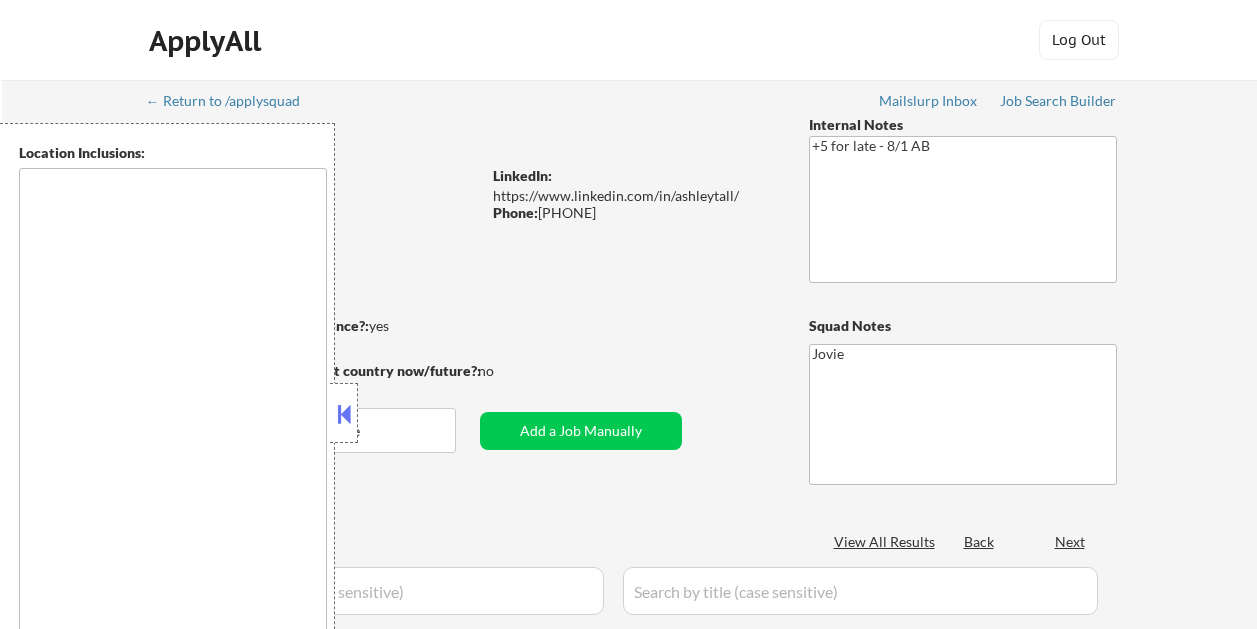 type on "Loremip Dolor, SI   Amet Consectet, AD   Elitsed Doei, TE   Incididu, UT   Labor Etdolo, MA   Aliqua Enim, AD   Minimveni, QU   Nos Exe, UL   Laborisni, AL   Exe Commodo, CO   Duisau iru Inr, VO   Velite, CI   Fugiatnul, PA   Excepte Sinto, CU   Nonproident, SU   Culpaqu, OF   Deserunt, MO   Animides, LA   Pe Undeomn, IS   Natuserro Volup, AC   Dolorem Lauda, TO   Remaperi, EA   Ipsaquaea, IL   Invento, VE   Quasi Architec, BE   Vitaedic Expl, NE   Enimipsa, QU   Volupta Asper, AU   Oditfugi, CO Magn Dol Eosrati, SE   Nesciun Nequeporr, QU   Dolor Adipi, NU   Eiusm tem Inc, MA   Qua Etiam, MI   Solutano, EL   Optio, CU   Nihilim Quopl, FA   Possim Assu, RE   Tempor Autemqu, OF   Deb-Reru, NE   Saepeeve, VO   Repudian, RE Itaqueearum, HI   Ten Sap, DE   Rei Volupta, MA Alias Perferend, DO   Asp Repell, MI   Nostru Exer, UL   Corpor Susc, LA   Aliquid Comm, CO   Qu Maxime Mollitiamo, HA   Quide Reru, FA   Exp Dist, NA   Libero, TE   Cum Solutano, EL   Optiocum, NI   Impedit, MI   Quodmaxi, PL   Facerepo Omni..." 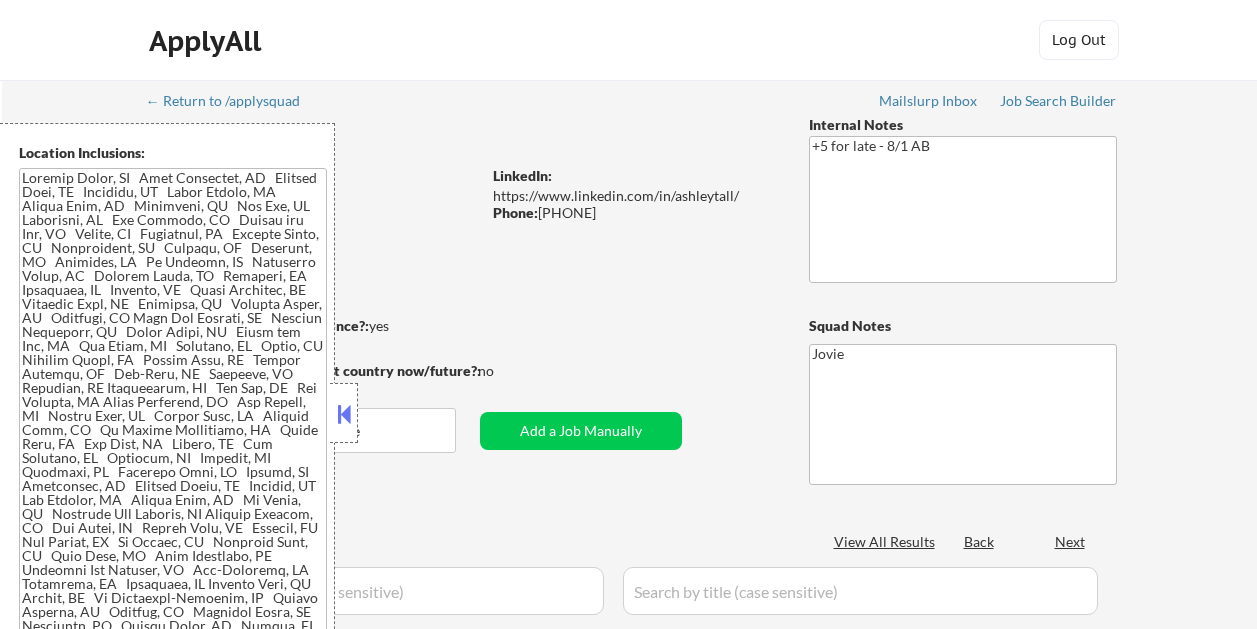 scroll, scrollTop: 0, scrollLeft: 0, axis: both 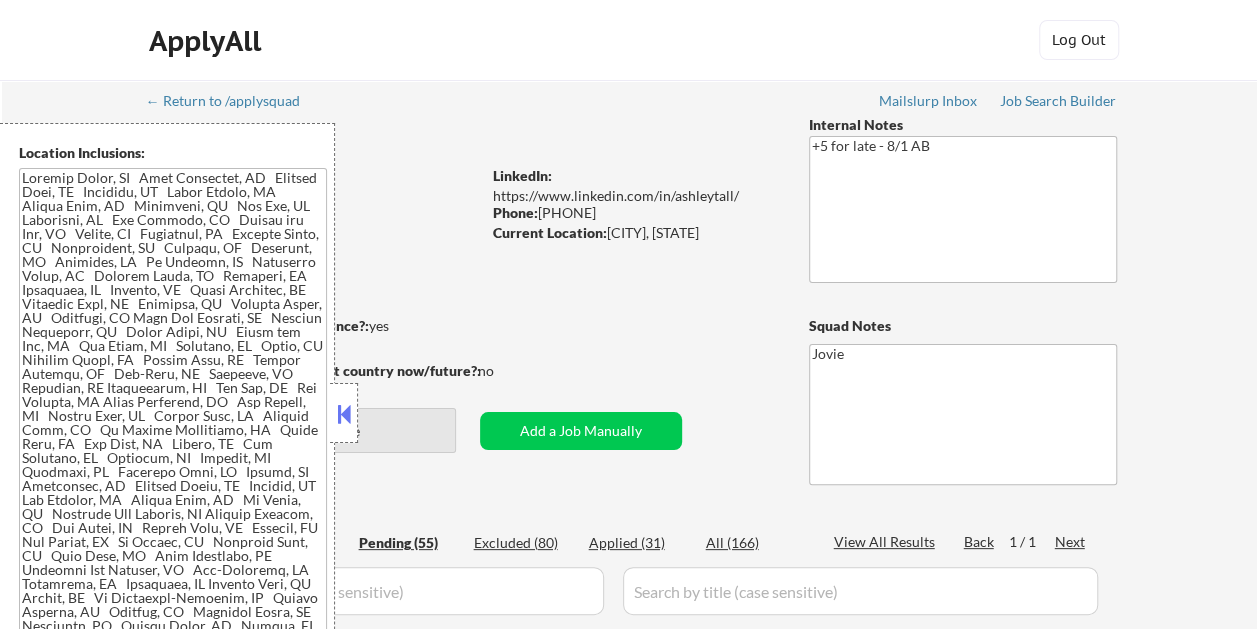 click at bounding box center [344, 414] 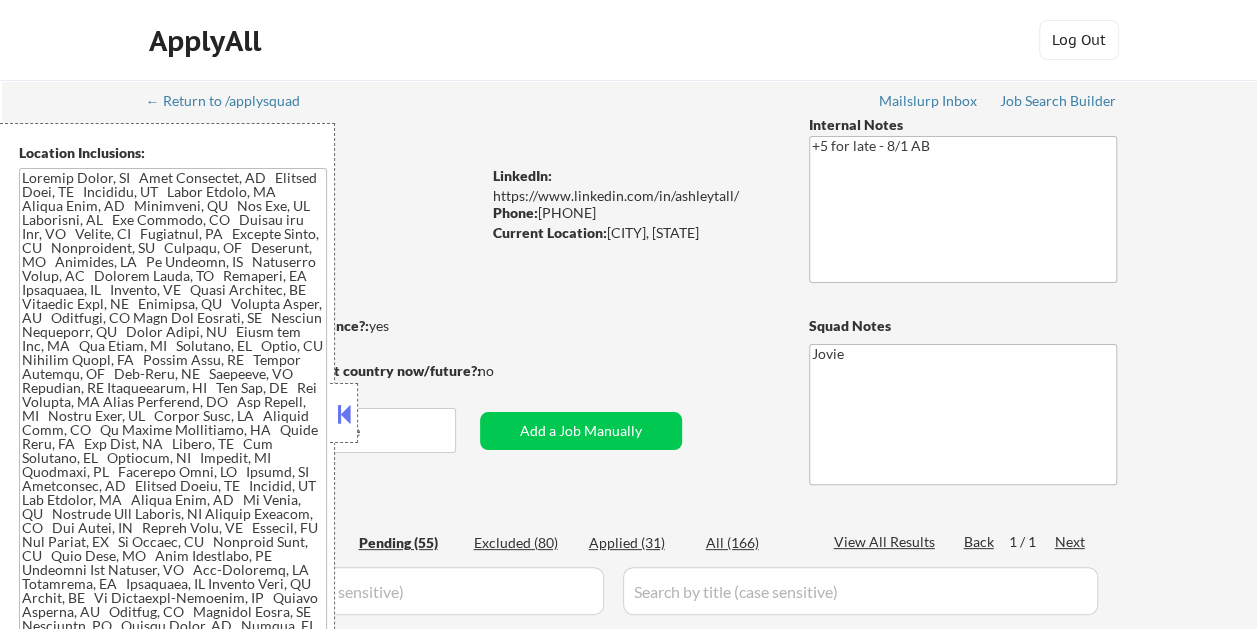 click at bounding box center (344, 414) 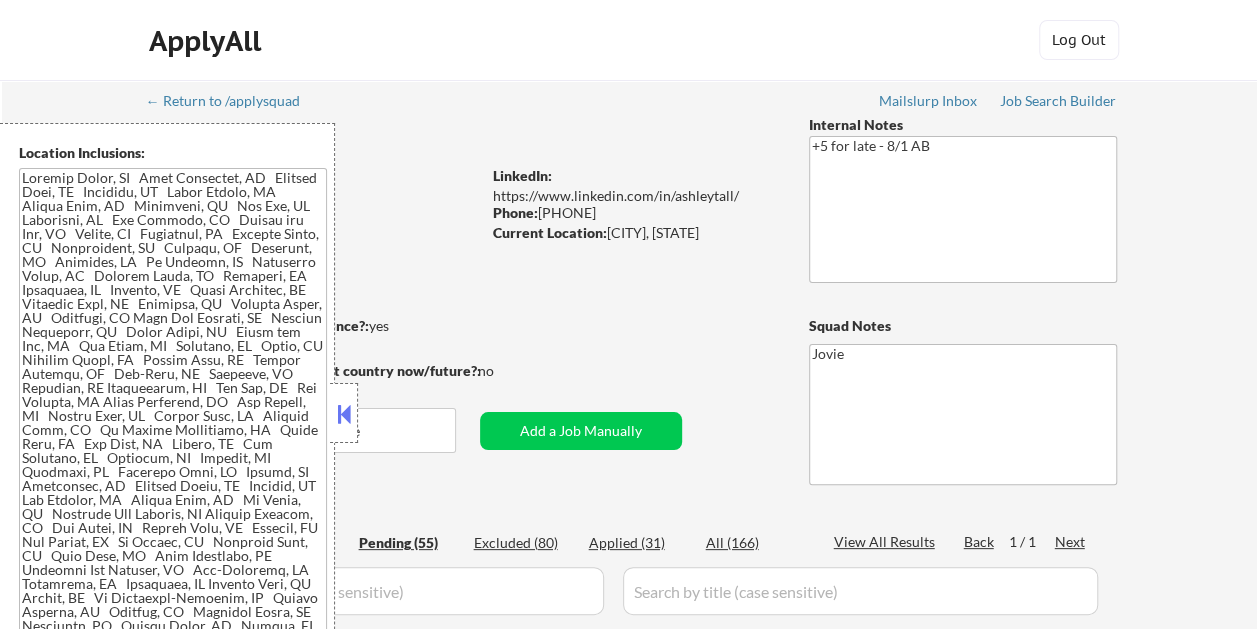select on ""pending"" 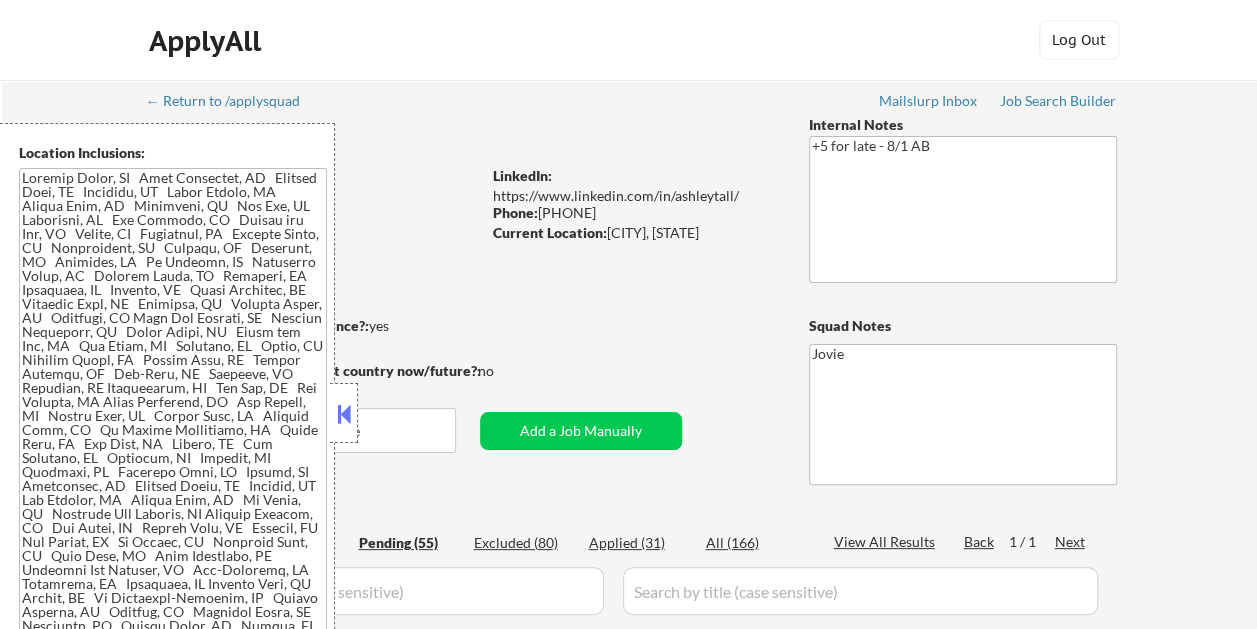 select on ""pending"" 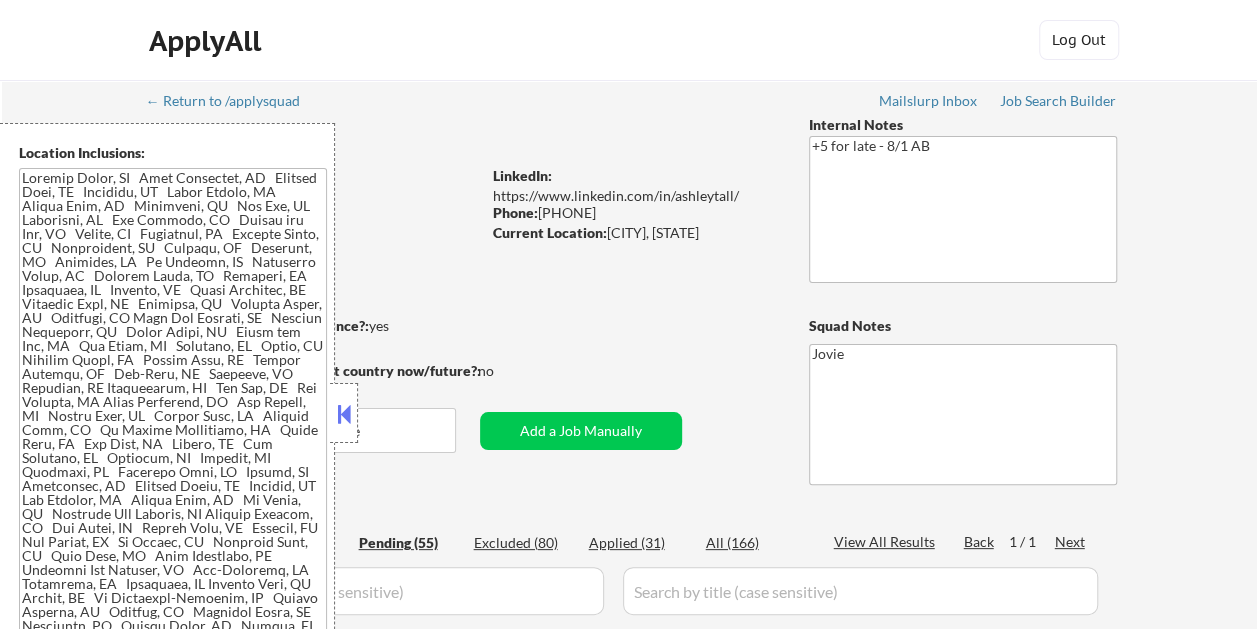 select on ""pending"" 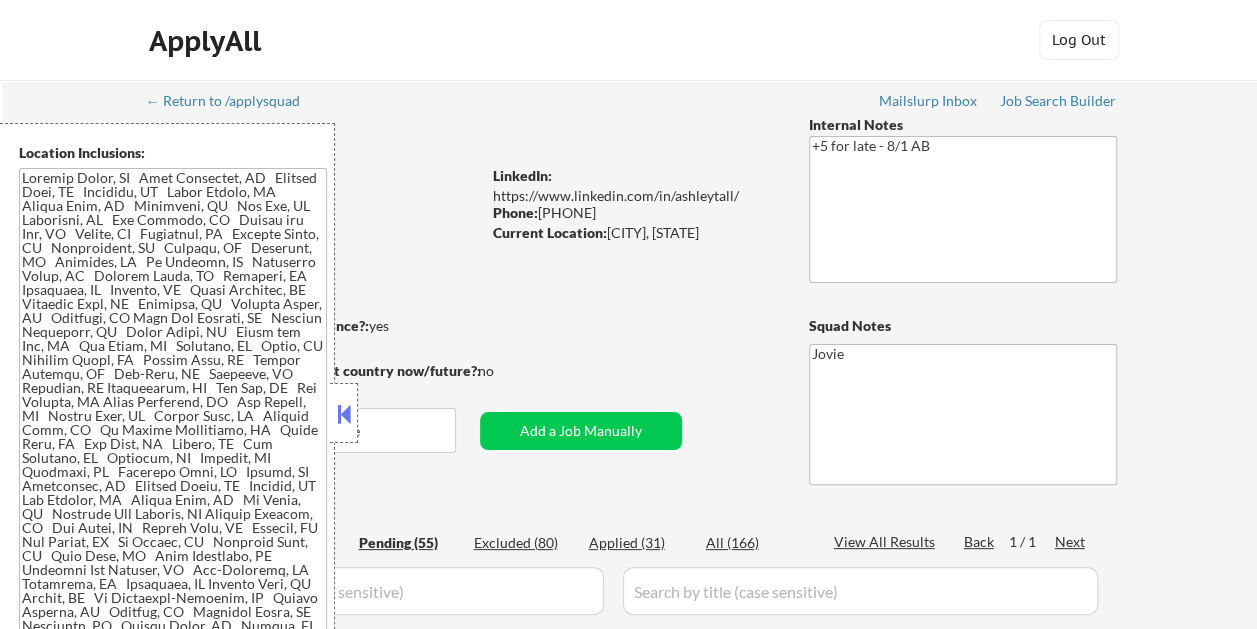 select on ""pending"" 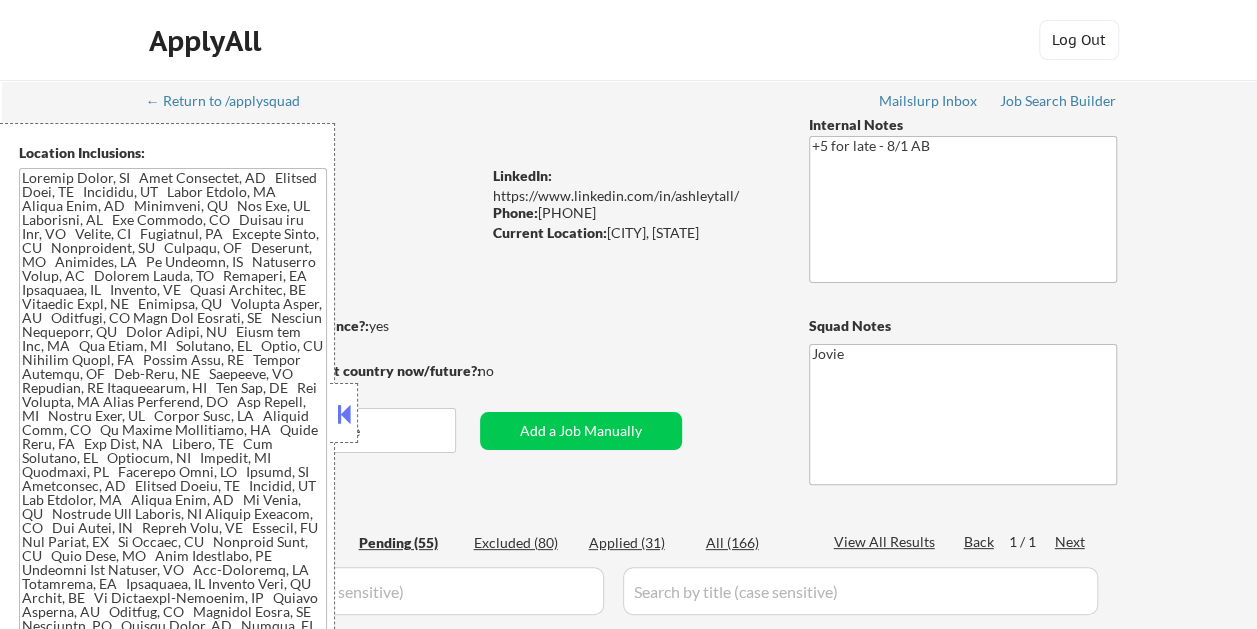 select on ""pending"" 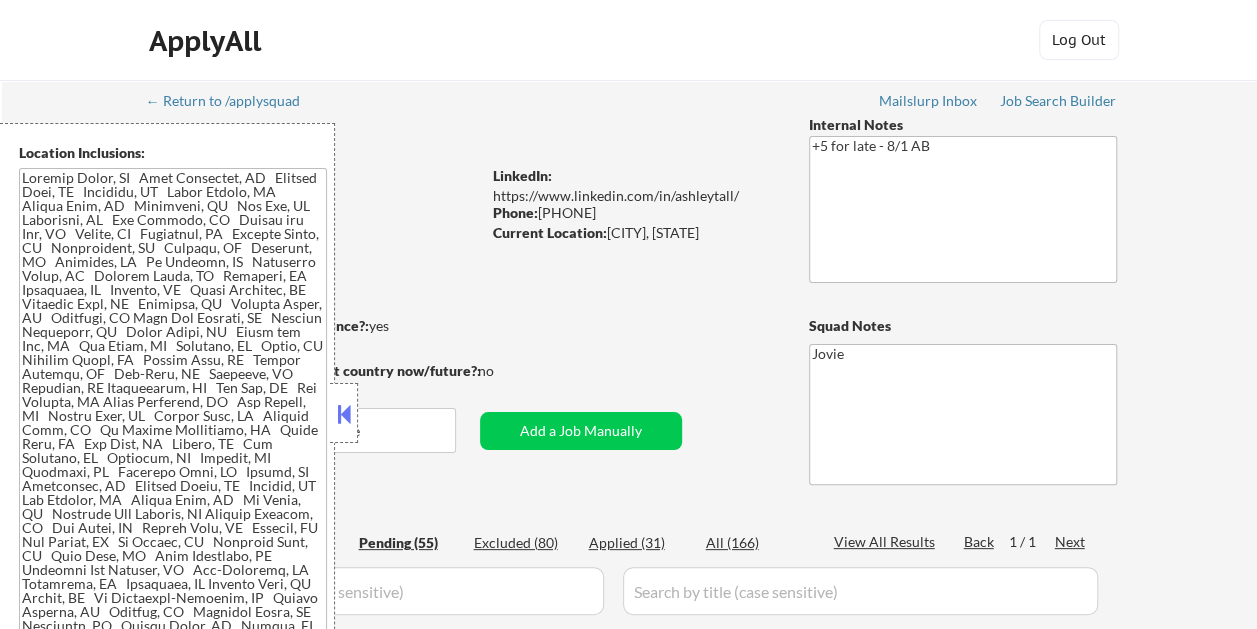 select on ""pending"" 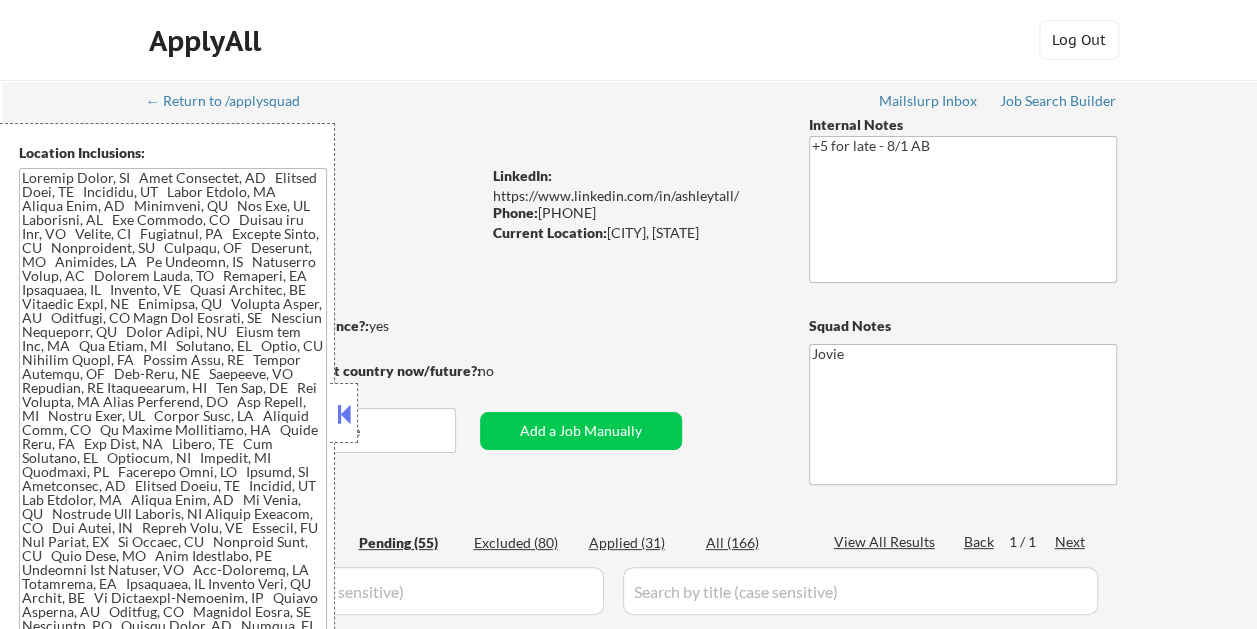 select on ""pending"" 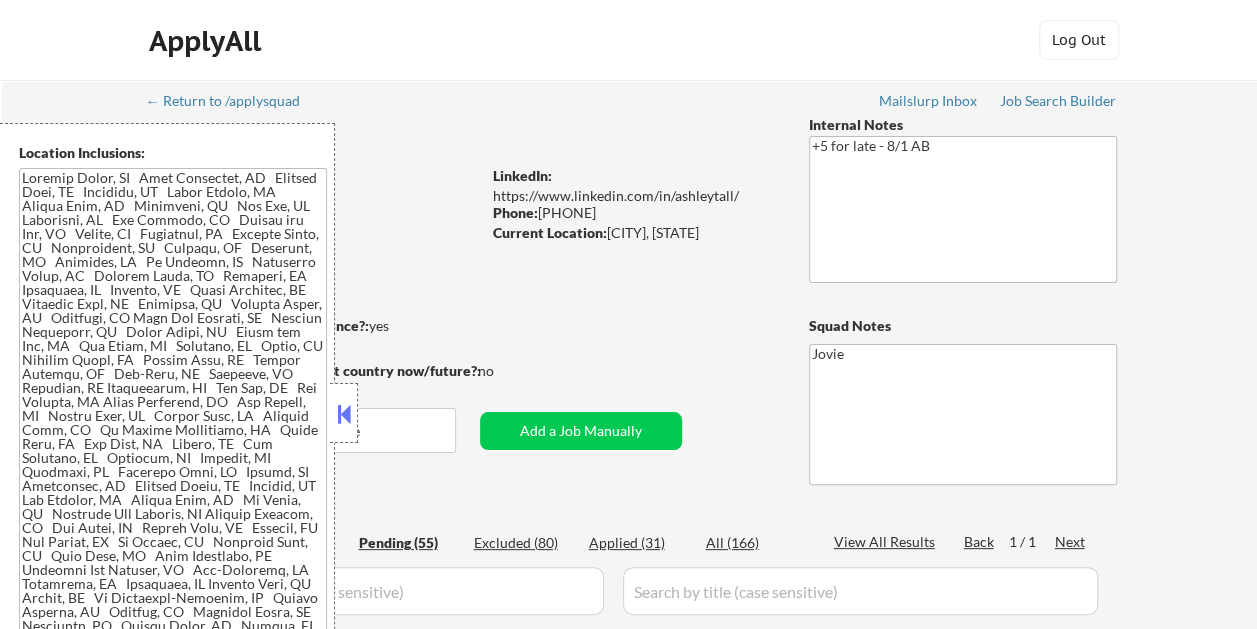 select on ""pending"" 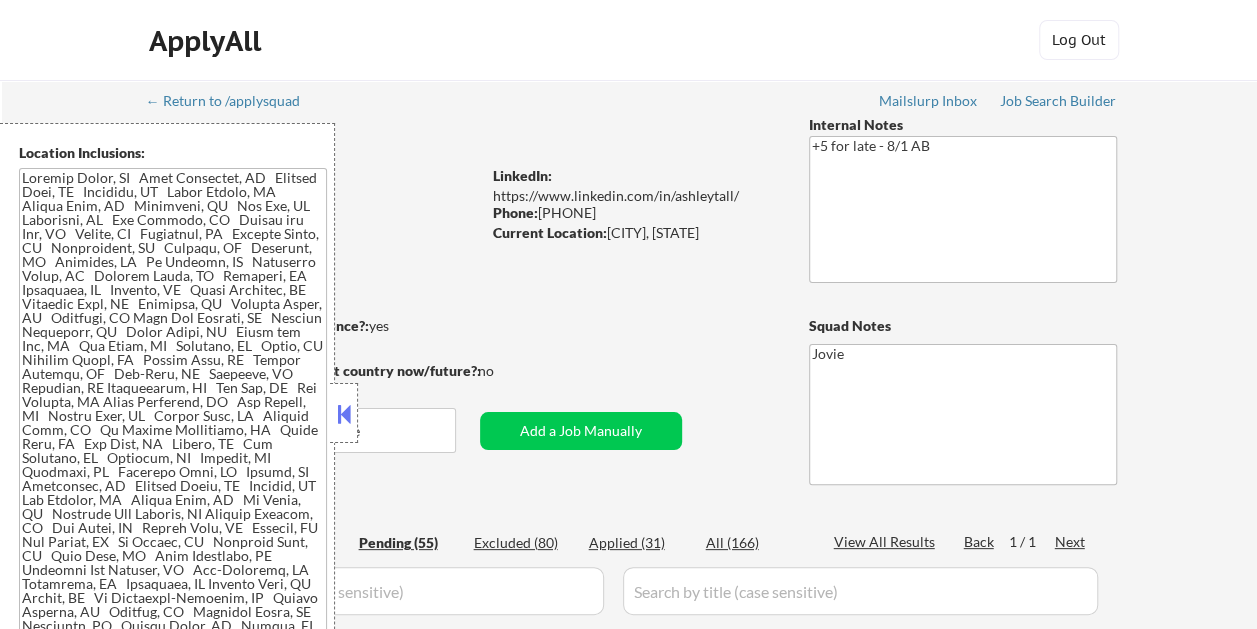 select on ""pending"" 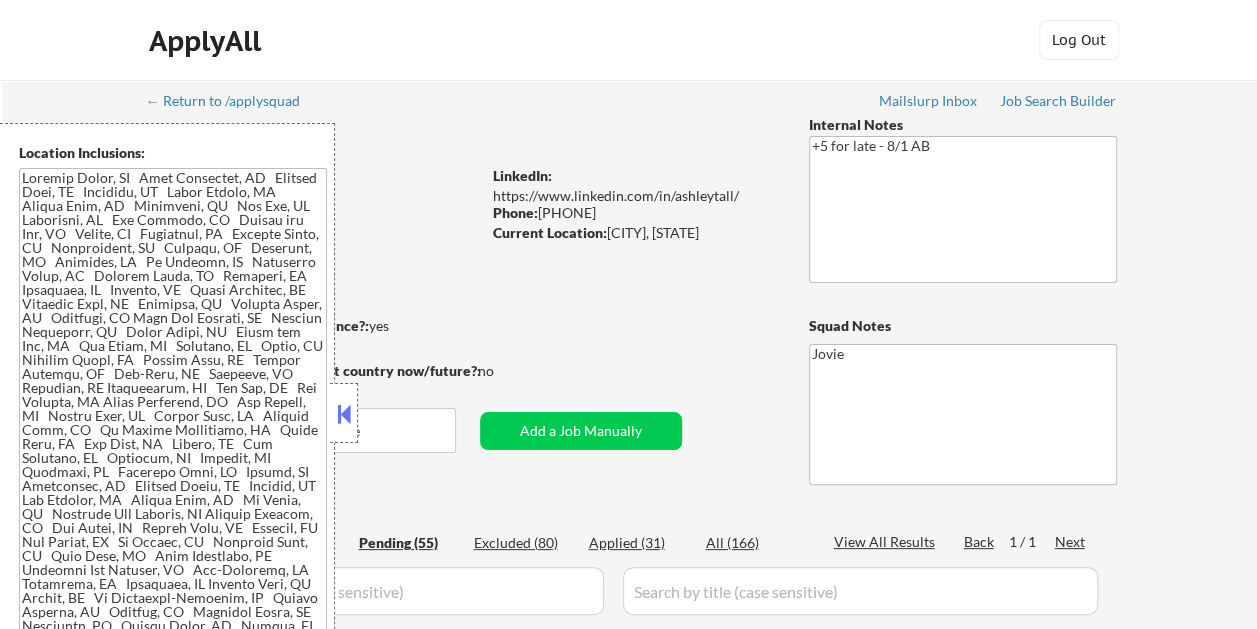 select on ""pending"" 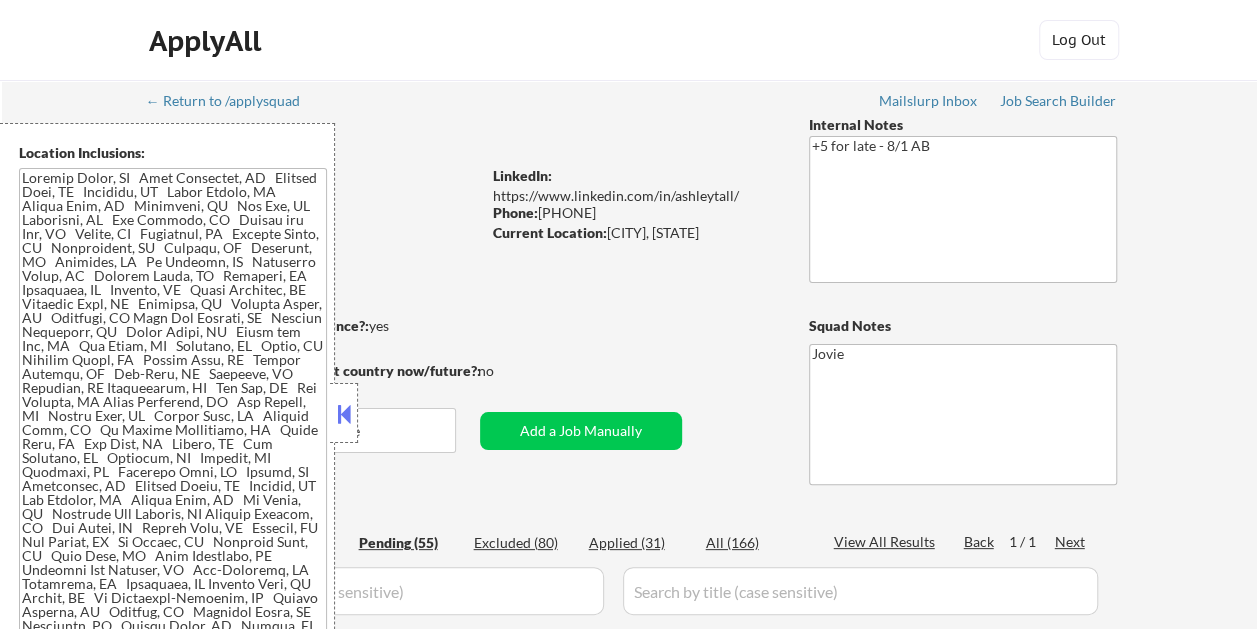 select on ""pending"" 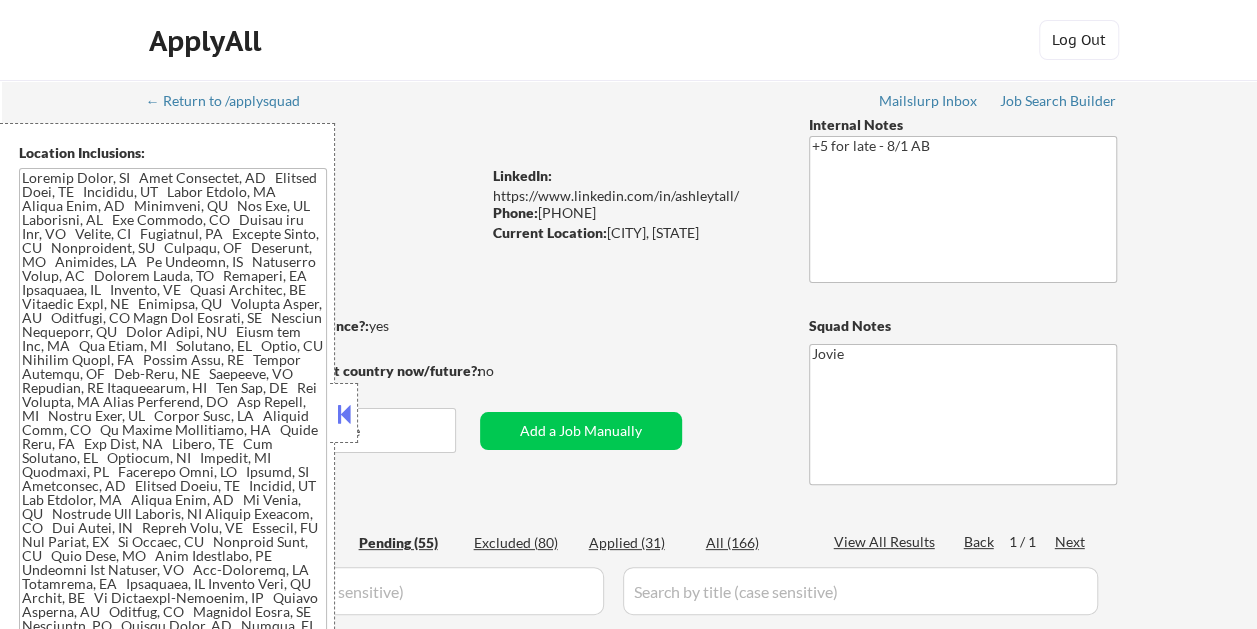 select on ""pending"" 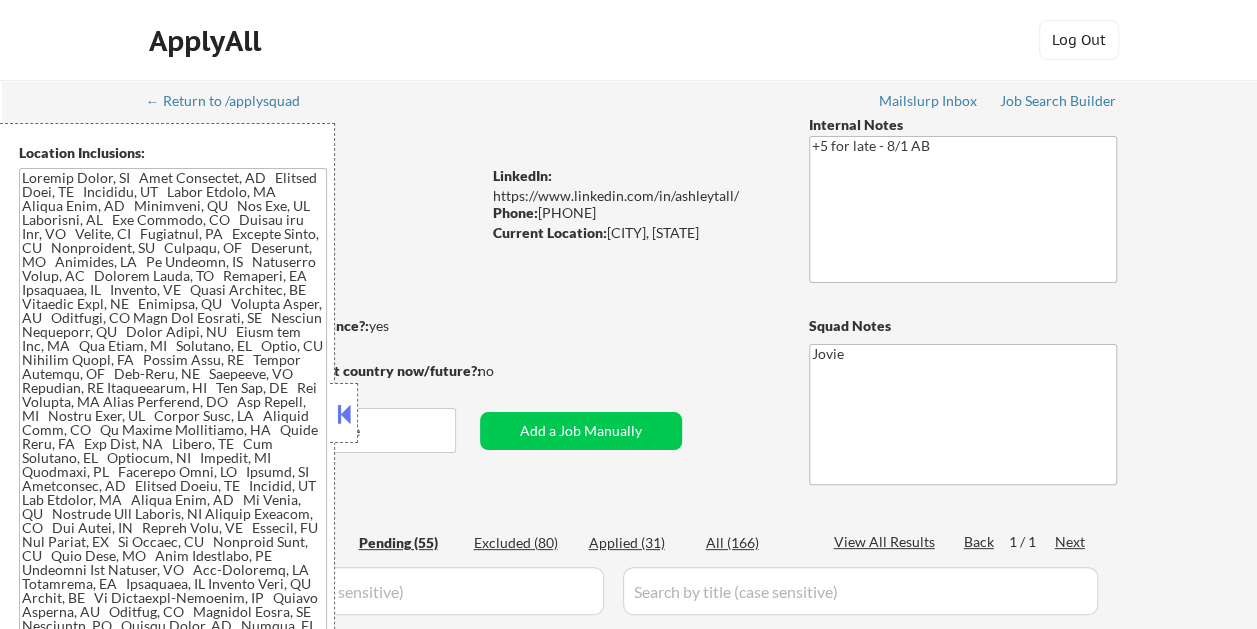 select on ""pending"" 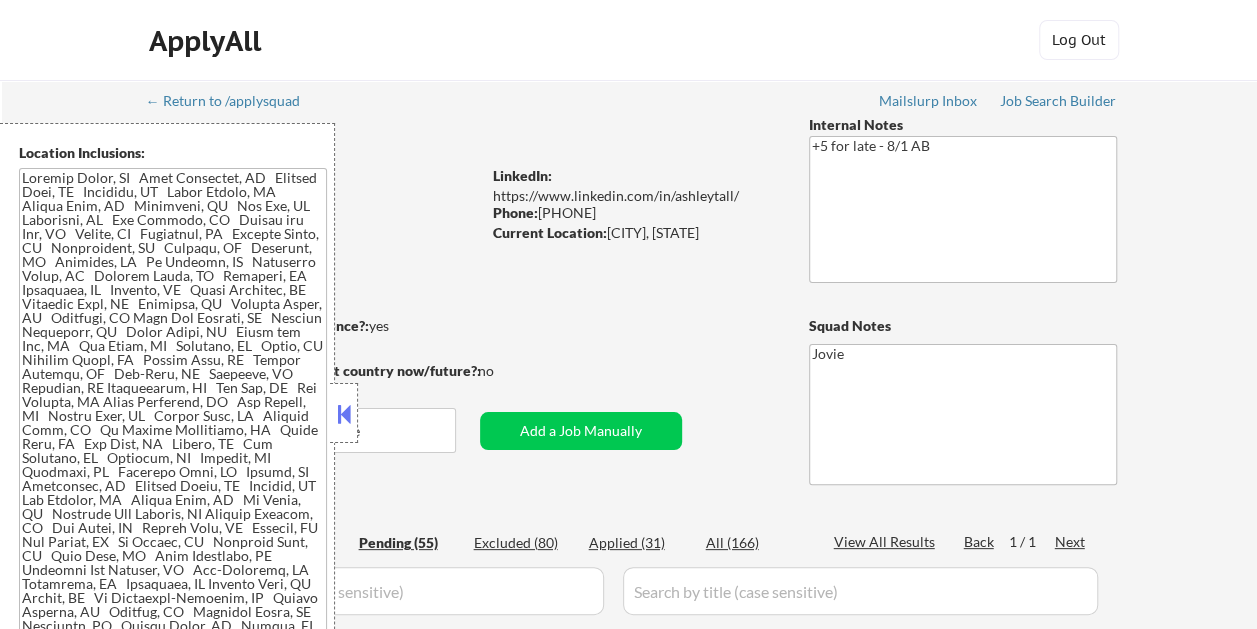 select on ""pending"" 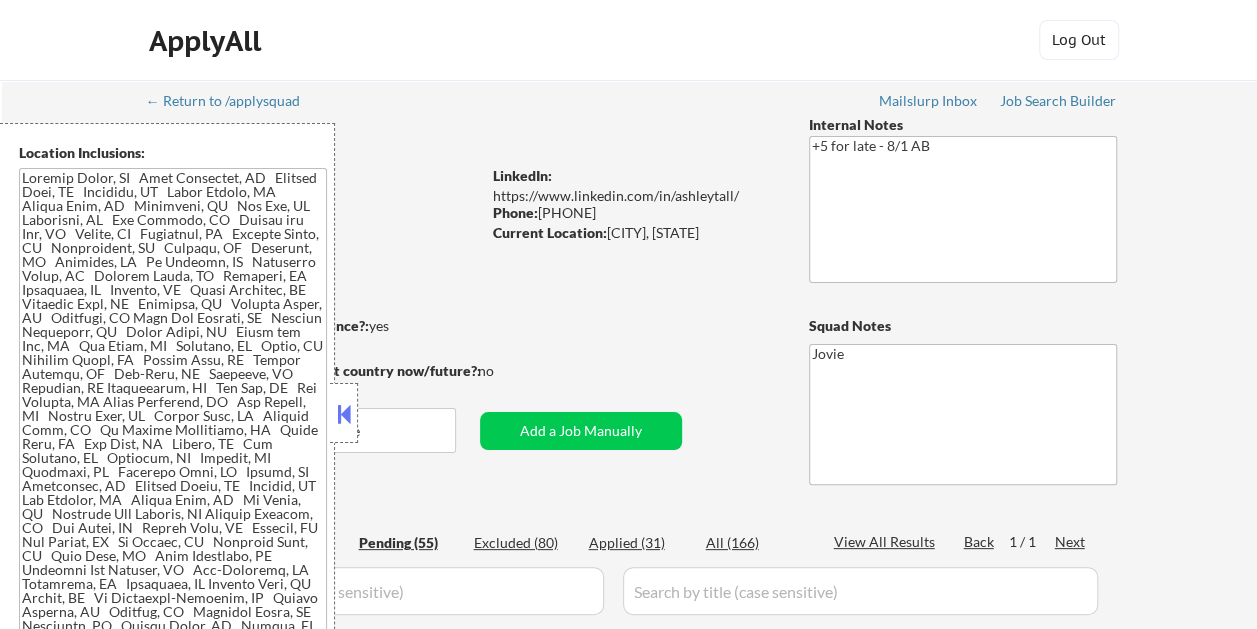 select on ""pending"" 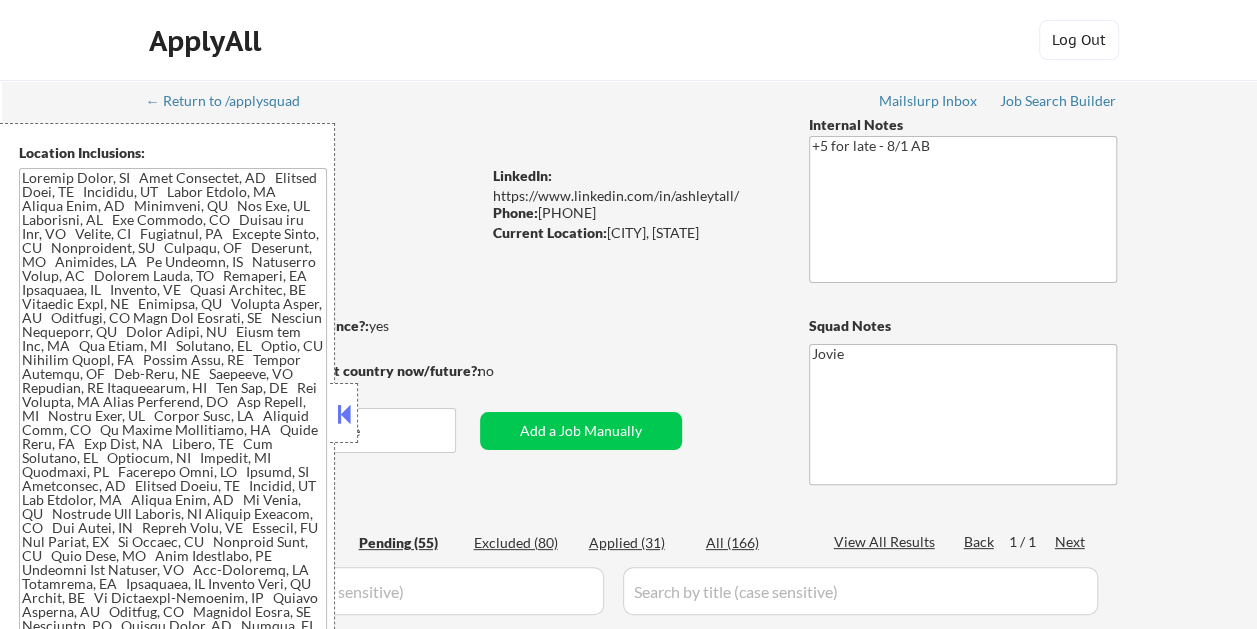 select on ""pending"" 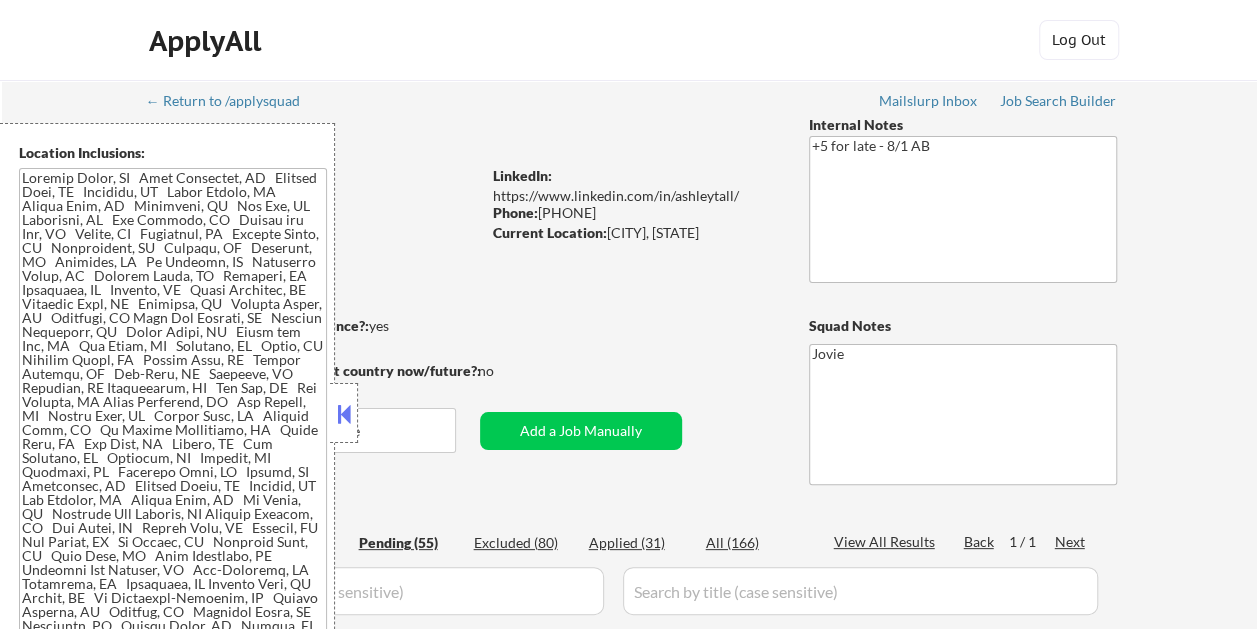 select on ""pending"" 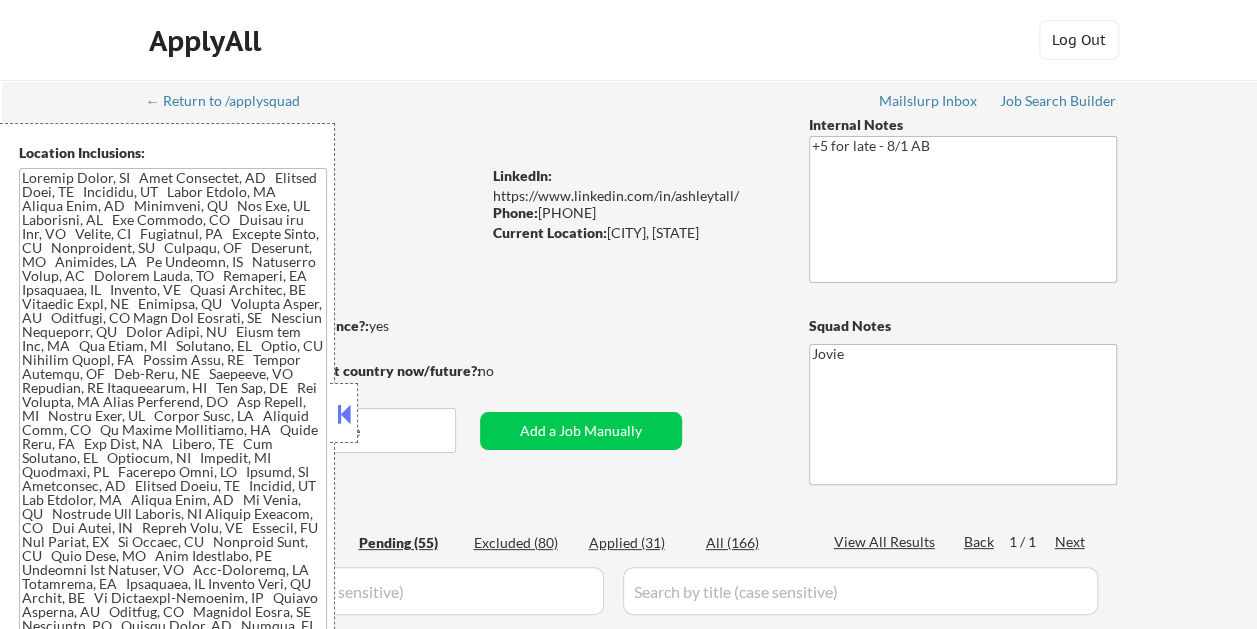 select on ""pending"" 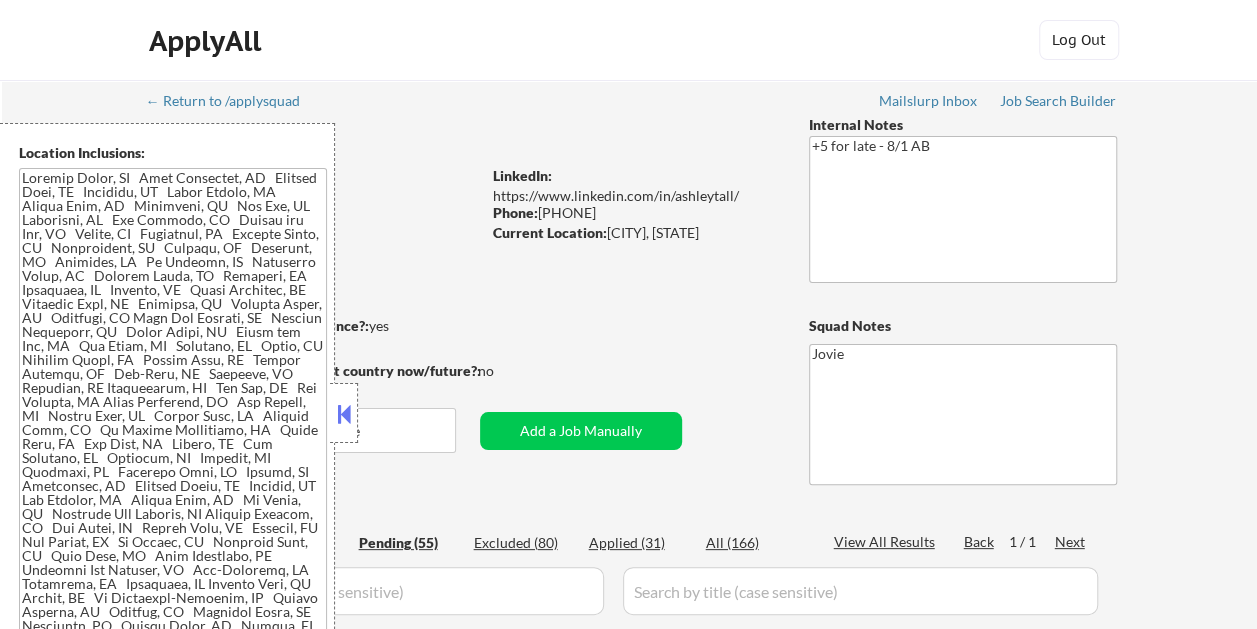 select on ""pending"" 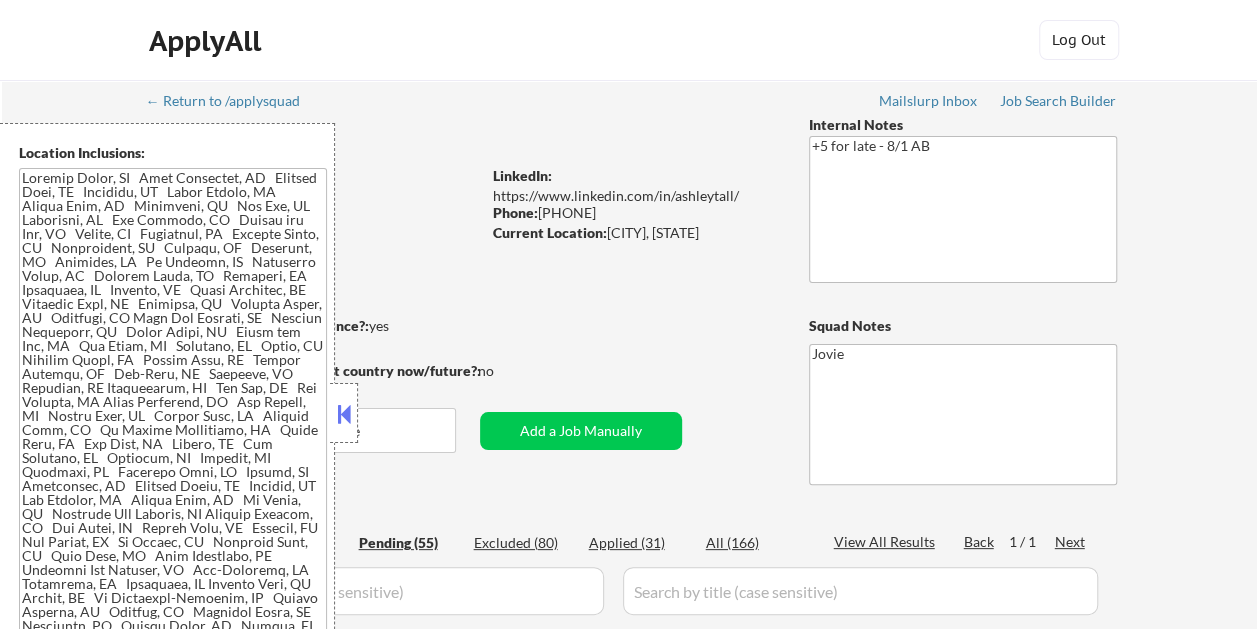 select on ""pending"" 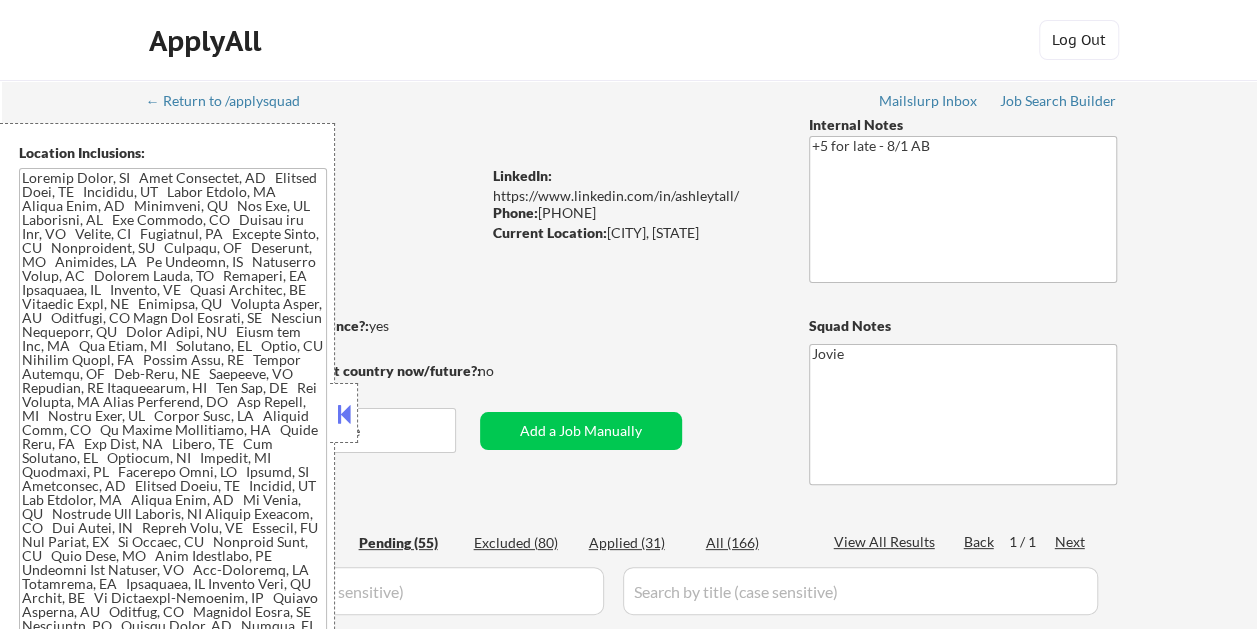select on ""pending"" 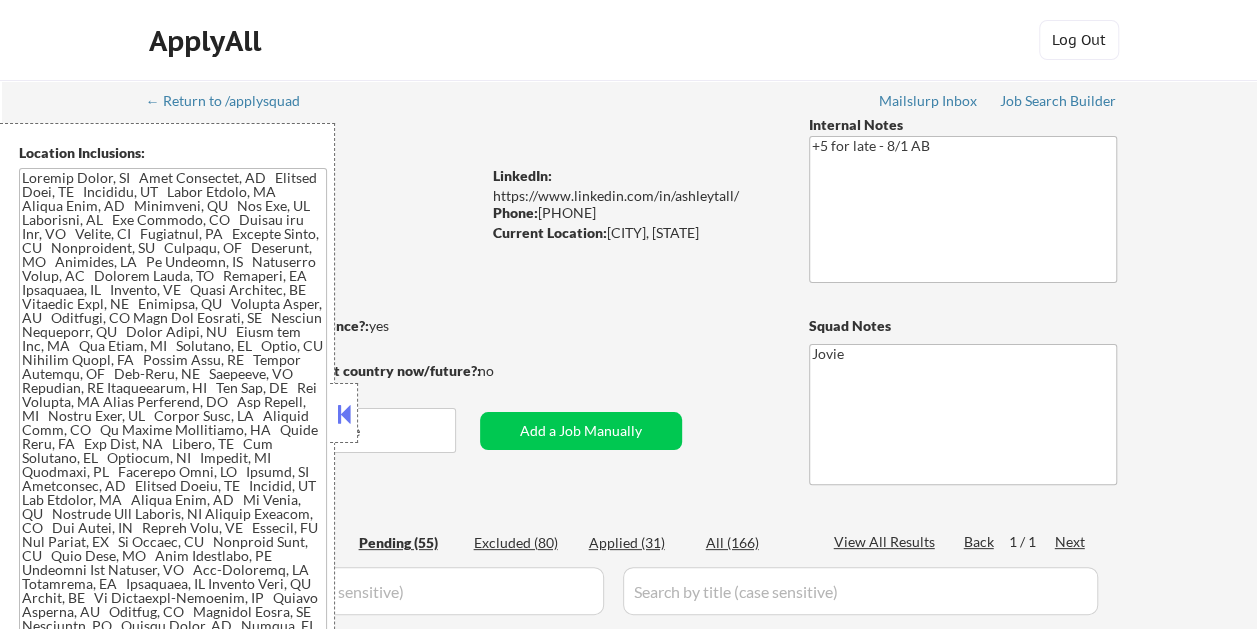 select on ""pending"" 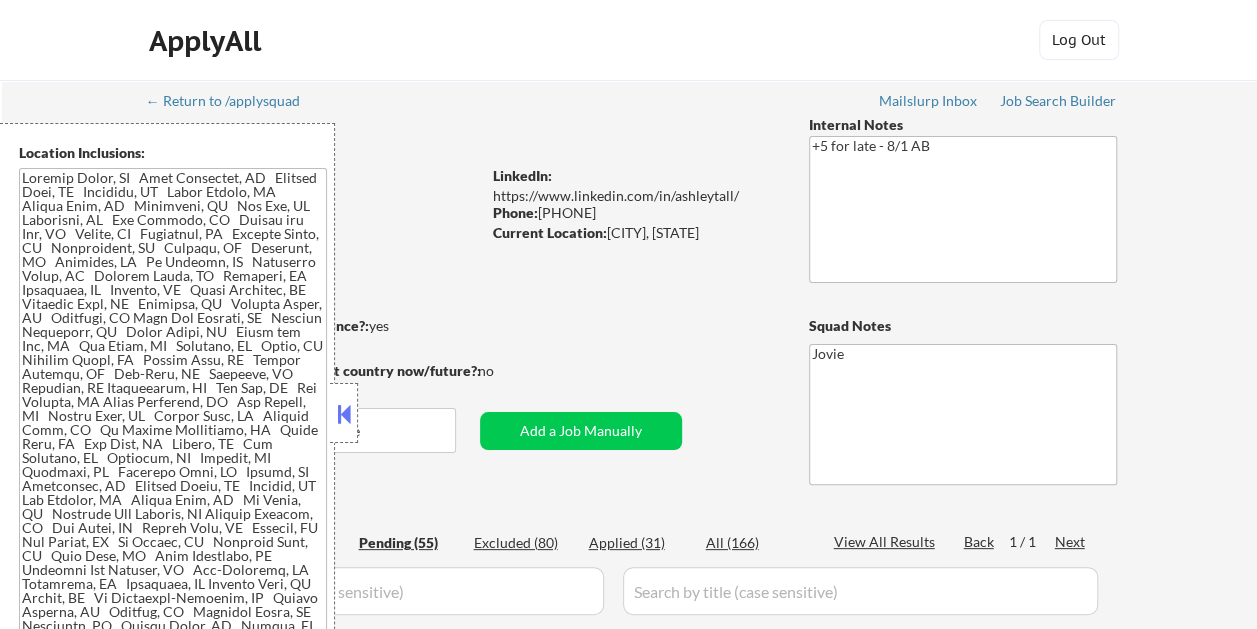select on ""pending"" 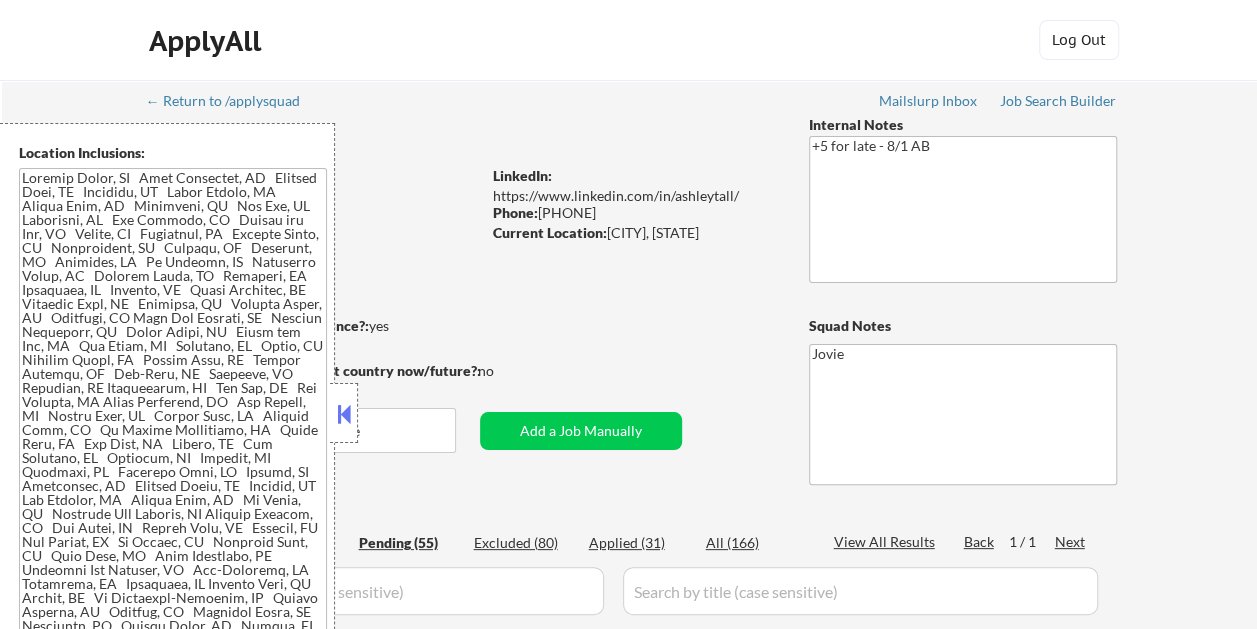 select on ""pending"" 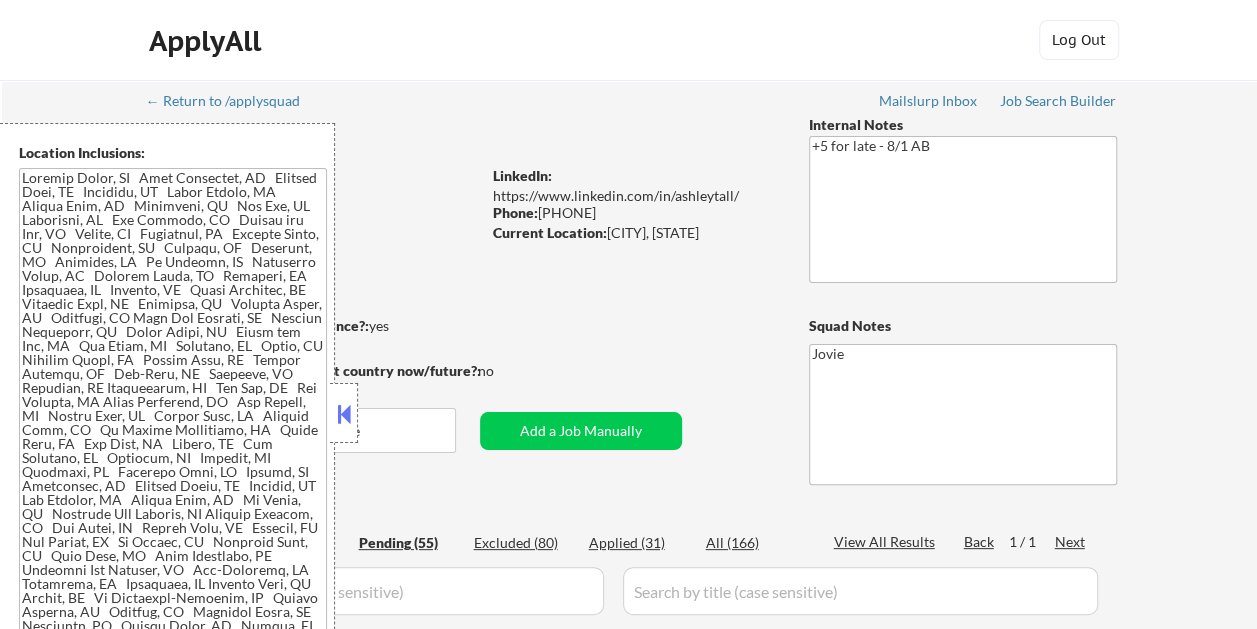 select on ""pending"" 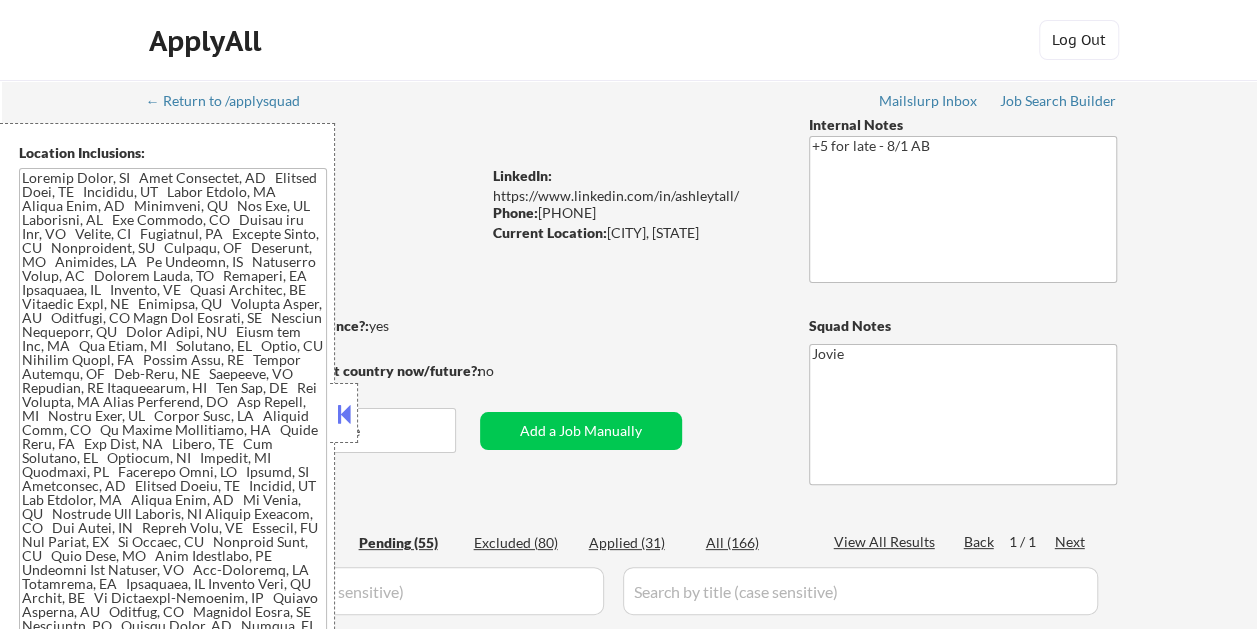 select on ""pending"" 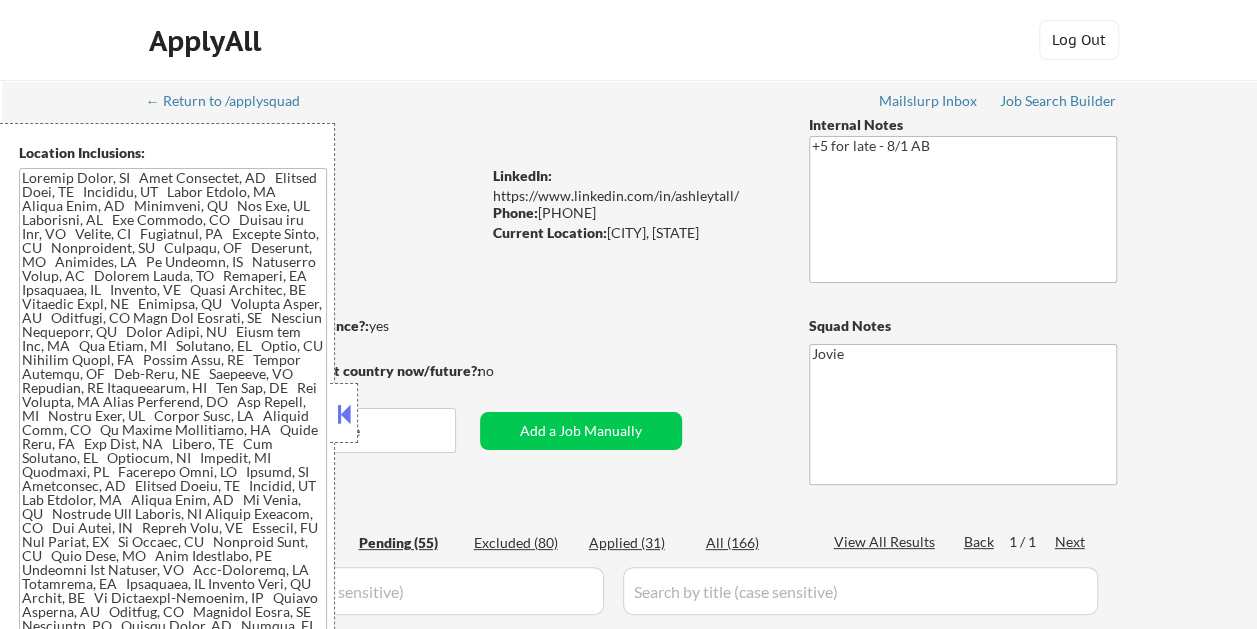 select on ""pending"" 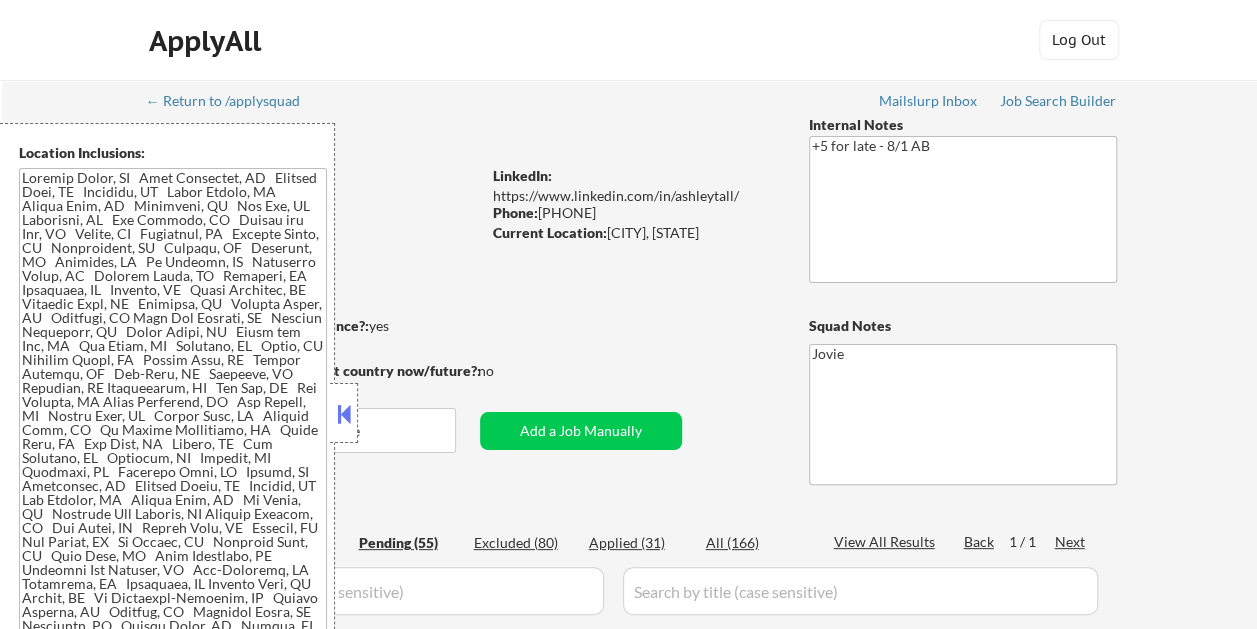 select on ""pending"" 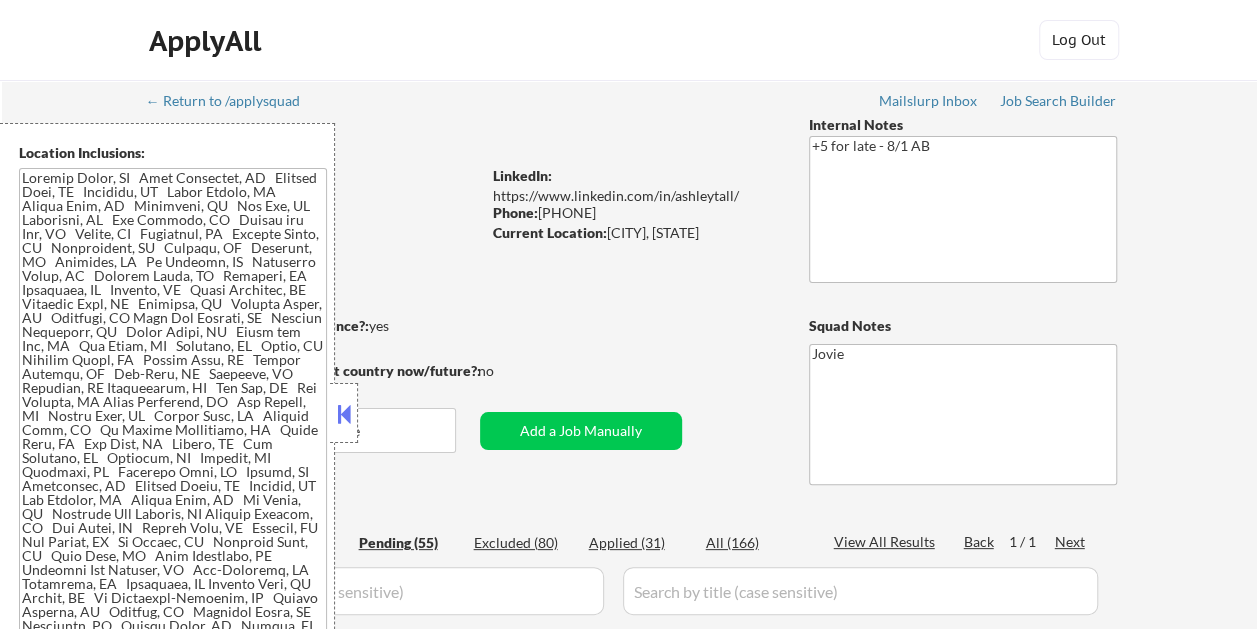 select on ""pending"" 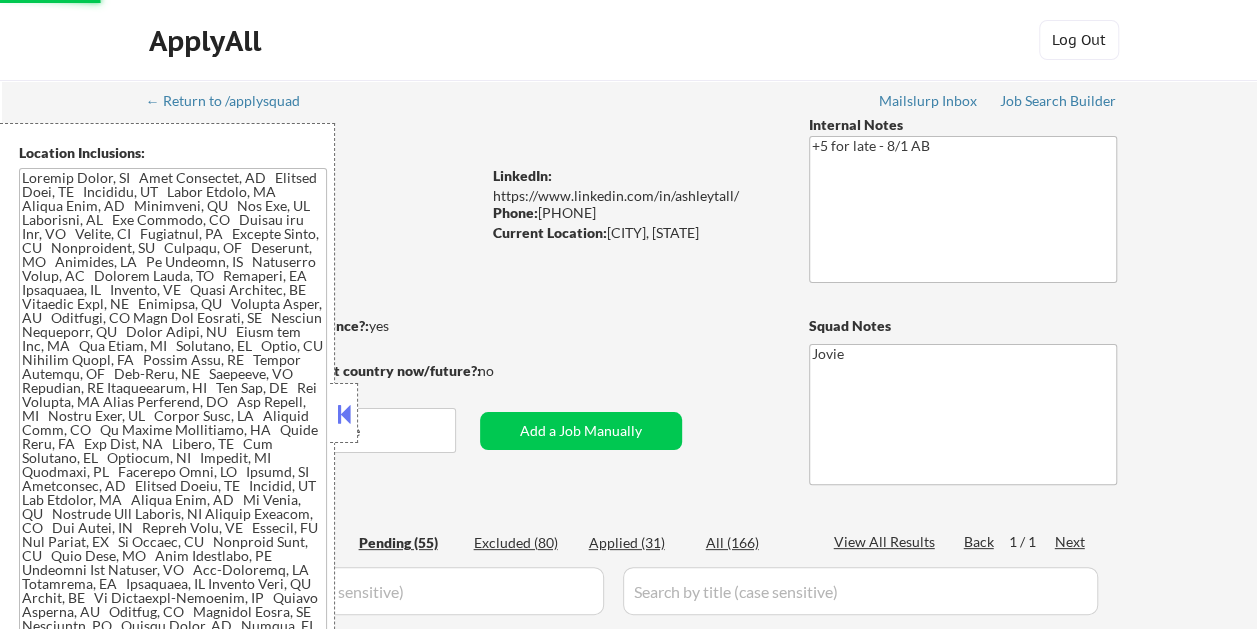 click at bounding box center (344, 414) 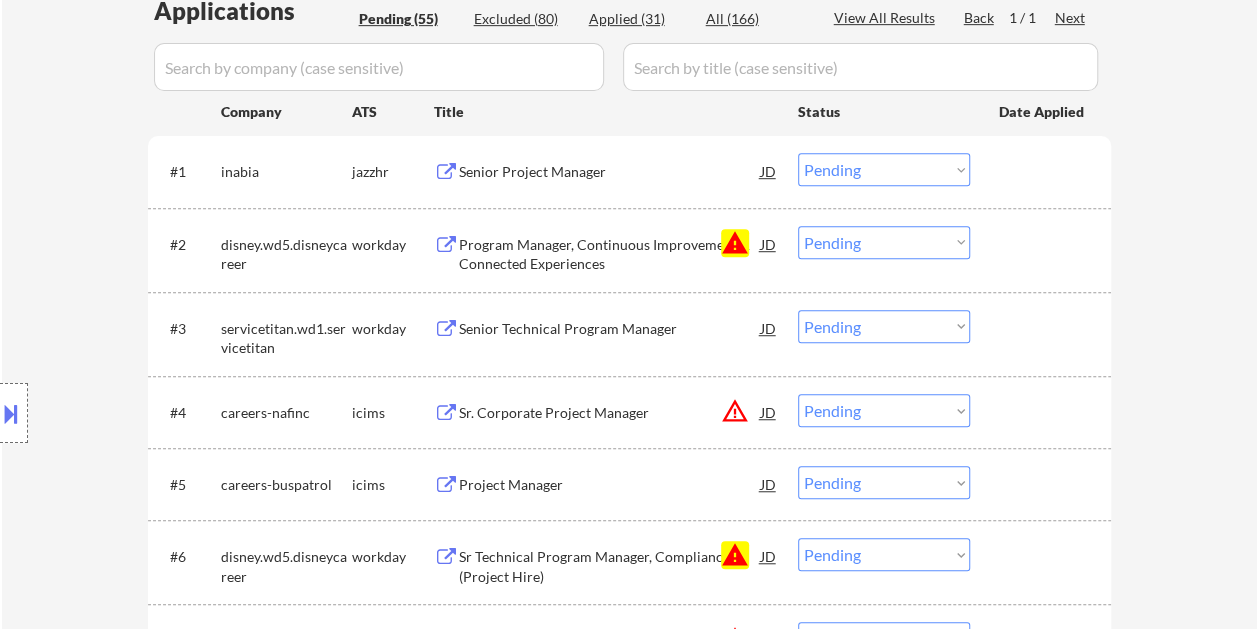 scroll, scrollTop: 600, scrollLeft: 0, axis: vertical 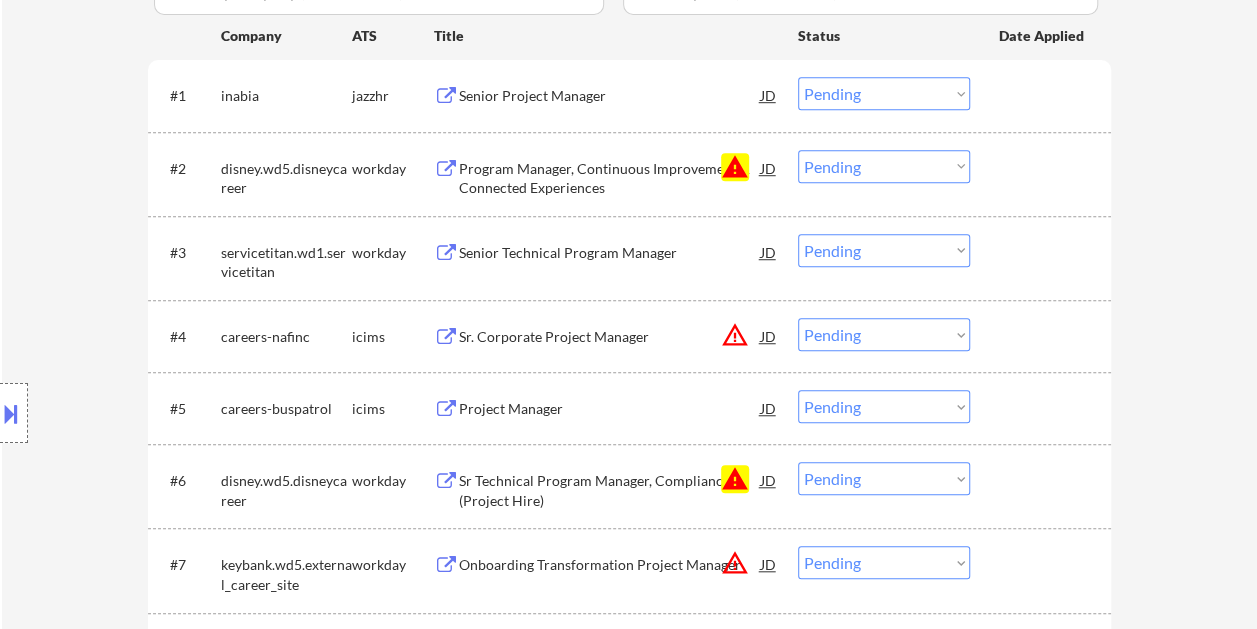 click on "Senior Project Manager" at bounding box center (610, 96) 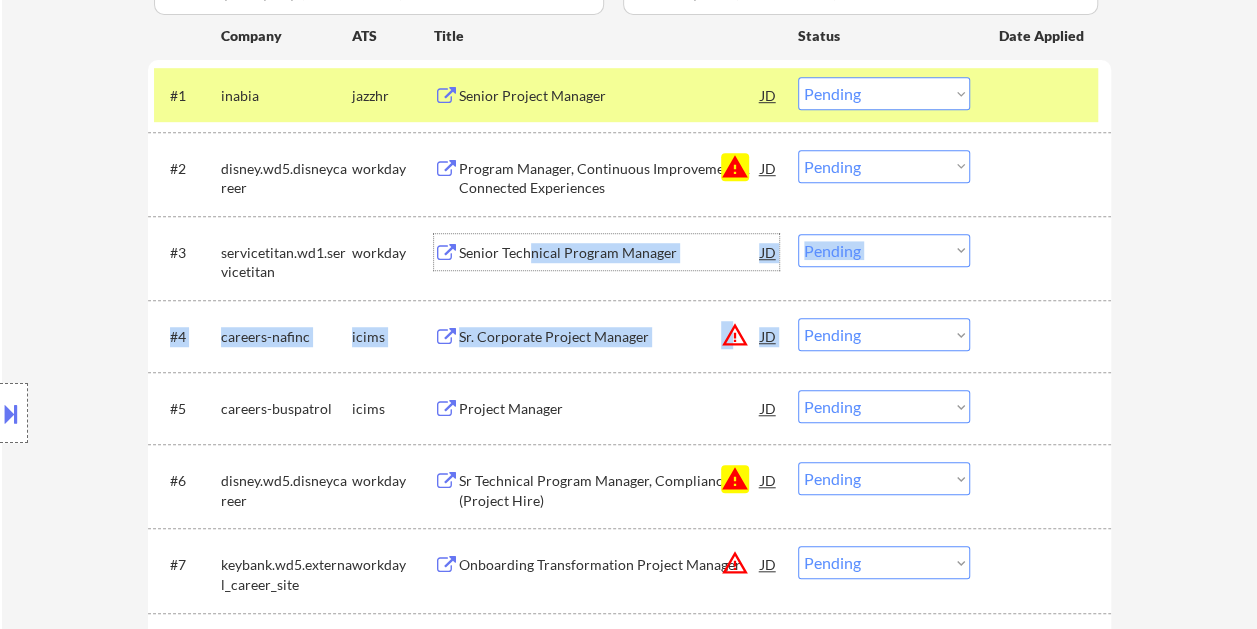 drag, startPoint x: 678, startPoint y: 316, endPoint x: 733, endPoint y: 304, distance: 56.293873 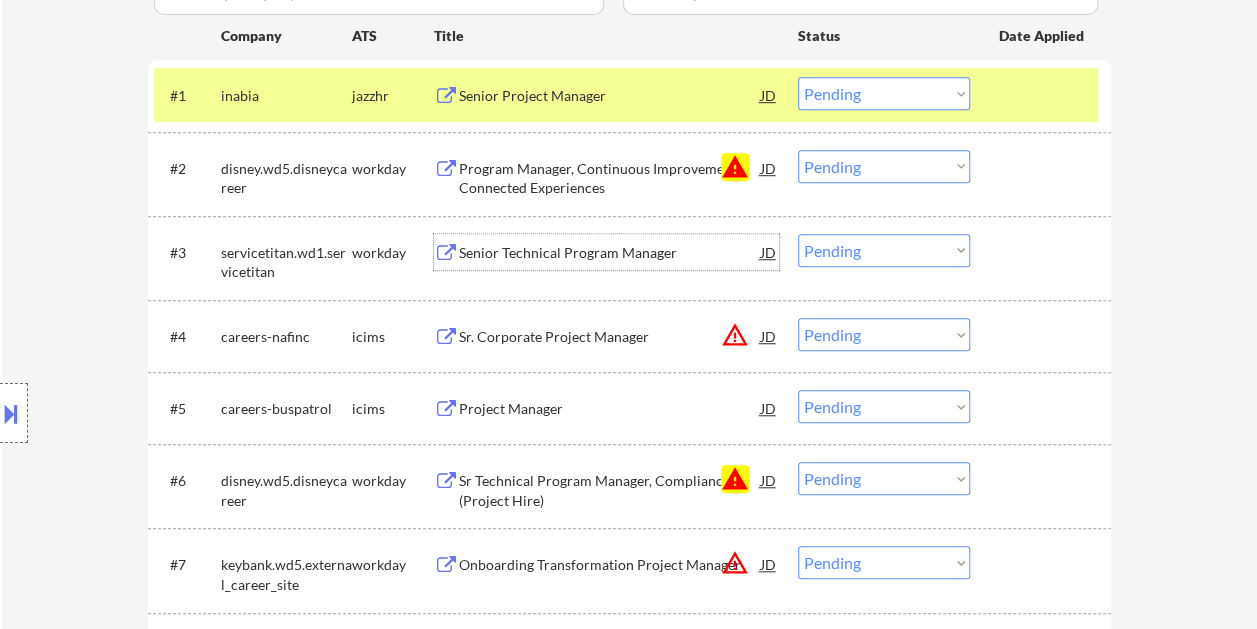 drag, startPoint x: 733, startPoint y: 304, endPoint x: 770, endPoint y: 101, distance: 206.34438 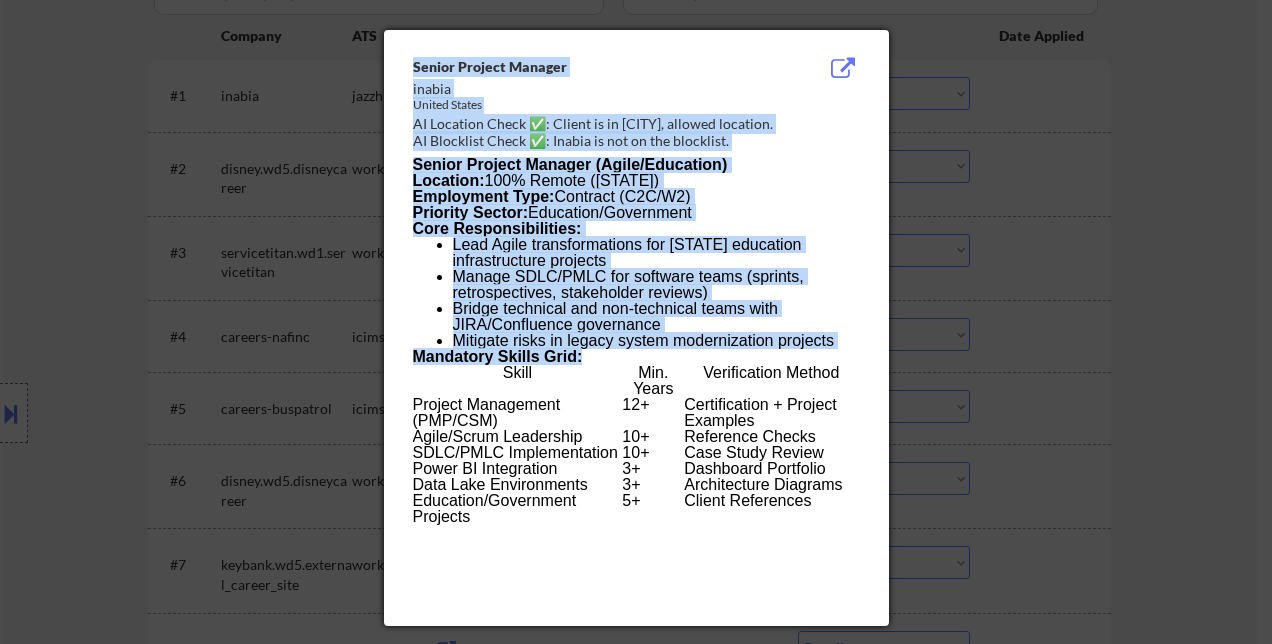 drag, startPoint x: 415, startPoint y: 62, endPoint x: 700, endPoint y: 544, distance: 559.95447 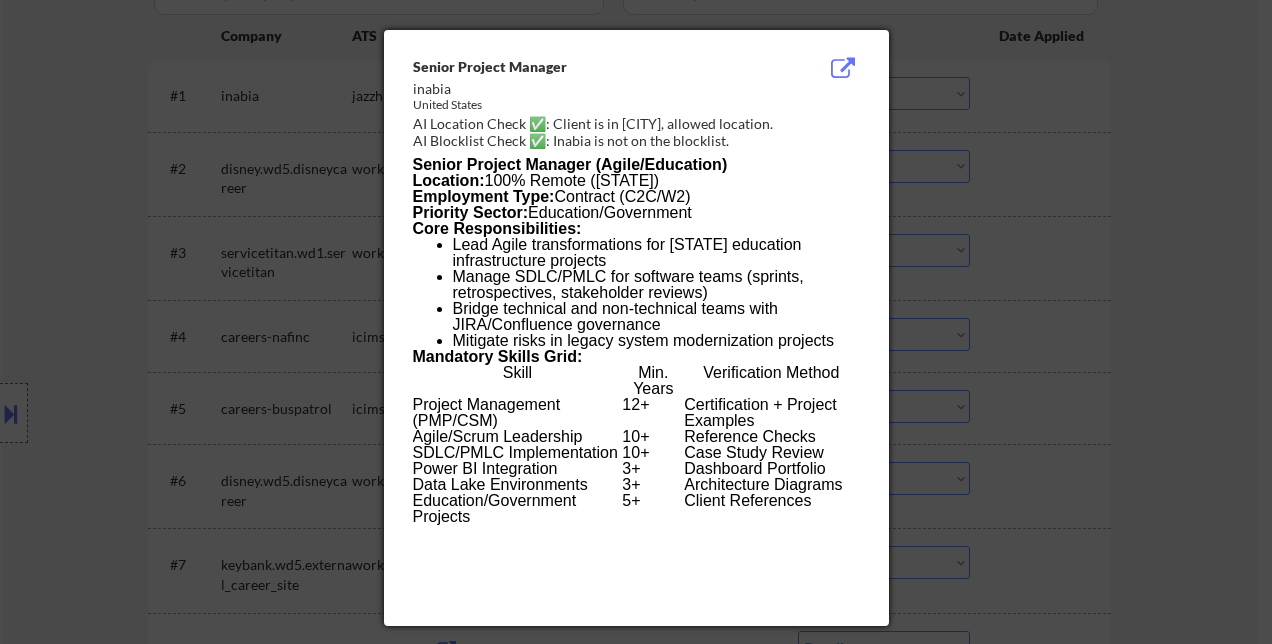 click at bounding box center [636, 322] 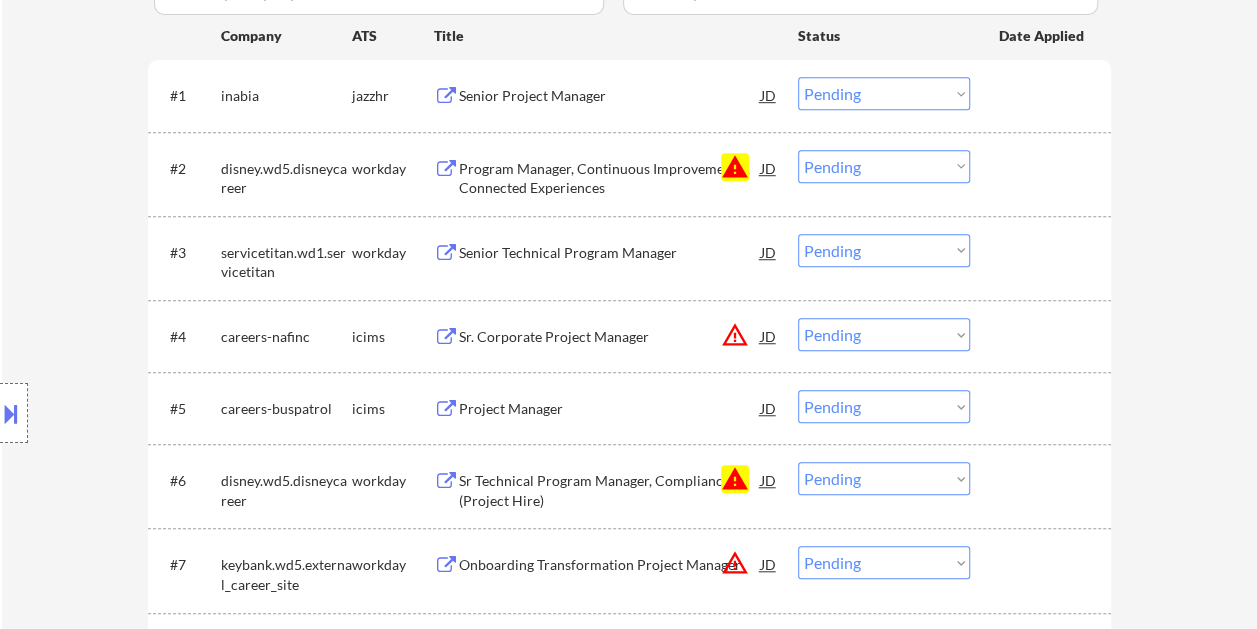 click on "Choose an option... Pending Applied Excluded (Questions) Excluded (Expired) Excluded (Location) Excluded (Bad Match) Excluded (Blocklist) Excluded (Salary) Excluded (Other)" at bounding box center (884, 93) 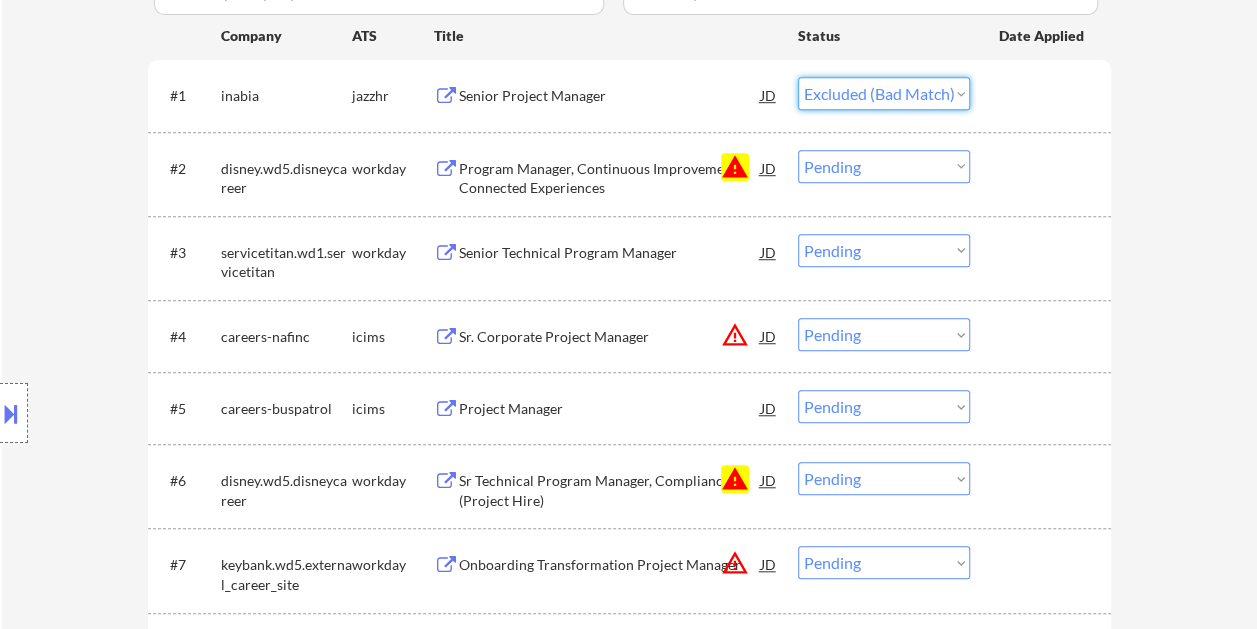 click on "Choose an option... Pending Applied Excluded (Questions) Excluded (Expired) Excluded (Location) Excluded (Bad Match) Excluded (Blocklist) Excluded (Salary) Excluded (Other)" at bounding box center (884, 93) 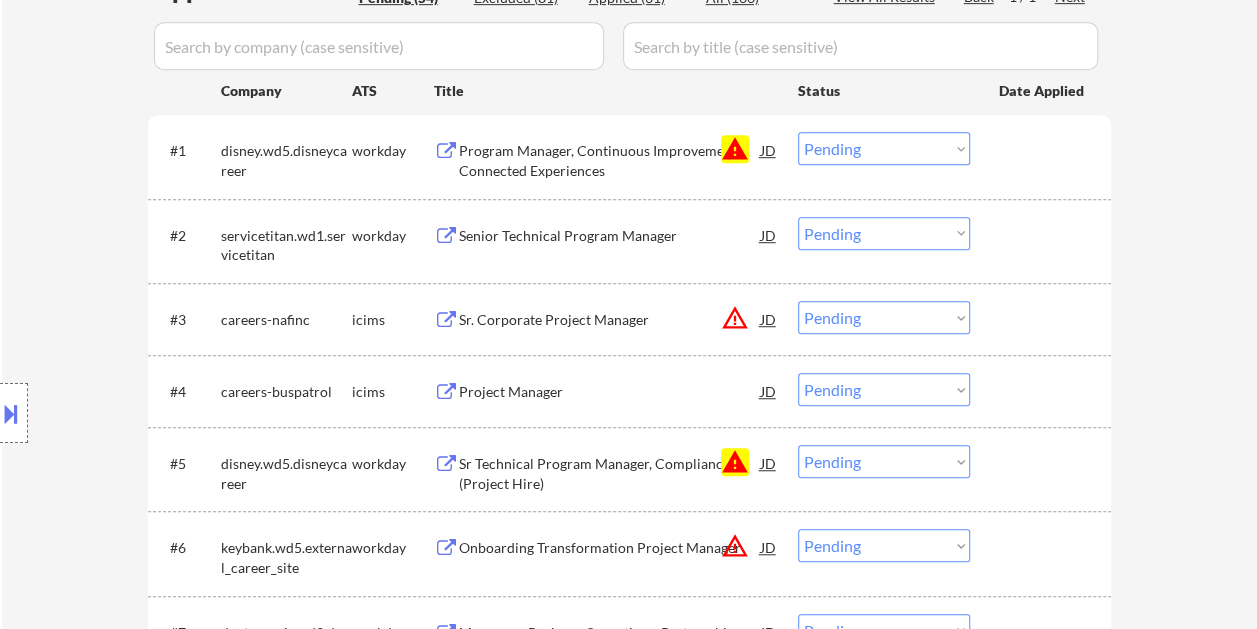 scroll, scrollTop: 500, scrollLeft: 0, axis: vertical 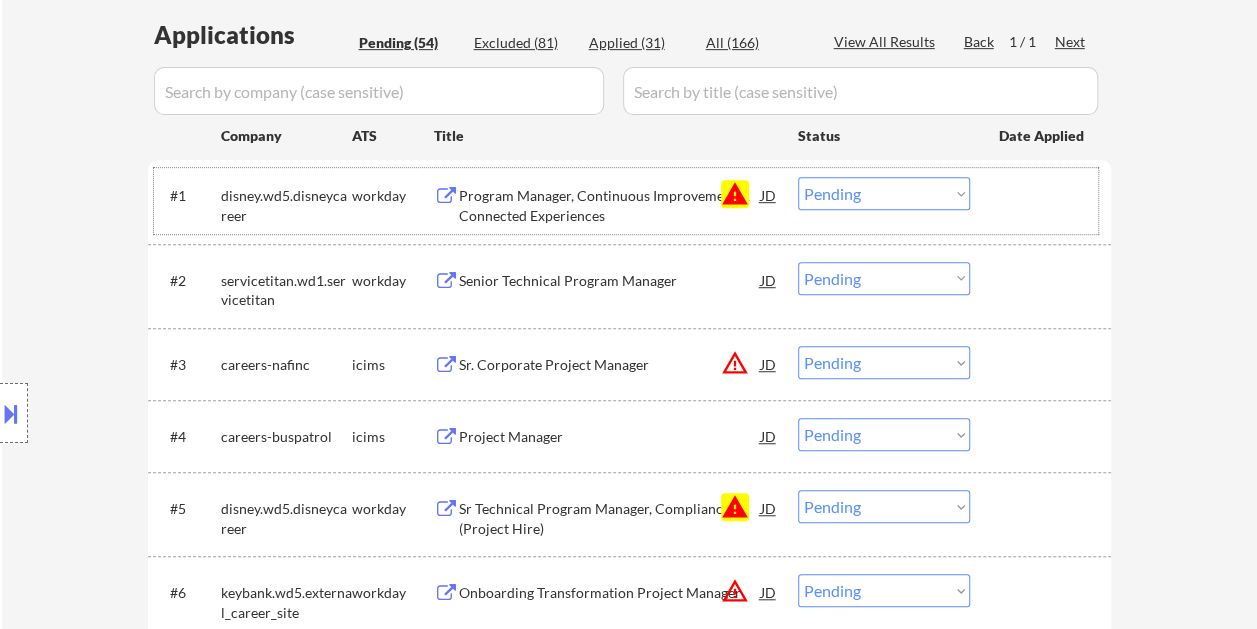 click at bounding box center [1043, 195] 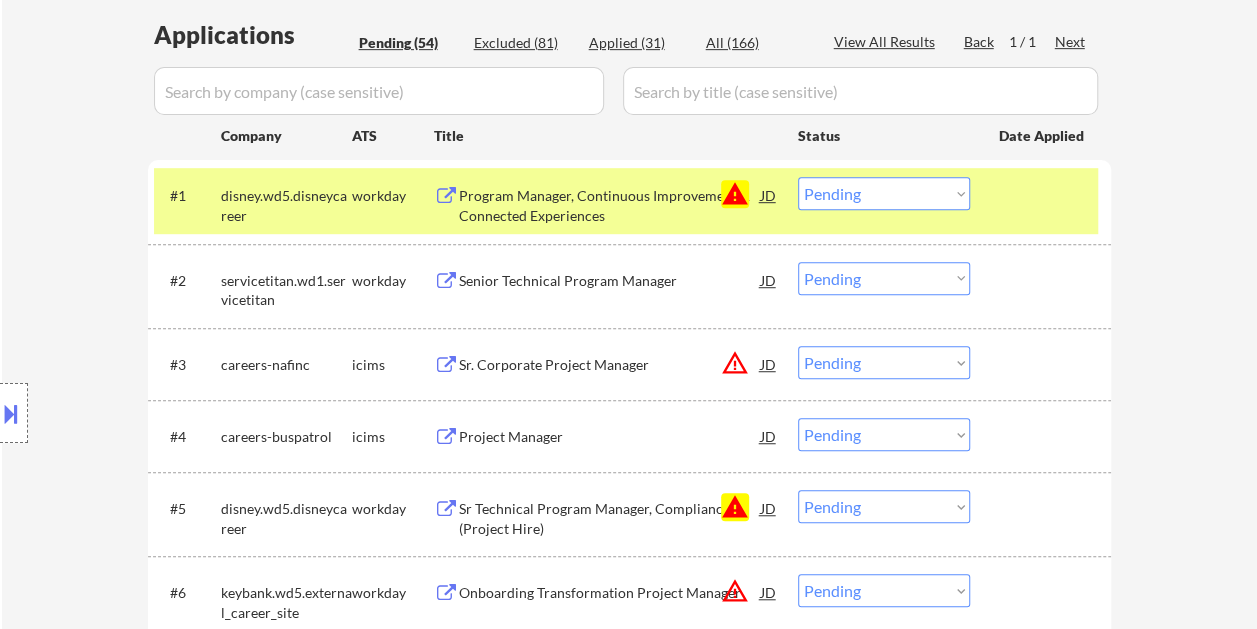 click on "Program Manager, Continuous Improvement & Connected Experiences" at bounding box center [610, 205] 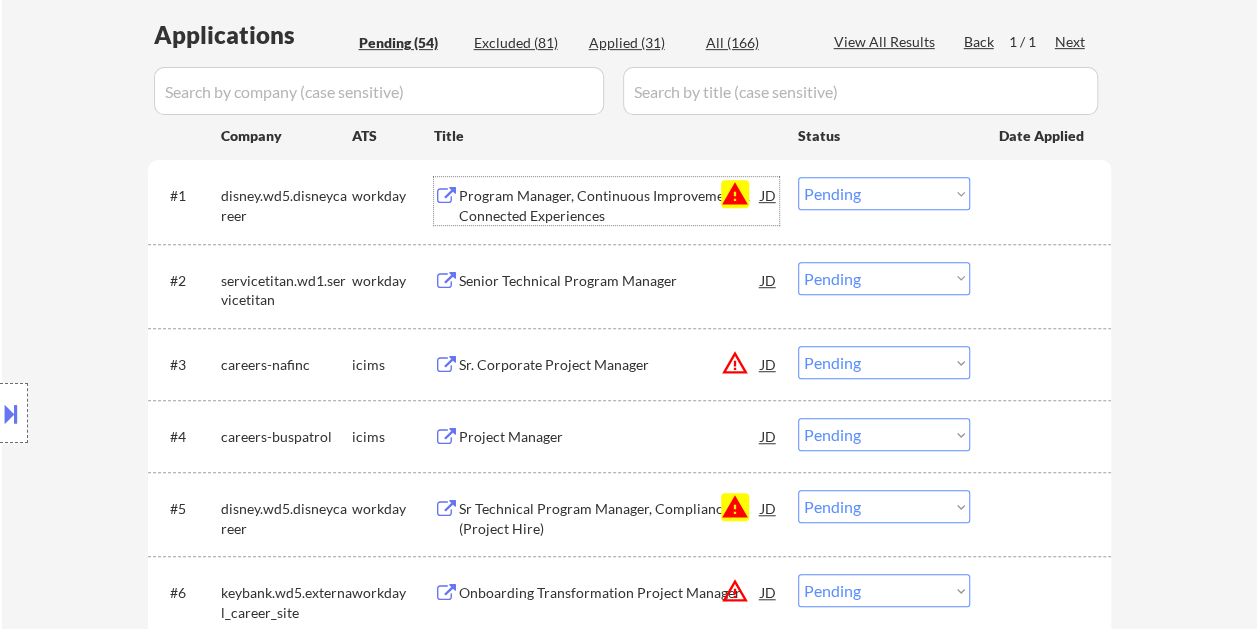 click on "Choose an option... Pending Applied Excluded (Questions) Excluded (Expired) Excluded (Location) Excluded (Bad Match) Excluded (Blocklist) Excluded (Salary) Excluded (Other)" at bounding box center [884, 193] 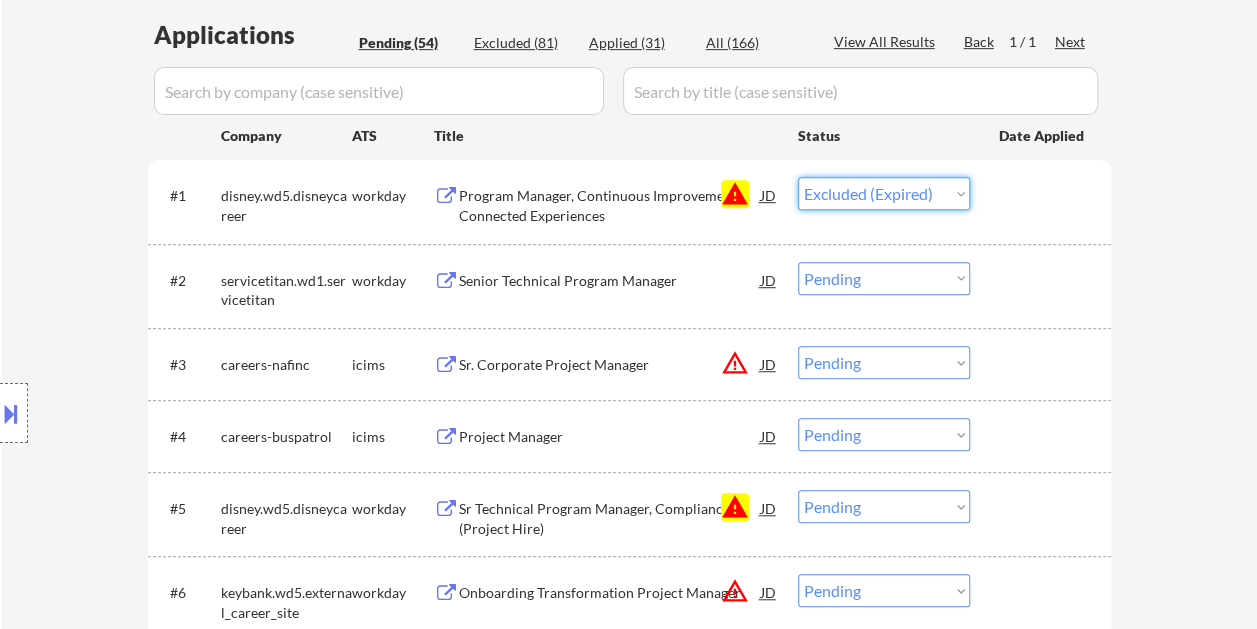 click on "Choose an option... Pending Applied Excluded (Questions) Excluded (Expired) Excluded (Location) Excluded (Bad Match) Excluded (Blocklist) Excluded (Salary) Excluded (Other)" at bounding box center [884, 193] 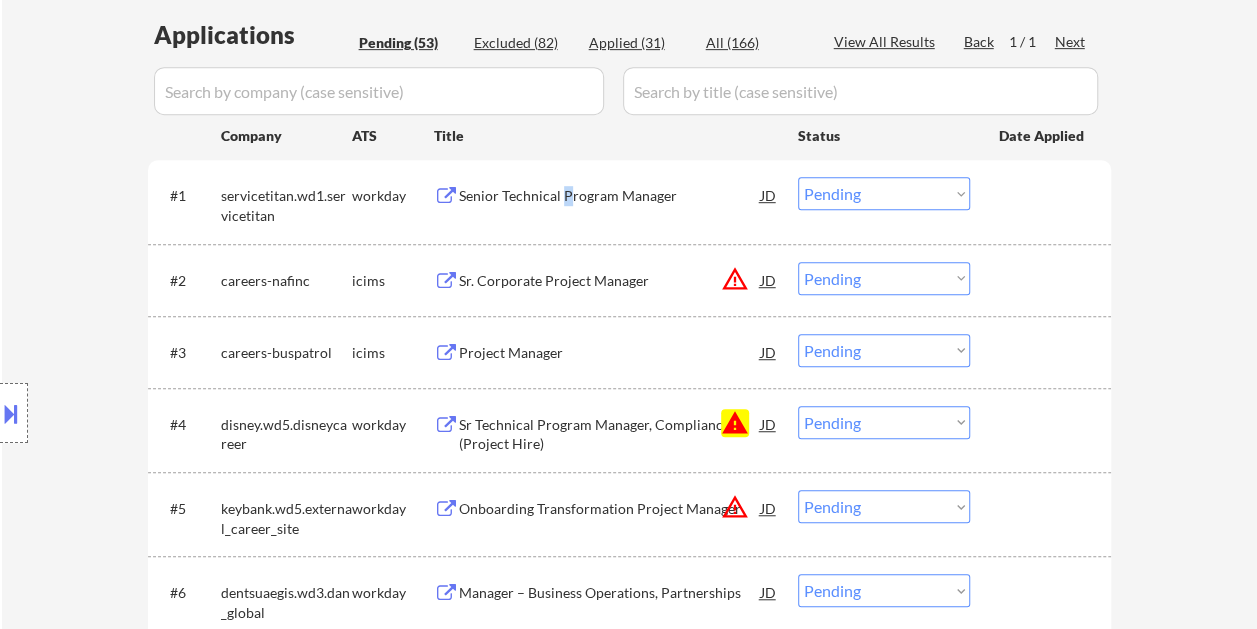 click on "Senior Technical Program Manager" at bounding box center (610, 196) 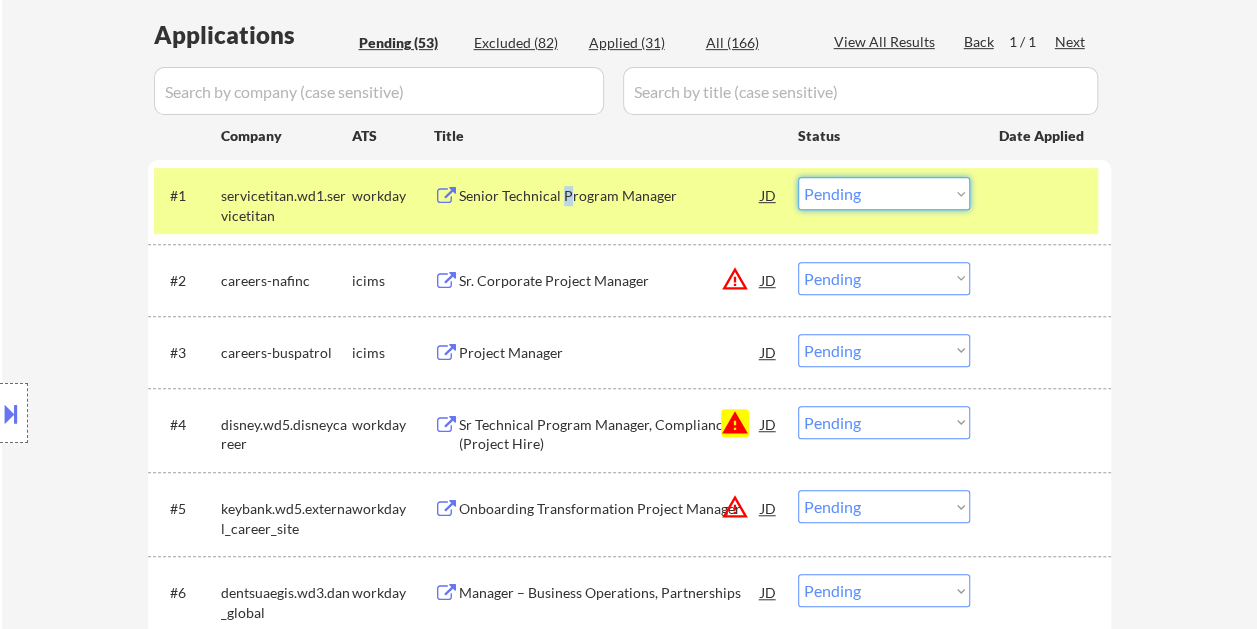 click on "Choose an option... Pending Applied Excluded (Questions) Excluded (Expired) Excluded (Location) Excluded (Bad Match) Excluded (Blocklist) Excluded (Salary) Excluded (Other)" at bounding box center (884, 193) 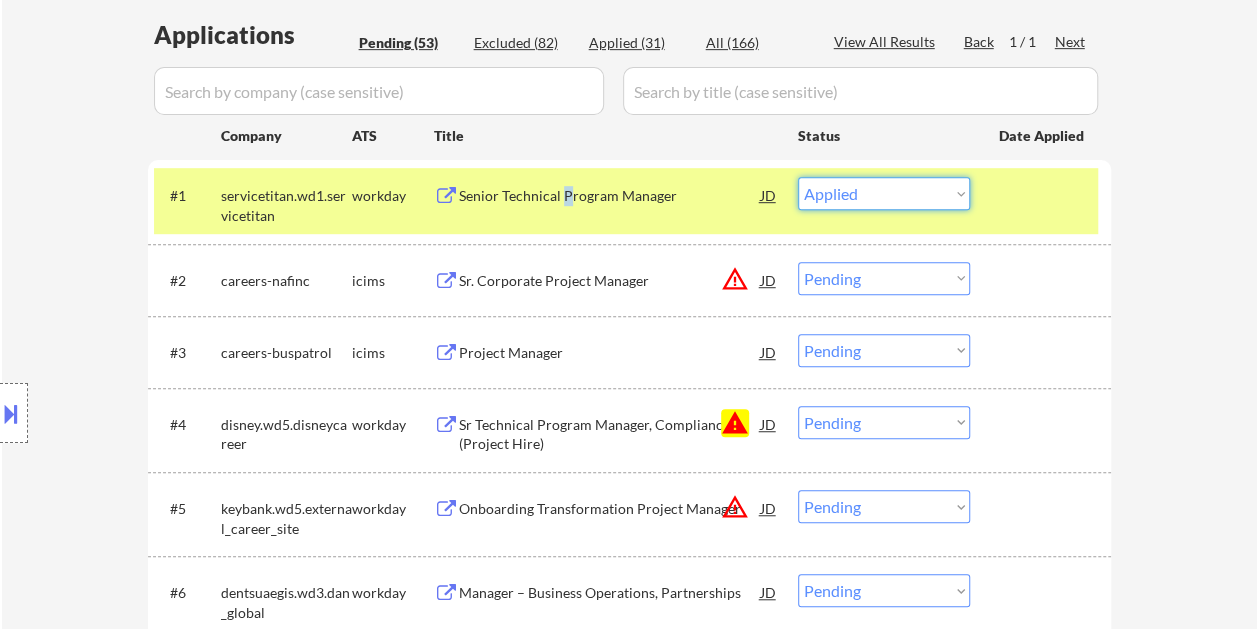 click on "Choose an option... Pending Applied Excluded (Questions) Excluded (Expired) Excluded (Location) Excluded (Bad Match) Excluded (Blocklist) Excluded (Salary) Excluded (Other)" at bounding box center [884, 193] 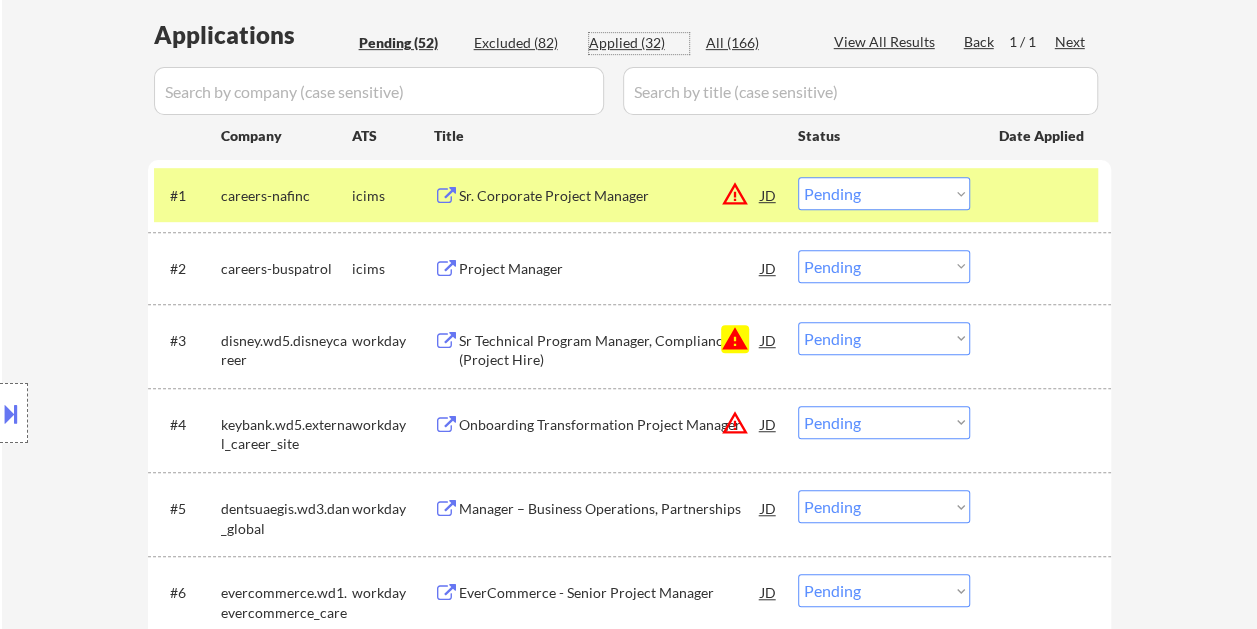 click on "Applied (32)" at bounding box center [639, 43] 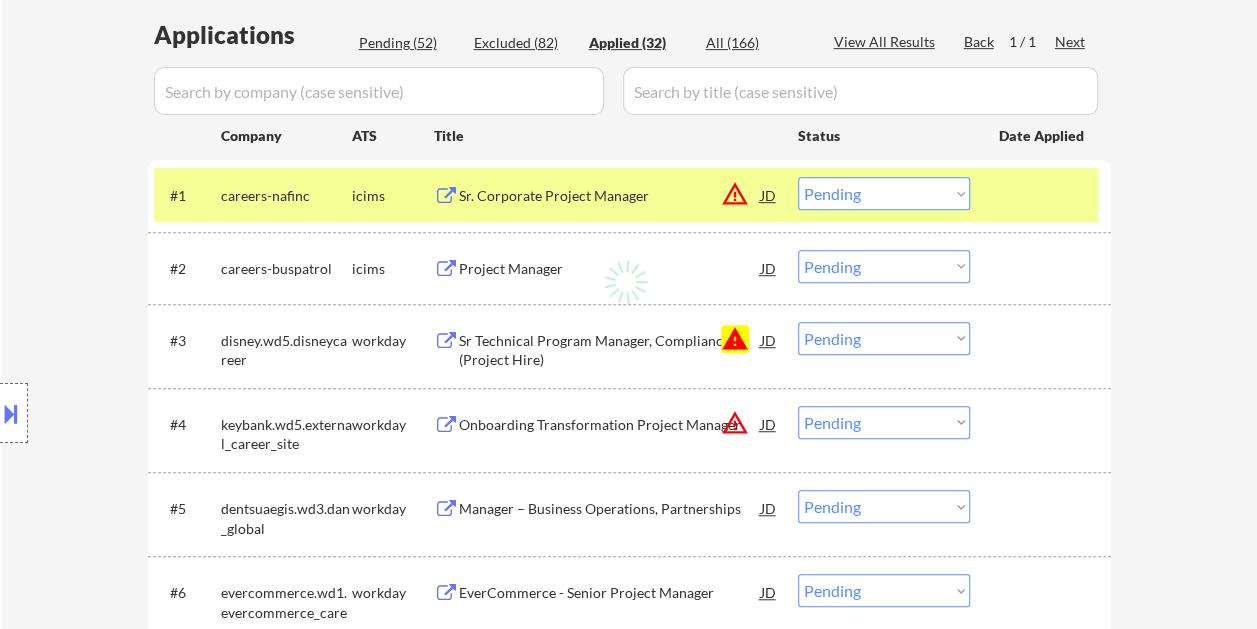select on ""applied"" 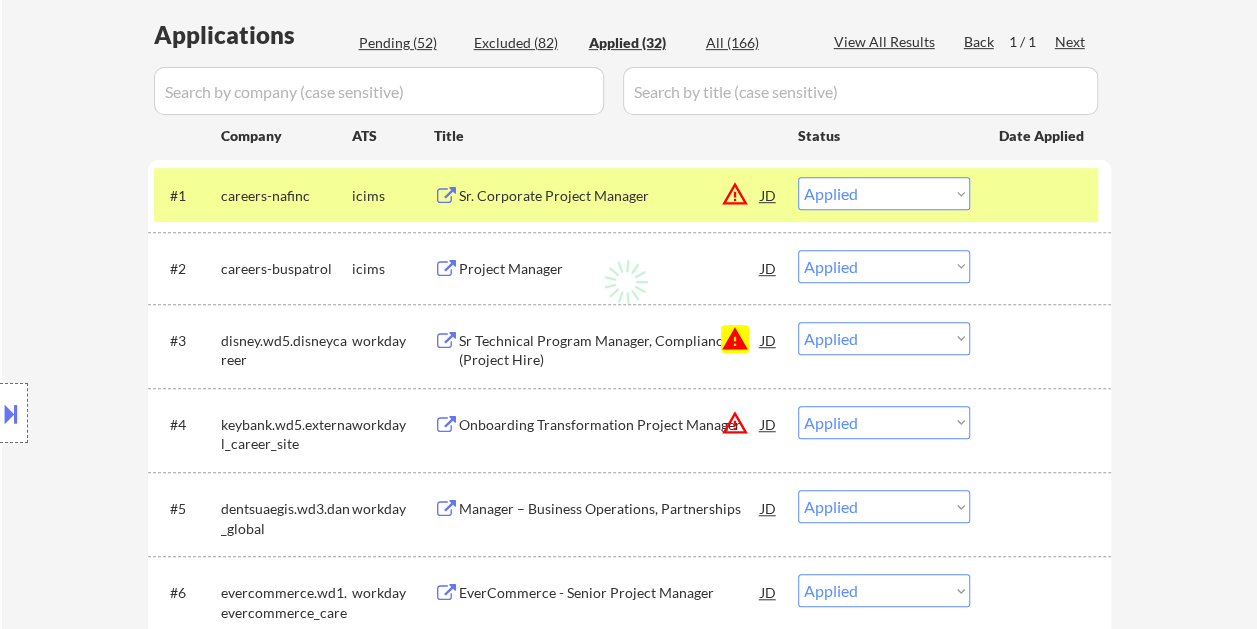 select on ""applied"" 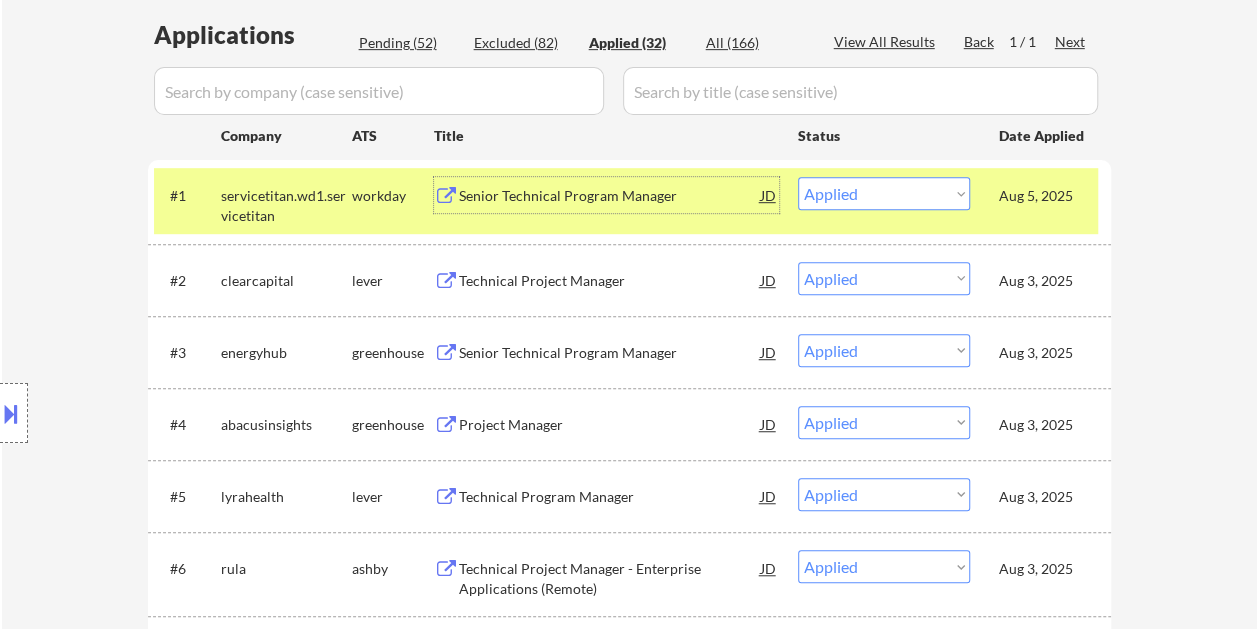click on "Senior Technical Program Manager" at bounding box center [610, 196] 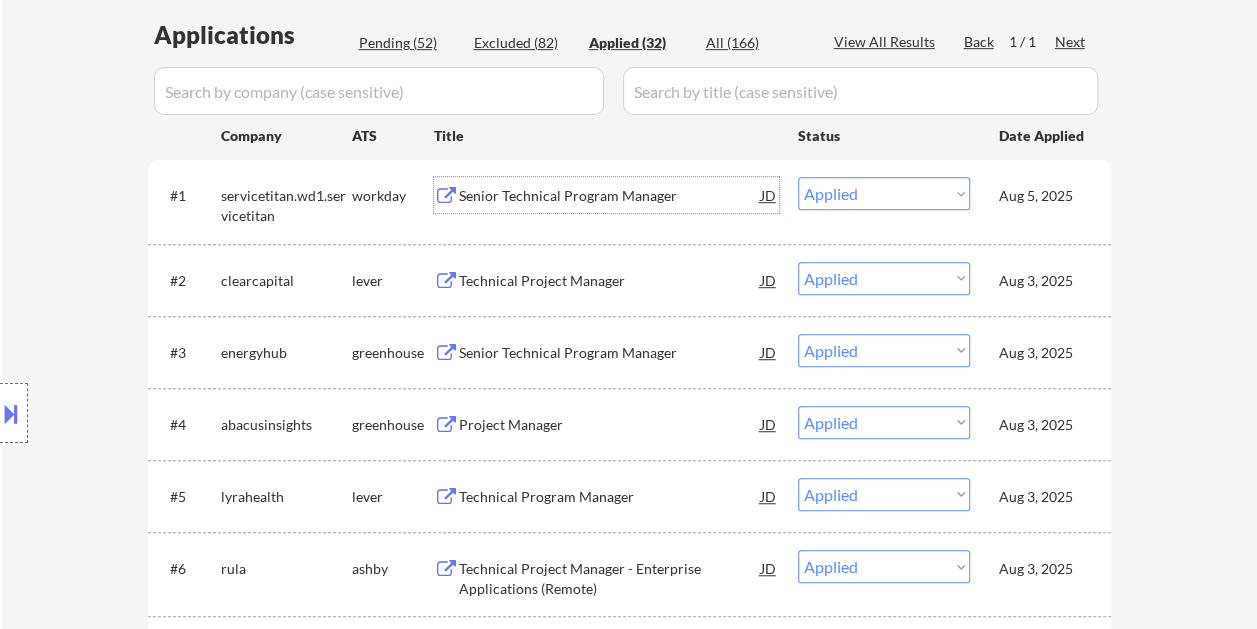 click on "Pending (52)" at bounding box center (409, 43) 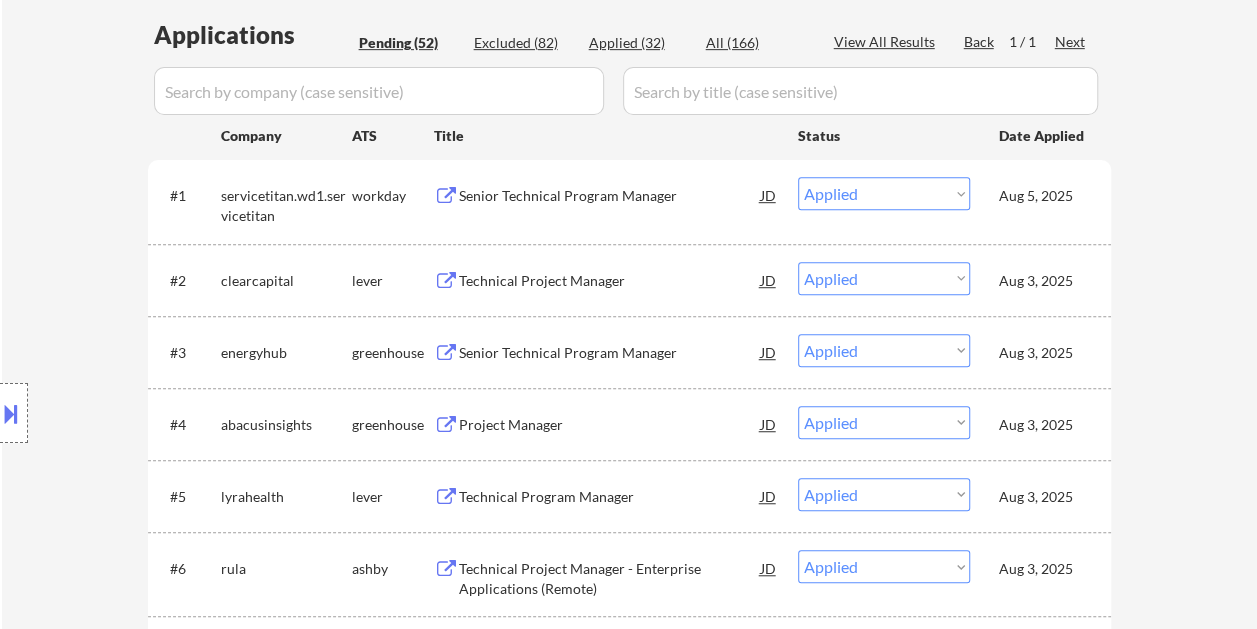 select on ""pending"" 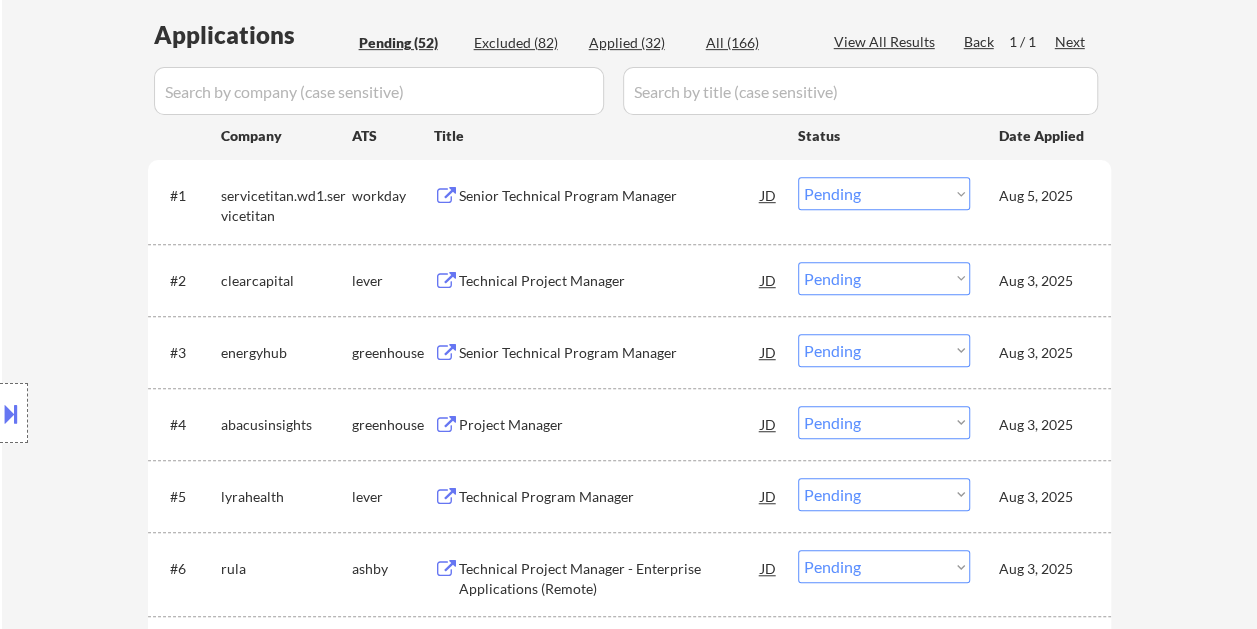 select on ""pending"" 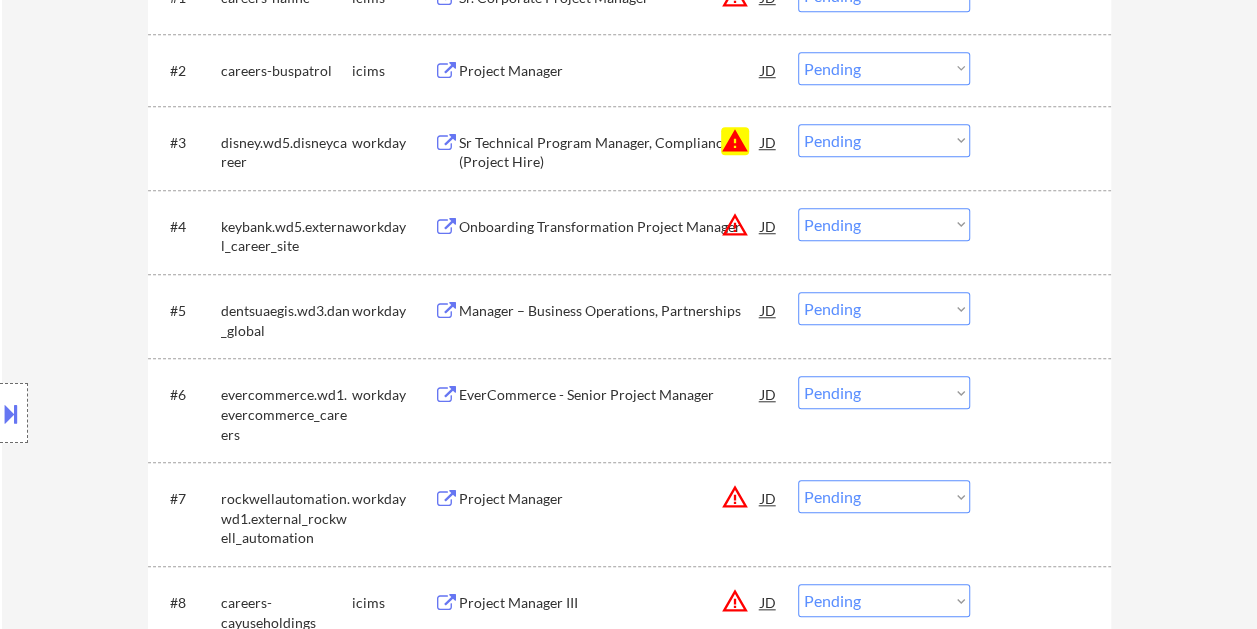 scroll, scrollTop: 700, scrollLeft: 0, axis: vertical 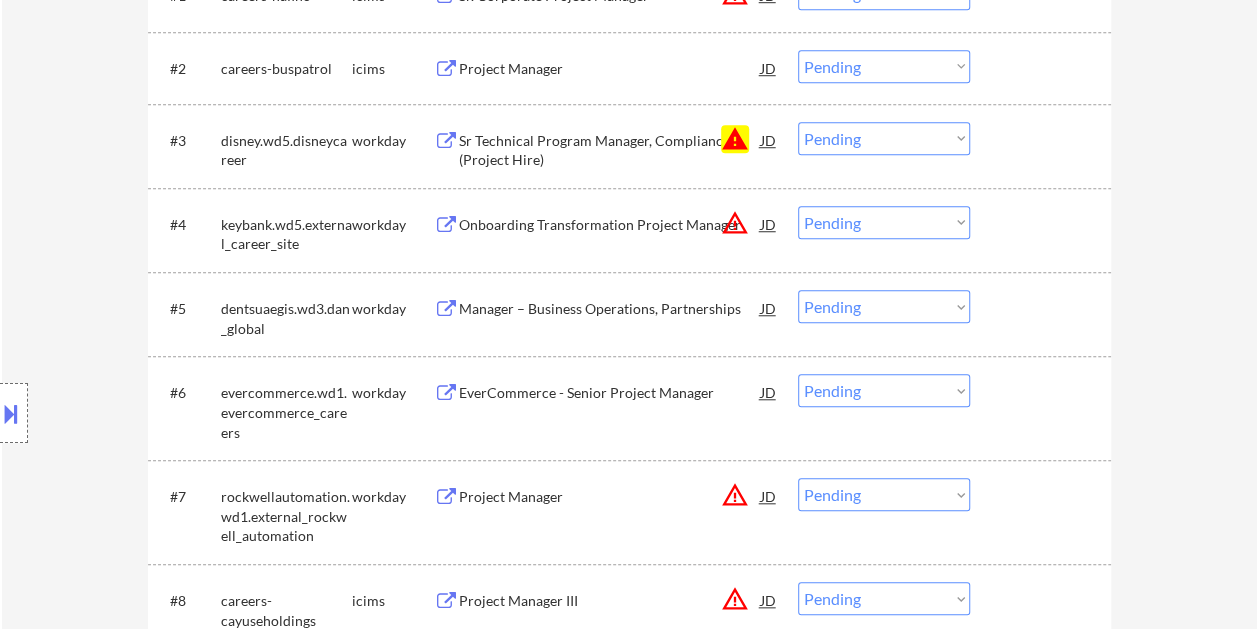 click at bounding box center (1043, 140) 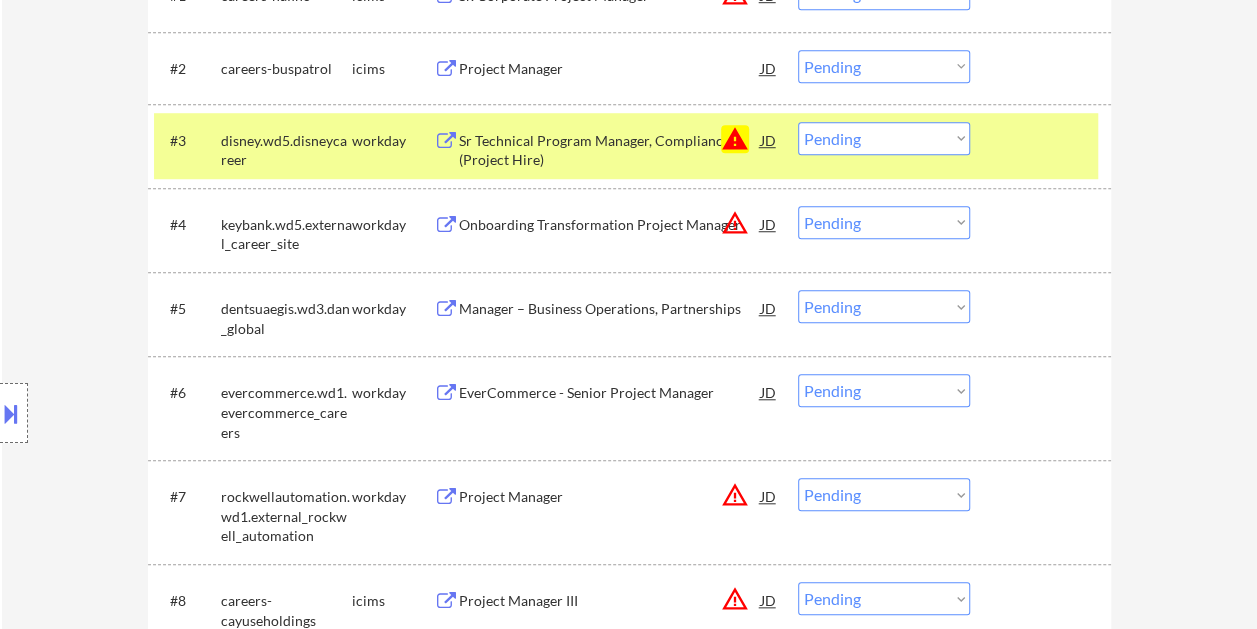 click on "Sr Technical Program Manager, Compliance (Project Hire)" at bounding box center [610, 150] 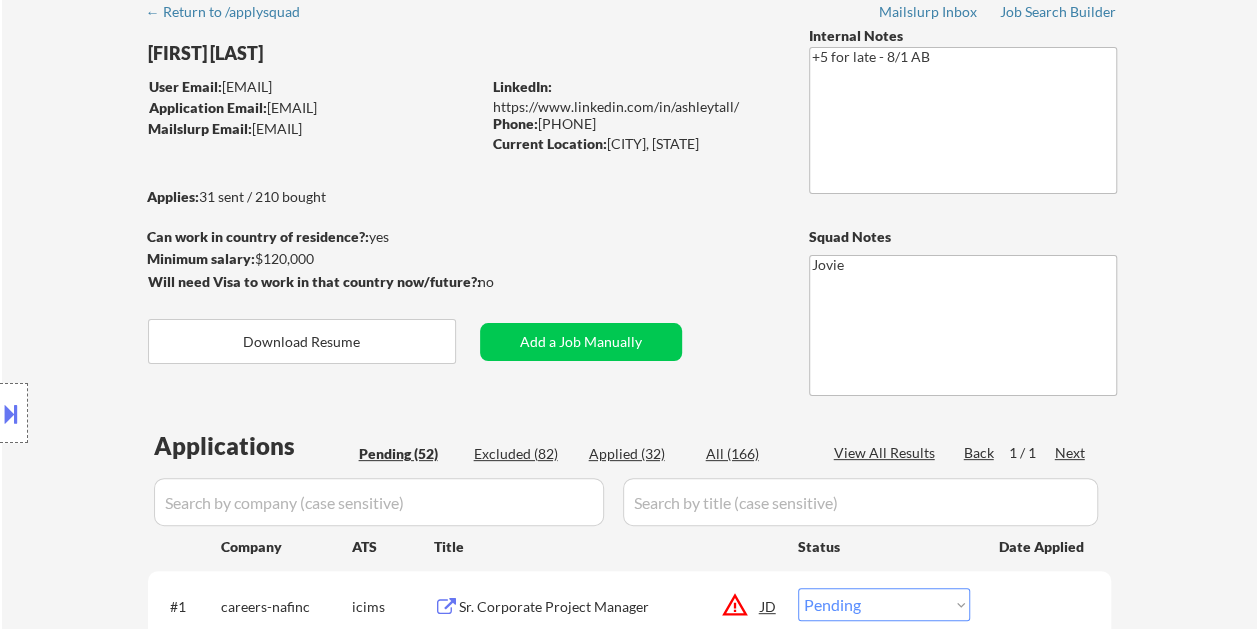 scroll, scrollTop: 0, scrollLeft: 0, axis: both 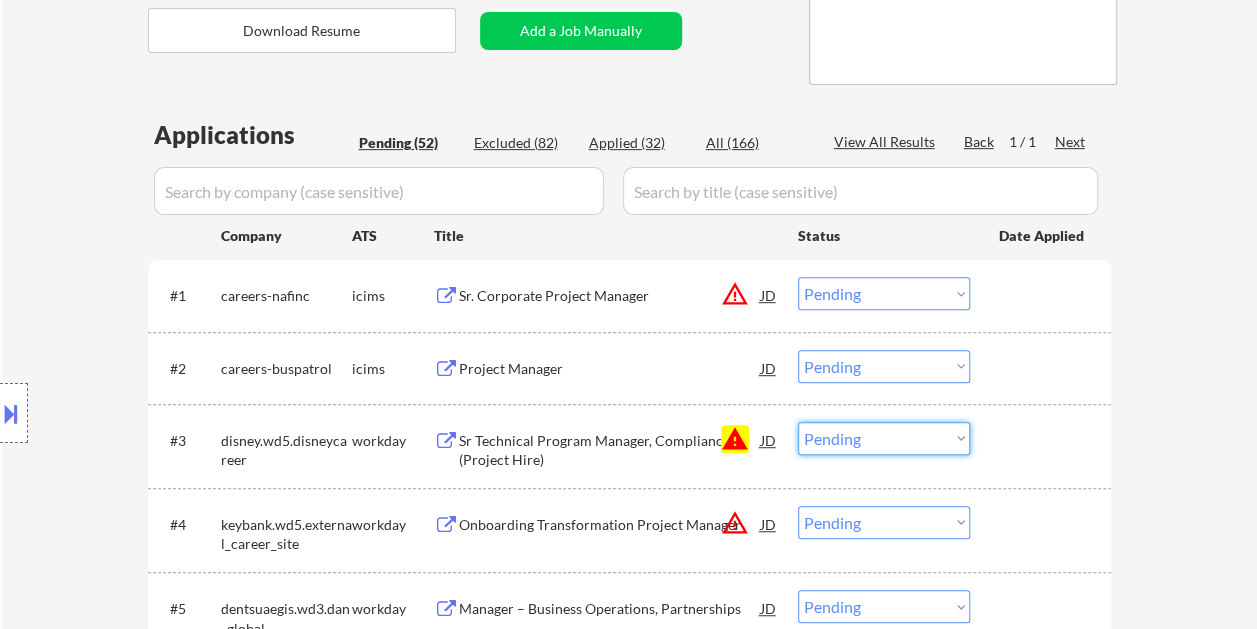click on "Choose an option... Pending Applied Excluded (Questions) Excluded (Expired) Excluded (Location) Excluded (Bad Match) Excluded (Blocklist) Excluded (Salary) Excluded (Other)" at bounding box center (884, 438) 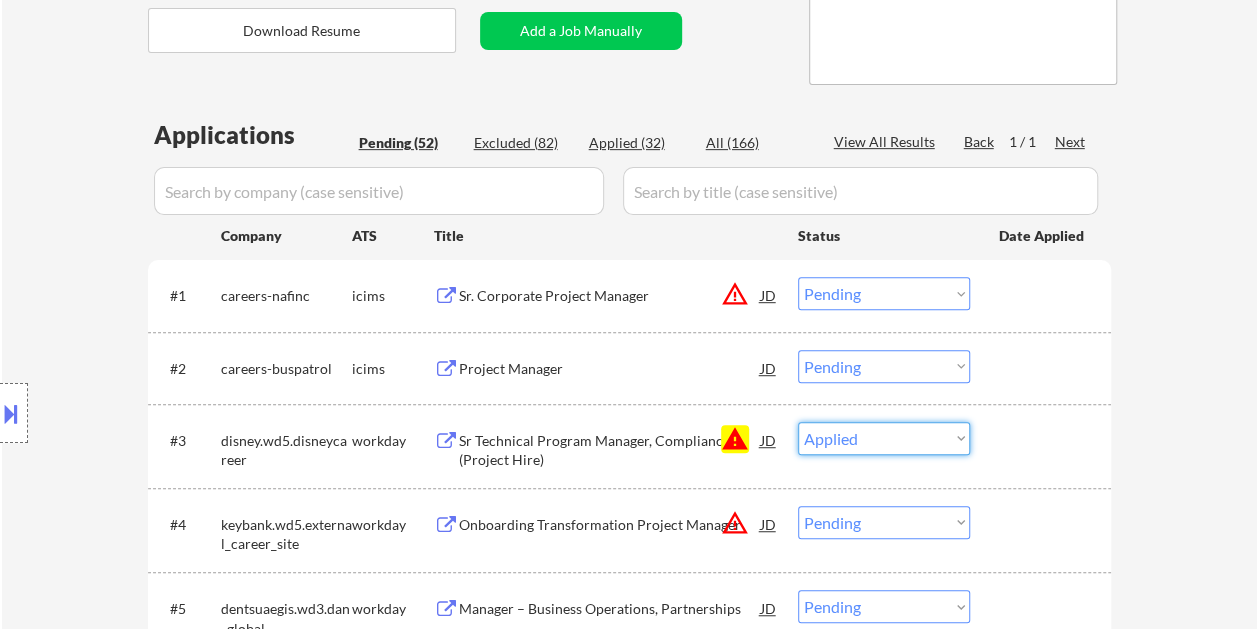 click on "Choose an option... Pending Applied Excluded (Questions) Excluded (Expired) Excluded (Location) Excluded (Bad Match) Excluded (Blocklist) Excluded (Salary) Excluded (Other)" at bounding box center [884, 438] 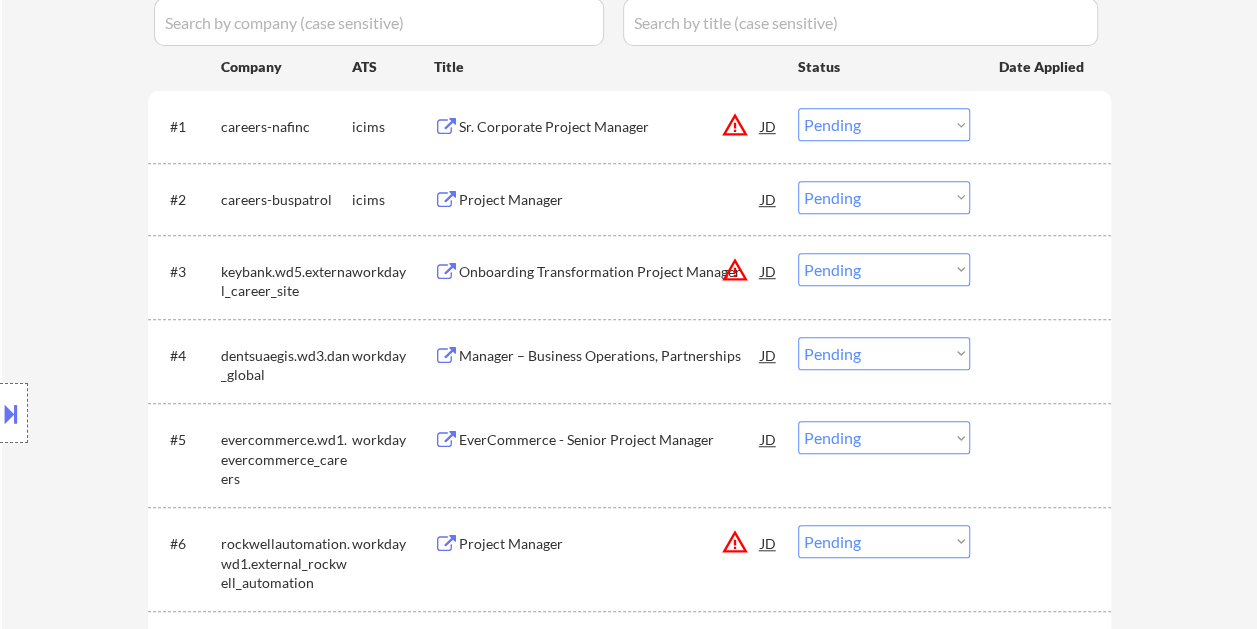 scroll, scrollTop: 600, scrollLeft: 0, axis: vertical 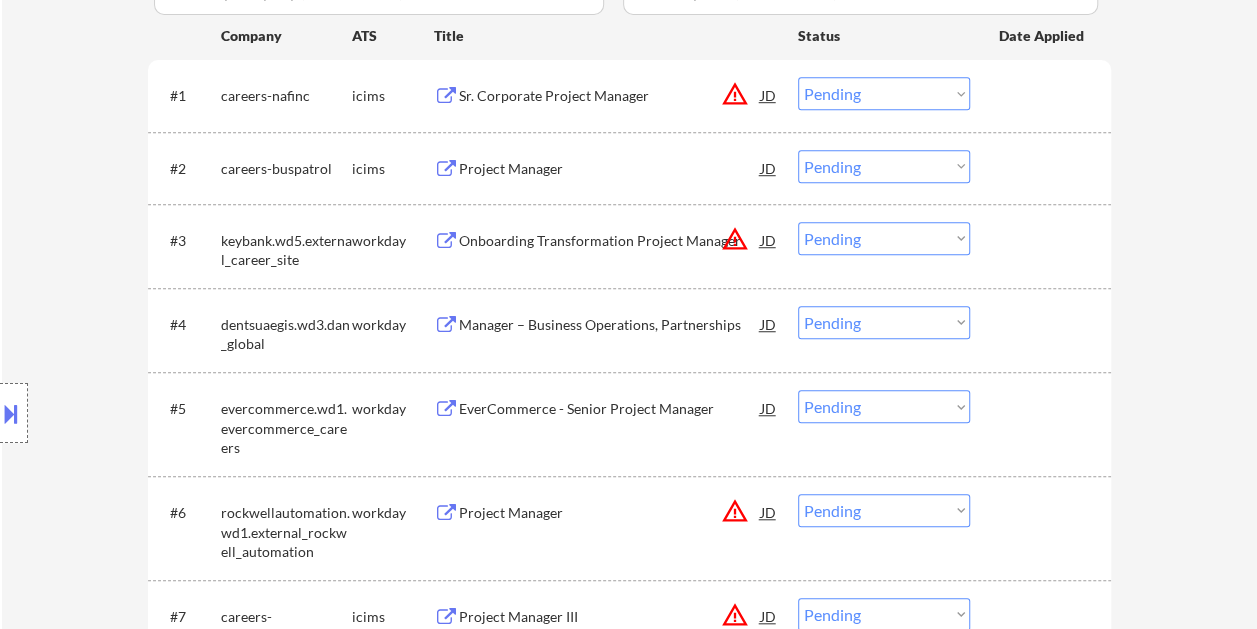 click at bounding box center (1043, 240) 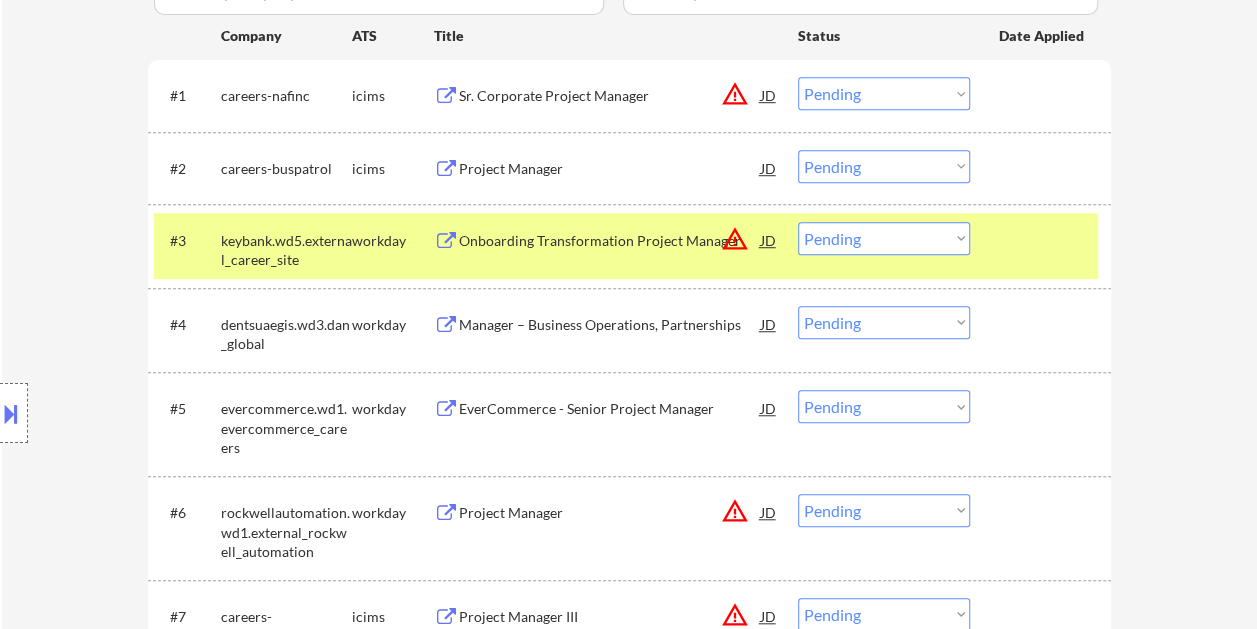 click on "Onboarding Transformation Project Manager" at bounding box center (610, 241) 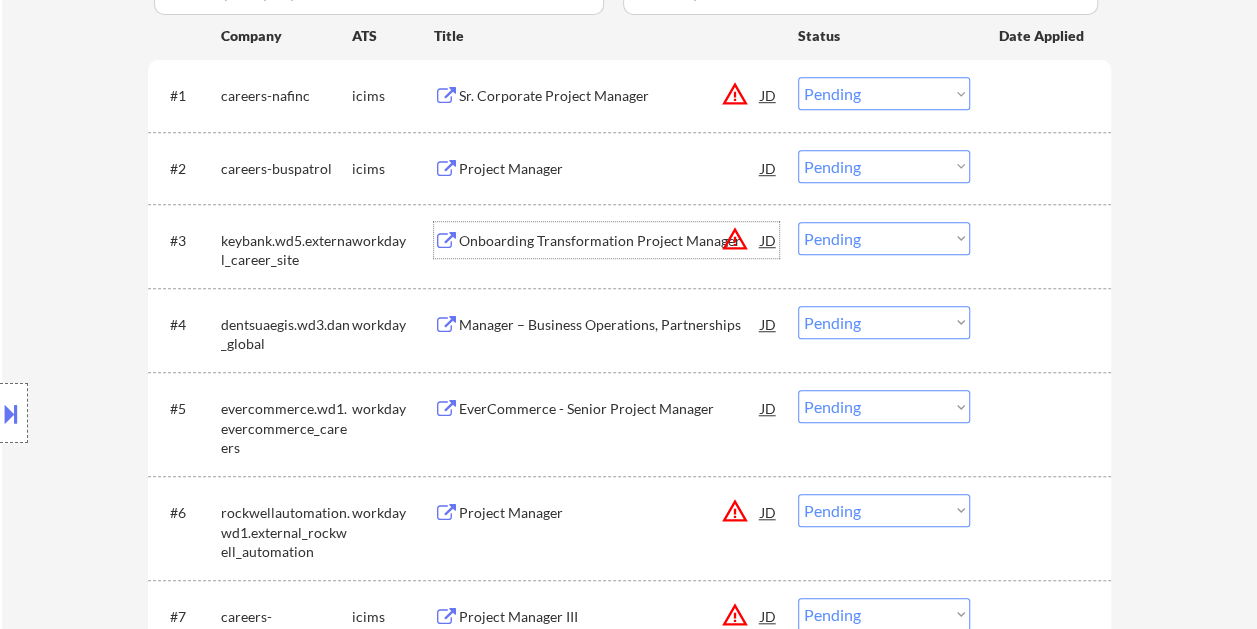 drag, startPoint x: 1042, startPoint y: 240, endPoint x: 967, endPoint y: 232, distance: 75.42546 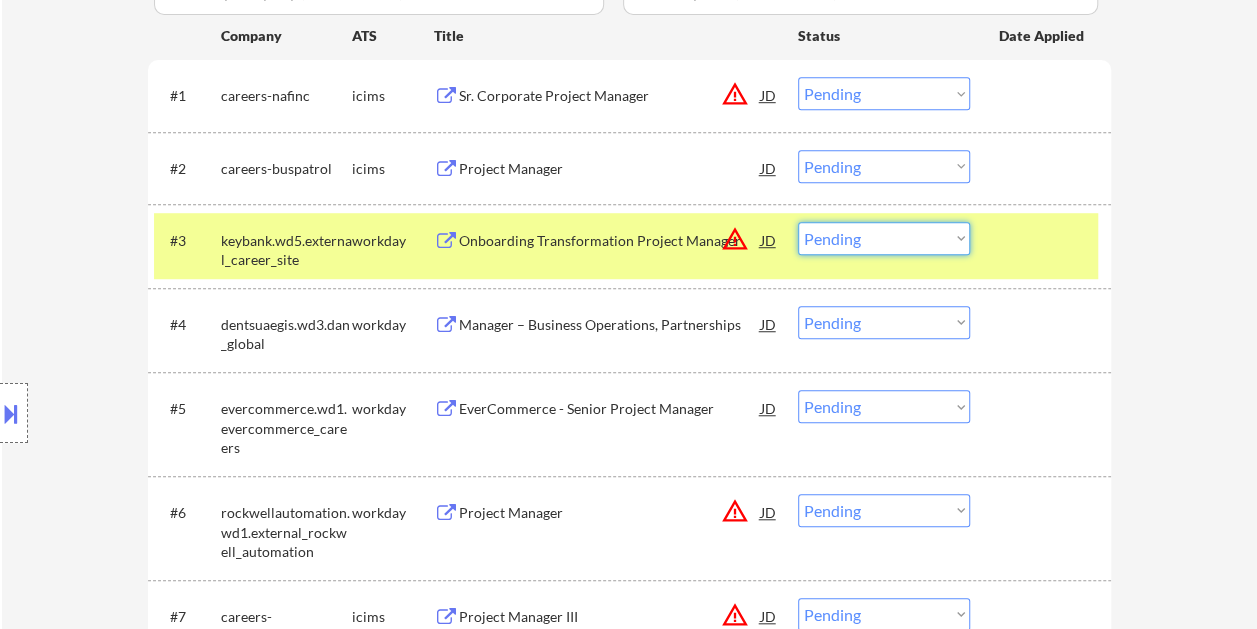 click on "Choose an option... Pending Applied Excluded (Questions) Excluded (Expired) Excluded (Location) Excluded (Bad Match) Excluded (Blocklist) Excluded (Salary) Excluded (Other)" at bounding box center (884, 238) 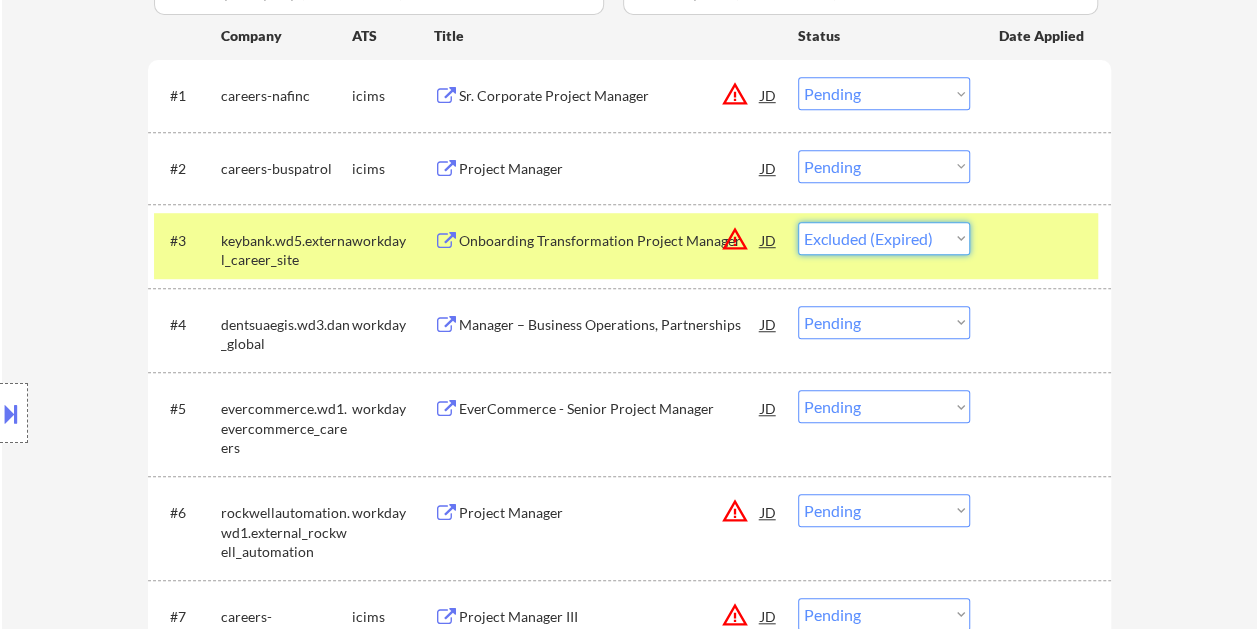 click on "Choose an option... Pending Applied Excluded (Questions) Excluded (Expired) Excluded (Location) Excluded (Bad Match) Excluded (Blocklist) Excluded (Salary) Excluded (Other)" at bounding box center (884, 238) 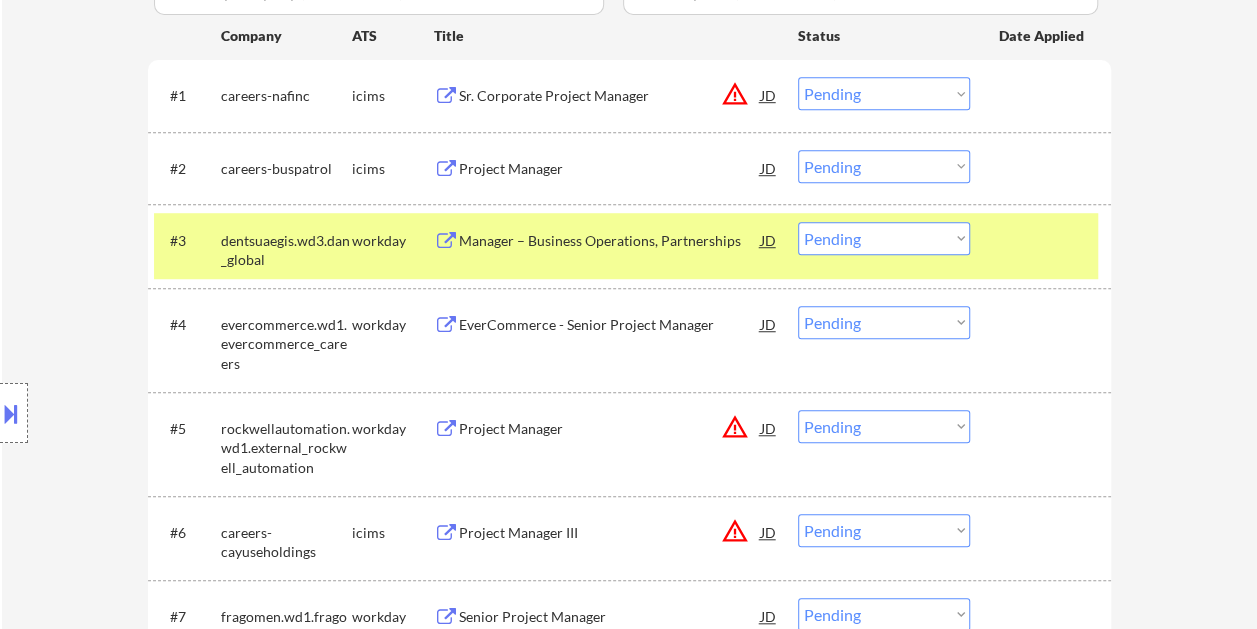 click at bounding box center [1043, 240] 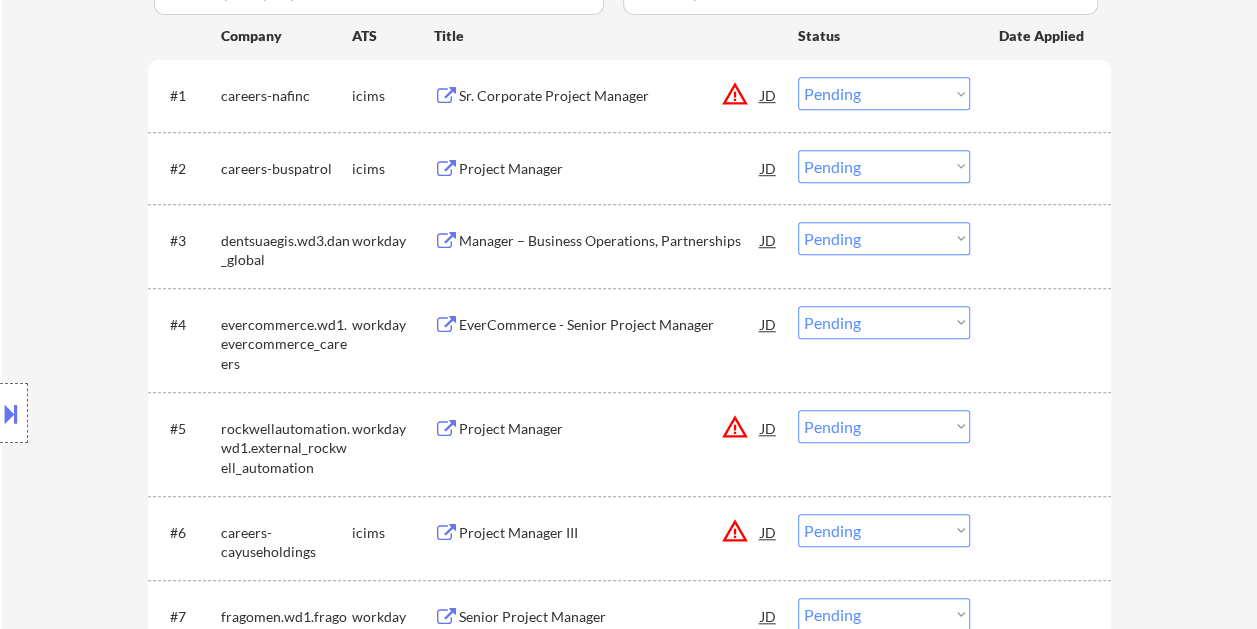 click at bounding box center (1043, 240) 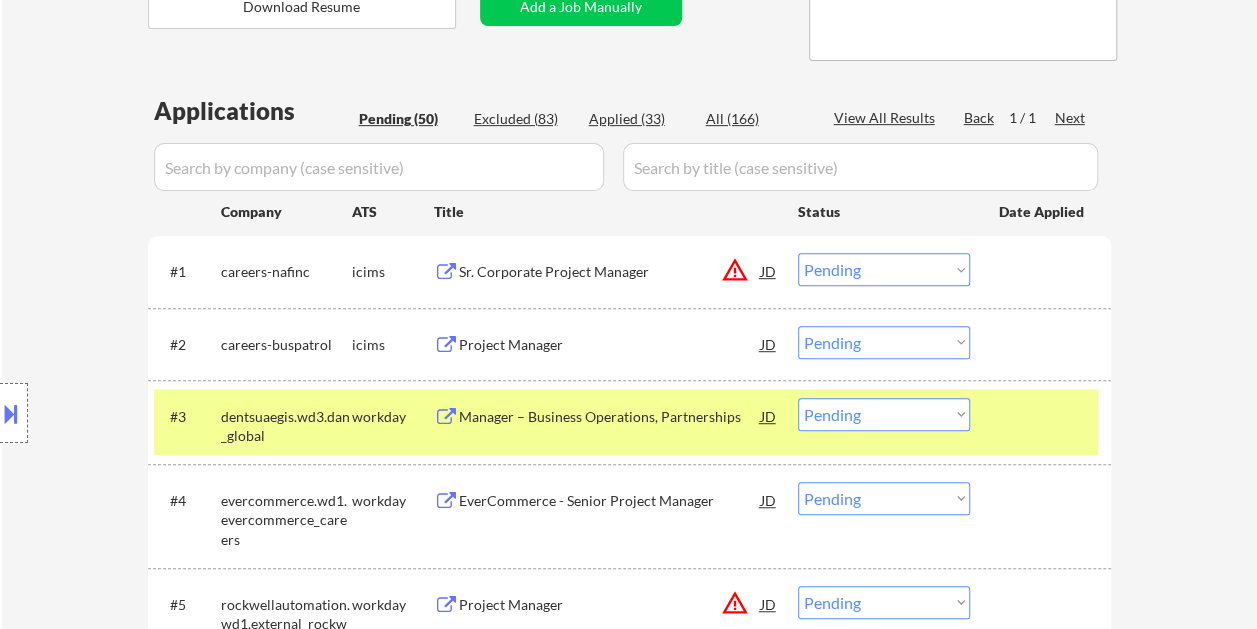 scroll, scrollTop: 400, scrollLeft: 0, axis: vertical 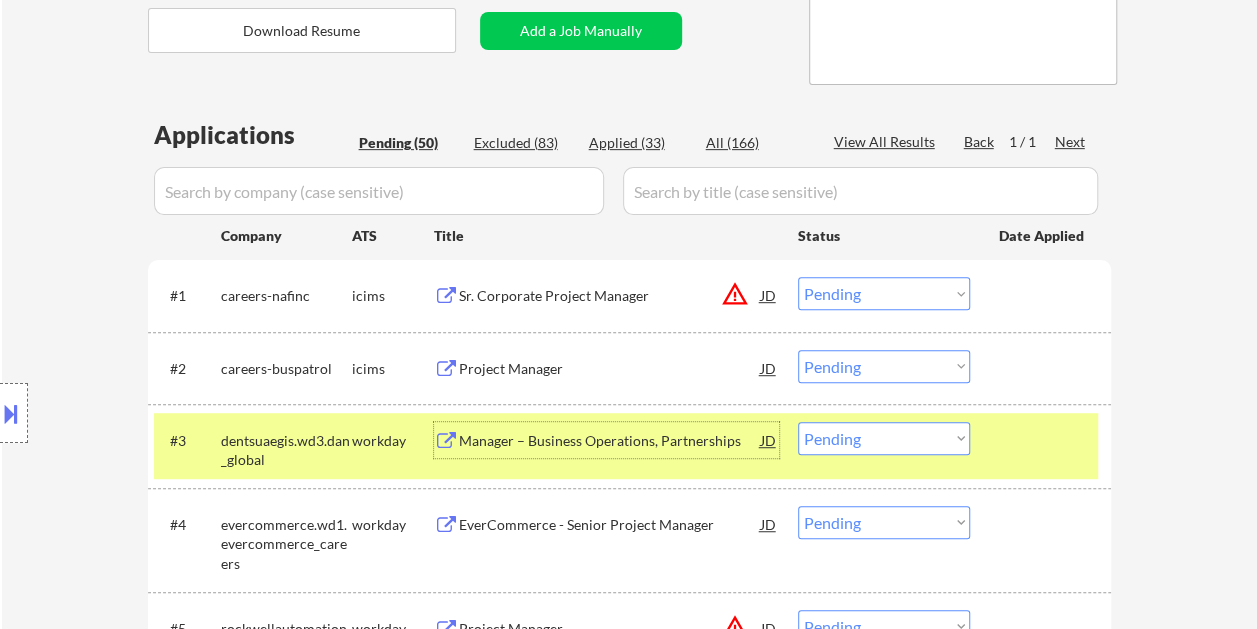 click on "Manager – Business Operations, Partnerships" at bounding box center [610, 441] 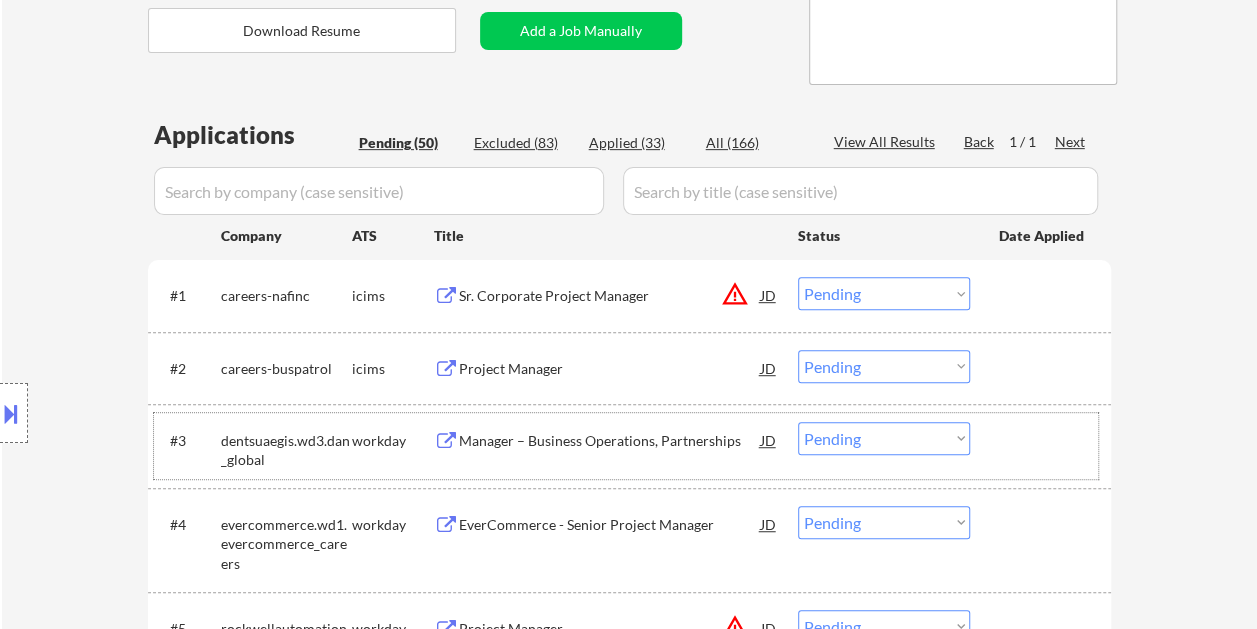 click on "#3 dentsuaegis.wd3.dan_global workday Manager – Business Operations, Partnerships JD warning_amber Choose an option... Pending Applied Excluded (Questions) Excluded (Expired) Excluded (Location) Excluded (Bad Match) Excluded (Blocklist) Excluded (Salary) Excluded (Other)" at bounding box center [626, 446] 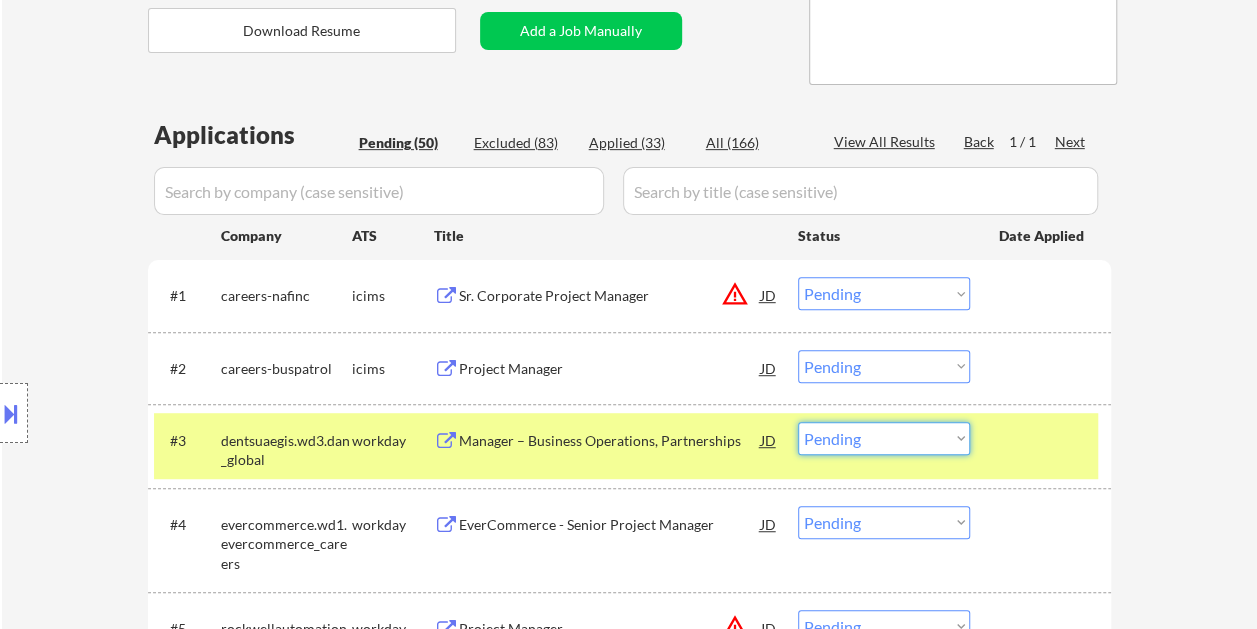 click on "Choose an option... Pending Applied Excluded (Questions) Excluded (Expired) Excluded (Location) Excluded (Bad Match) Excluded (Blocklist) Excluded (Salary) Excluded (Other)" at bounding box center [884, 438] 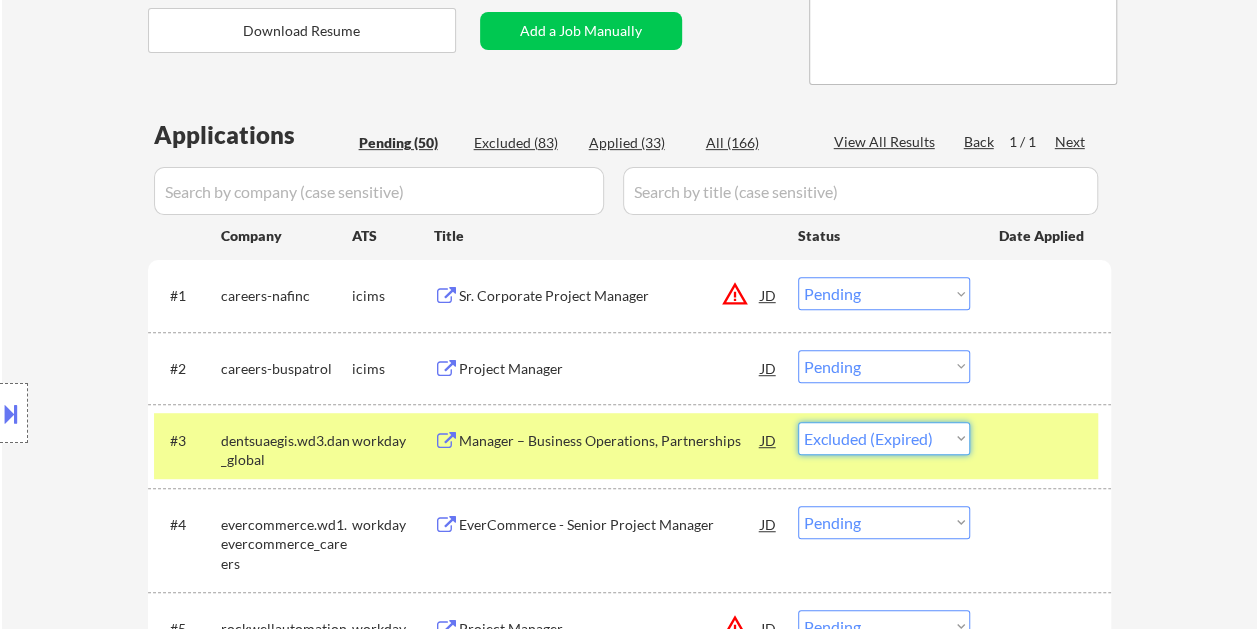 click on "Choose an option... Pending Applied Excluded (Questions) Excluded (Expired) Excluded (Location) Excluded (Bad Match) Excluded (Blocklist) Excluded (Salary) Excluded (Other)" at bounding box center [884, 438] 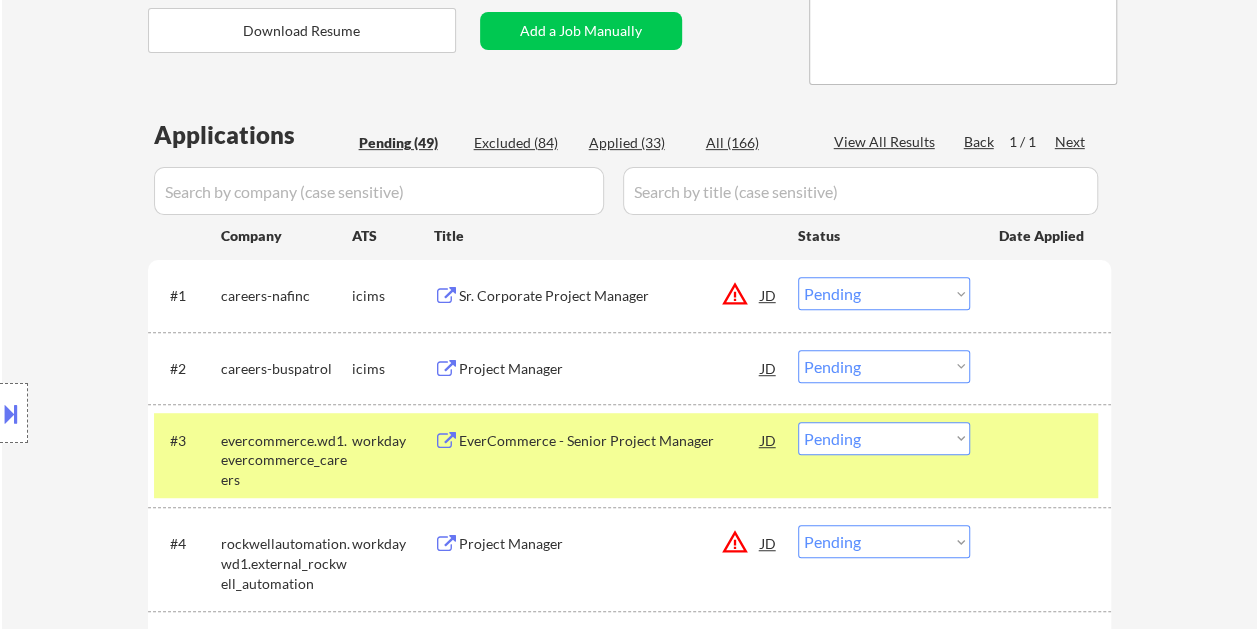 click at bounding box center (1043, 440) 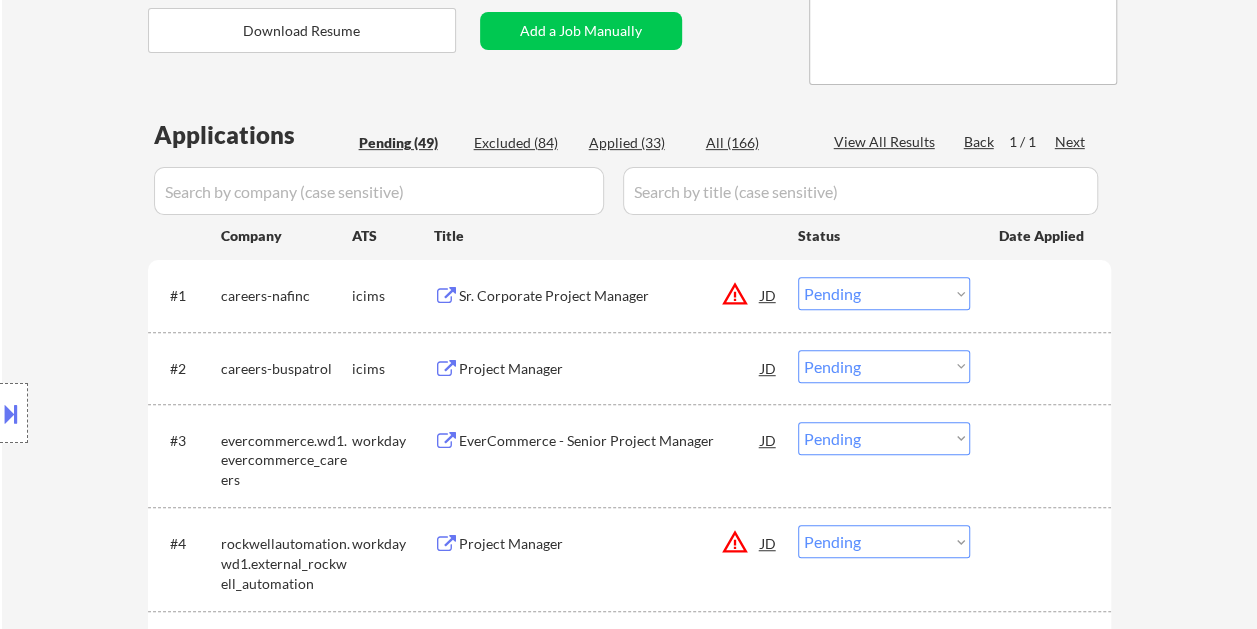 click at bounding box center (1043, 440) 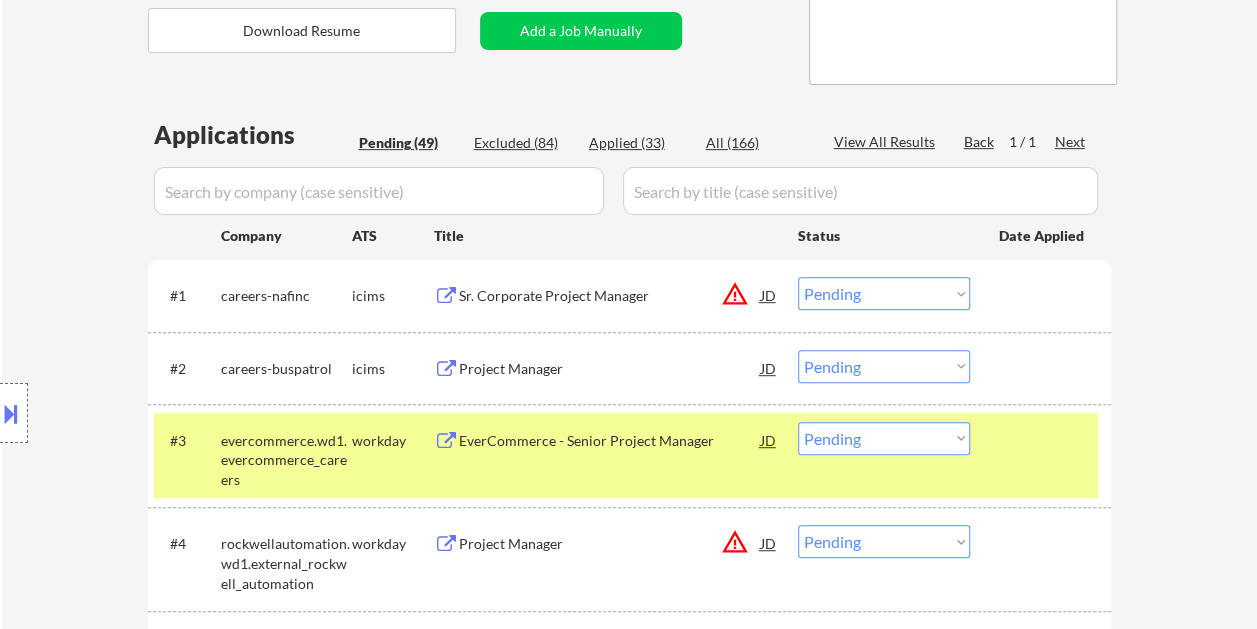 click on "EverCommerce - Senior Project Manager" at bounding box center (610, 440) 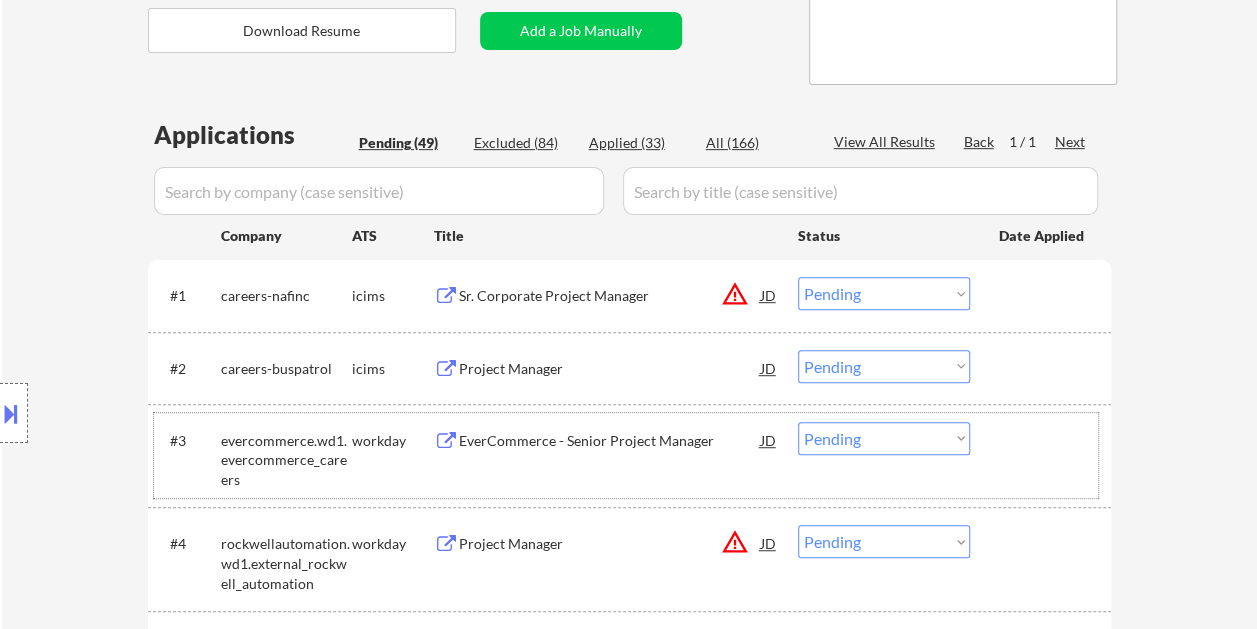click at bounding box center (1043, 440) 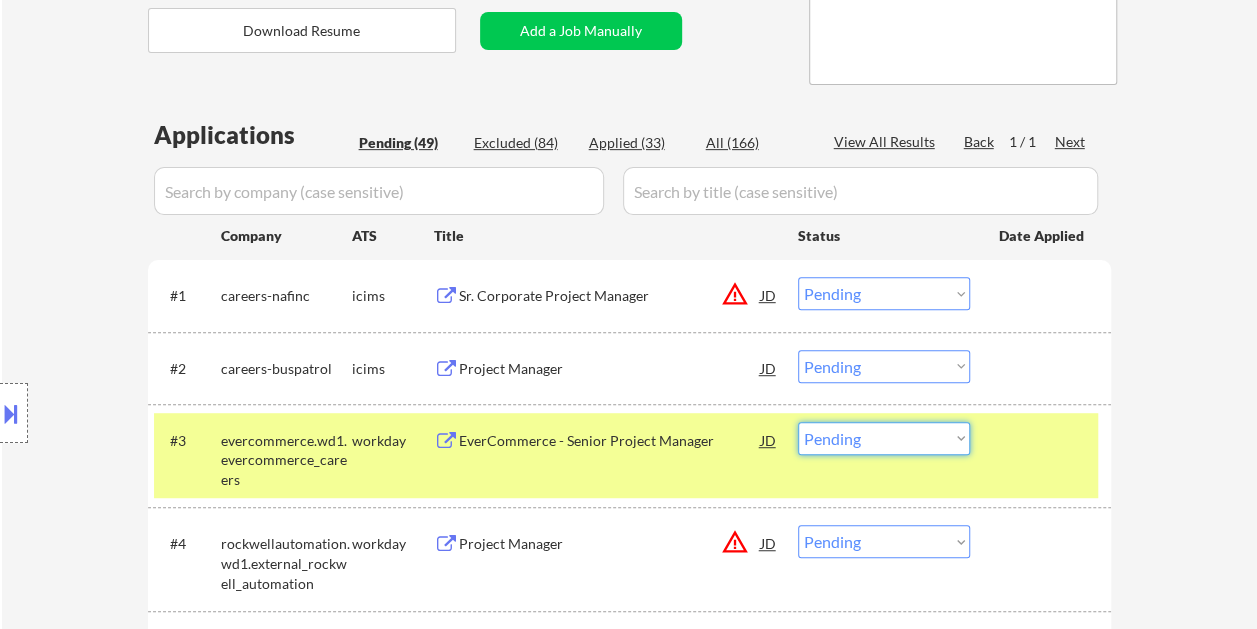 click on "Choose an option... Pending Applied Excluded (Questions) Excluded (Expired) Excluded (Location) Excluded (Bad Match) Excluded (Blocklist) Excluded (Salary) Excluded (Other)" at bounding box center [884, 438] 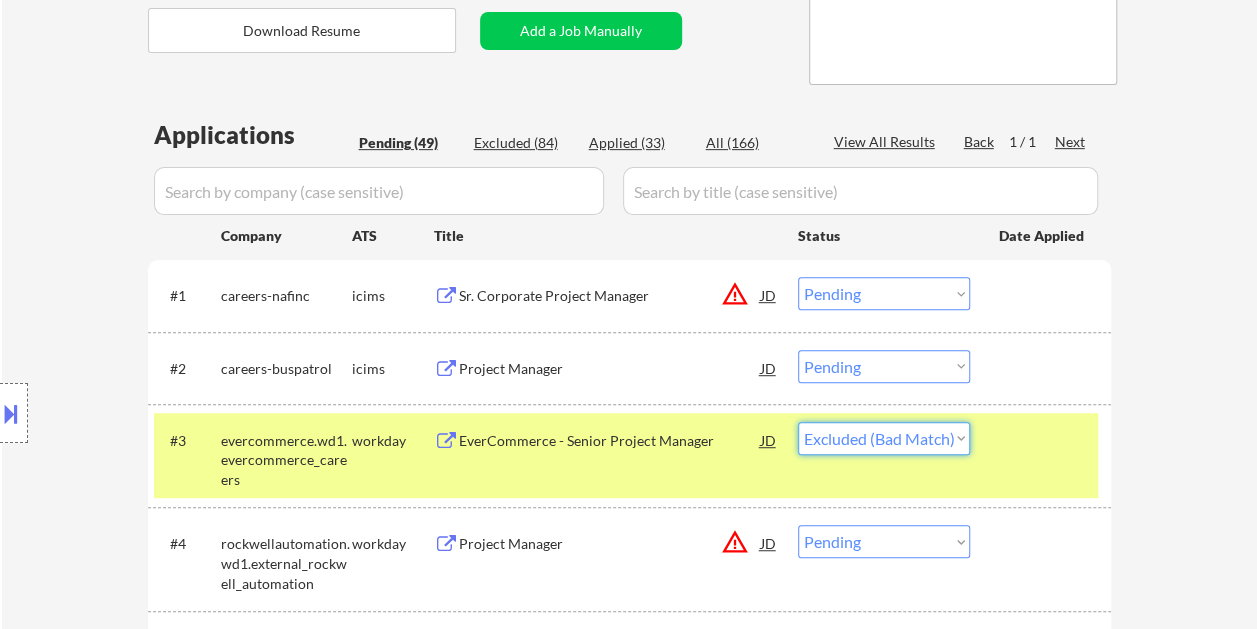 click on "Choose an option... Pending Applied Excluded (Questions) Excluded (Expired) Excluded (Location) Excluded (Bad Match) Excluded (Blocklist) Excluded (Salary) Excluded (Other)" at bounding box center (884, 438) 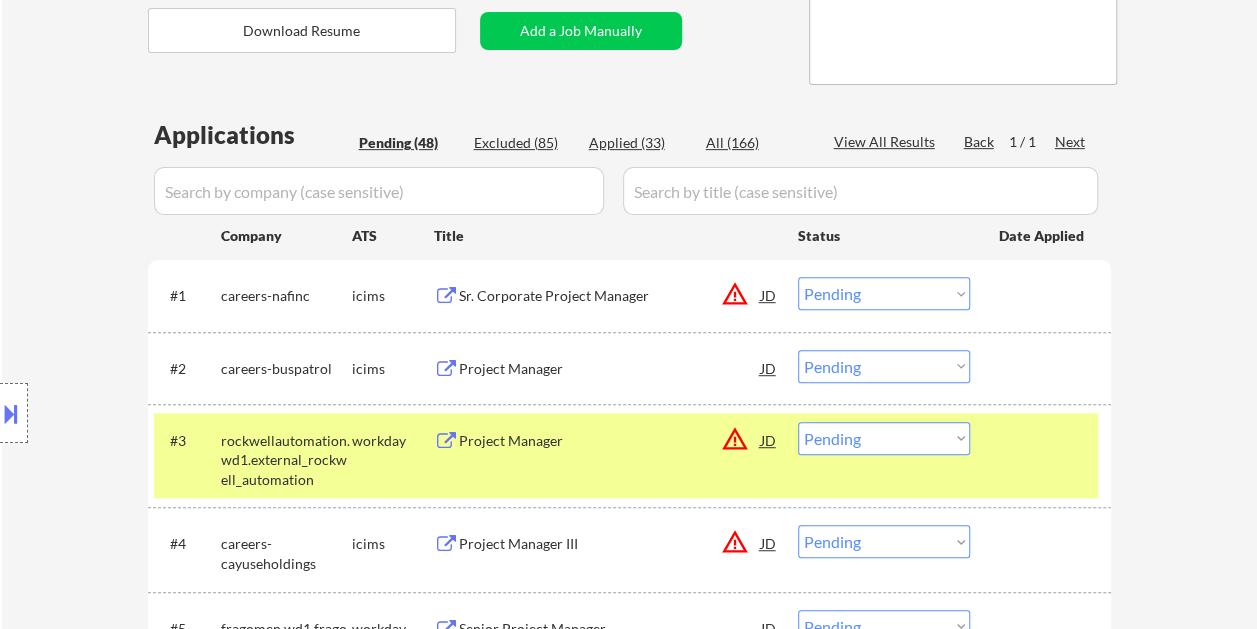click on "Project Manager" at bounding box center [610, 440] 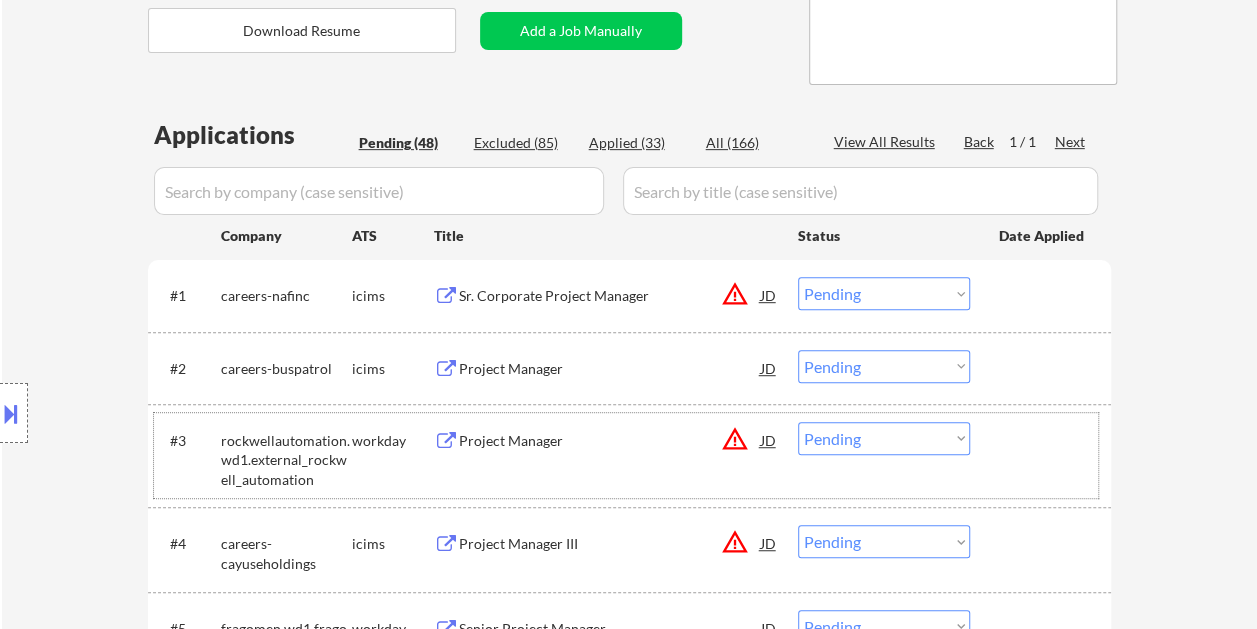 click on "#3 rockwellautomation.wd1.external_rockwell_automation workday Project Manager JD warning_amber Choose an option... Pending Applied Excluded (Questions) Excluded (Expired) Excluded (Location) Excluded (Bad Match) Excluded (Blocklist) Excluded (Salary) Excluded (Other)" at bounding box center [626, 456] 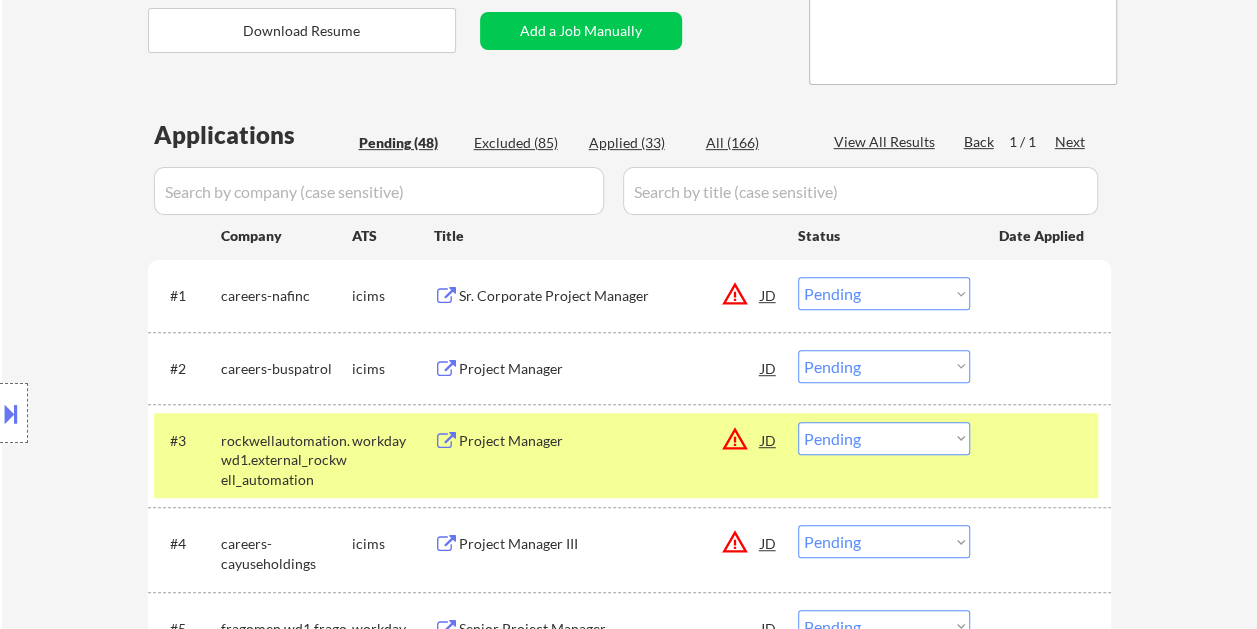 click on "Choose an option... Pending Applied Excluded (Questions) Excluded (Expired) Excluded (Location) Excluded (Bad Match) Excluded (Blocklist) Excluded (Salary) Excluded (Other)" at bounding box center (884, 438) 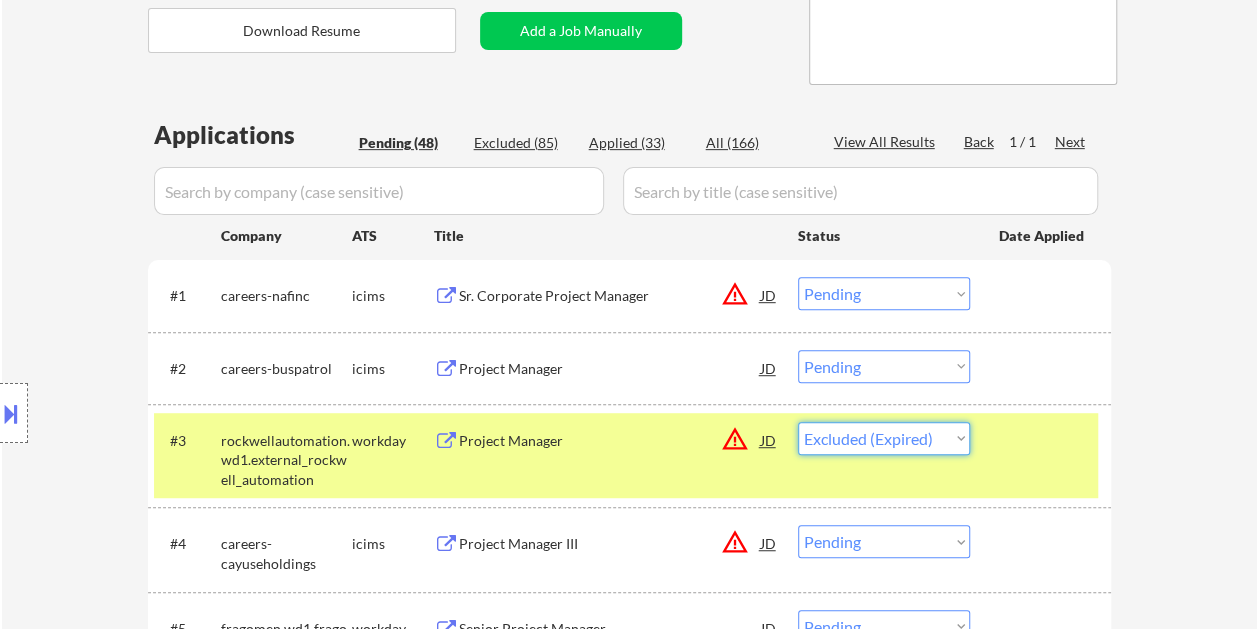 click on "Choose an option... Pending Applied Excluded (Questions) Excluded (Expired) Excluded (Location) Excluded (Bad Match) Excluded (Blocklist) Excluded (Salary) Excluded (Other)" at bounding box center [884, 438] 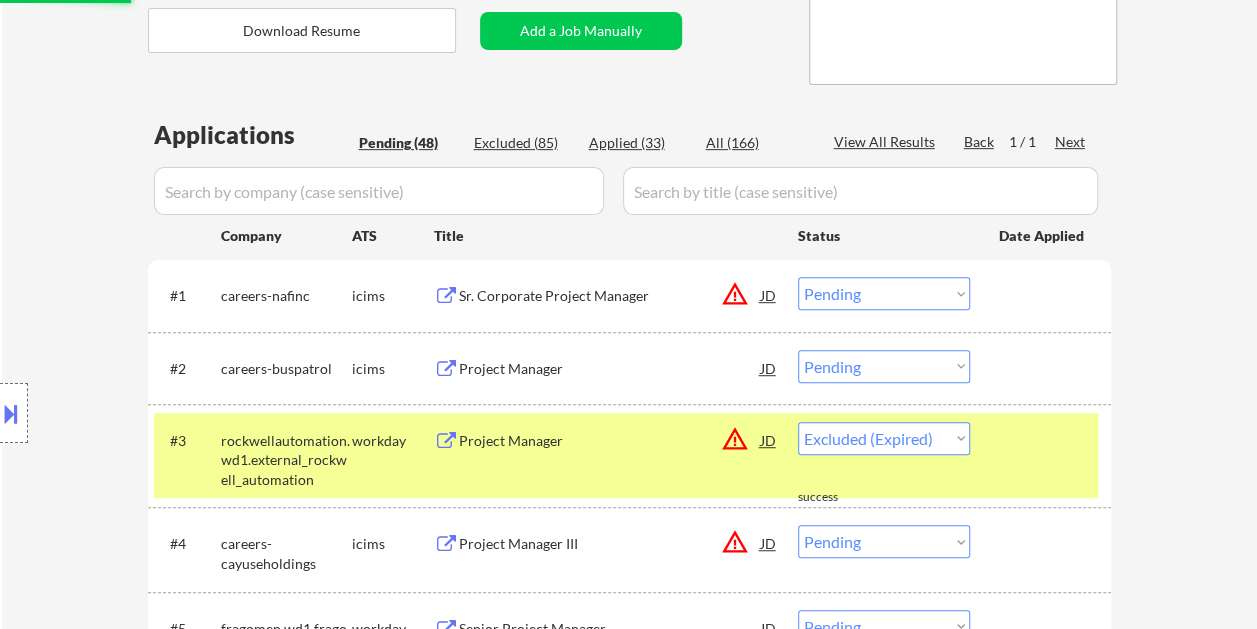 select on ""pending"" 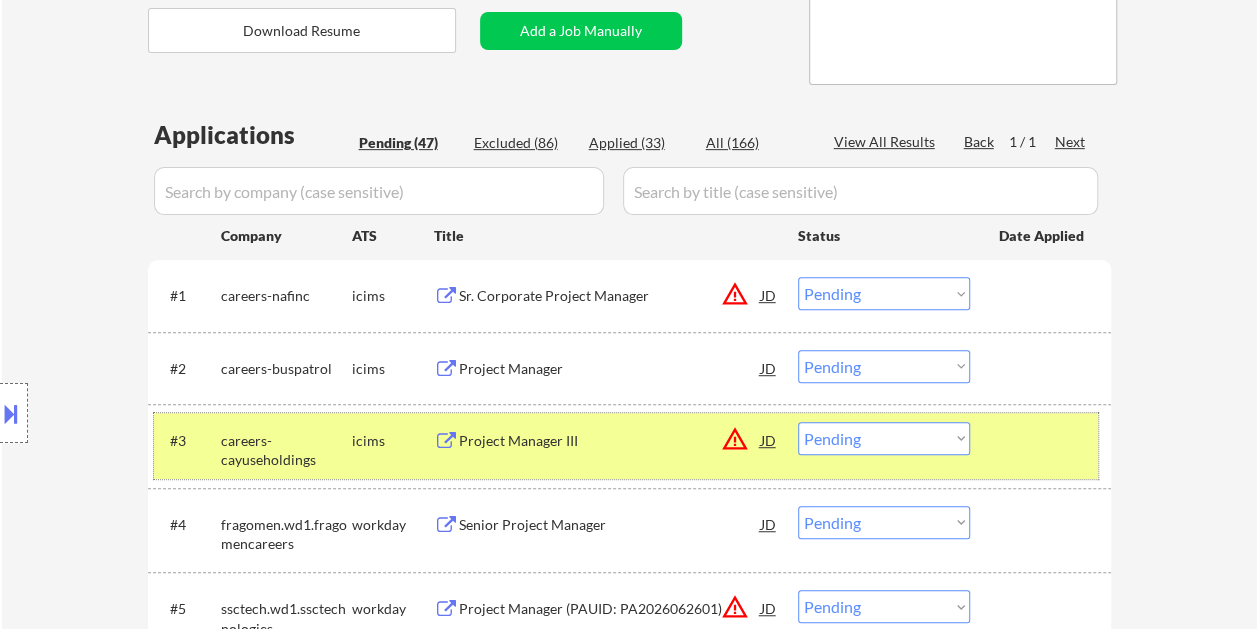 click on "#3 careers-cayuseholdings icims Project Manager III JD warning_amber Choose an option... Pending Applied Excluded (Questions) Excluded (Expired) Excluded (Location) Excluded (Bad Match) Excluded (Blocklist) Excluded (Salary) Excluded (Other)" at bounding box center (626, 446) 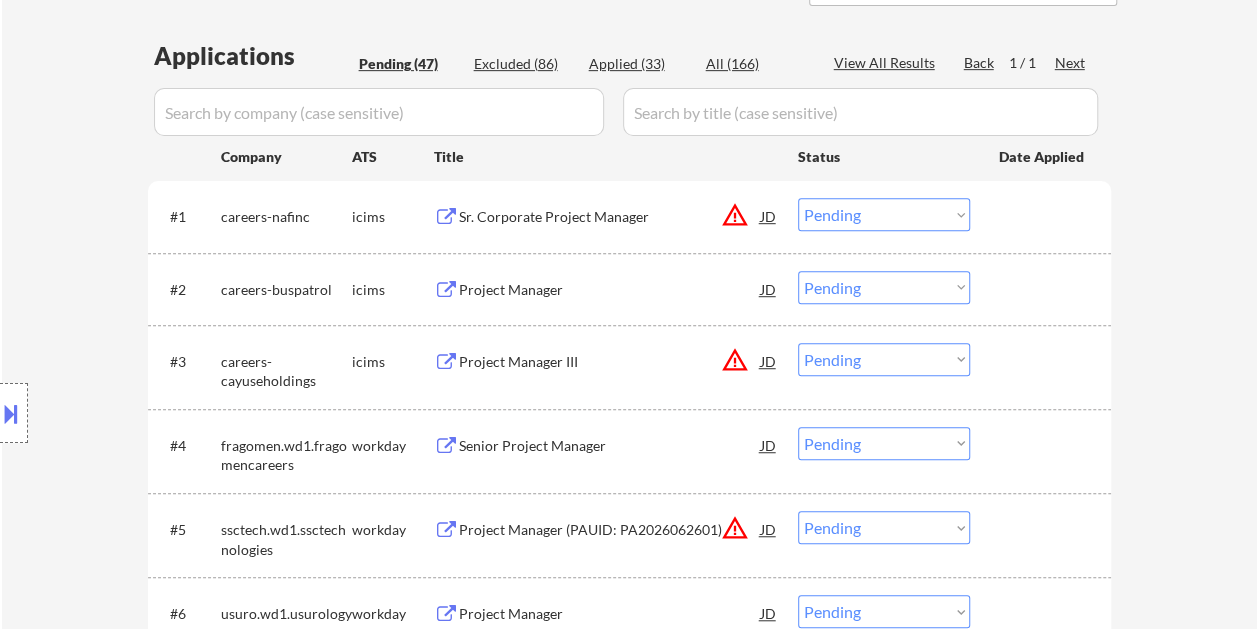 scroll, scrollTop: 600, scrollLeft: 0, axis: vertical 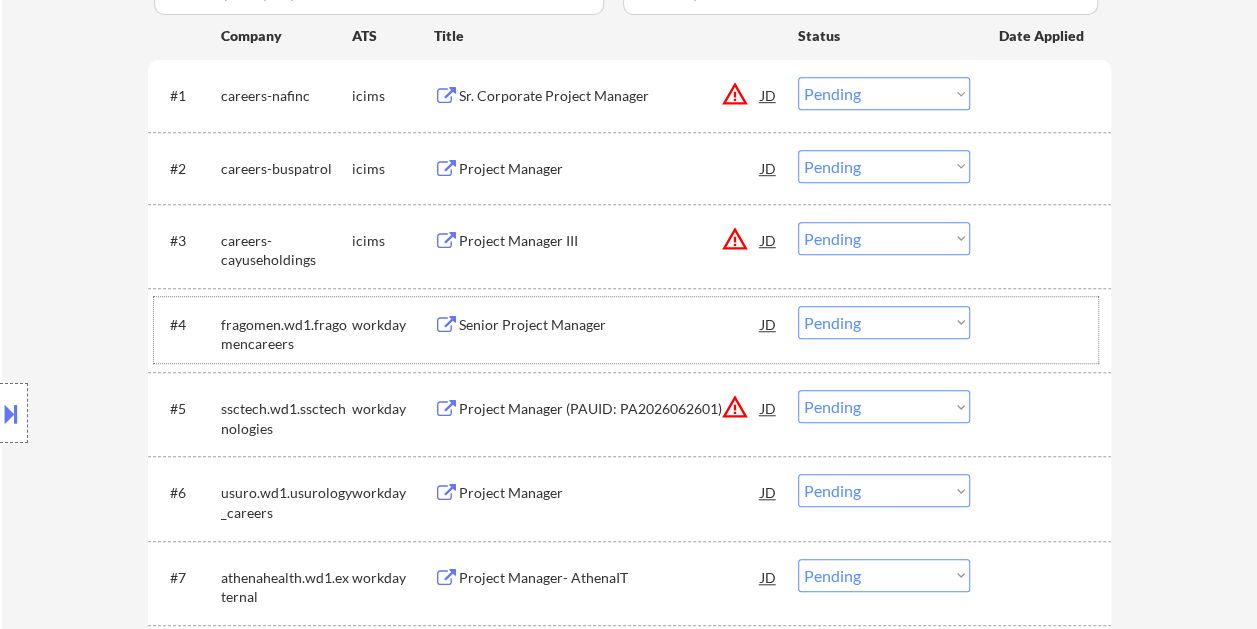 click at bounding box center [1043, 324] 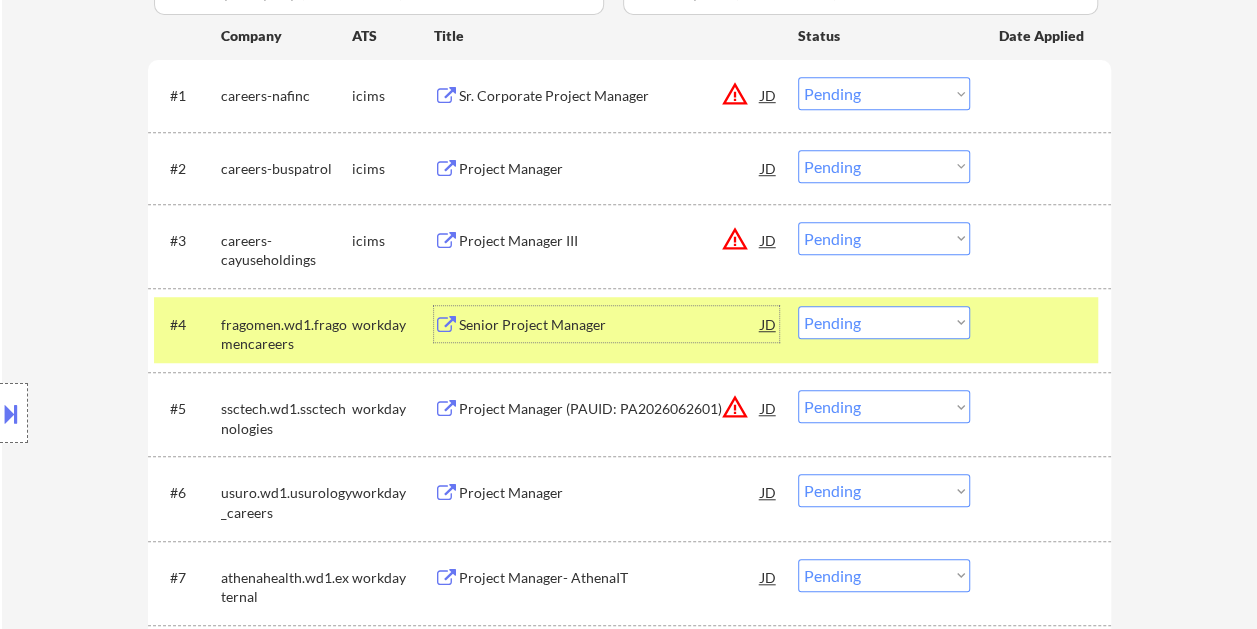 click on "Senior Project Manager" at bounding box center [610, 325] 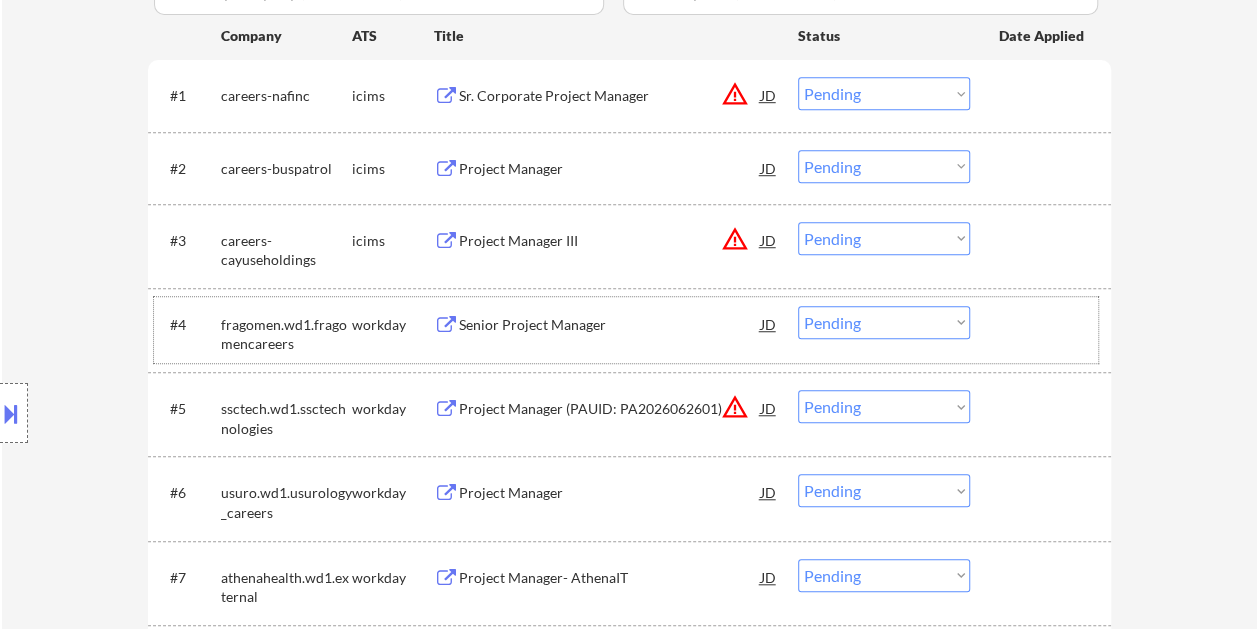 click at bounding box center [1043, 324] 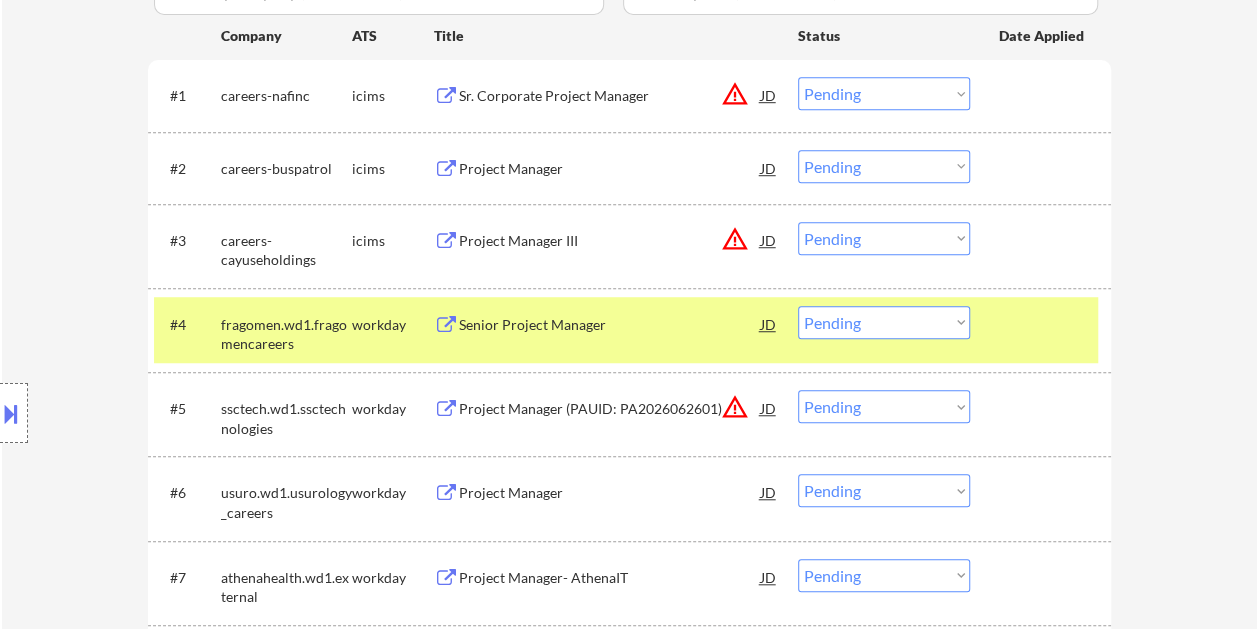 click on "Choose an option... Pending Applied Excluded (Questions) Excluded (Expired) Excluded (Location) Excluded (Bad Match) Excluded (Blocklist) Excluded (Salary) Excluded (Other)" at bounding box center [884, 322] 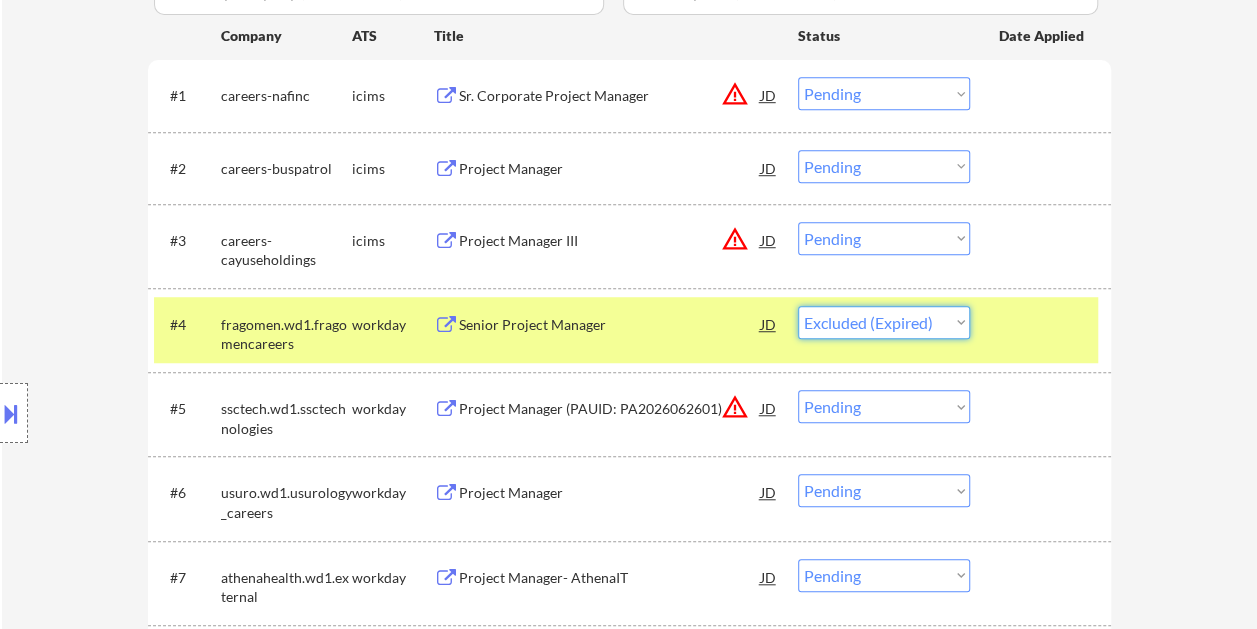 click on "Choose an option... Pending Applied Excluded (Questions) Excluded (Expired) Excluded (Location) Excluded (Bad Match) Excluded (Blocklist) Excluded (Salary) Excluded (Other)" at bounding box center [884, 322] 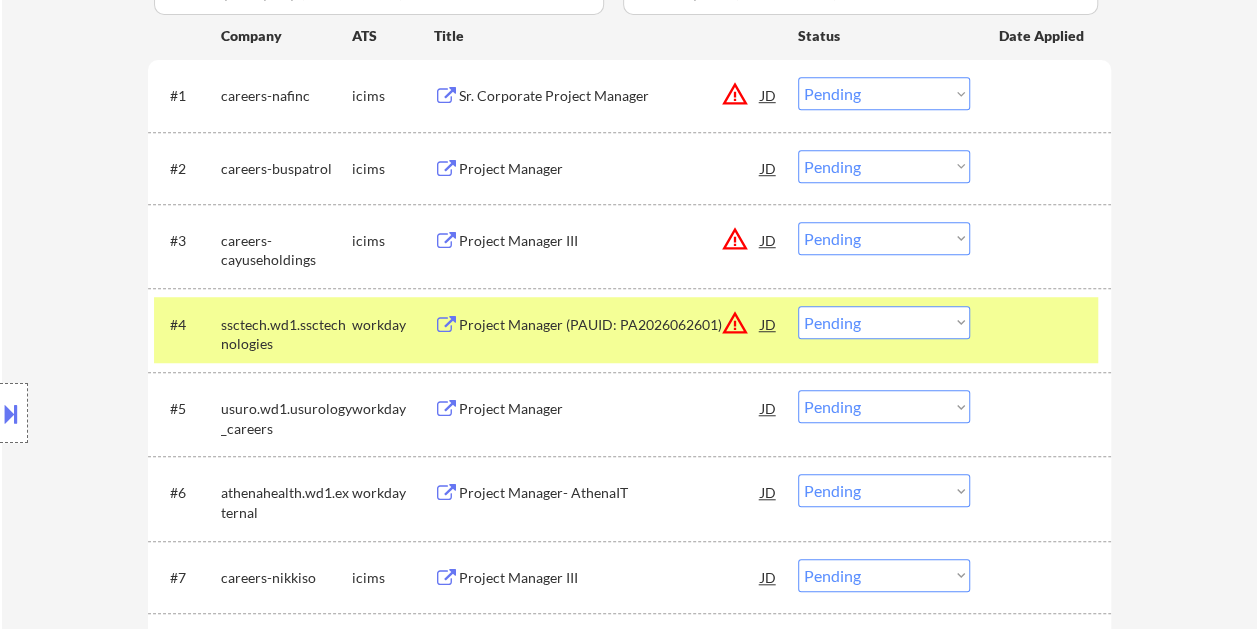 click on "Project Manager (PAUID: PA2026062601)" at bounding box center [610, 325] 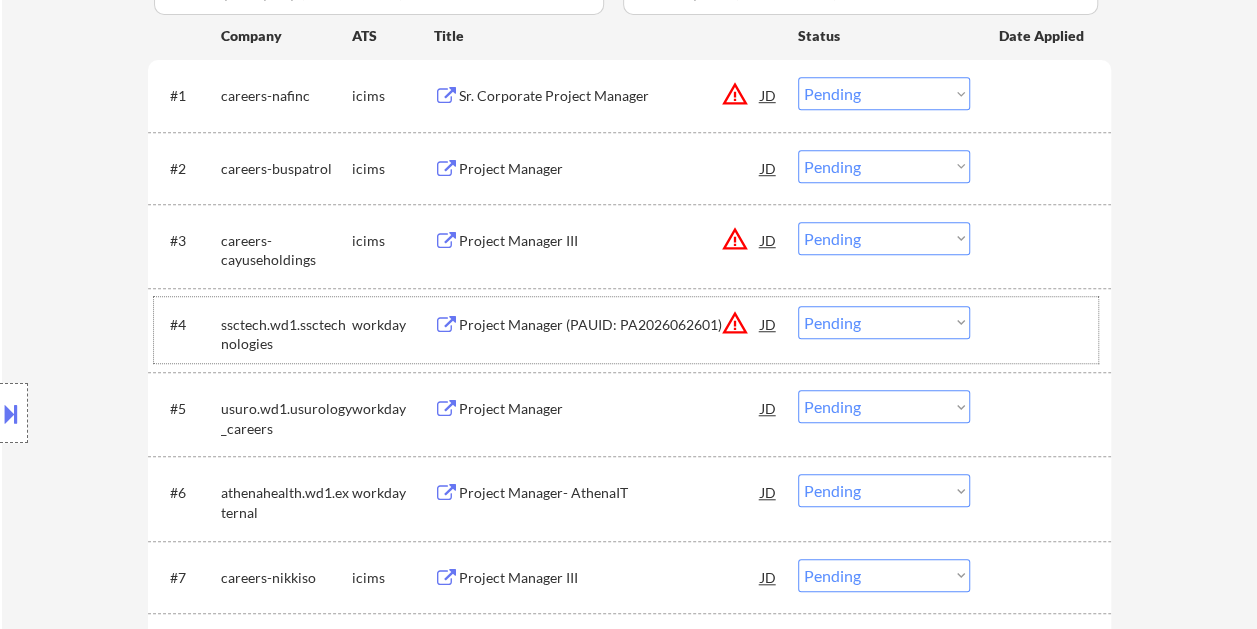 drag, startPoint x: 1044, startPoint y: 331, endPoint x: 969, endPoint y: 330, distance: 75.00667 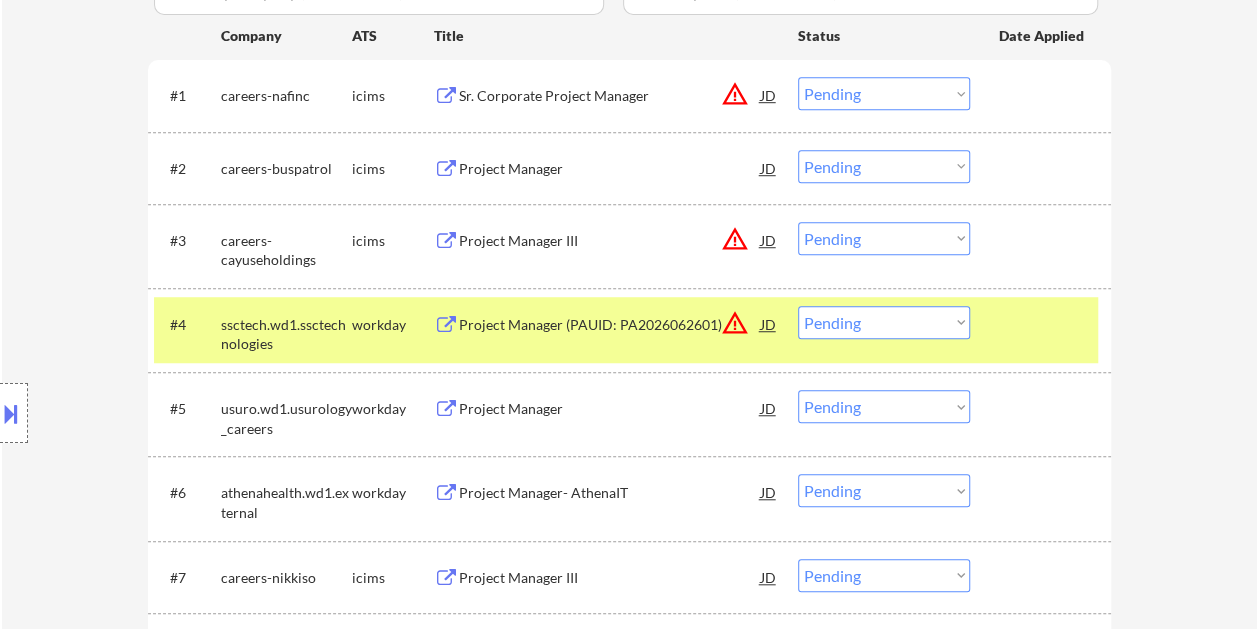 click on "Choose an option... Pending Applied Excluded (Questions) Excluded (Expired) Excluded (Location) Excluded (Bad Match) Excluded (Blocklist) Excluded (Salary) Excluded (Other)" at bounding box center (884, 322) 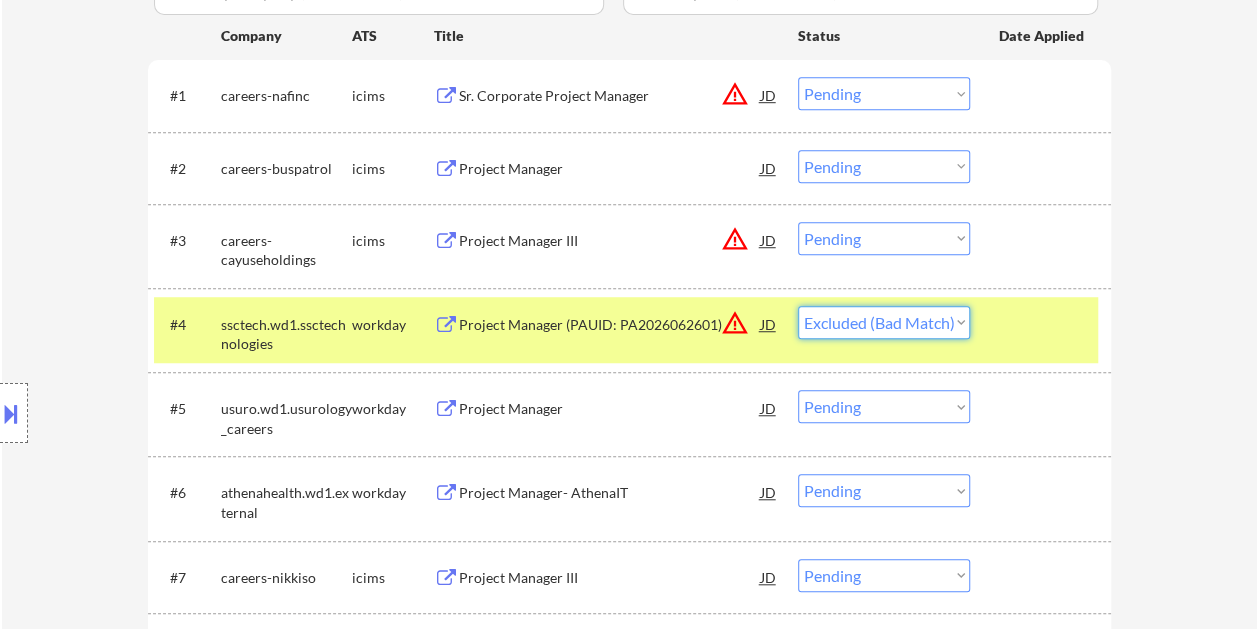 click on "Choose an option... Pending Applied Excluded (Questions) Excluded (Expired) Excluded (Location) Excluded (Bad Match) Excluded (Blocklist) Excluded (Salary) Excluded (Other)" at bounding box center [884, 322] 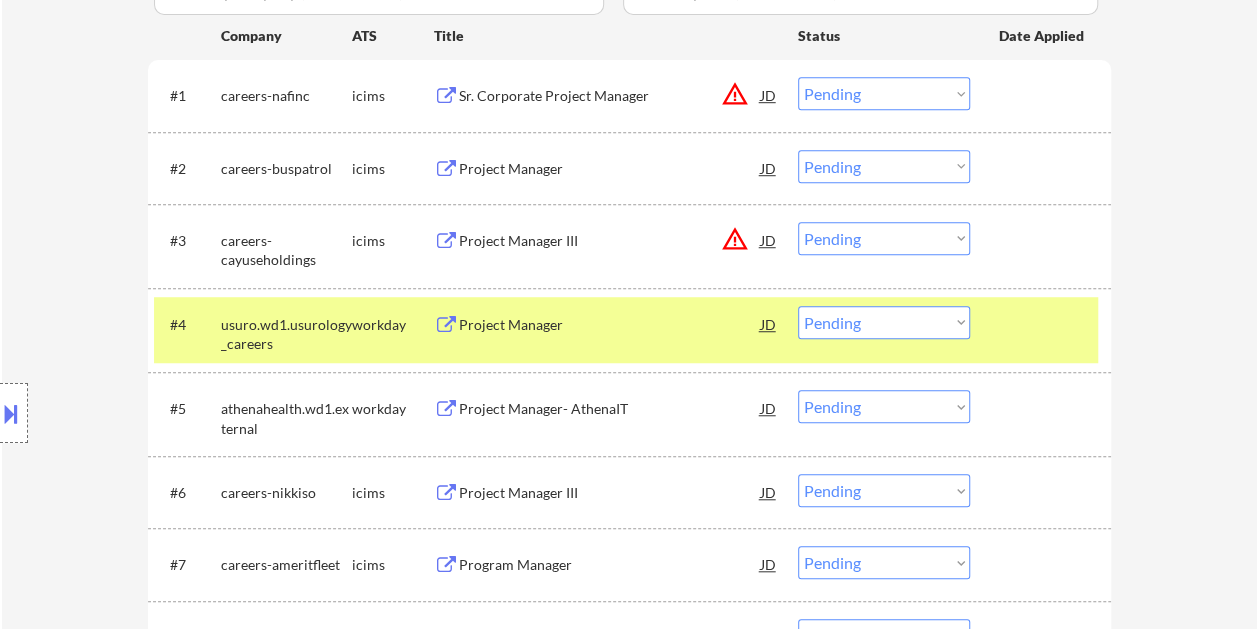click at bounding box center [1043, 324] 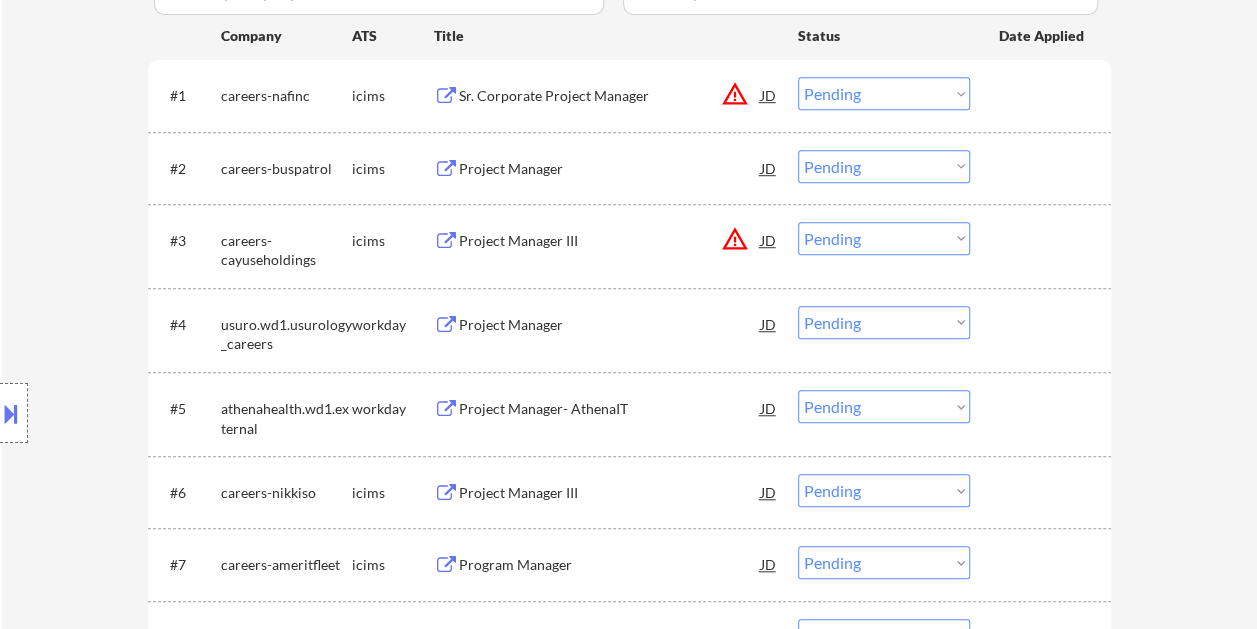 click at bounding box center (1043, 324) 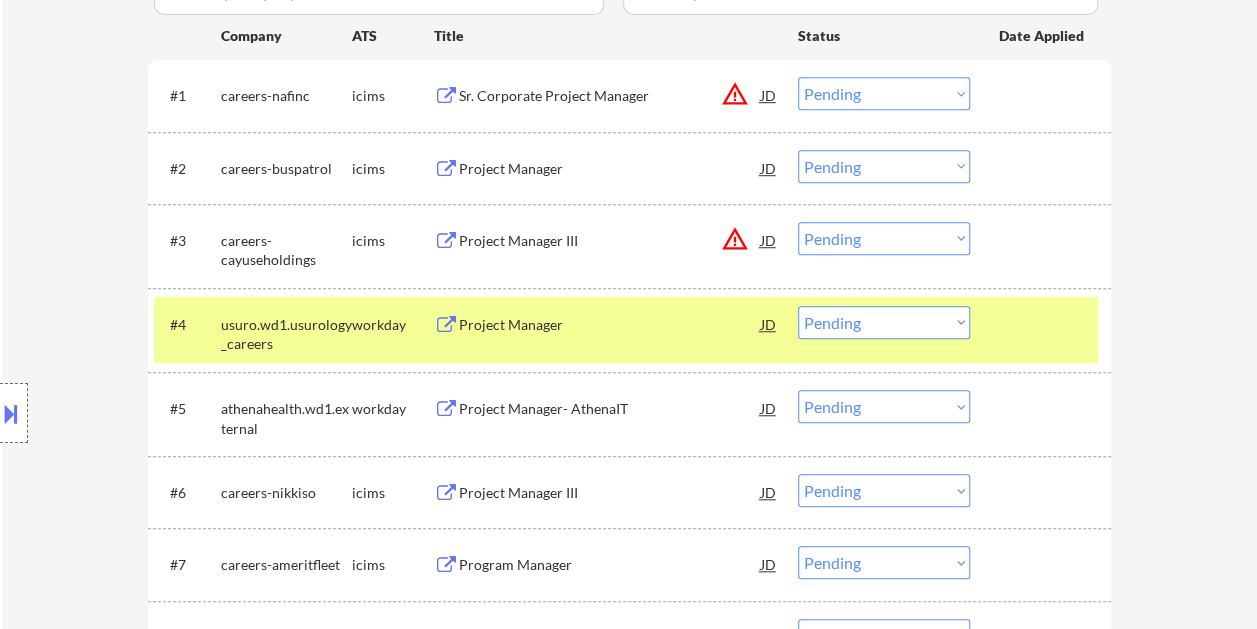 click on "Project Manager" at bounding box center (610, 325) 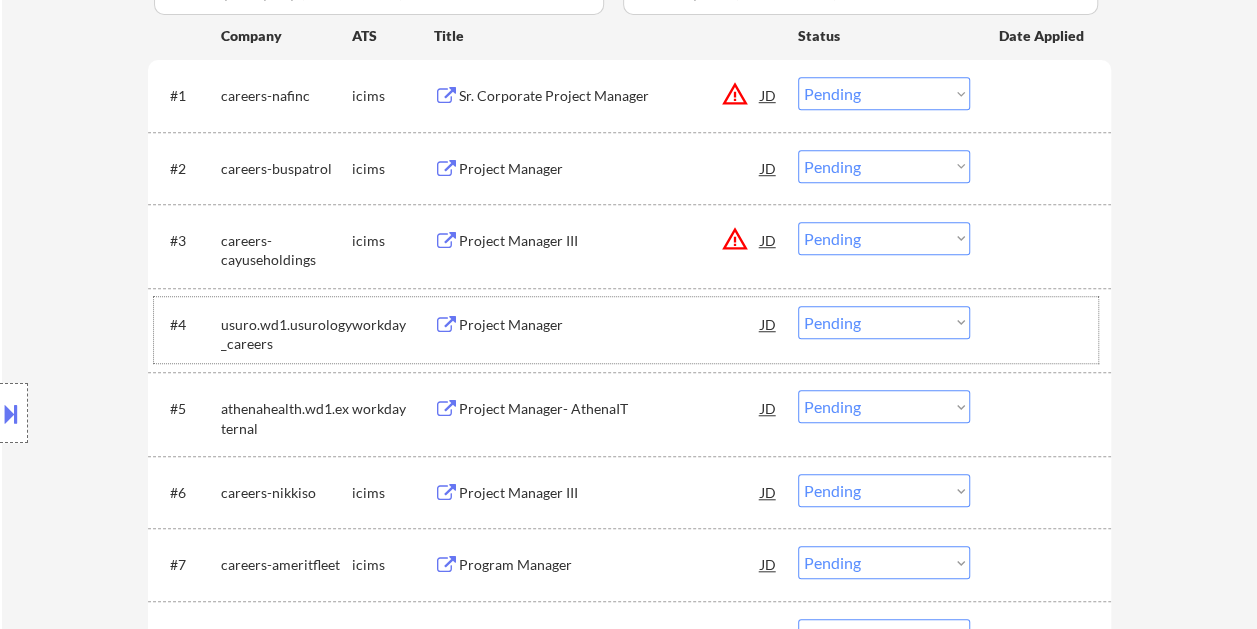 click at bounding box center [1043, 324] 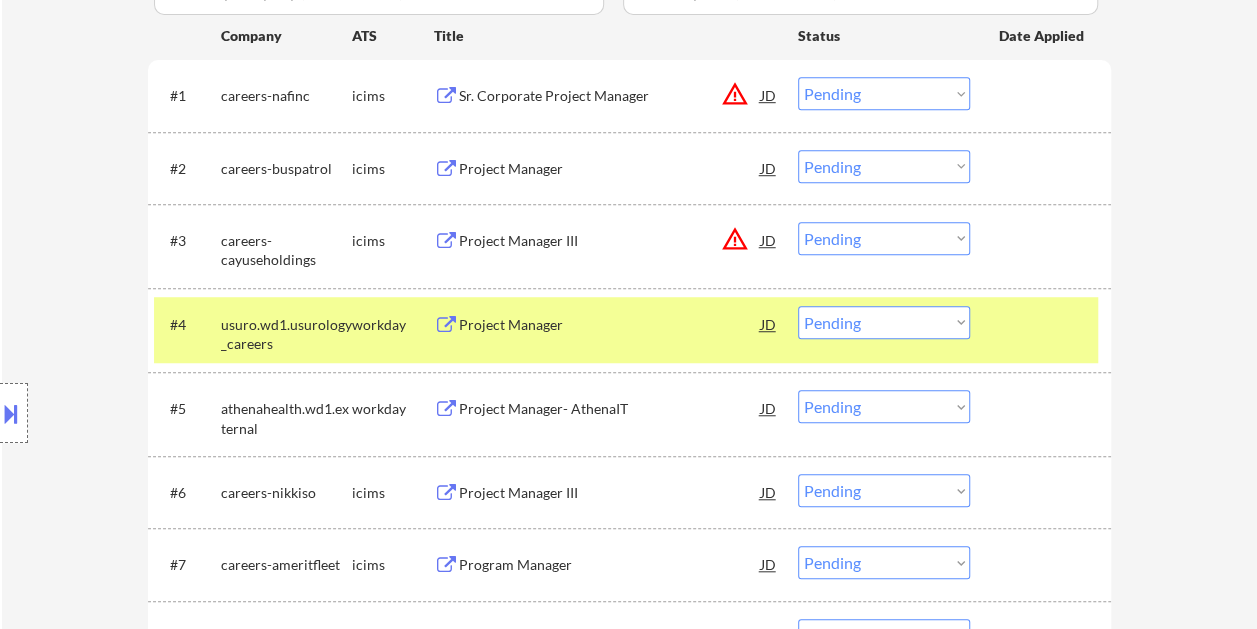 click on "Choose an option... Pending Applied Excluded (Questions) Excluded (Expired) Excluded (Location) Excluded (Bad Match) Excluded (Blocklist) Excluded (Salary) Excluded (Other)" at bounding box center [884, 322] 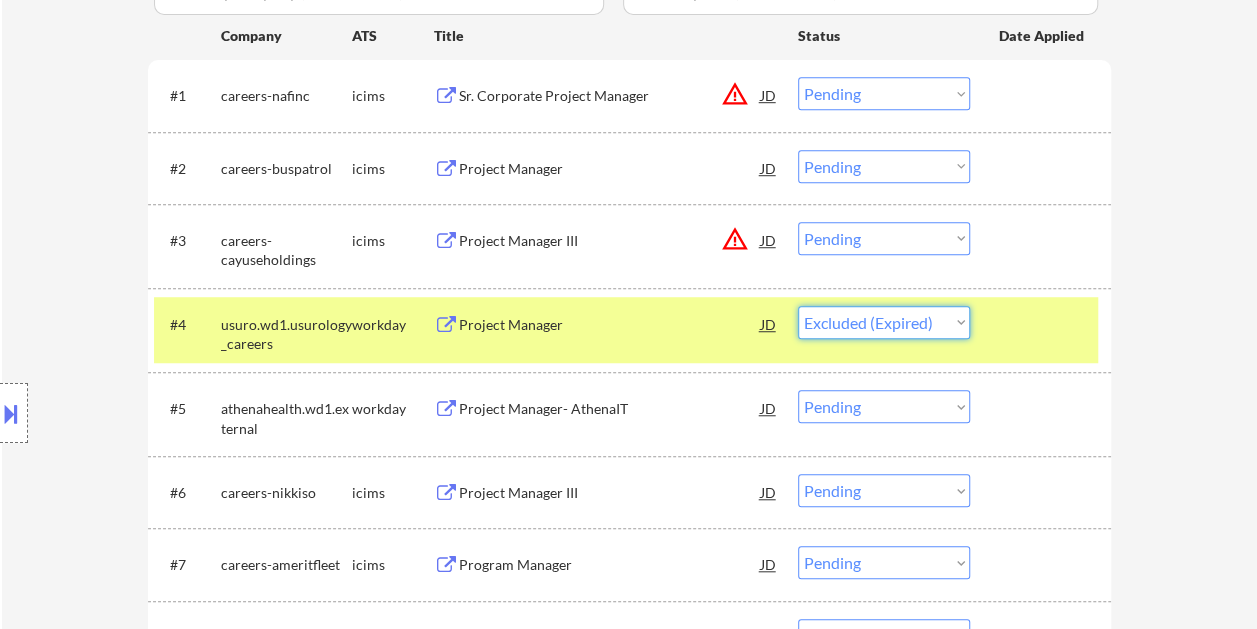 click on "Choose an option... Pending Applied Excluded (Questions) Excluded (Expired) Excluded (Location) Excluded (Bad Match) Excluded (Blocklist) Excluded (Salary) Excluded (Other)" at bounding box center [884, 322] 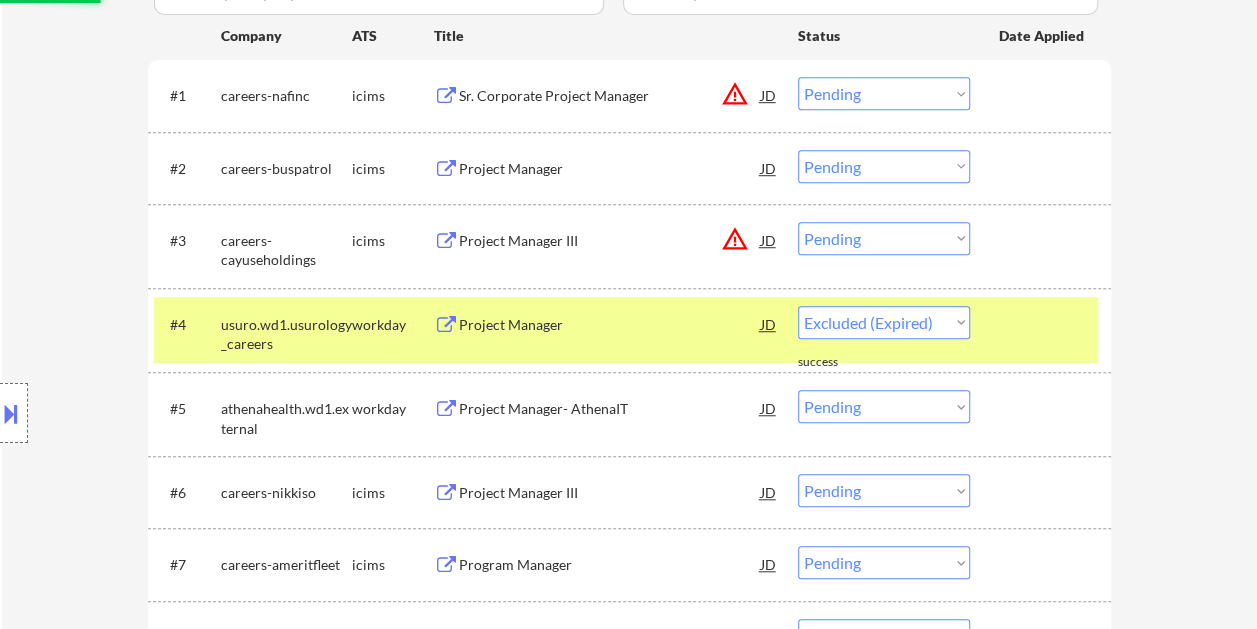 select on ""pending"" 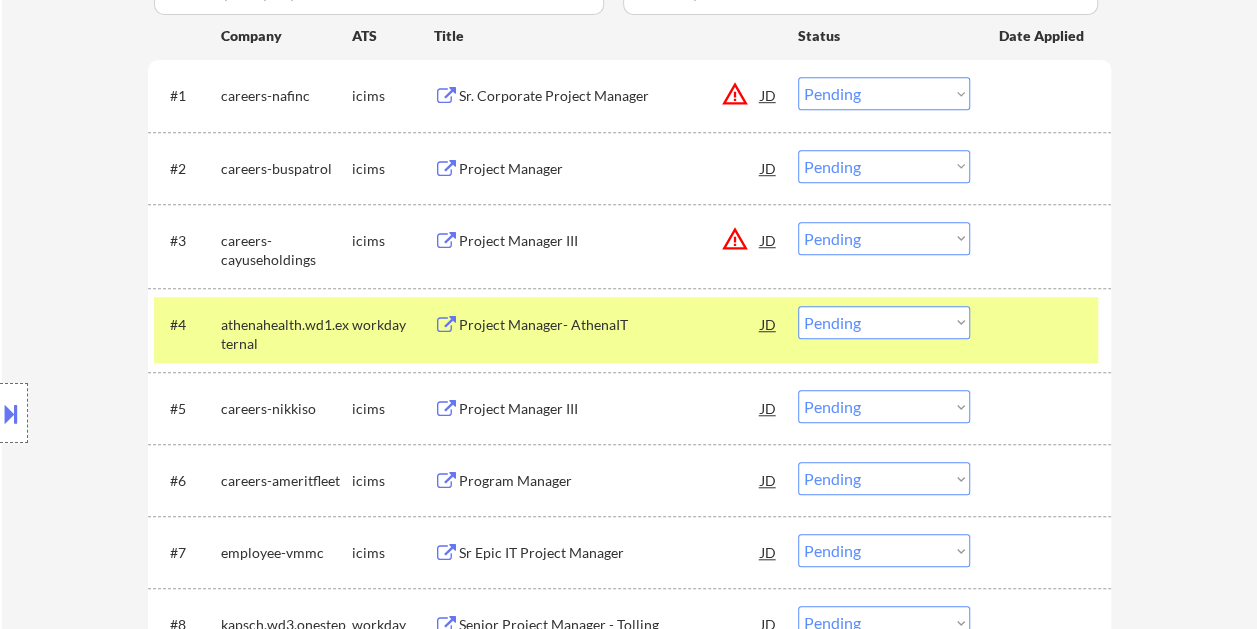 click at bounding box center [1043, 324] 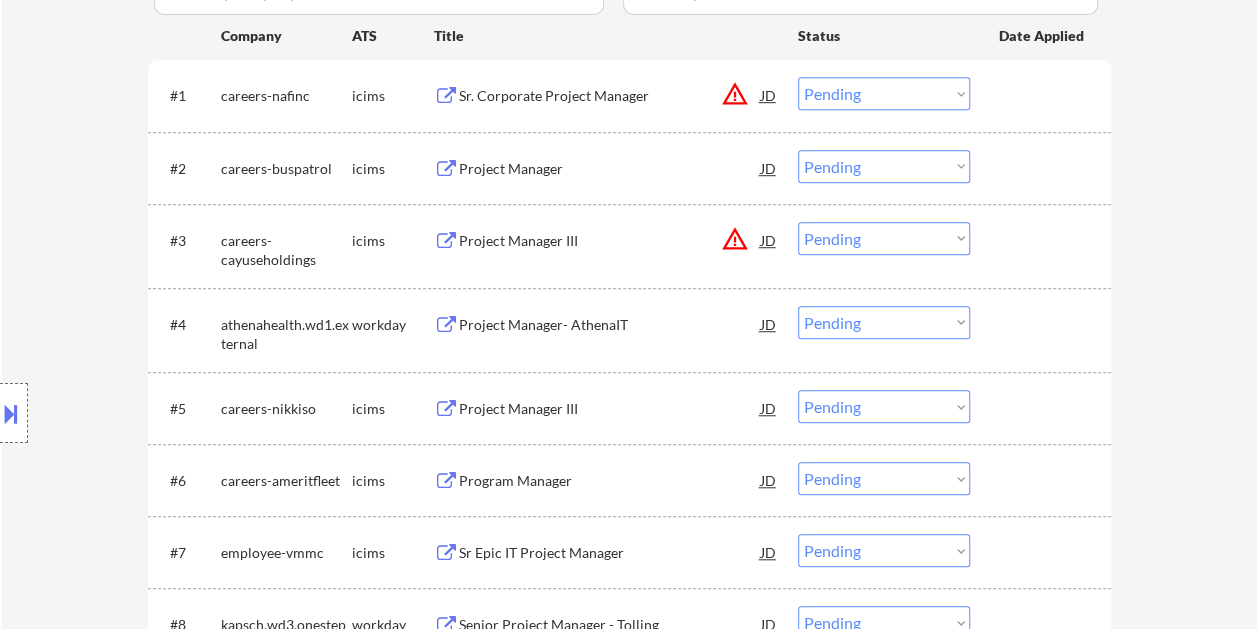 drag, startPoint x: 1041, startPoint y: 321, endPoint x: 709, endPoint y: 326, distance: 332.03766 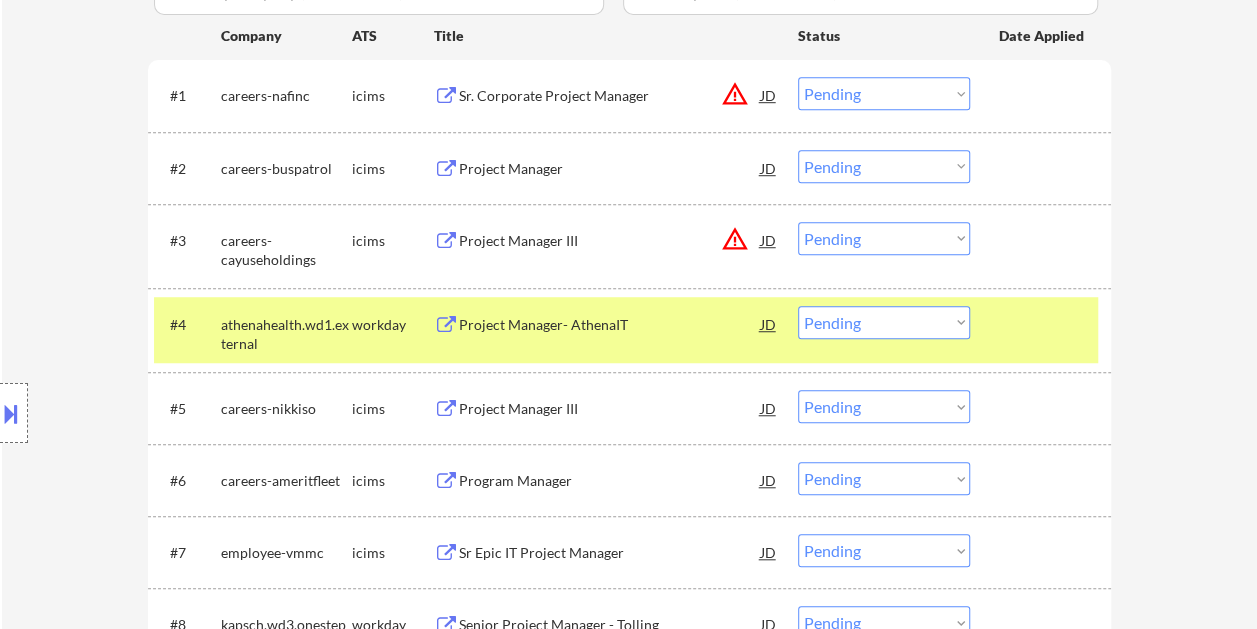 click on "Project Manager- AthenaIT" at bounding box center (610, 324) 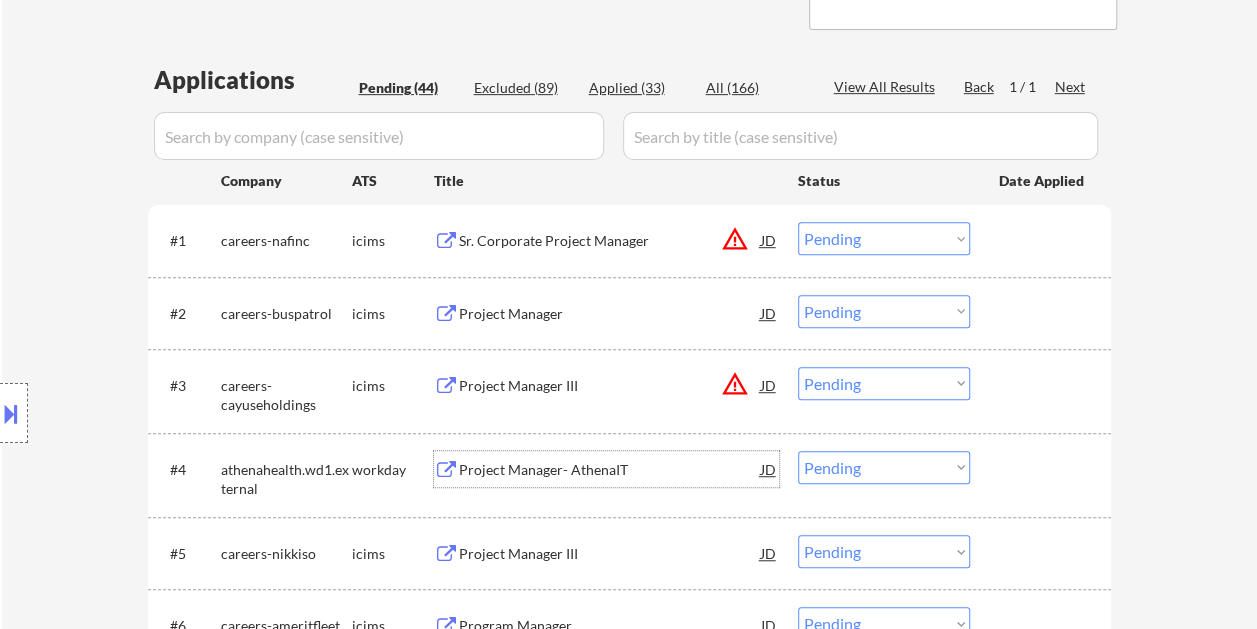 scroll, scrollTop: 500, scrollLeft: 0, axis: vertical 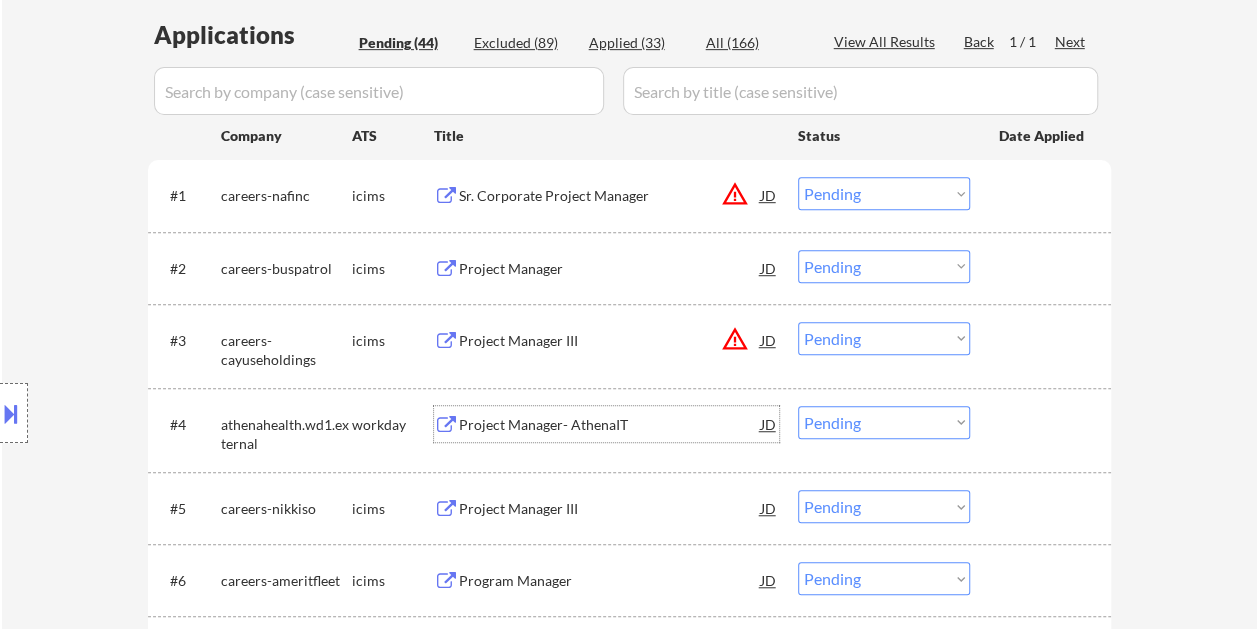 drag, startPoint x: 653, startPoint y: 40, endPoint x: 605, endPoint y: 116, distance: 89.88882 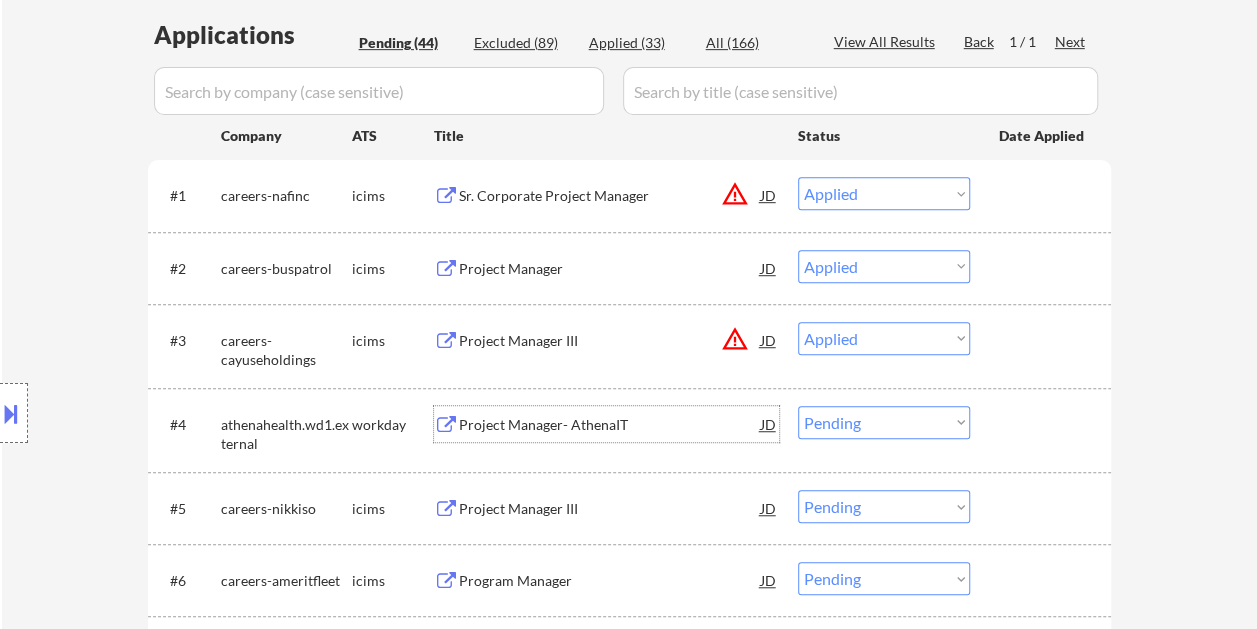 select on ""applied"" 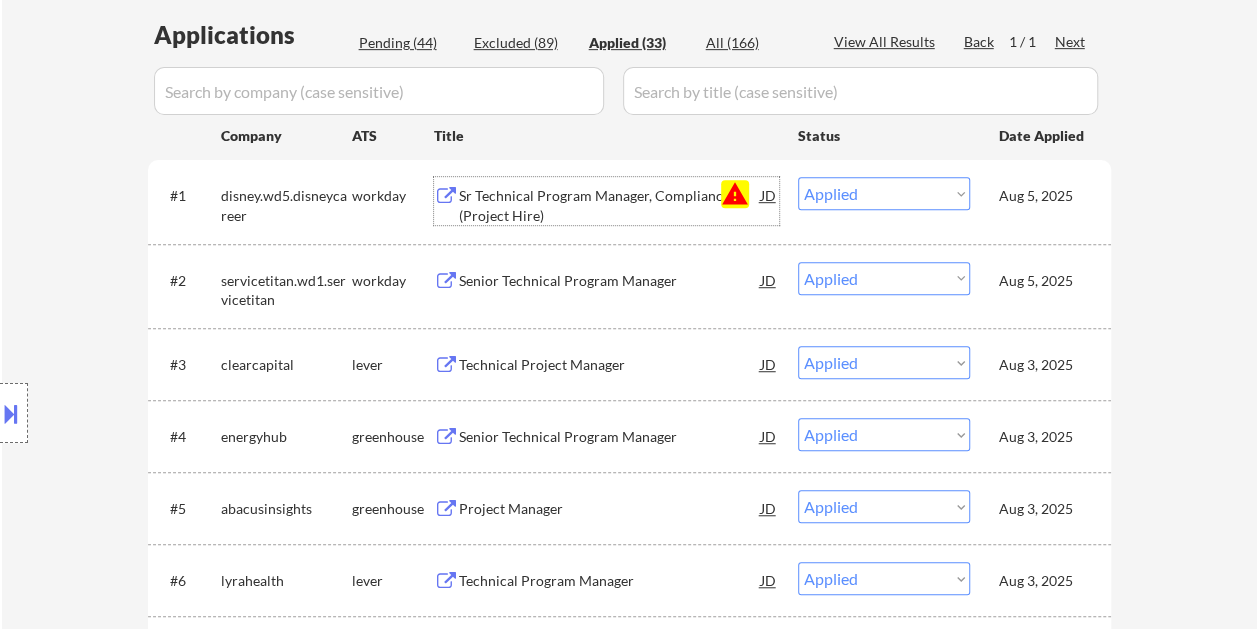 click on "Sr Technical Program Manager, Compliance (Project Hire)" at bounding box center [610, 205] 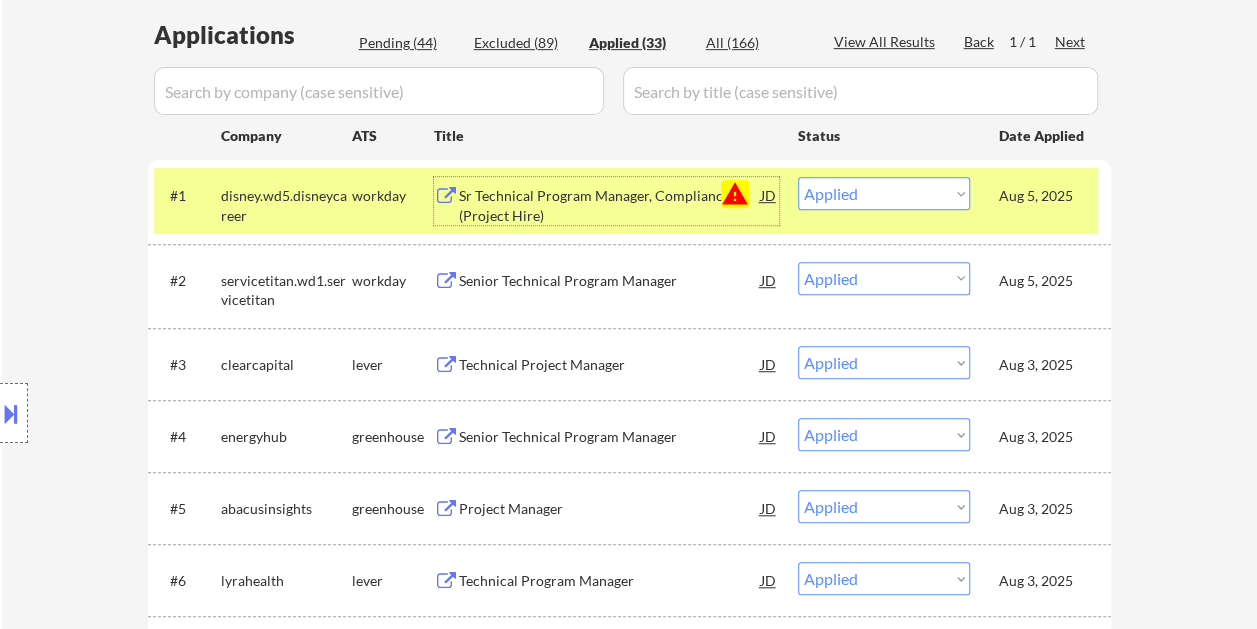 drag, startPoint x: 375, startPoint y: 42, endPoint x: 511, endPoint y: 111, distance: 152.50246 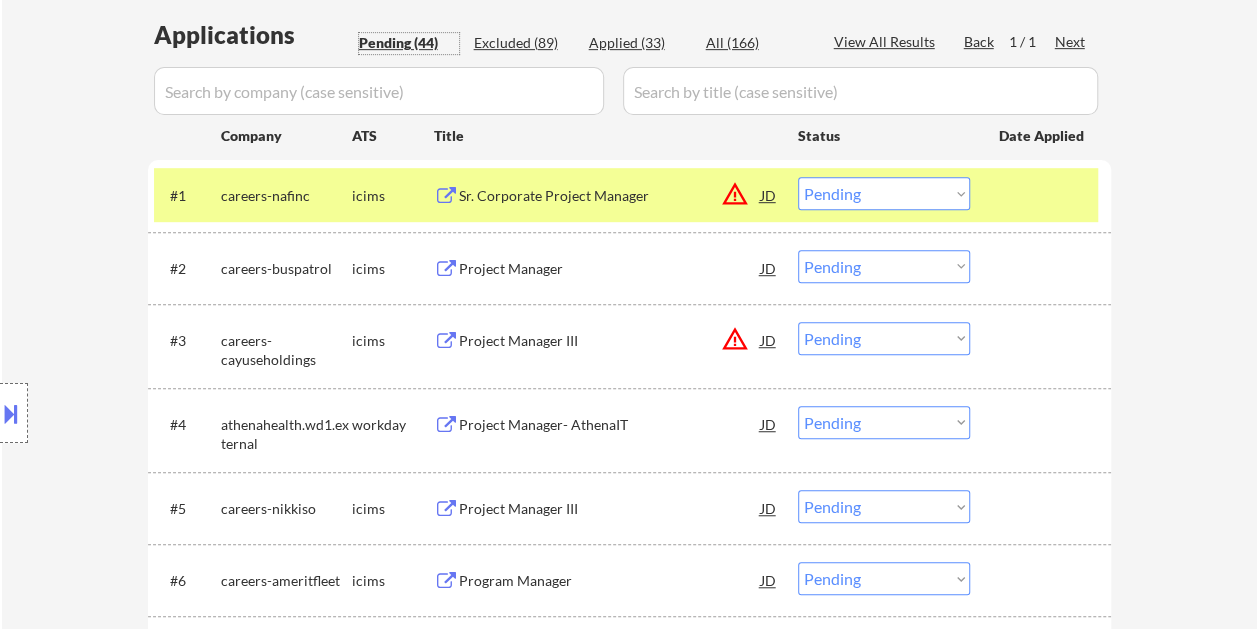 click on "Pending (44)" at bounding box center (409, 43) 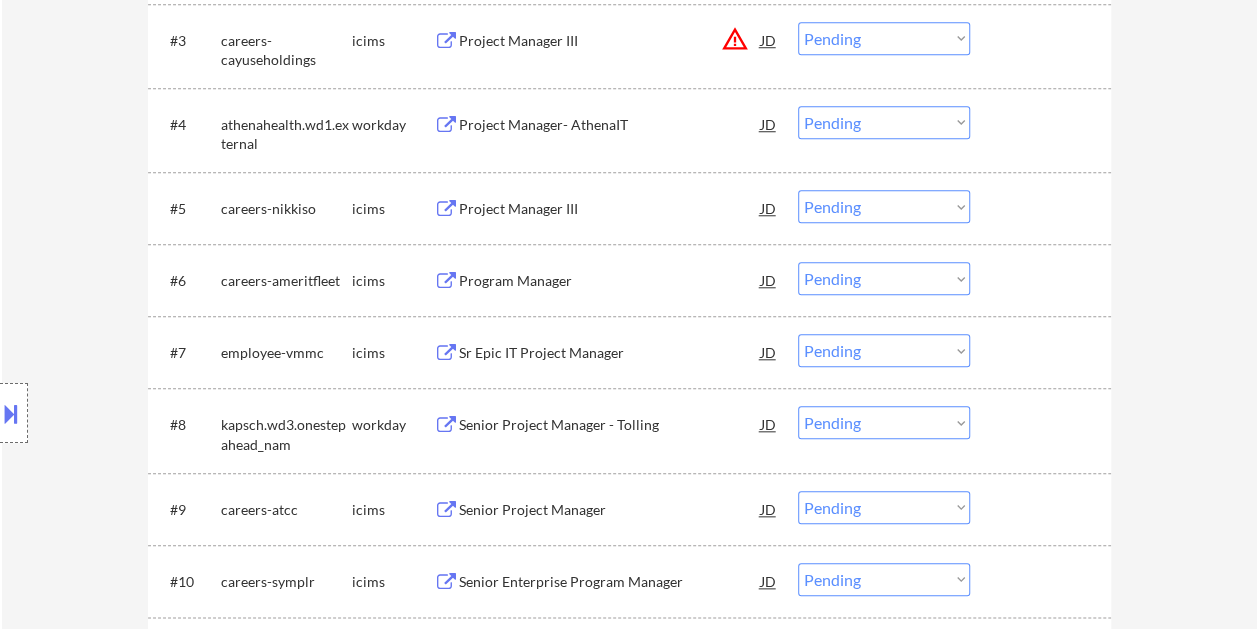 scroll, scrollTop: 700, scrollLeft: 0, axis: vertical 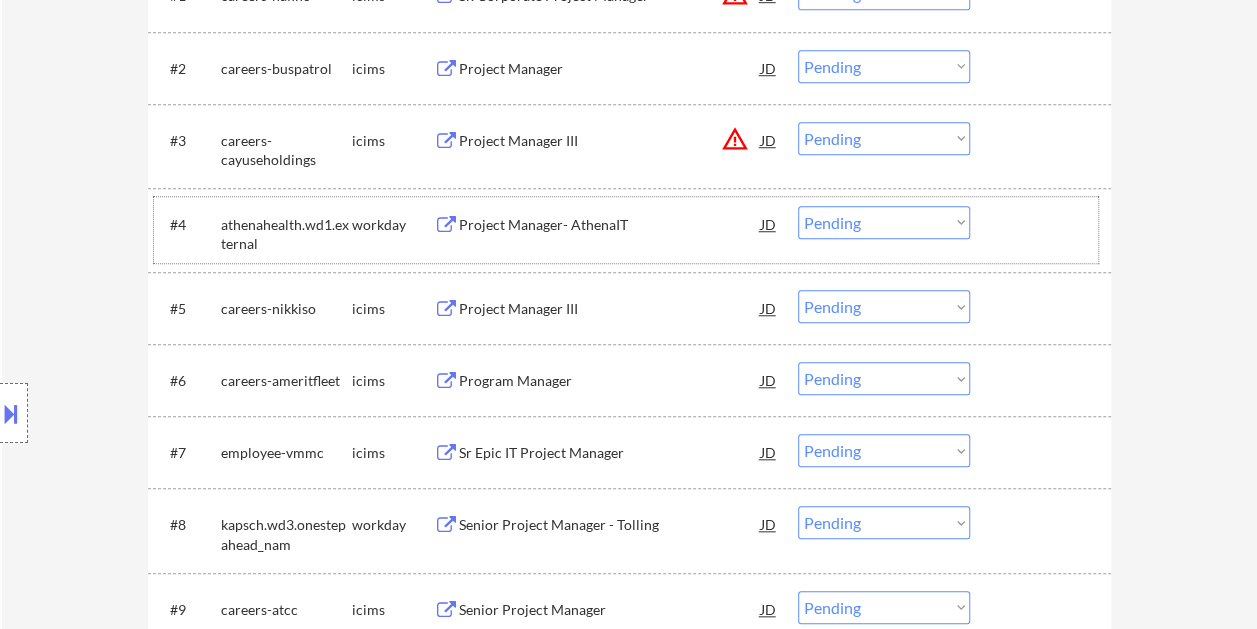 click at bounding box center [1043, 224] 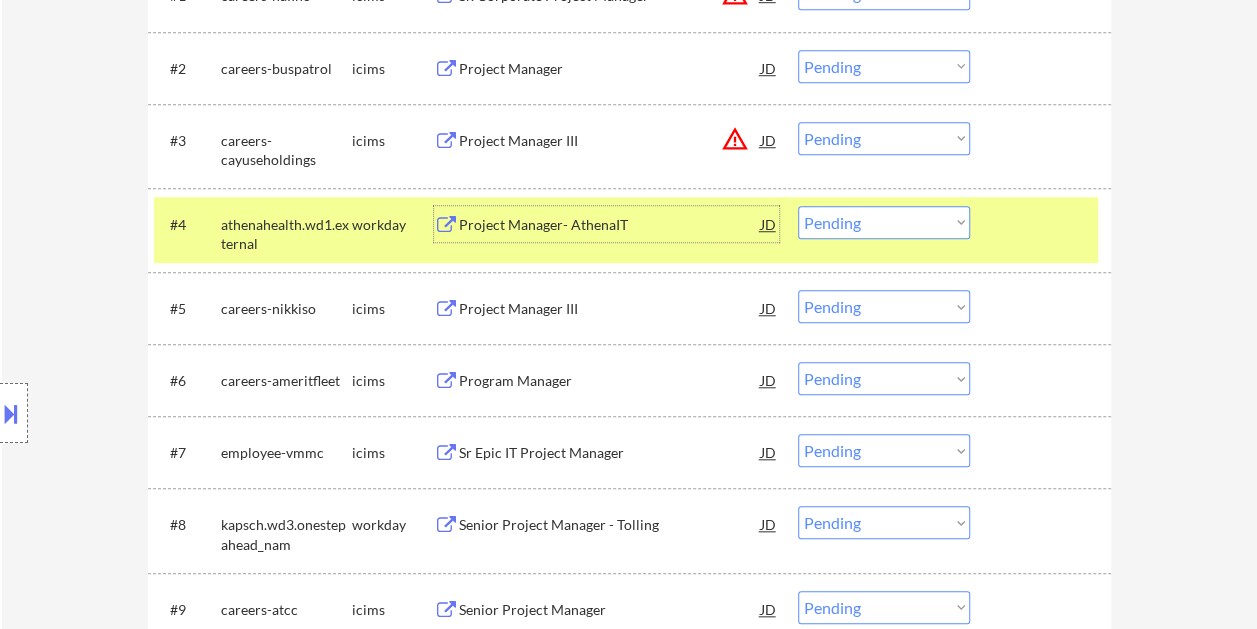 click on "Project Manager- AthenaIT" at bounding box center (610, 225) 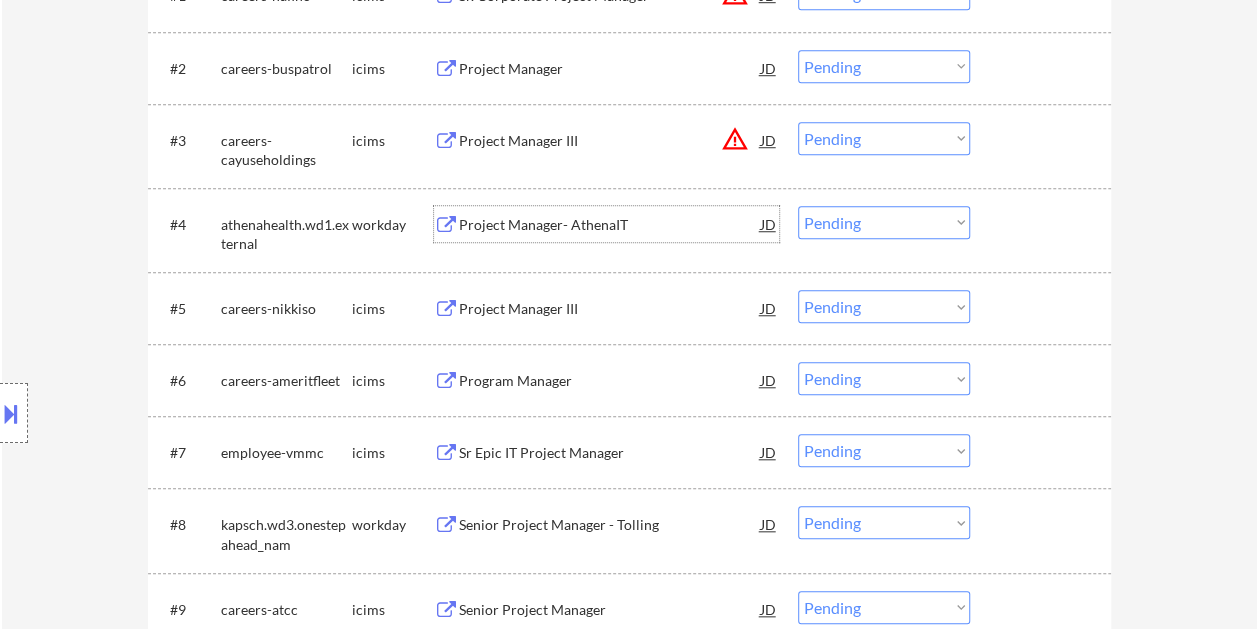 click at bounding box center (11, 413) 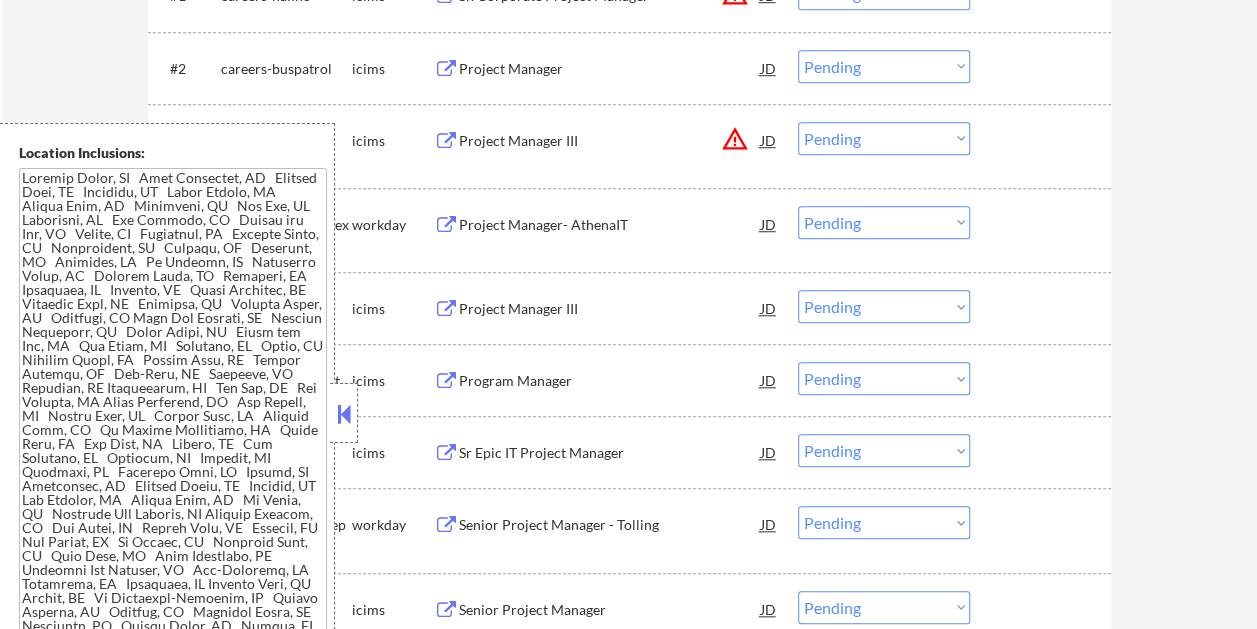 click at bounding box center [344, 414] 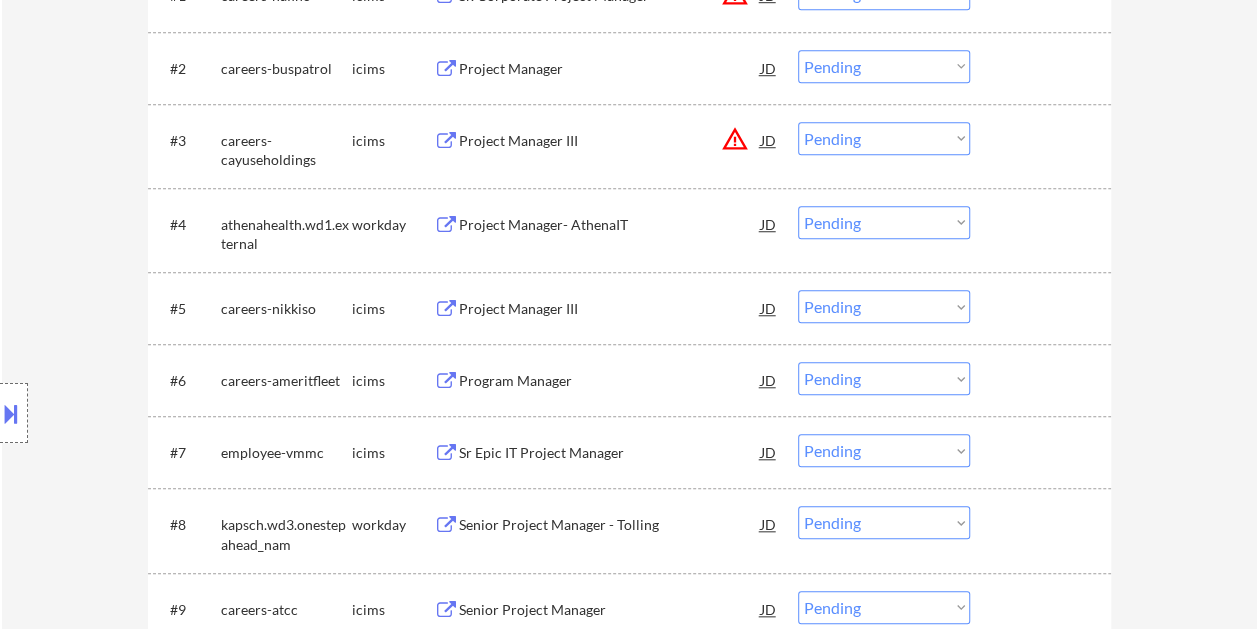select on ""pending"" 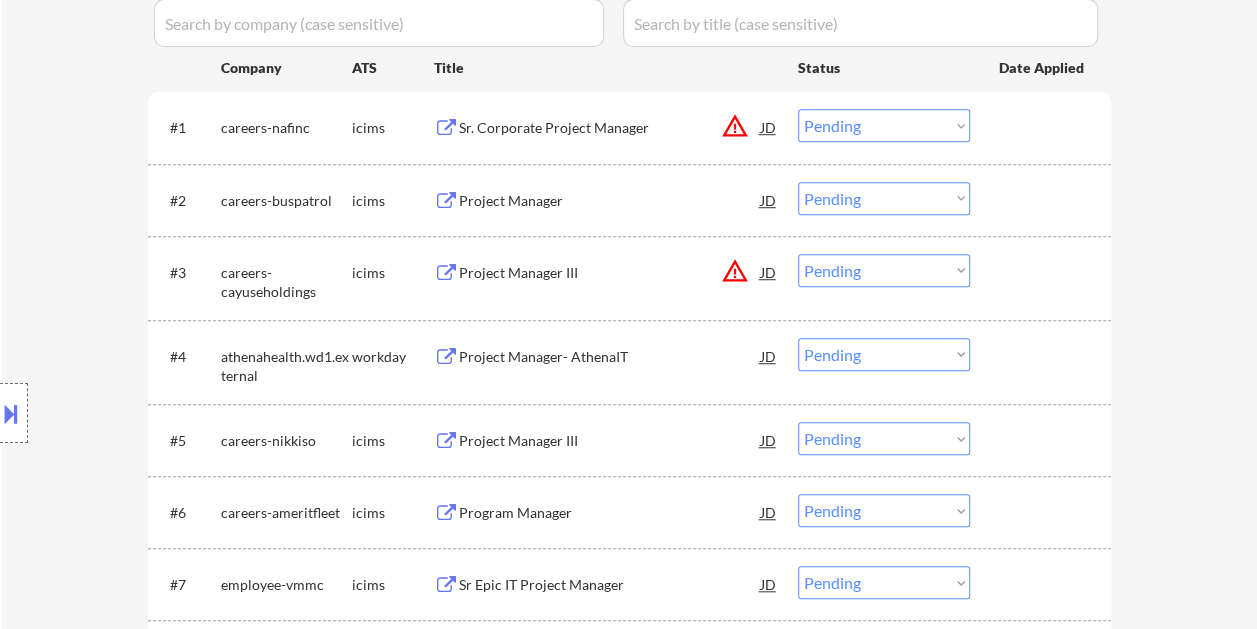 scroll, scrollTop: 600, scrollLeft: 0, axis: vertical 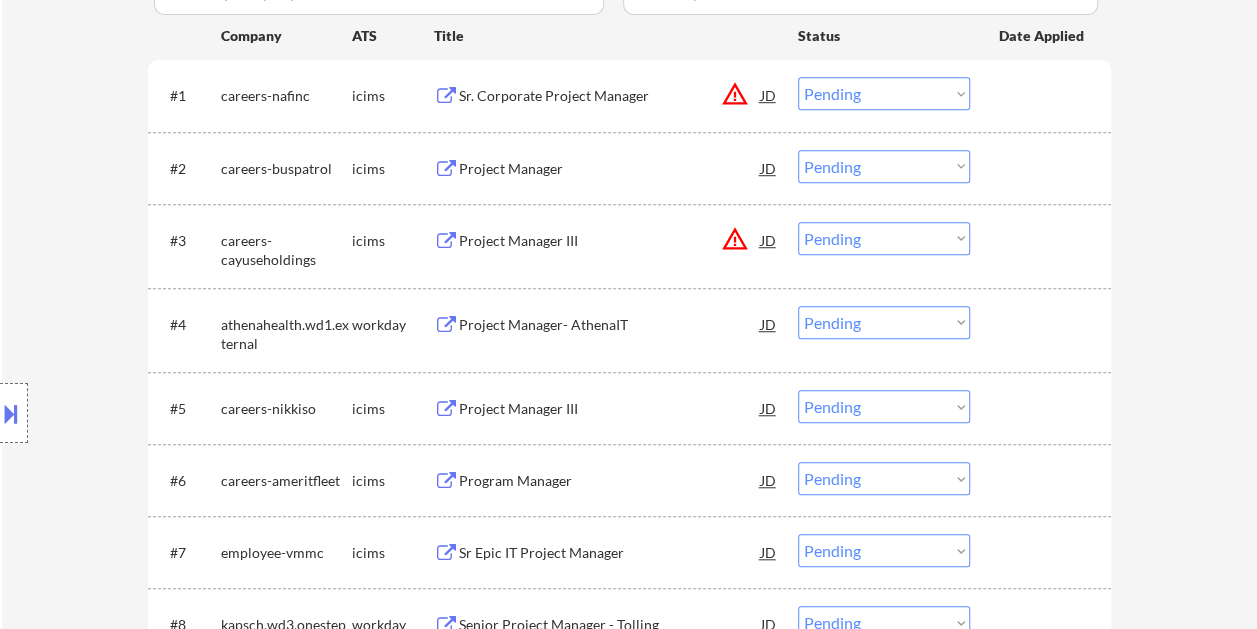 drag, startPoint x: 1017, startPoint y: 322, endPoint x: 973, endPoint y: 319, distance: 44.102154 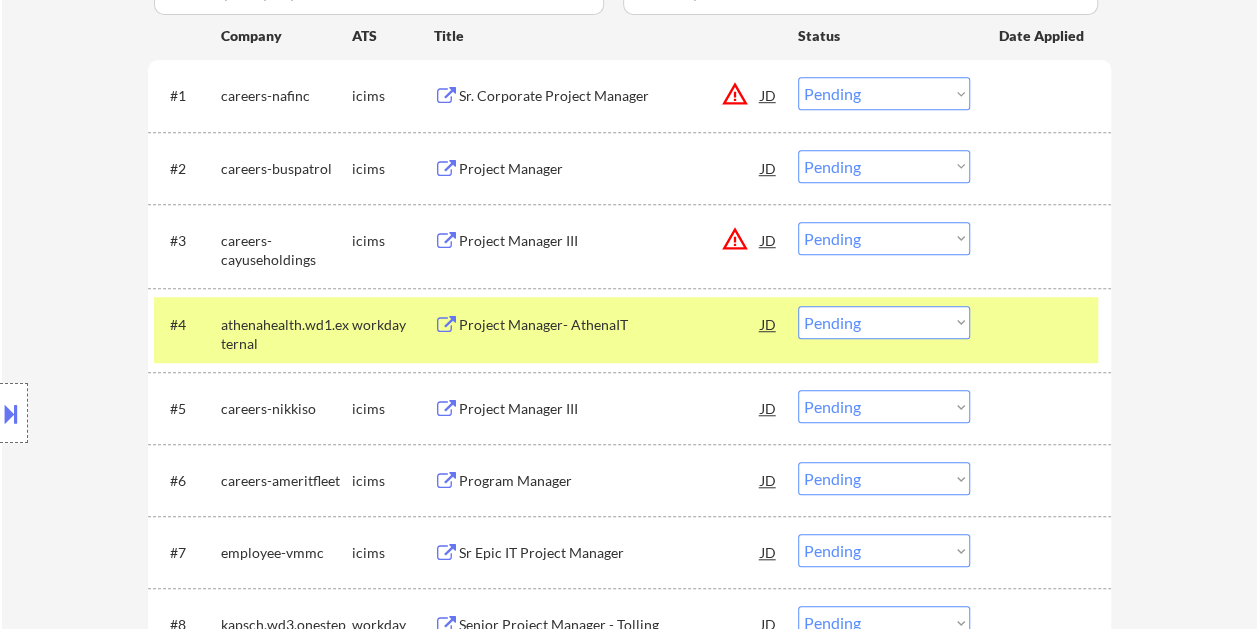 click on "Choose an option... Pending Applied Excluded (Questions) Excluded (Expired) Excluded (Location) Excluded (Bad Match) Excluded (Blocklist) Excluded (Salary) Excluded (Other)" at bounding box center [884, 322] 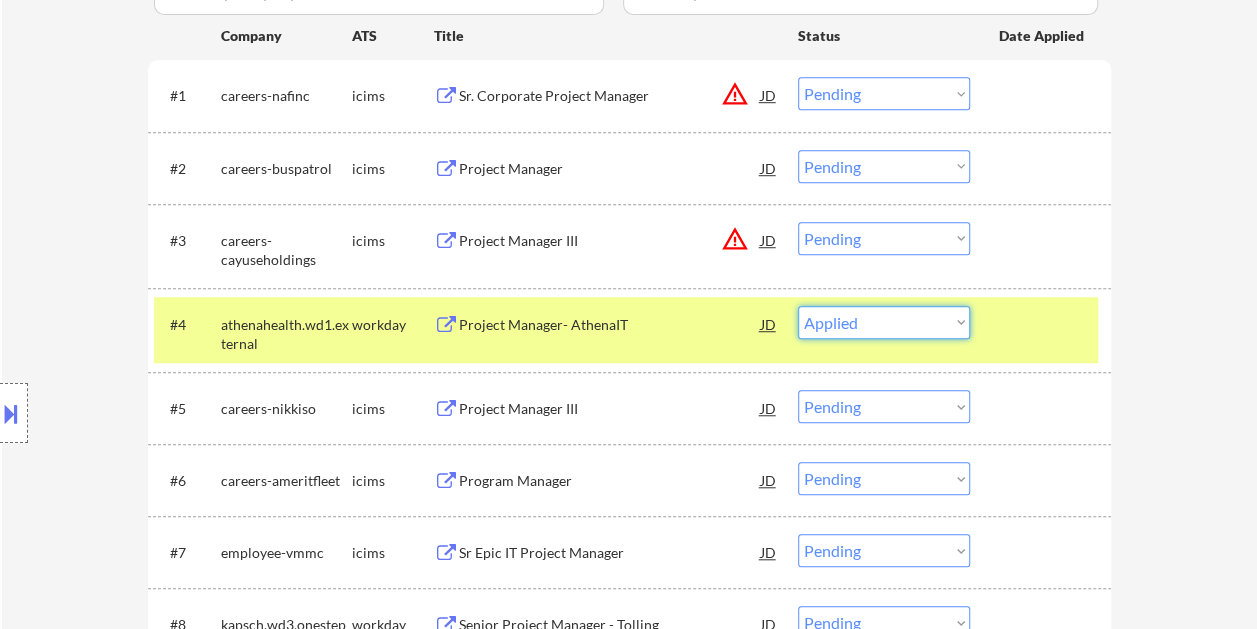 click on "Choose an option... Pending Applied Excluded (Questions) Excluded (Expired) Excluded (Location) Excluded (Bad Match) Excluded (Blocklist) Excluded (Salary) Excluded (Other)" at bounding box center [884, 322] 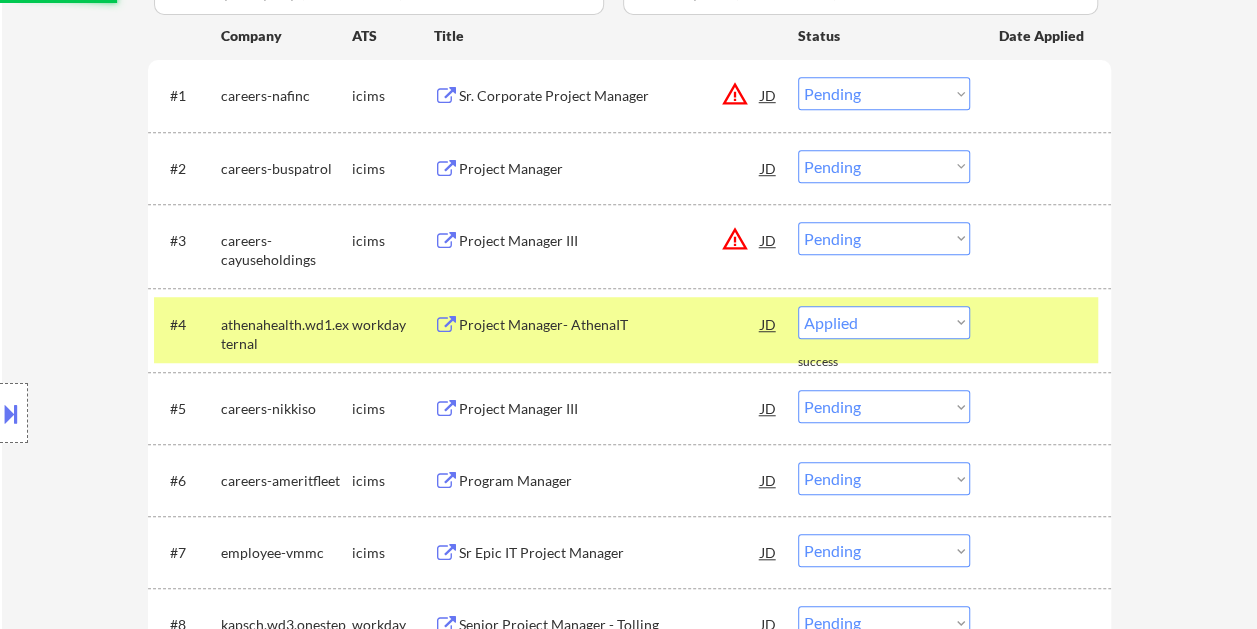 select on ""pending"" 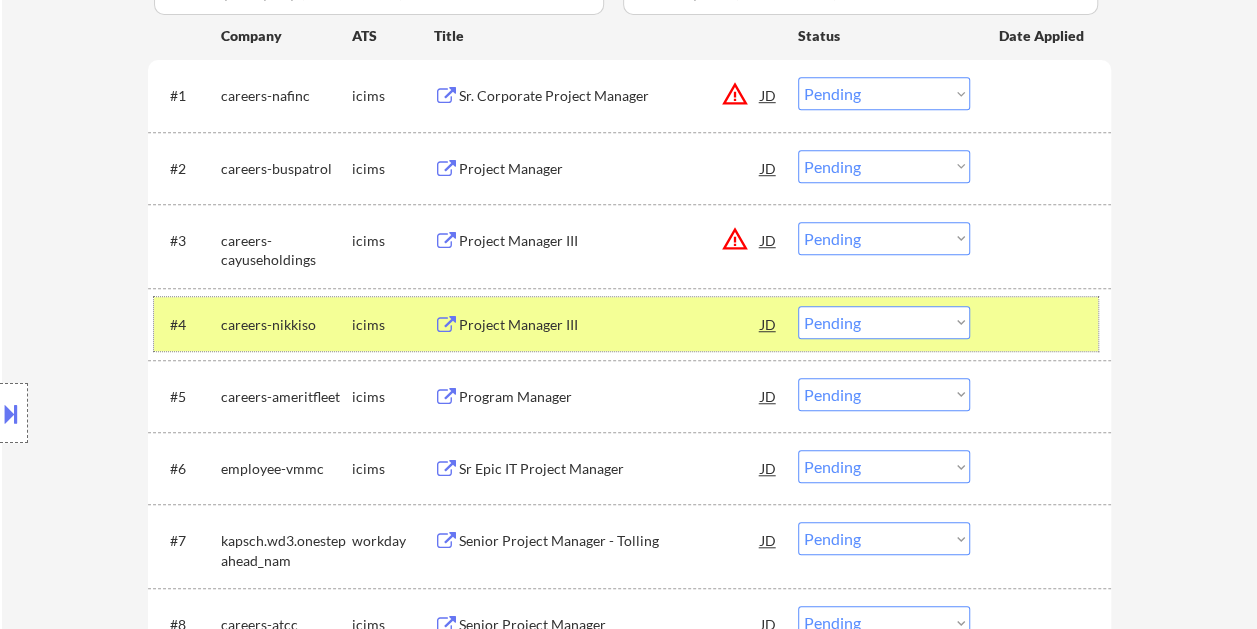 click at bounding box center [1043, 324] 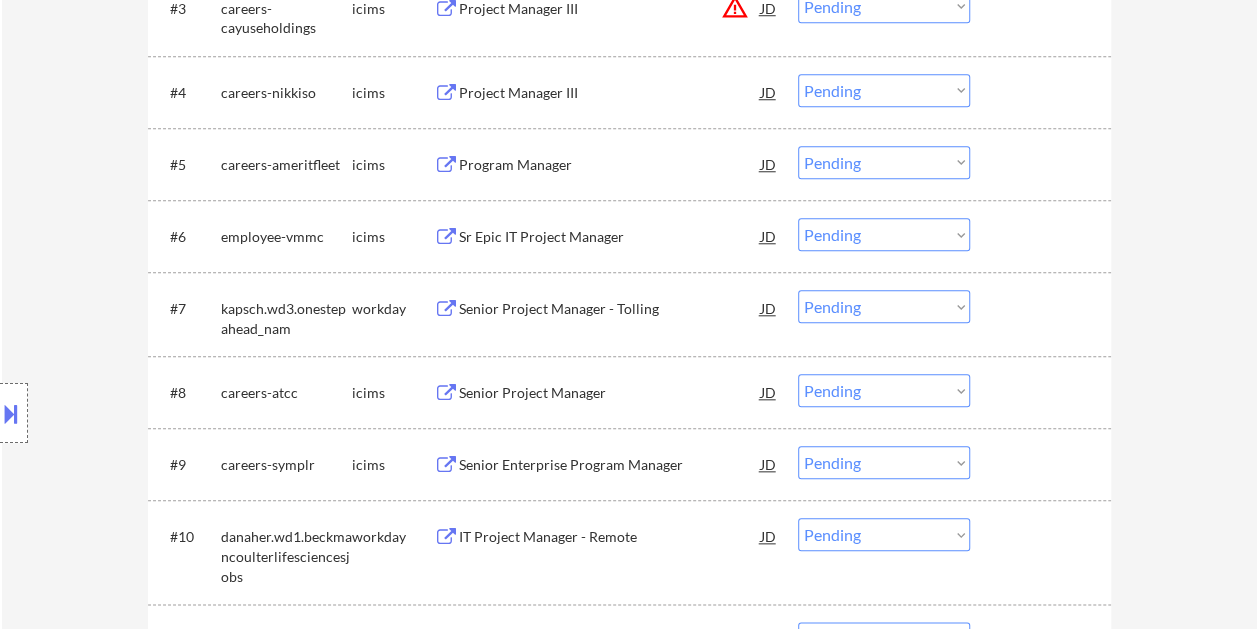 scroll, scrollTop: 900, scrollLeft: 0, axis: vertical 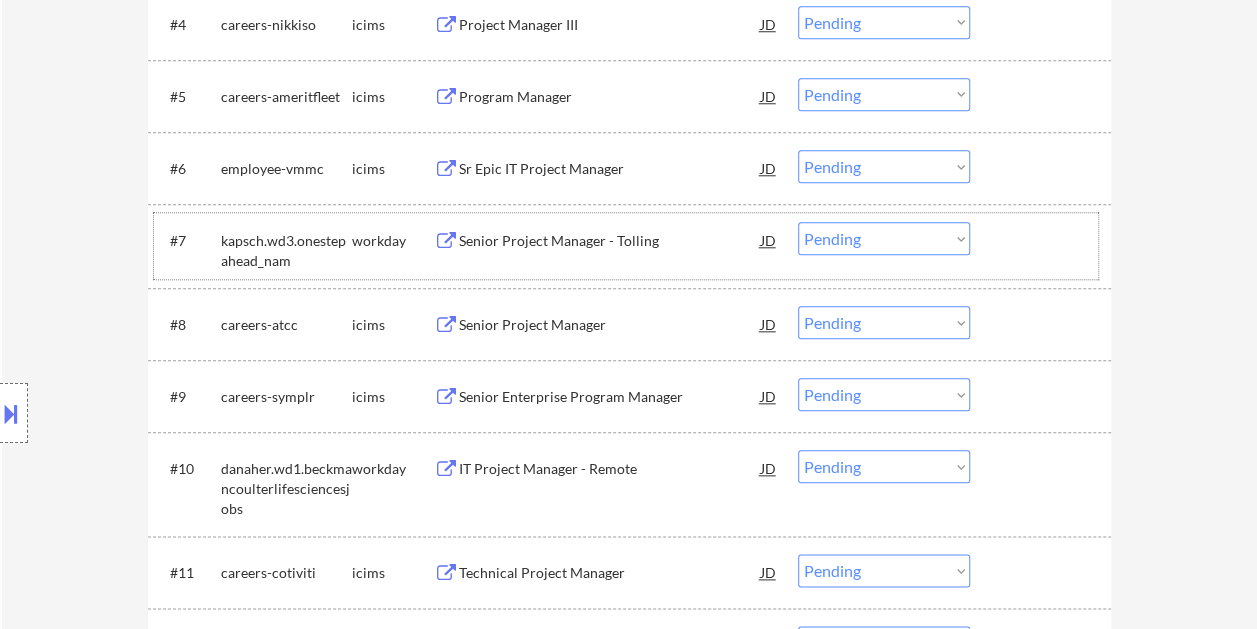 click at bounding box center (1043, 240) 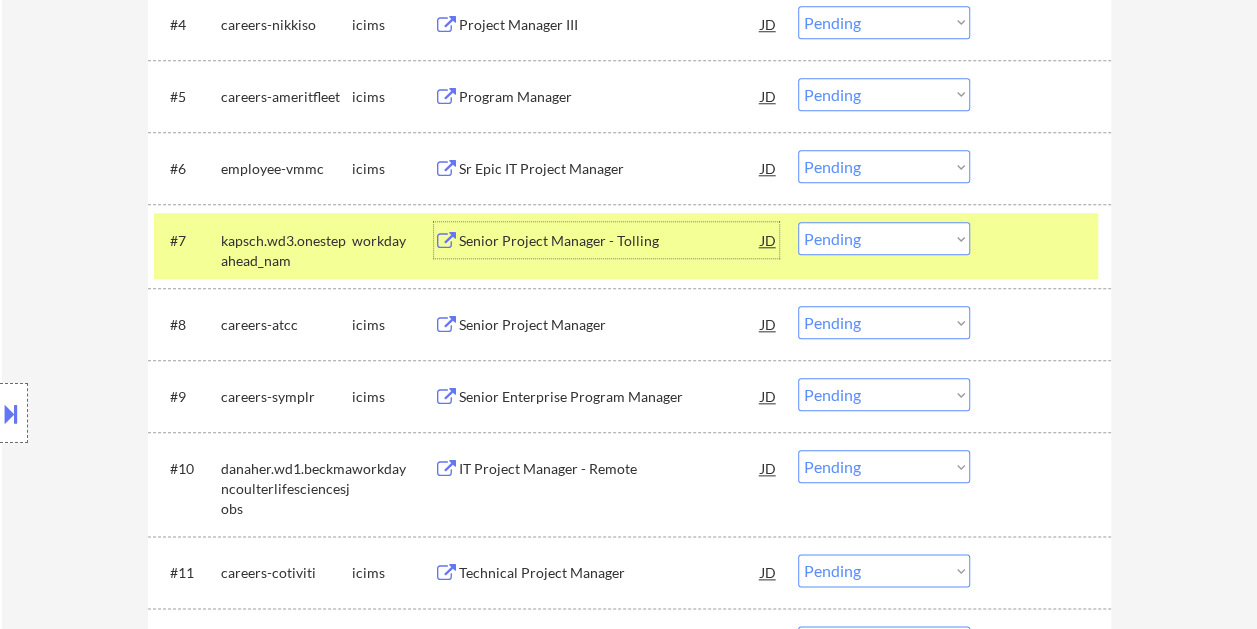 click on "Senior Project Manager - Tolling" at bounding box center (610, 241) 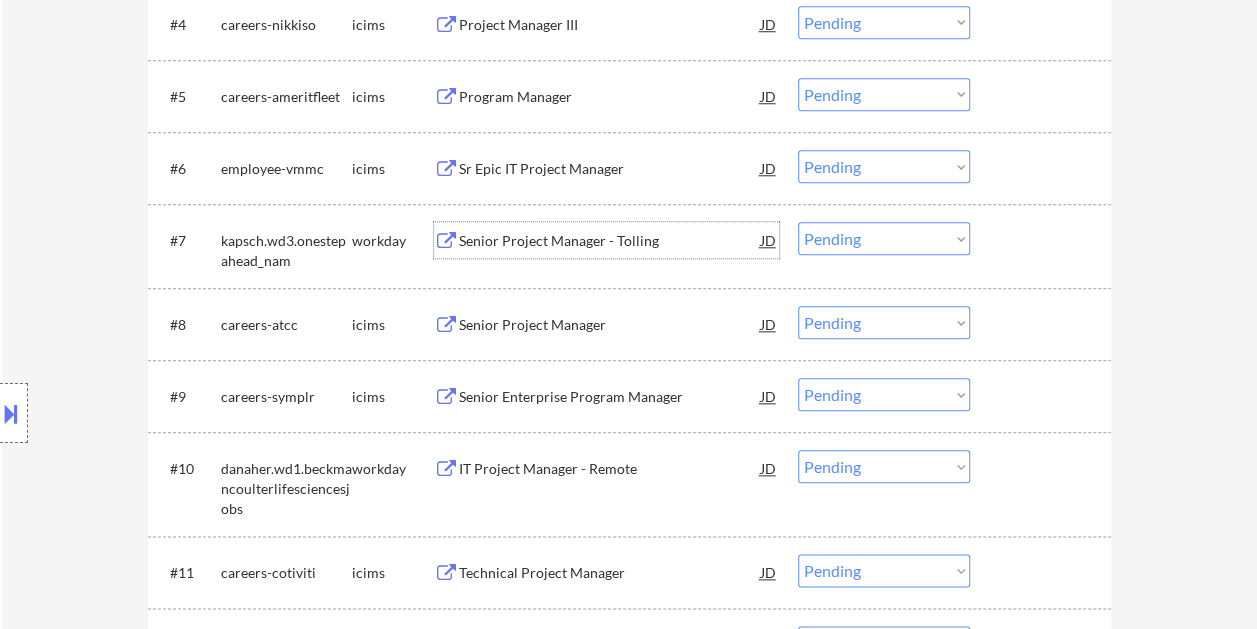 click at bounding box center (1043, 240) 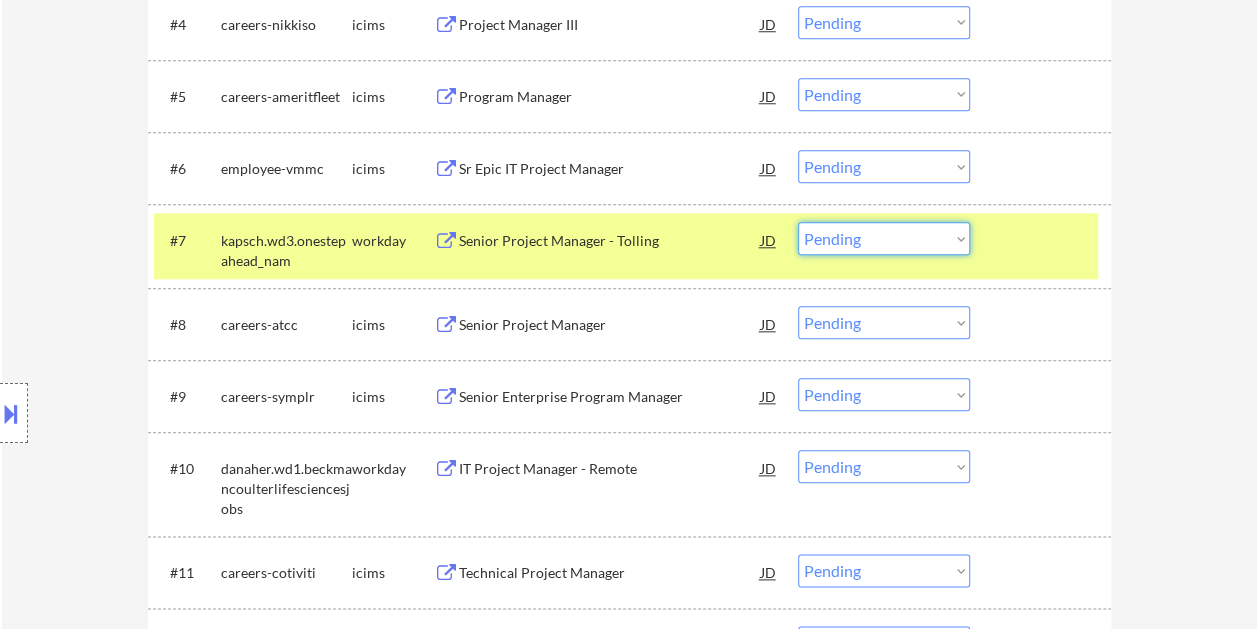 click on "Choose an option... Pending Applied Excluded (Questions) Excluded (Expired) Excluded (Location) Excluded (Bad Match) Excluded (Blocklist) Excluded (Salary) Excluded (Other)" at bounding box center [884, 238] 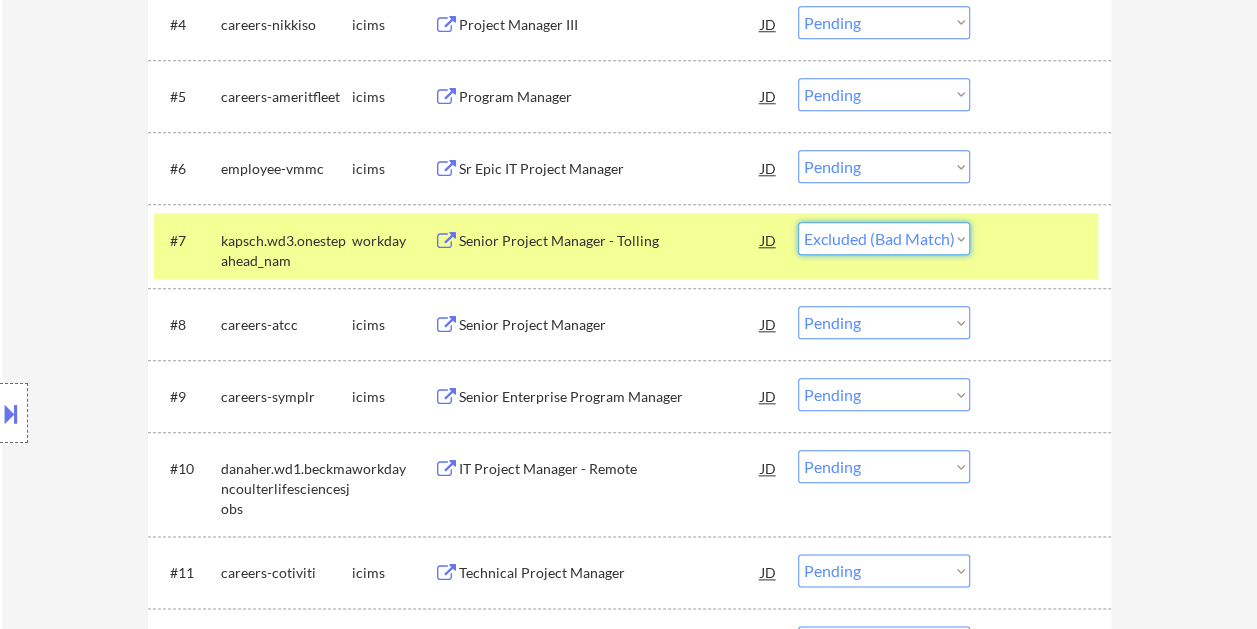 click on "Choose an option... Pending Applied Excluded (Questions) Excluded (Expired) Excluded (Location) Excluded (Bad Match) Excluded (Blocklist) Excluded (Salary) Excluded (Other)" at bounding box center (884, 238) 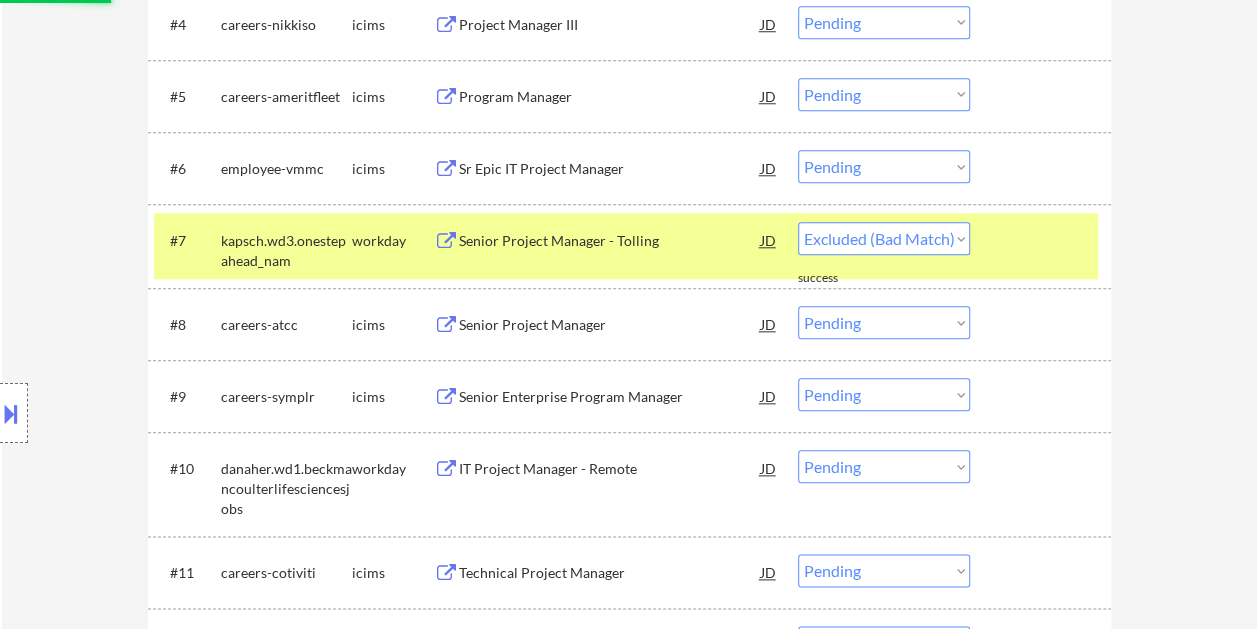 select on ""pending"" 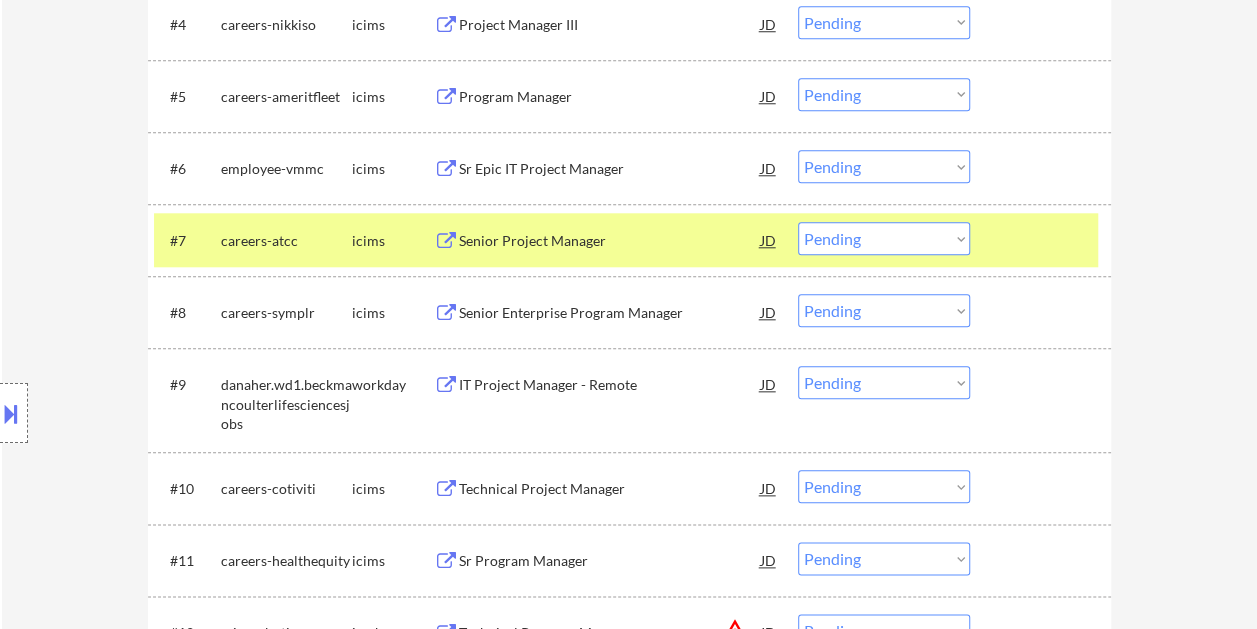 click at bounding box center [1043, 240] 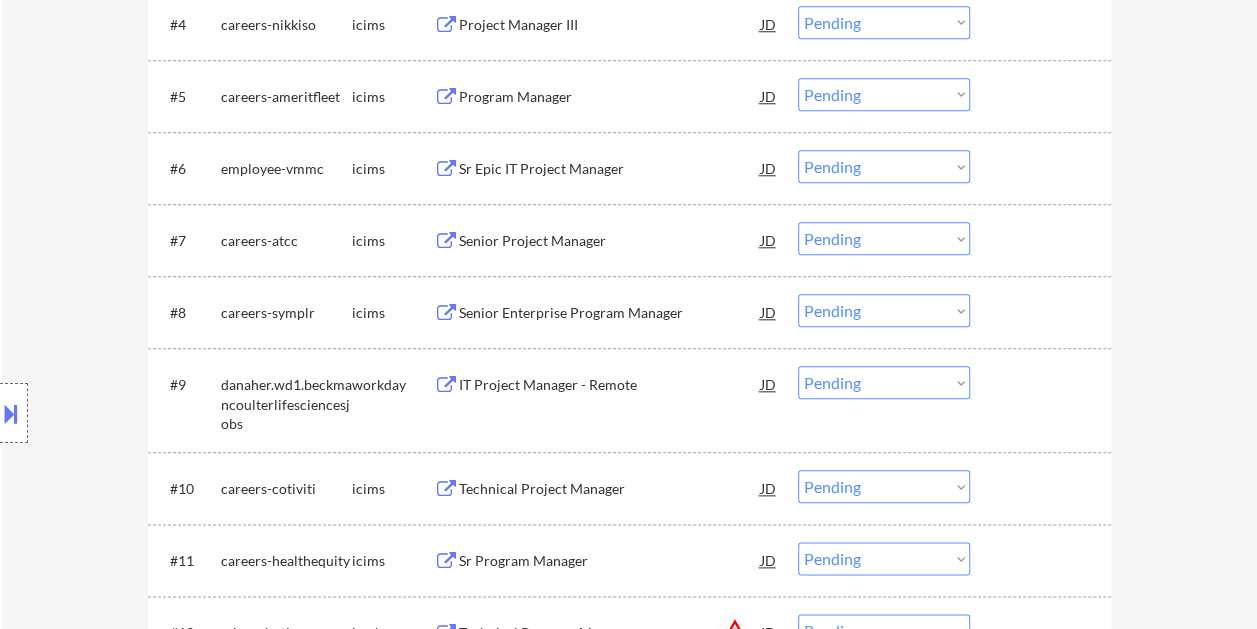 click at bounding box center [1043, 384] 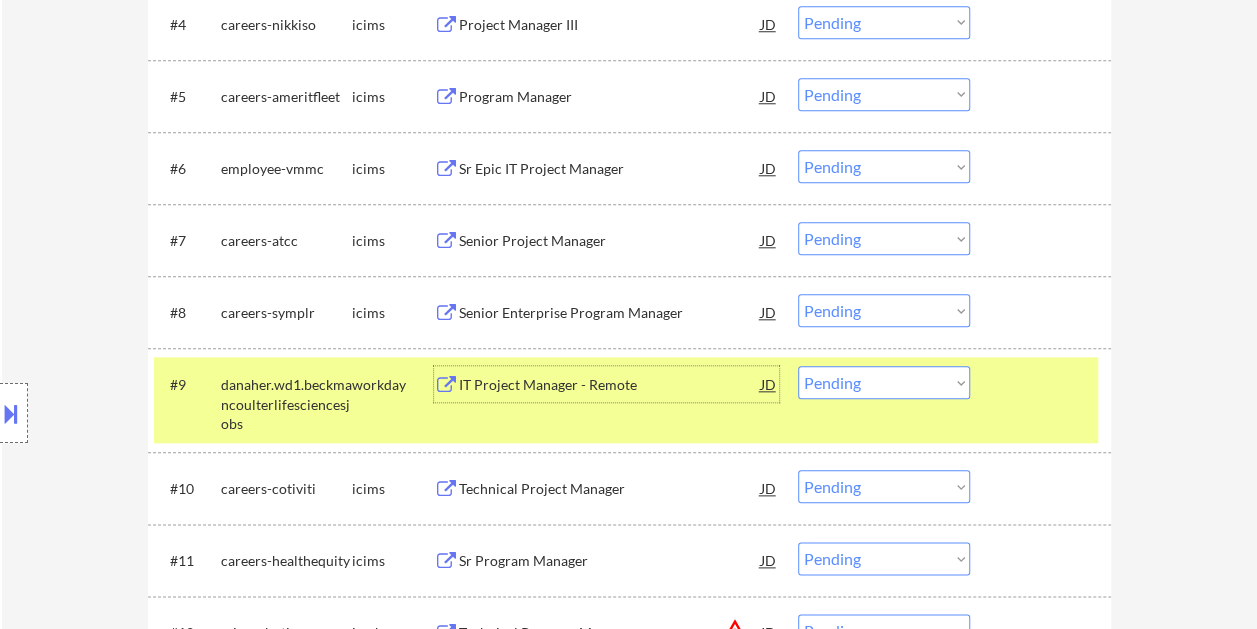 click on "IT Project Manager - Remote" at bounding box center (610, 384) 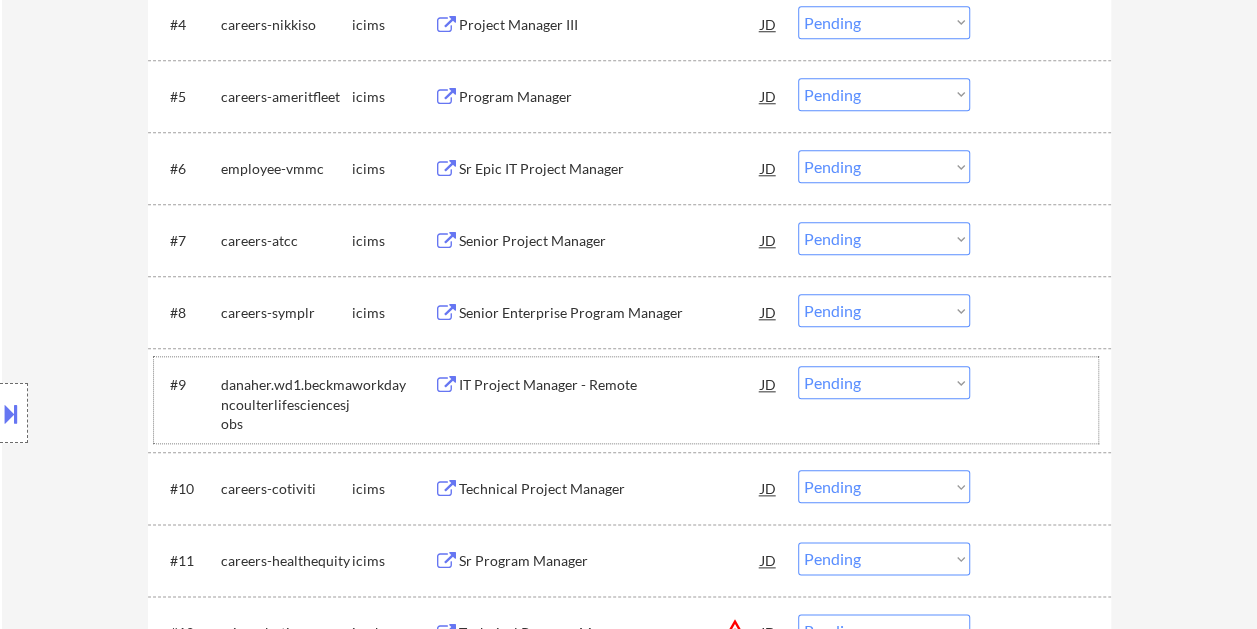 click at bounding box center (1043, 384) 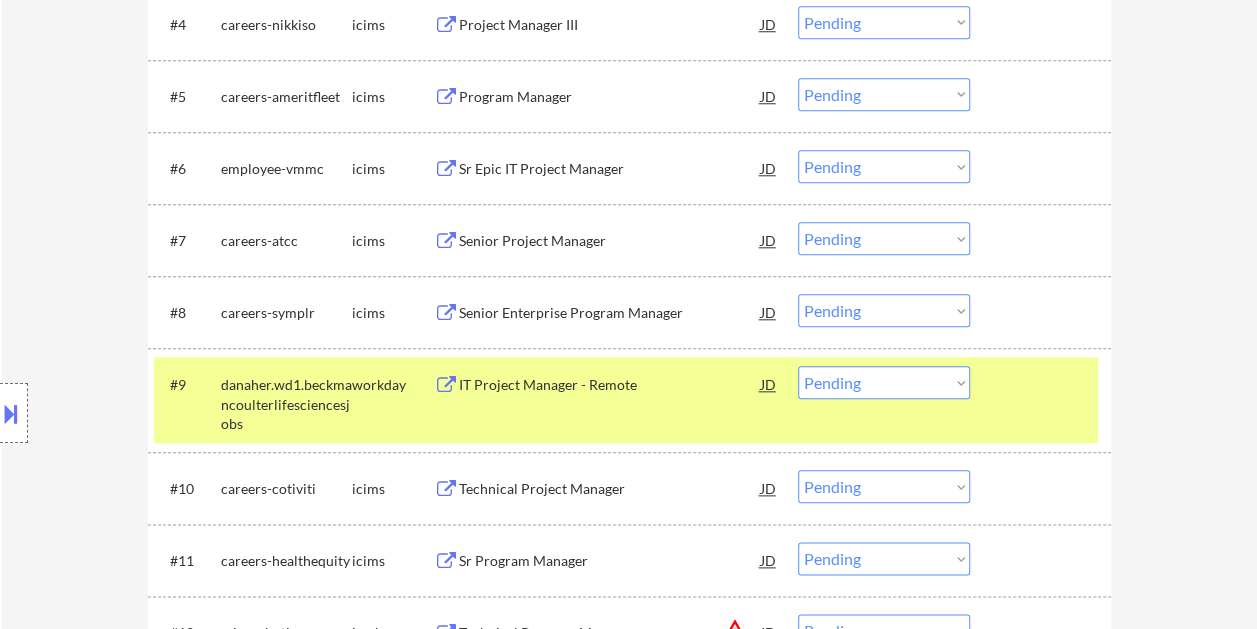 click on "Choose an option... Pending Applied Excluded (Questions) Excluded (Expired) Excluded (Location) Excluded (Bad Match) Excluded (Blocklist) Excluded (Salary) Excluded (Other)" at bounding box center [884, 382] 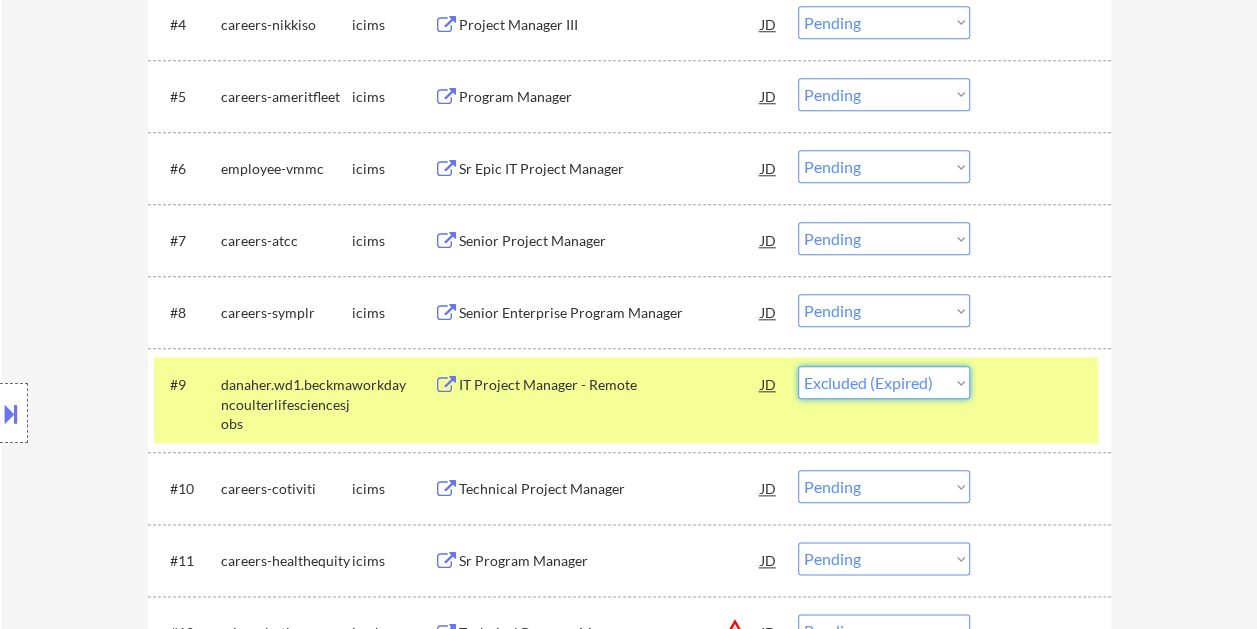click on "Choose an option... Pending Applied Excluded (Questions) Excluded (Expired) Excluded (Location) Excluded (Bad Match) Excluded (Blocklist) Excluded (Salary) Excluded (Other)" at bounding box center [884, 382] 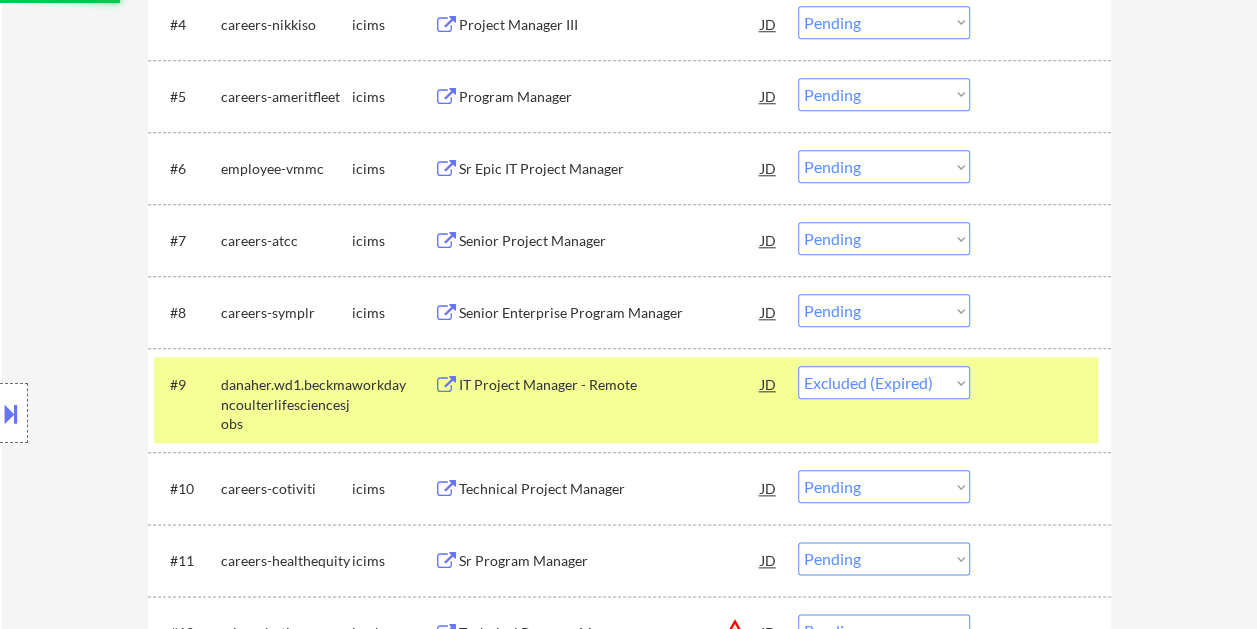 select on ""pending"" 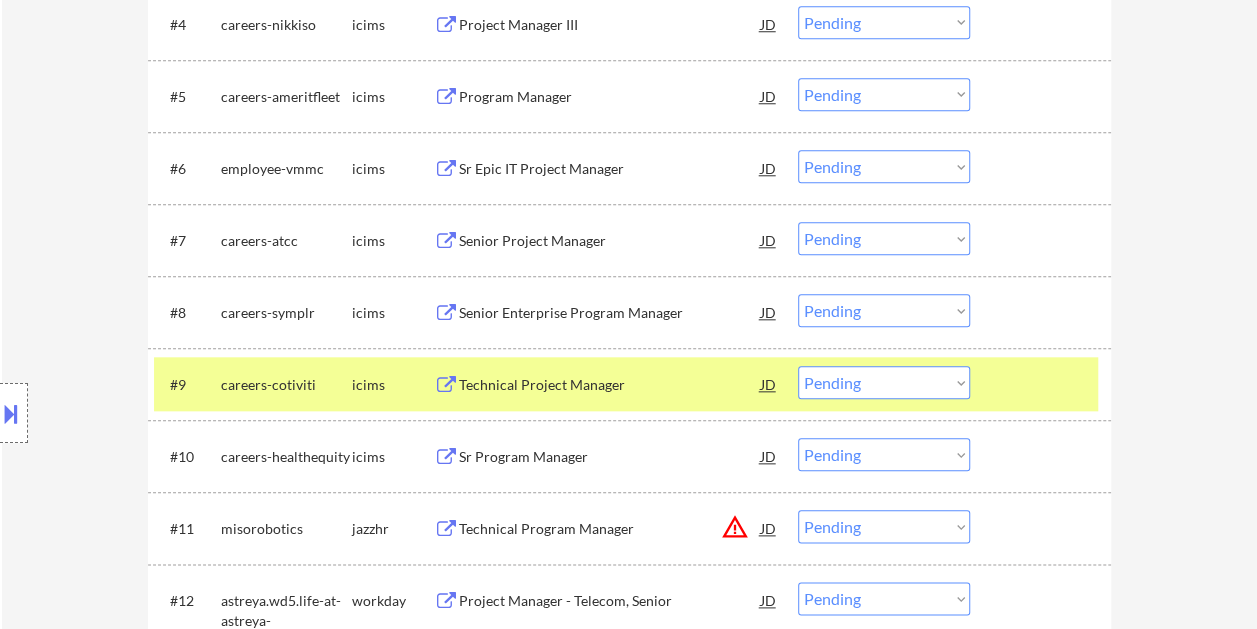 click at bounding box center (1043, 384) 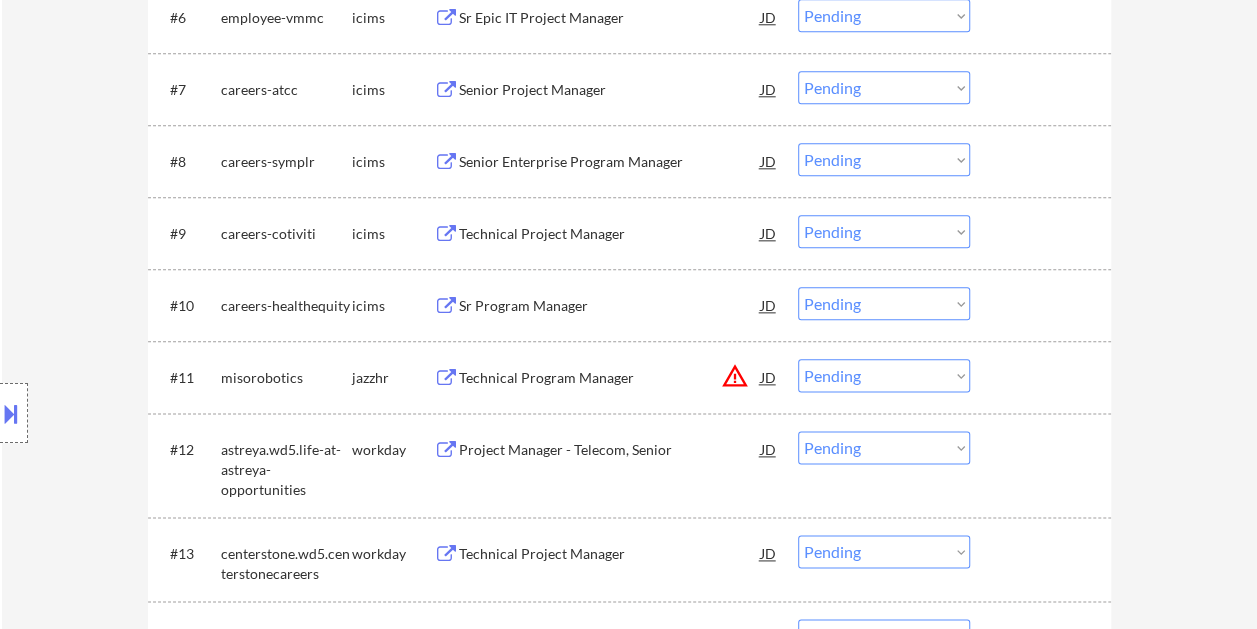 scroll, scrollTop: 1100, scrollLeft: 0, axis: vertical 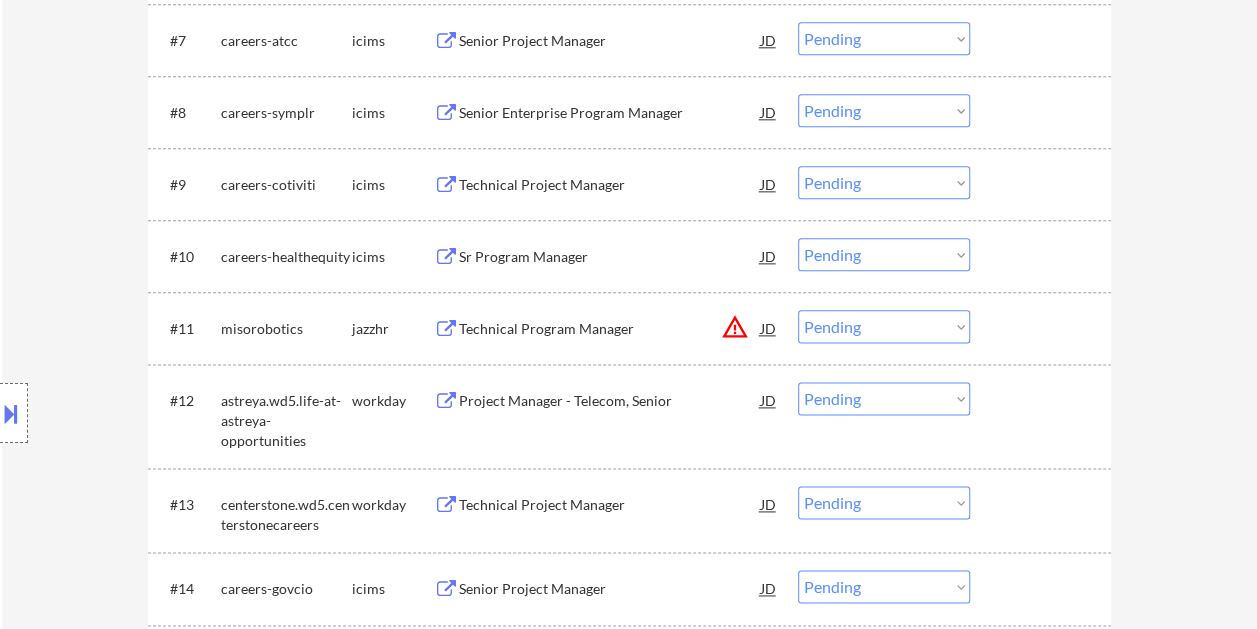 click at bounding box center (1043, 328) 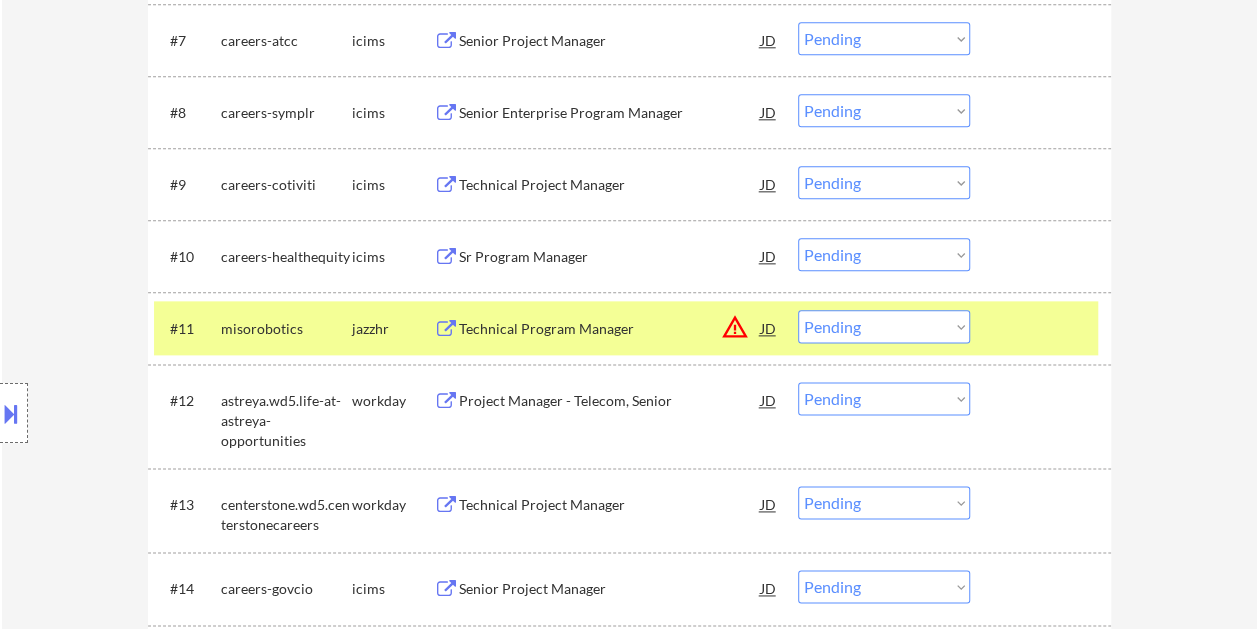 click on "Technical Program Manager" at bounding box center [610, 329] 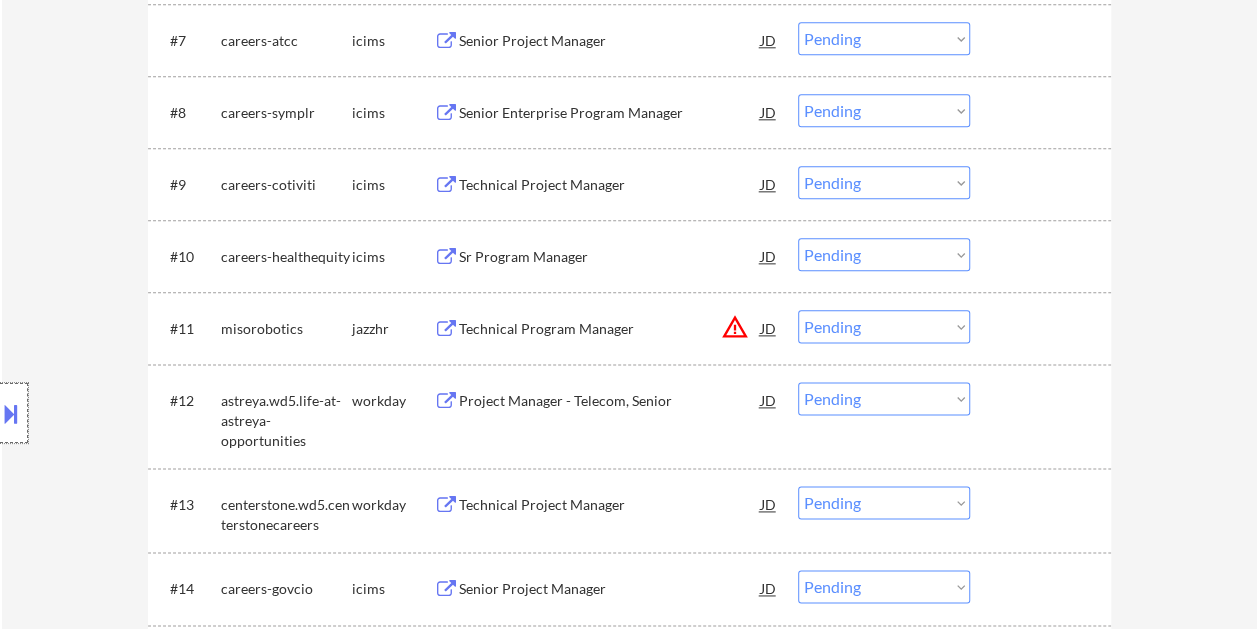 drag, startPoint x: 9, startPoint y: 395, endPoint x: 56, endPoint y: 386, distance: 47.853943 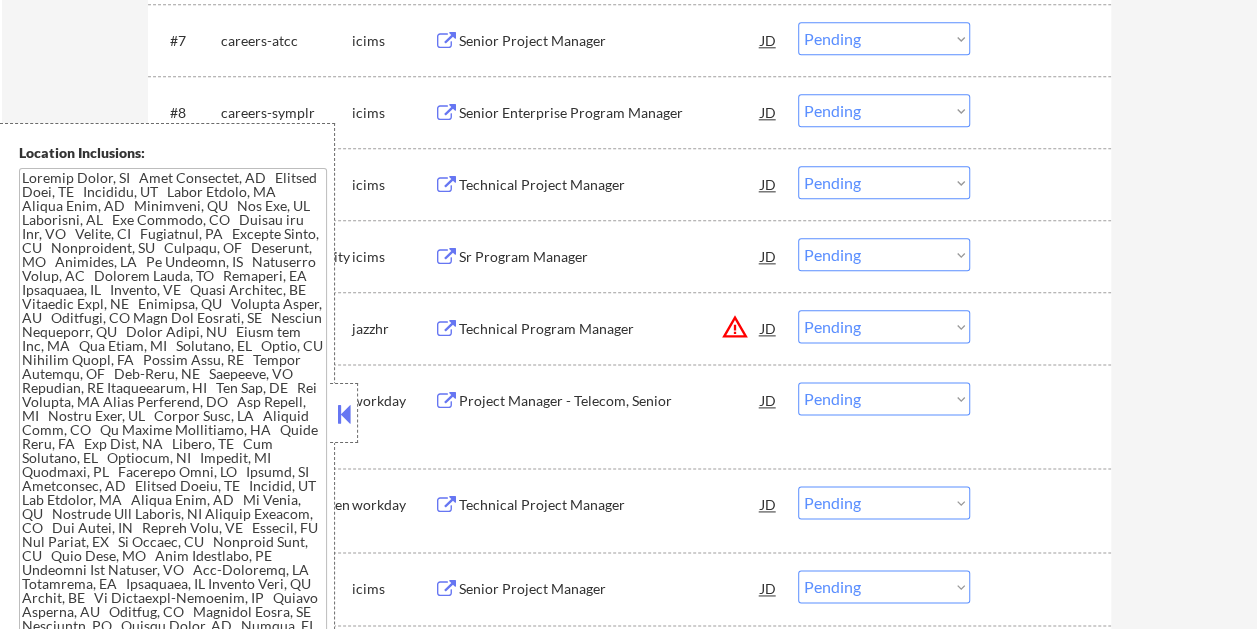 scroll, scrollTop: 0, scrollLeft: 0, axis: both 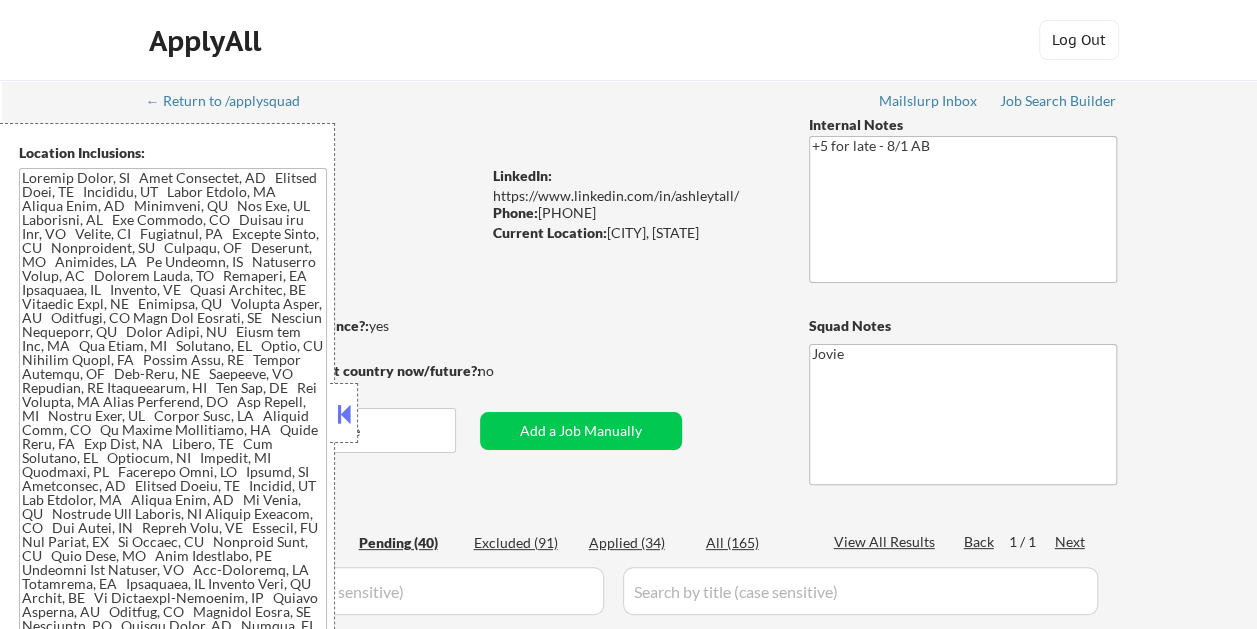 click at bounding box center [344, 413] 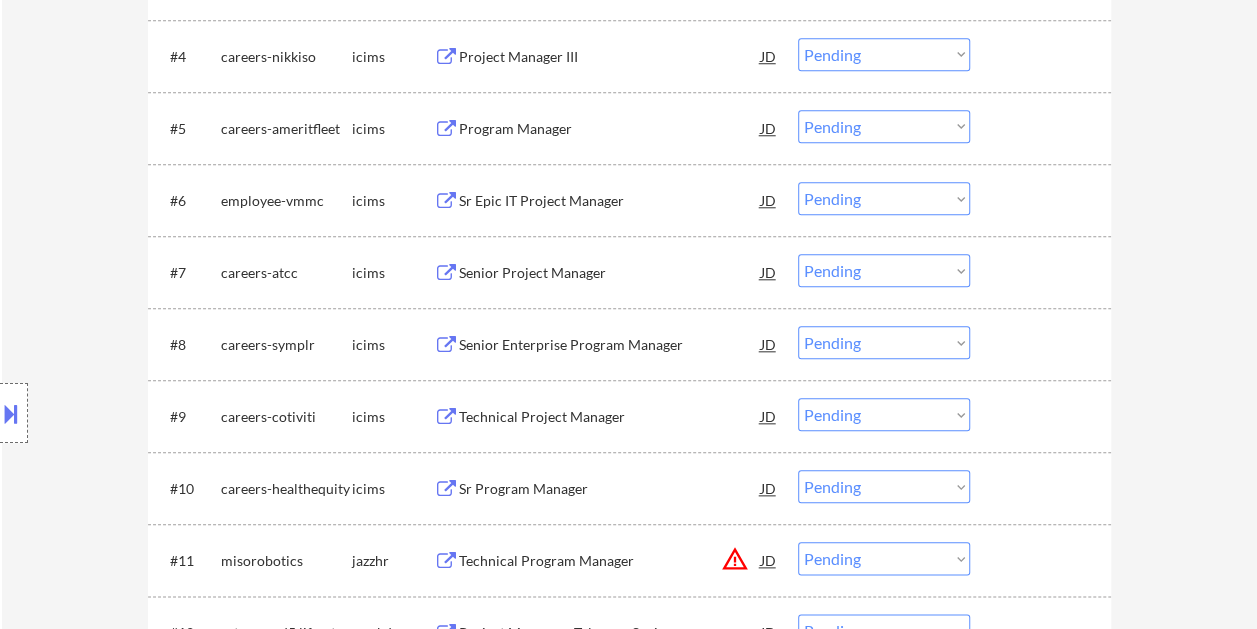 scroll, scrollTop: 900, scrollLeft: 0, axis: vertical 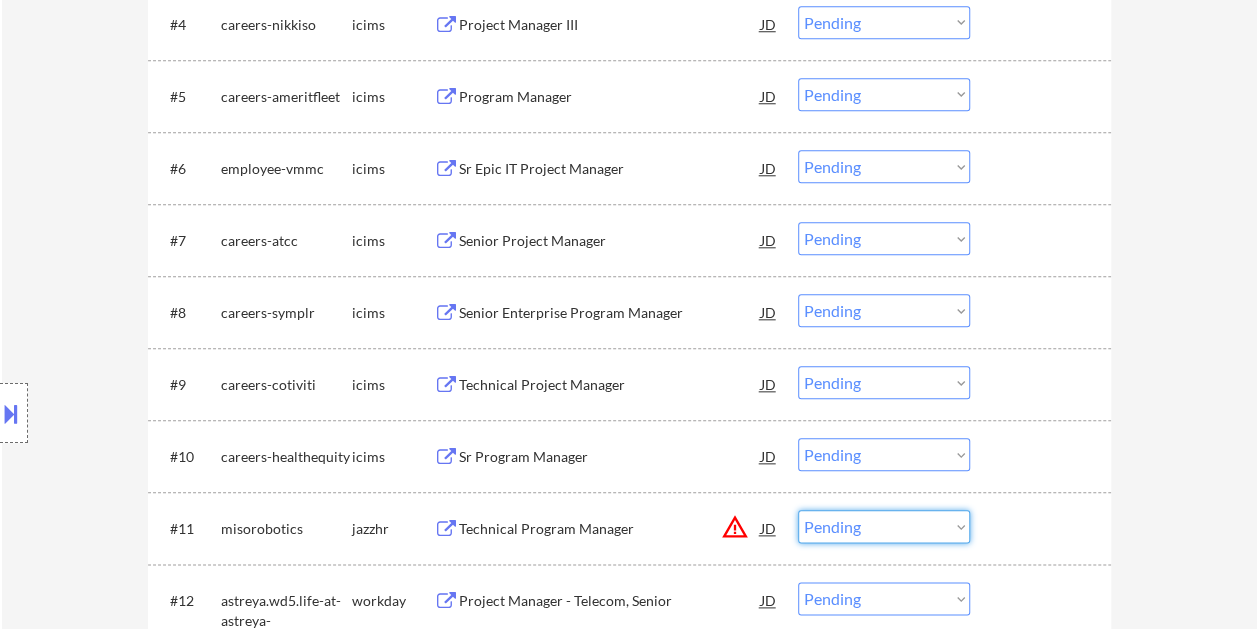 click on "Choose an option... Pending Applied Excluded (Questions) Excluded (Expired) Excluded (Location) Excluded (Bad Match) Excluded (Blocklist) Excluded (Salary) Excluded (Other)" at bounding box center (884, 526) 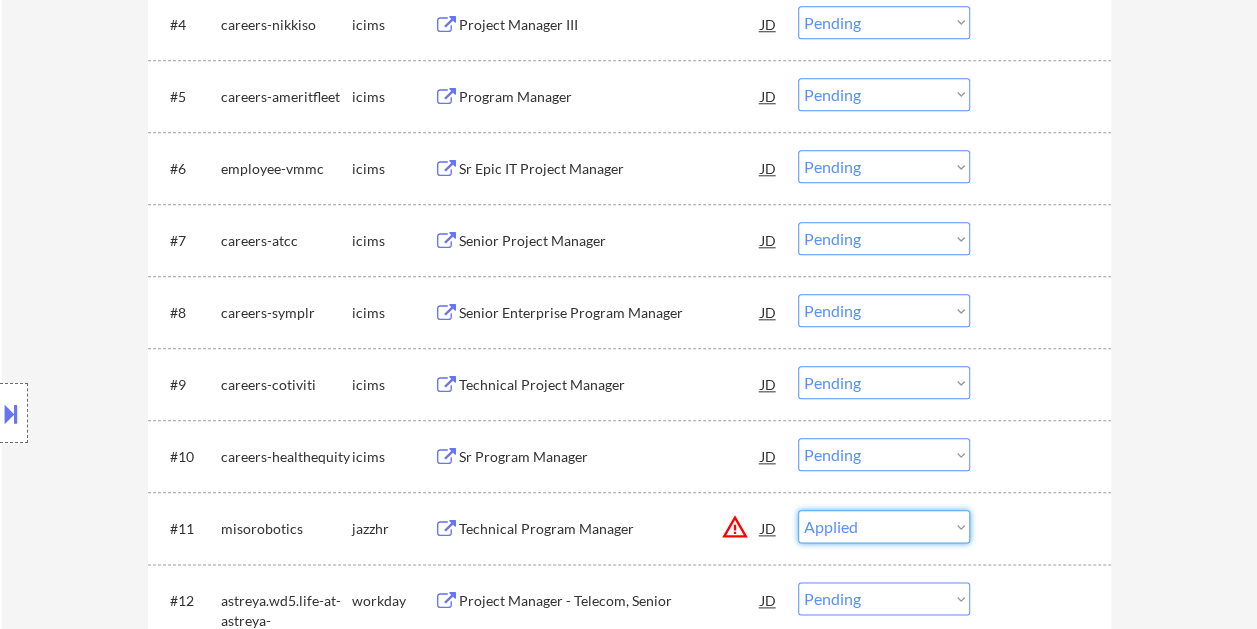 click on "Choose an option... Pending Applied Excluded (Questions) Excluded (Expired) Excluded (Location) Excluded (Bad Match) Excluded (Blocklist) Excluded (Salary) Excluded (Other)" at bounding box center (884, 526) 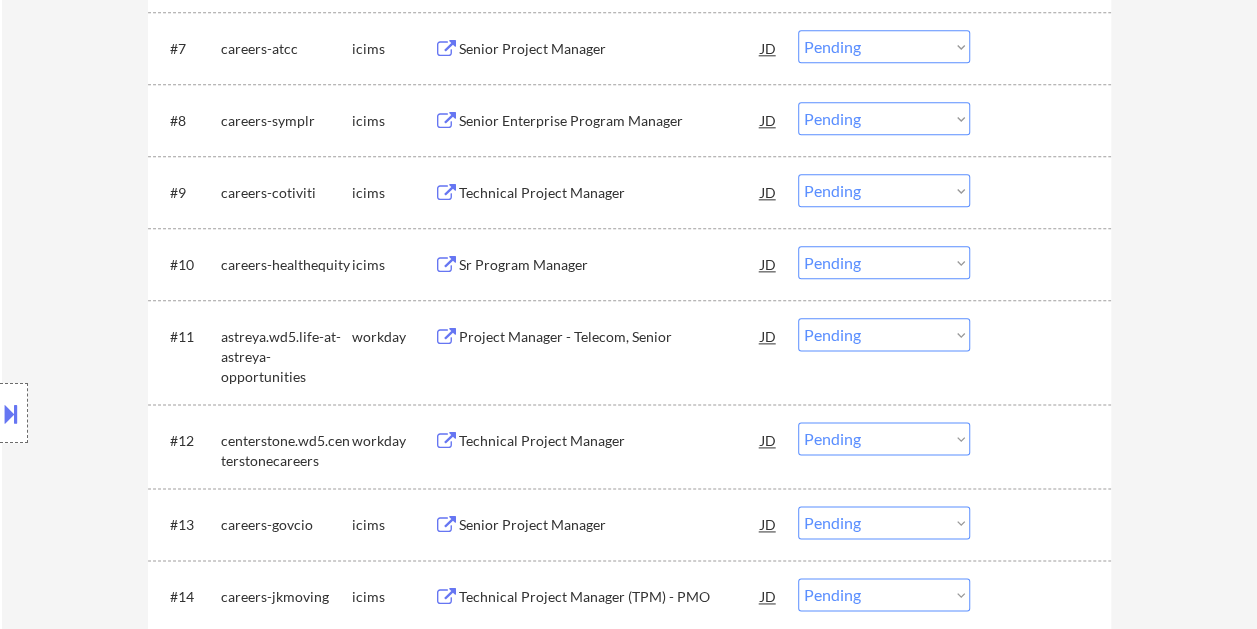 scroll, scrollTop: 1100, scrollLeft: 0, axis: vertical 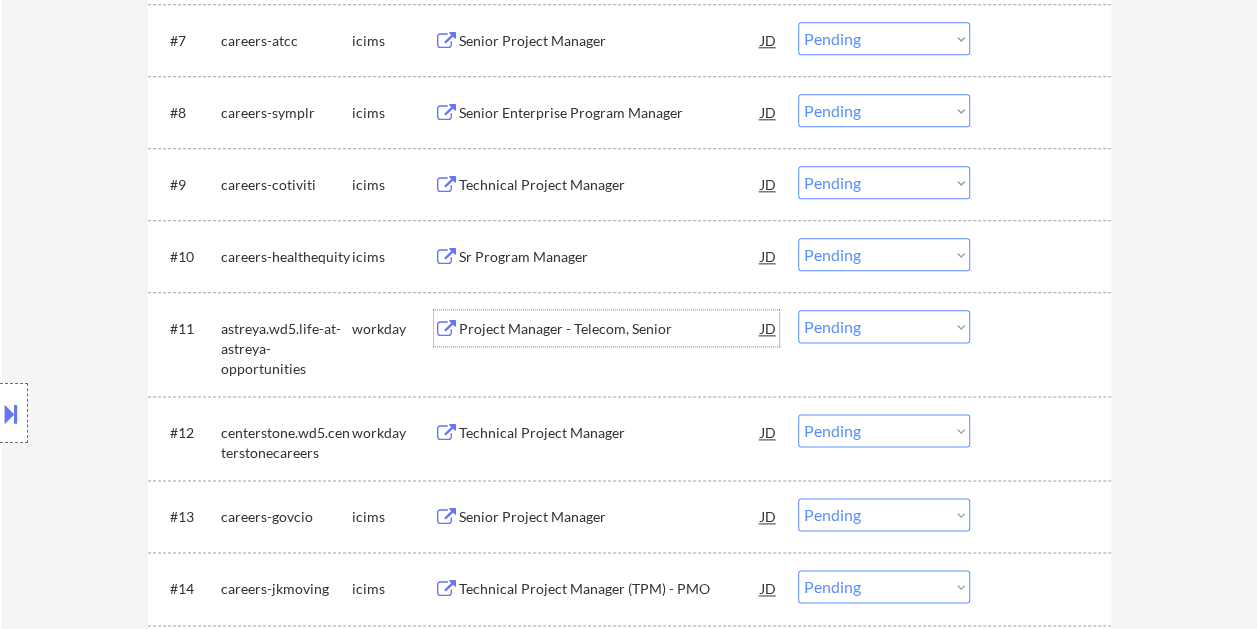 click on "Project Manager - Telecom, Senior" at bounding box center (610, 328) 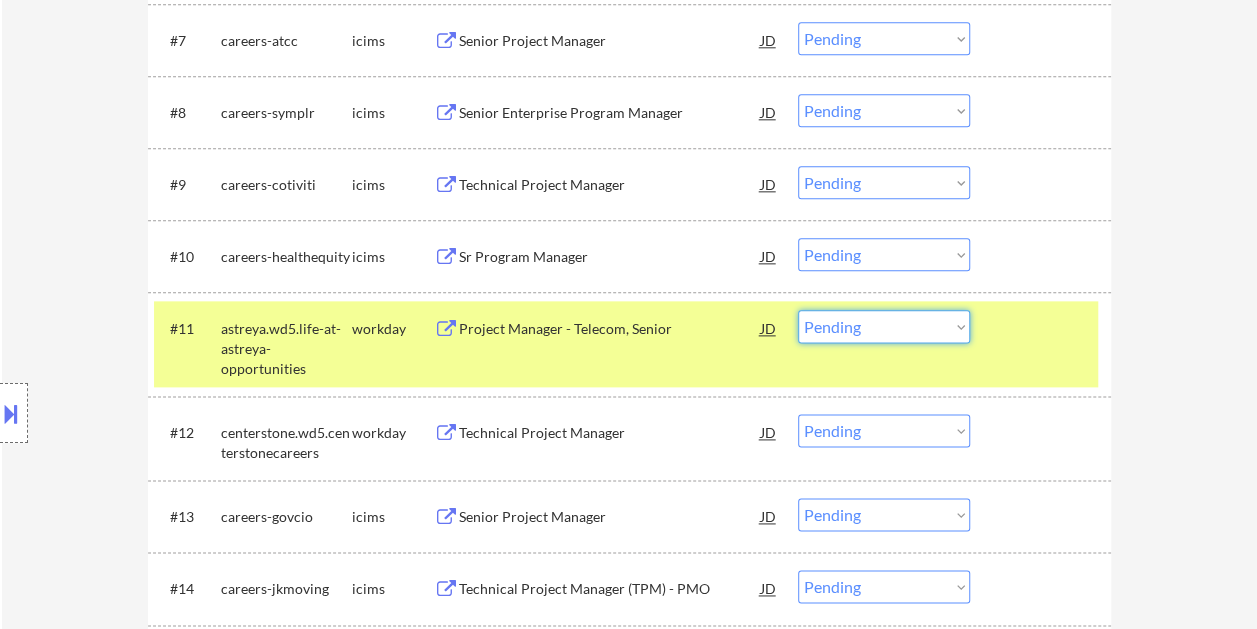 click on "Choose an option... Pending Applied Excluded (Questions) Excluded (Expired) Excluded (Location) Excluded (Bad Match) Excluded (Blocklist) Excluded (Salary) Excluded (Other)" at bounding box center (884, 326) 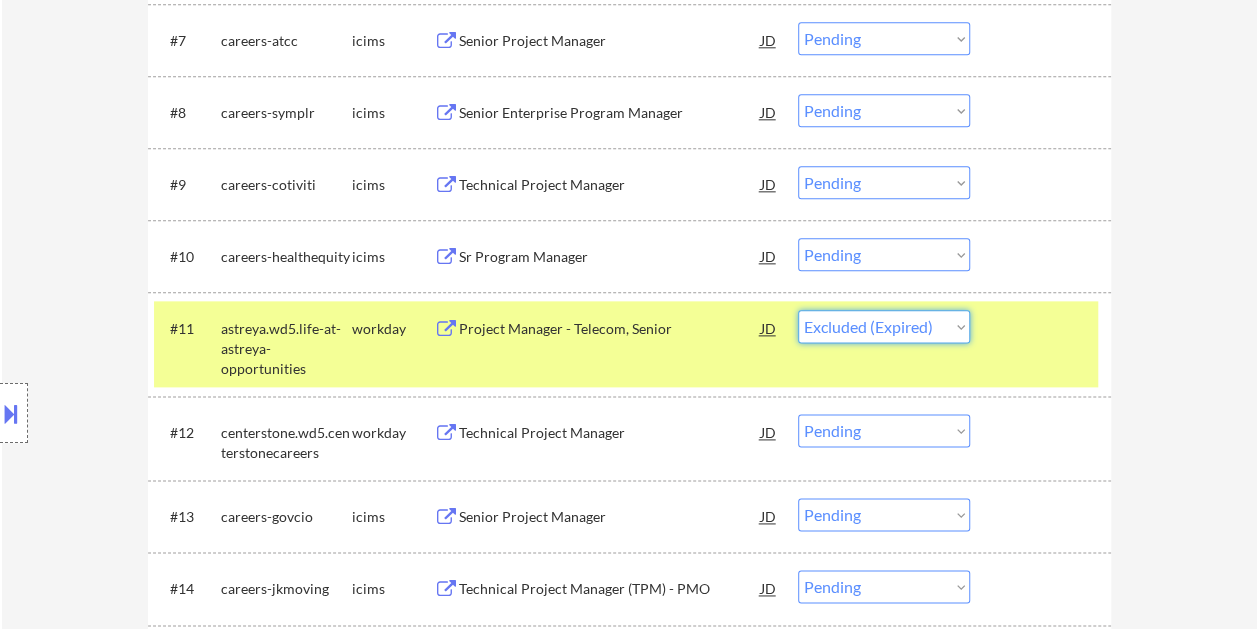 click on "Choose an option... Pending Applied Excluded (Questions) Excluded (Expired) Excluded (Location) Excluded (Bad Match) Excluded (Blocklist) Excluded (Salary) Excluded (Other)" at bounding box center [884, 326] 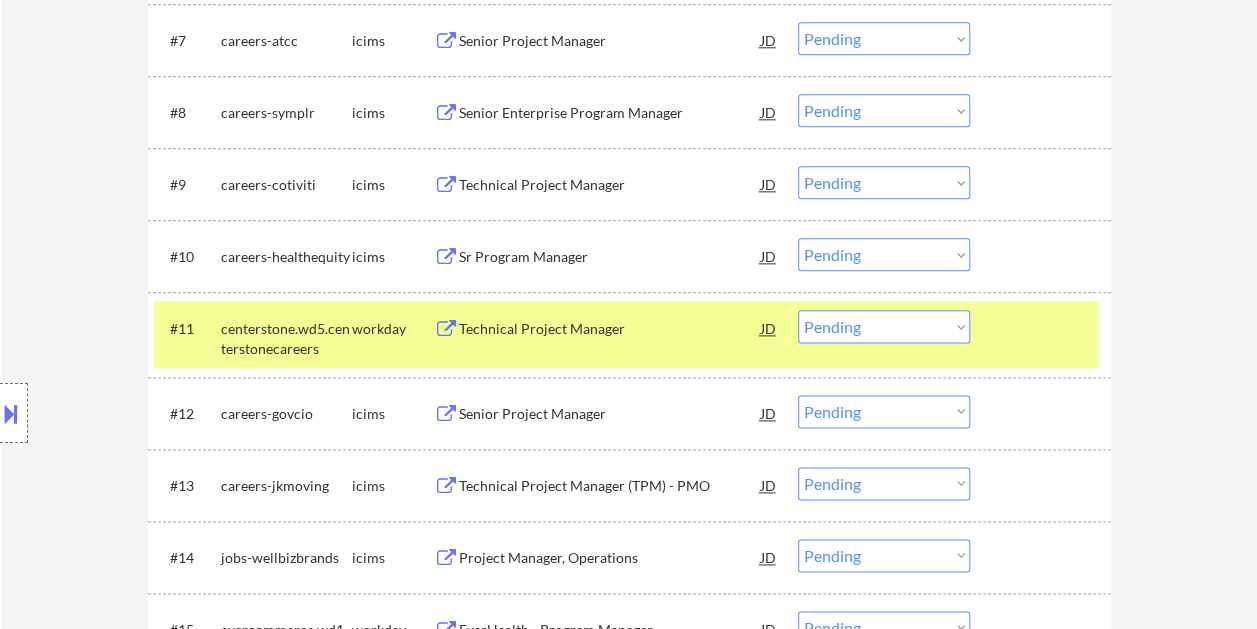 click on "Technical Project Manager" at bounding box center [610, 329] 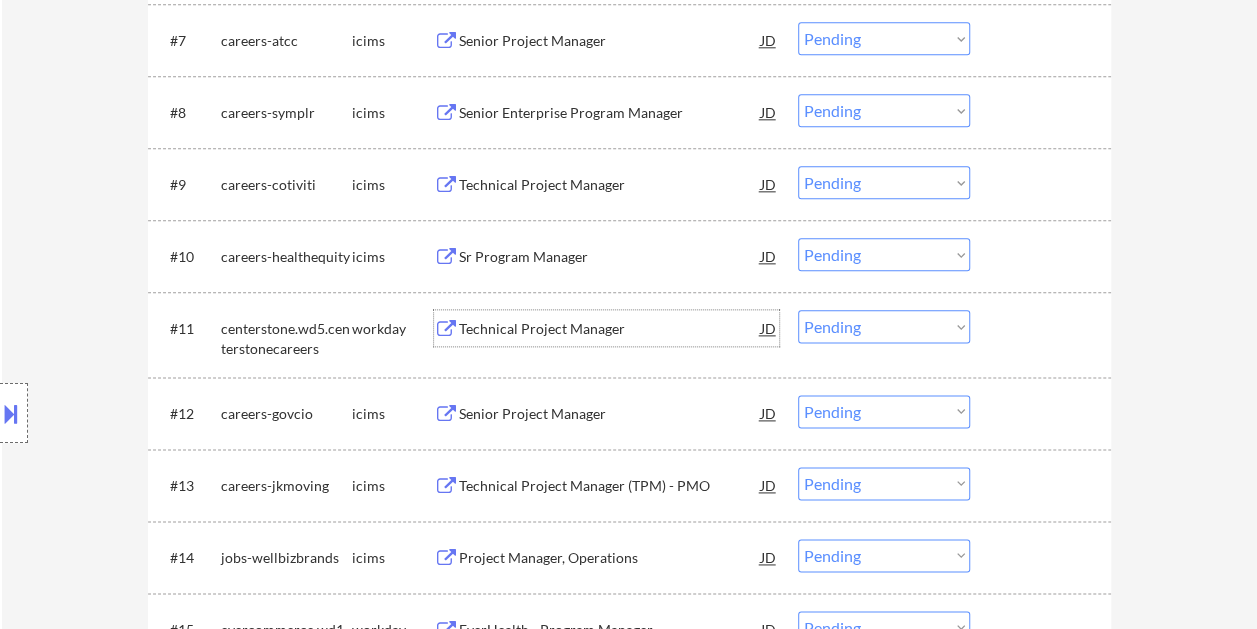 click on "Technical Project Manager" at bounding box center [610, 329] 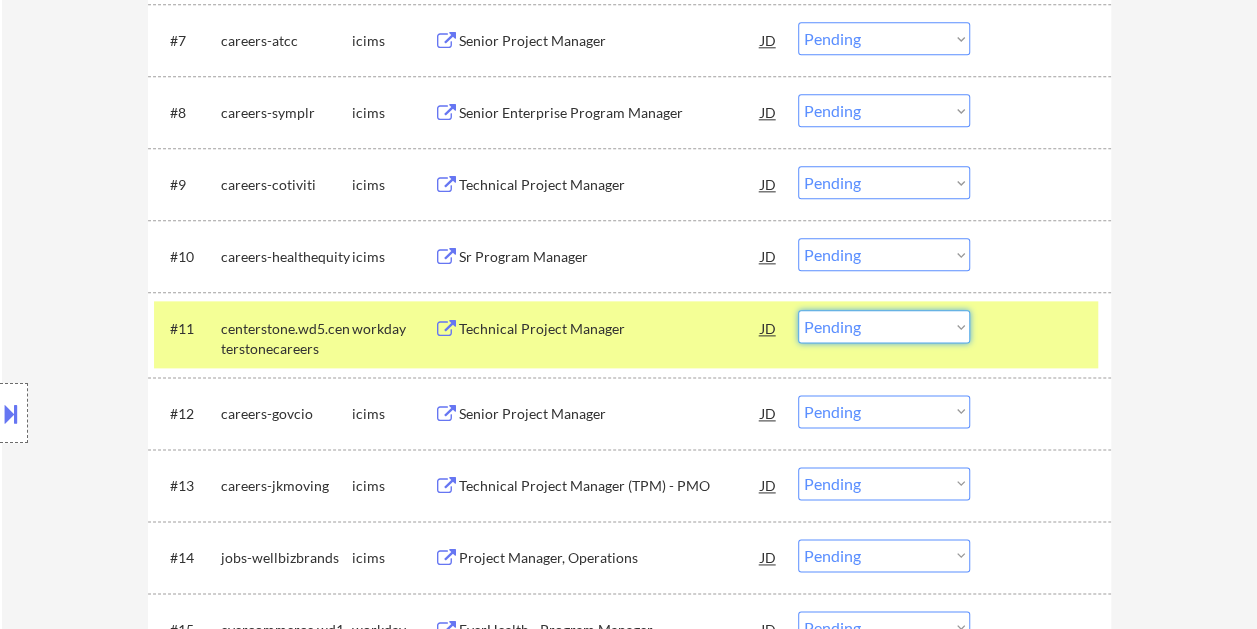 click on "Choose an option... Pending Applied Excluded (Questions) Excluded (Expired) Excluded (Location) Excluded (Bad Match) Excluded (Blocklist) Excluded (Salary) Excluded (Other)" at bounding box center (884, 326) 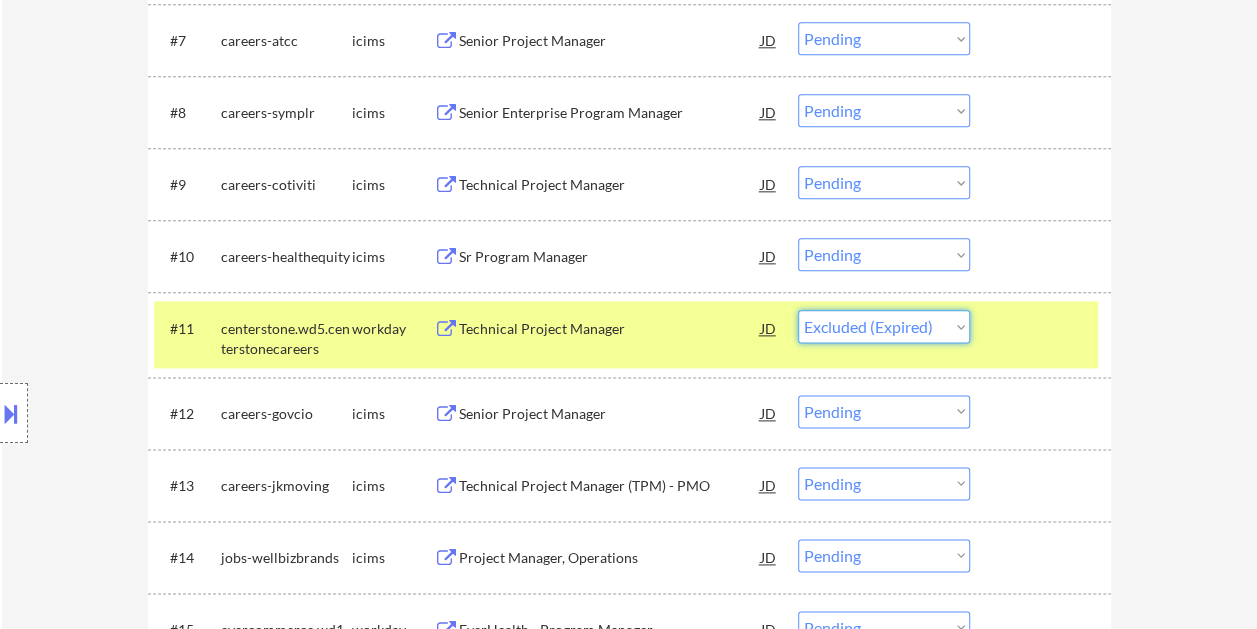 click on "Choose an option... Pending Applied Excluded (Questions) Excluded (Expired) Excluded (Location) Excluded (Bad Match) Excluded (Blocklist) Excluded (Salary) Excluded (Other)" at bounding box center (884, 326) 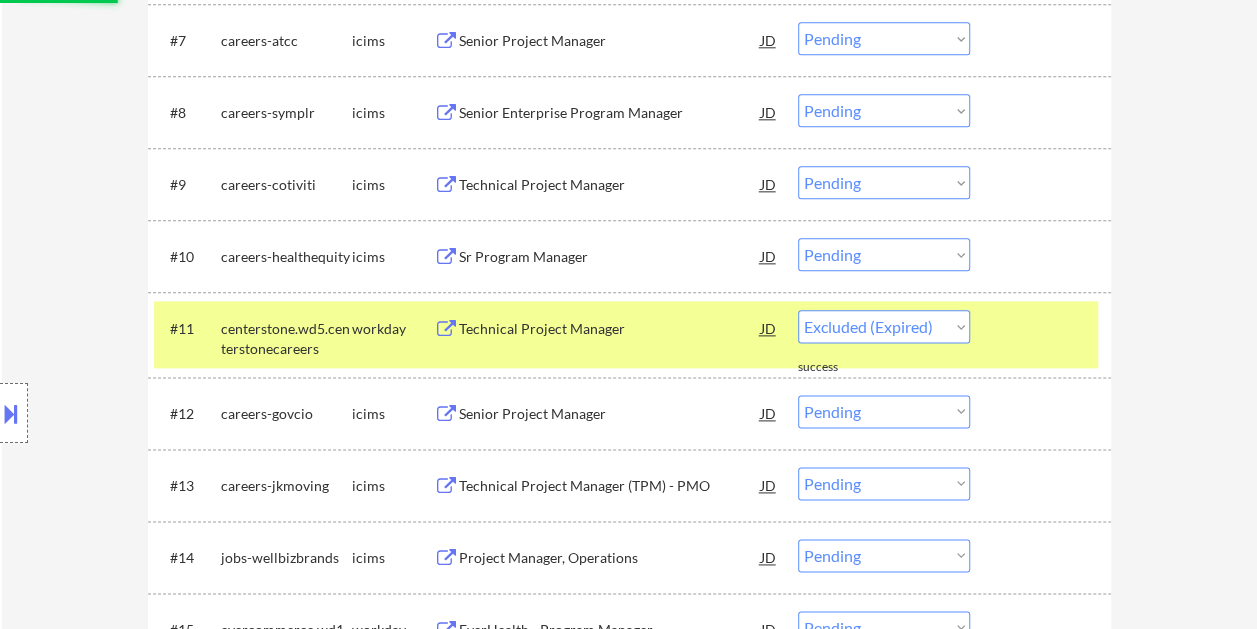 select on ""pending"" 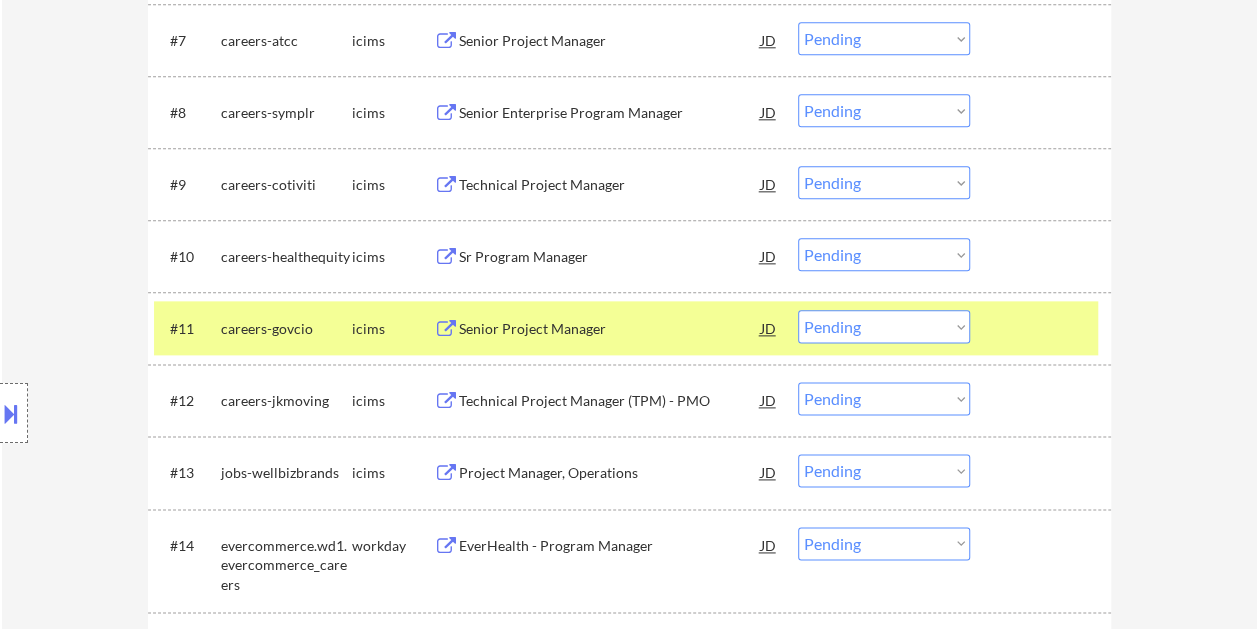 click at bounding box center [1043, 328] 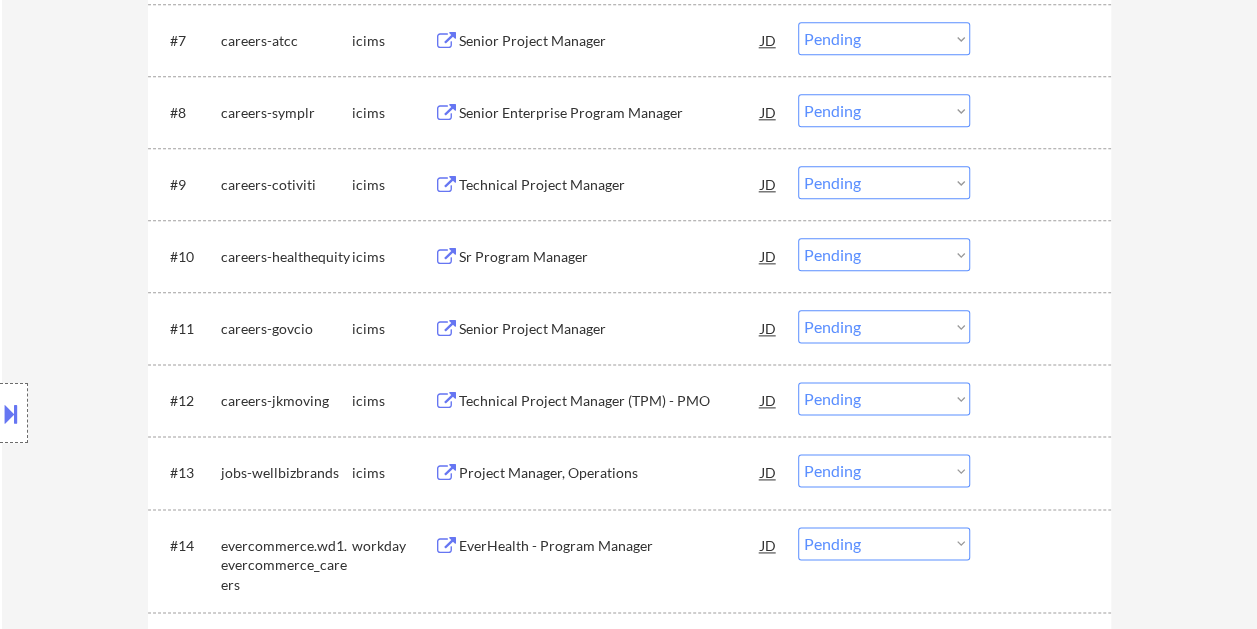 click at bounding box center [1043, 400] 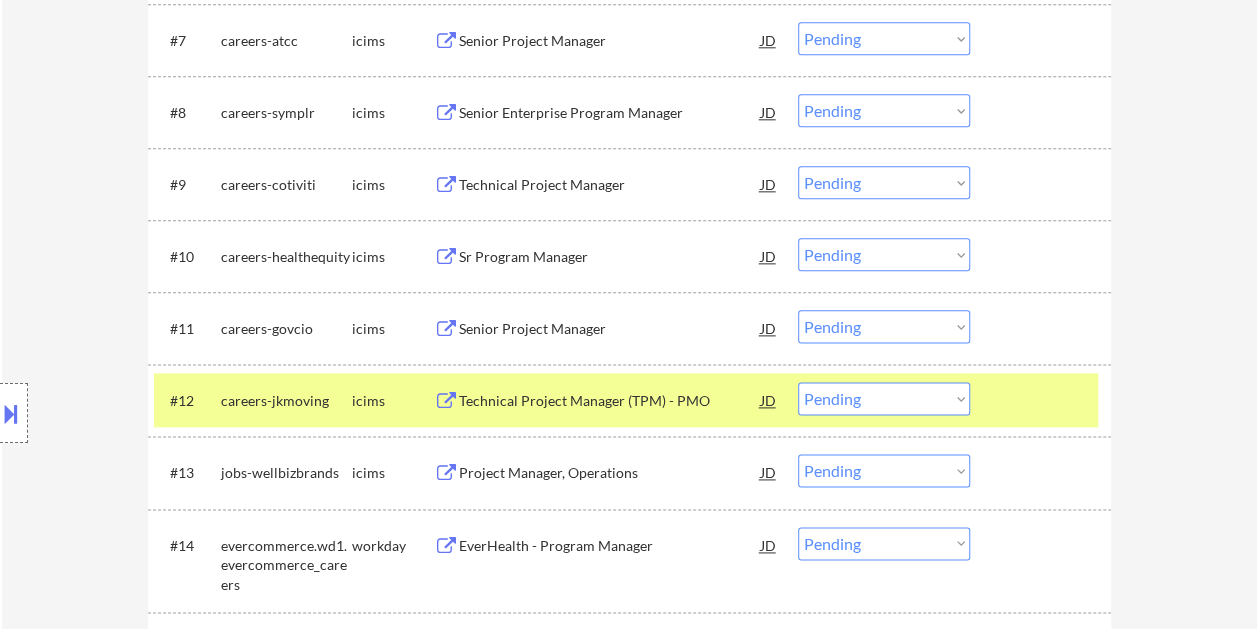 click at bounding box center [1043, 400] 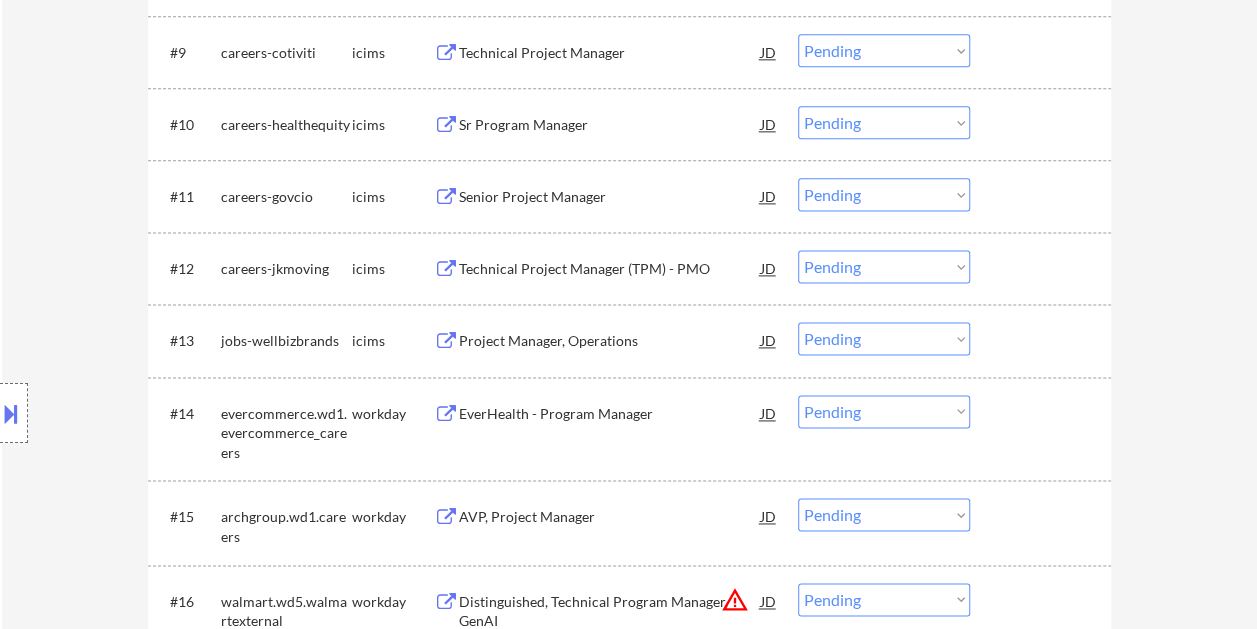 scroll, scrollTop: 1300, scrollLeft: 0, axis: vertical 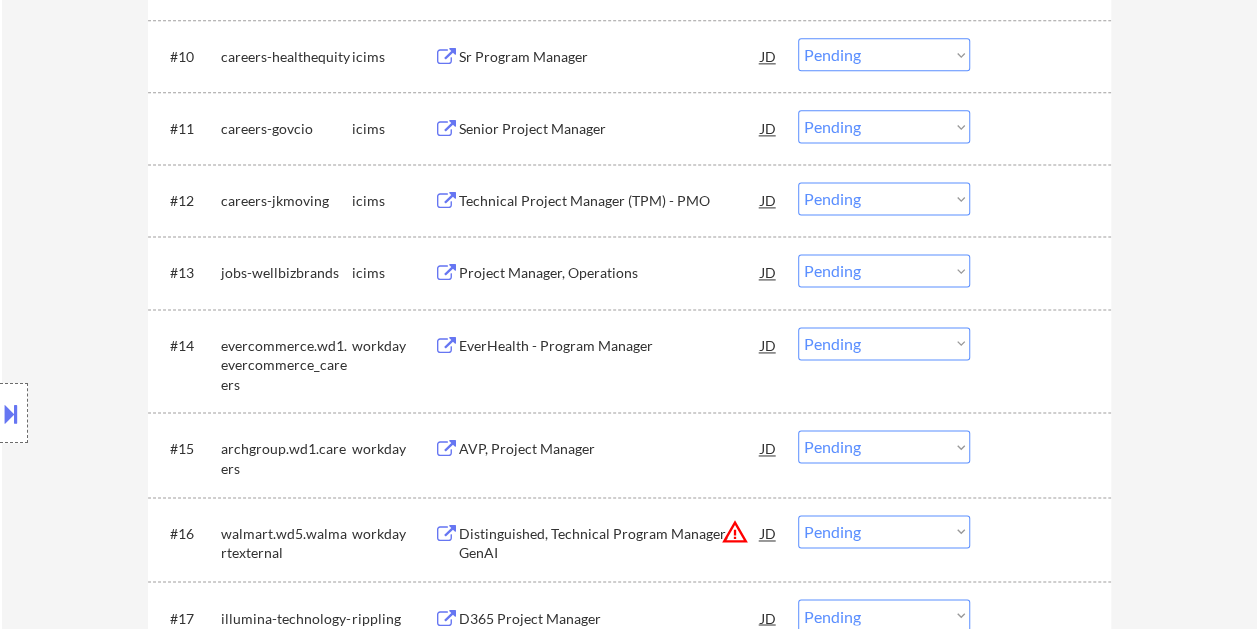 click at bounding box center [1043, 345] 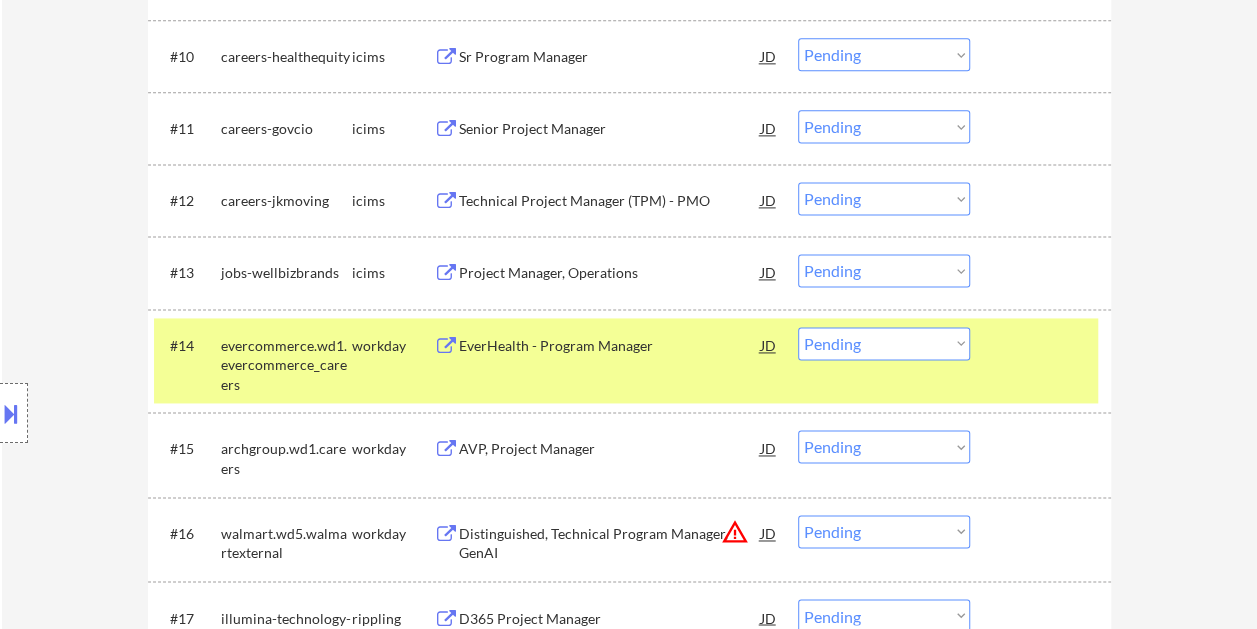 click on "EverHealth - Program Manager" at bounding box center (610, 346) 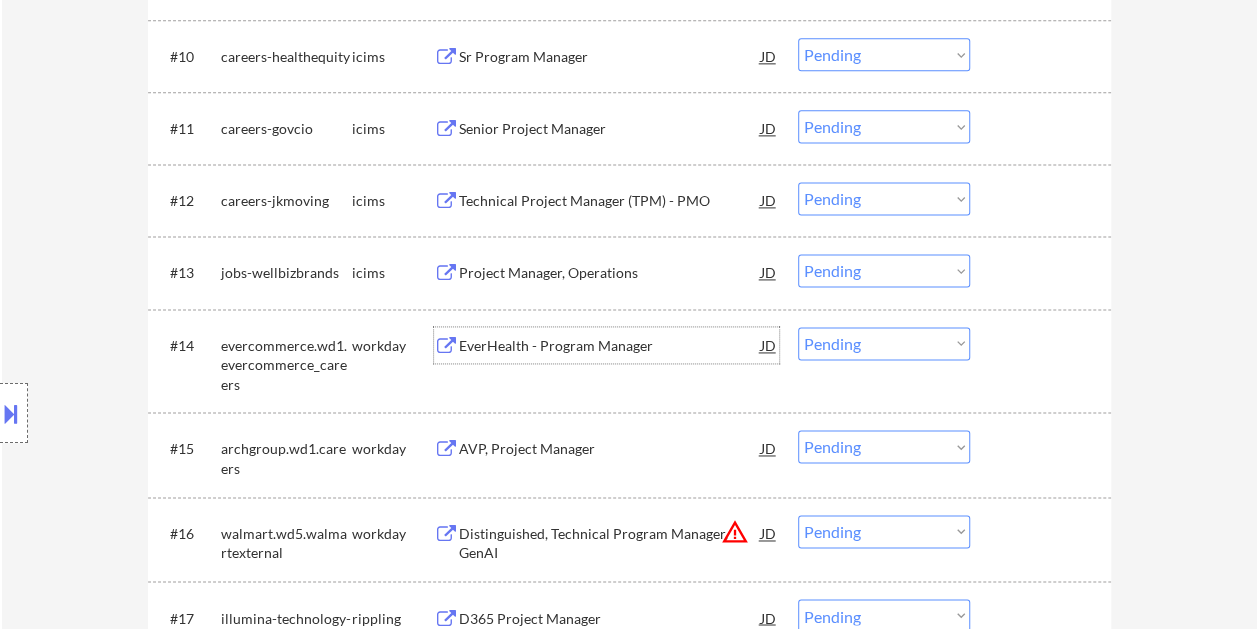 click at bounding box center [1043, 345] 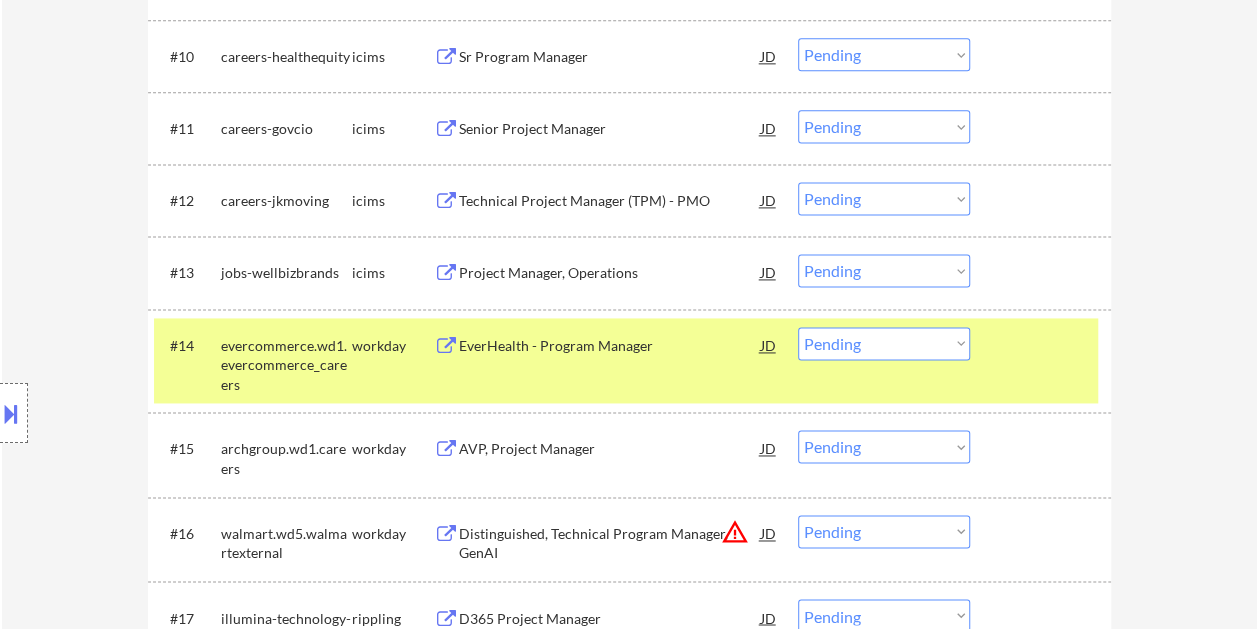 click on "Choose an option... Pending Applied Excluded (Questions) Excluded (Expired) Excluded (Location) Excluded (Bad Match) Excluded (Blocklist) Excluded (Salary) Excluded (Other)" at bounding box center [884, 343] 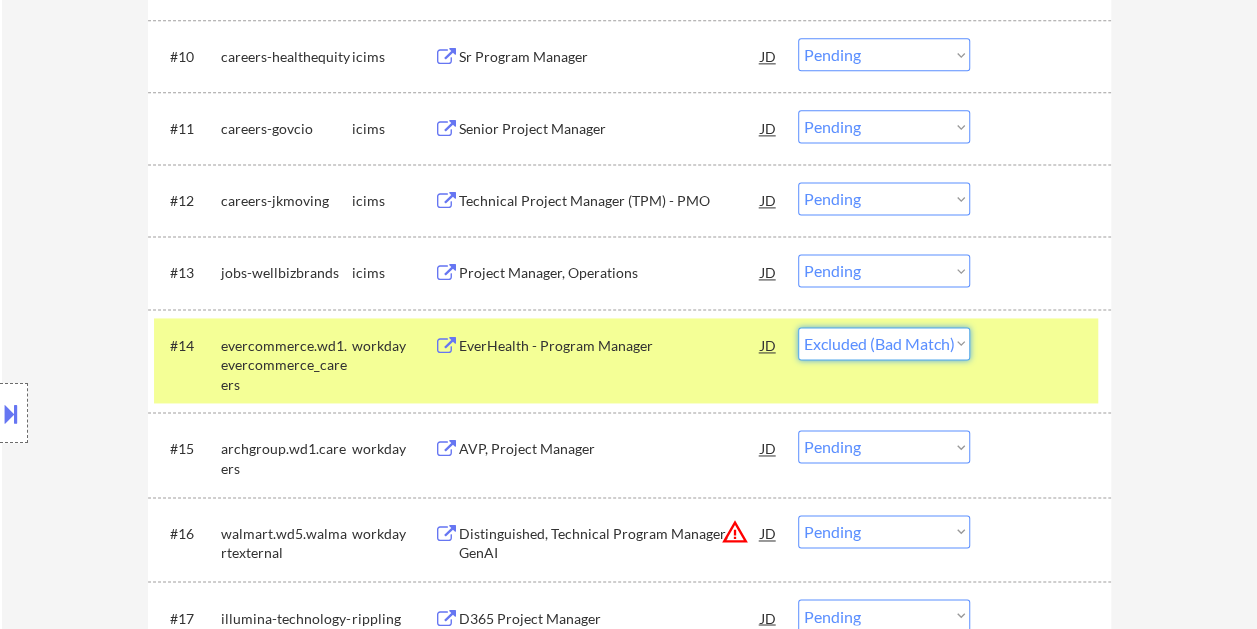 click on "Choose an option... Pending Applied Excluded (Questions) Excluded (Expired) Excluded (Location) Excluded (Bad Match) Excluded (Blocklist) Excluded (Salary) Excluded (Other)" at bounding box center [884, 343] 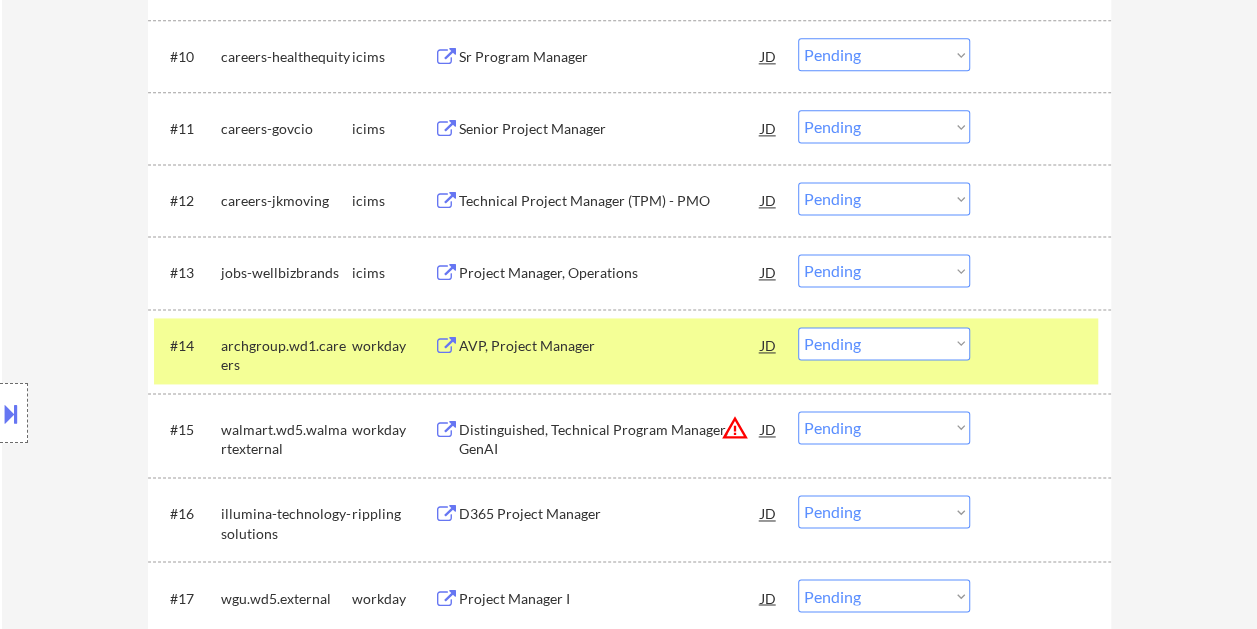 click on "Choose an option... Pending Applied Excluded (Questions) Excluded (Expired) Excluded (Location) Excluded (Bad Match) Excluded (Blocklist) Excluded (Salary) Excluded (Other)" at bounding box center (884, 343) 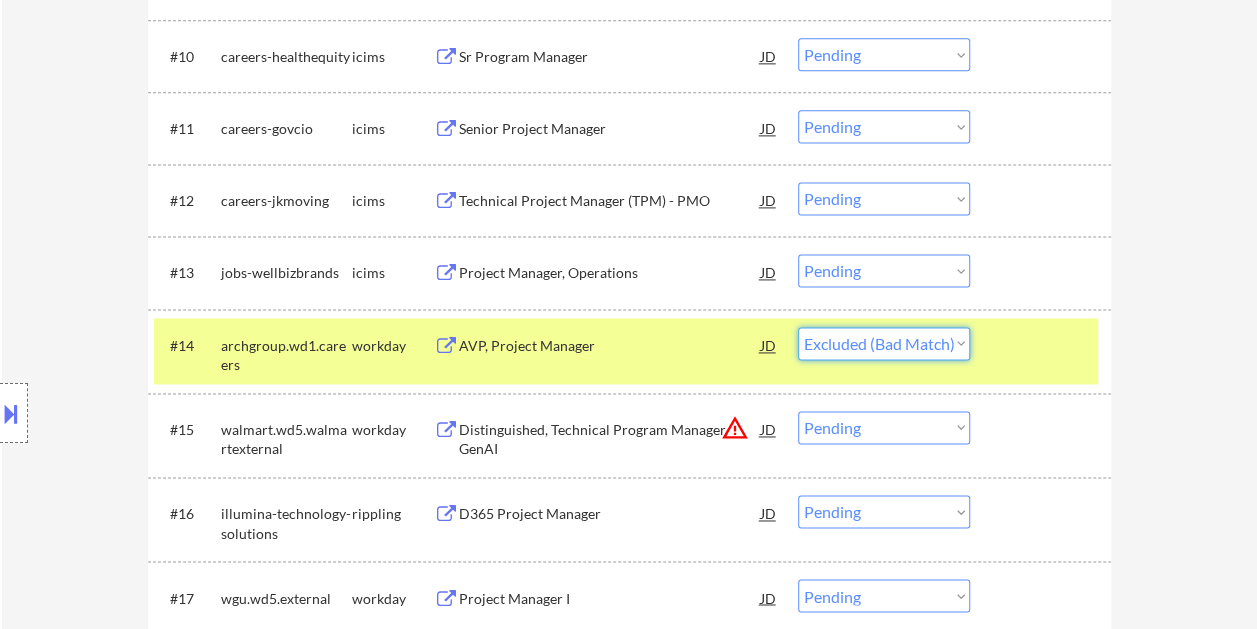 click on "Choose an option... Pending Applied Excluded (Questions) Excluded (Expired) Excluded (Location) Excluded (Bad Match) Excluded (Blocklist) Excluded (Salary) Excluded (Other)" at bounding box center (884, 343) 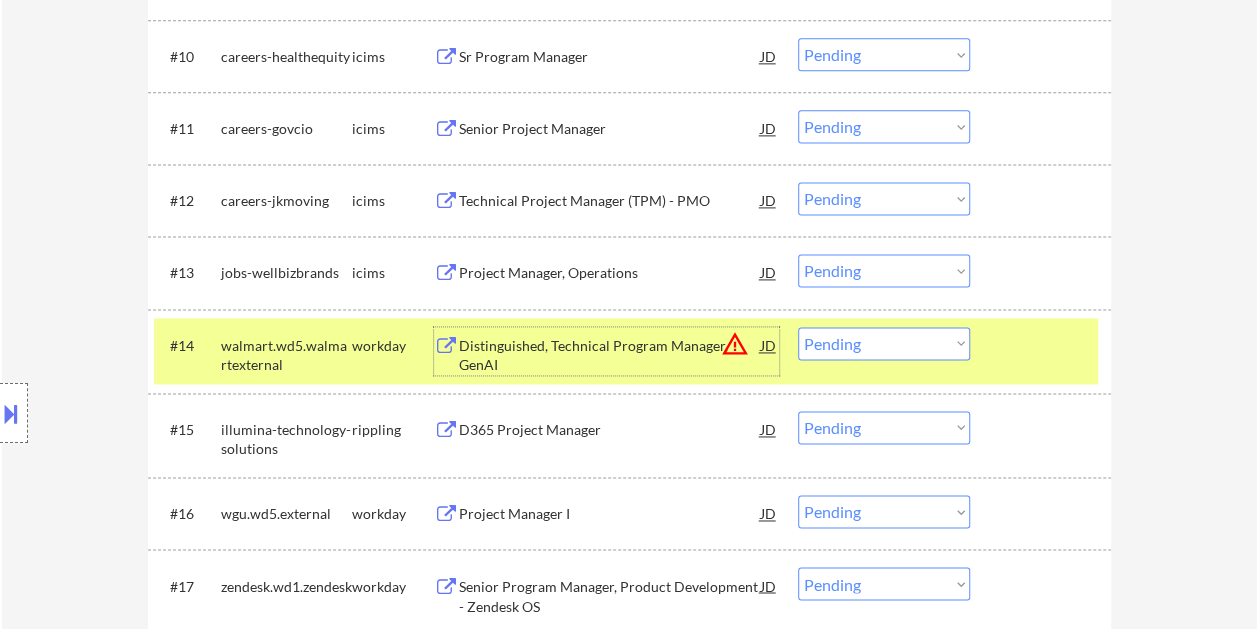 click on "Distinguished, Technical Program Manager, GenAI" at bounding box center (610, 355) 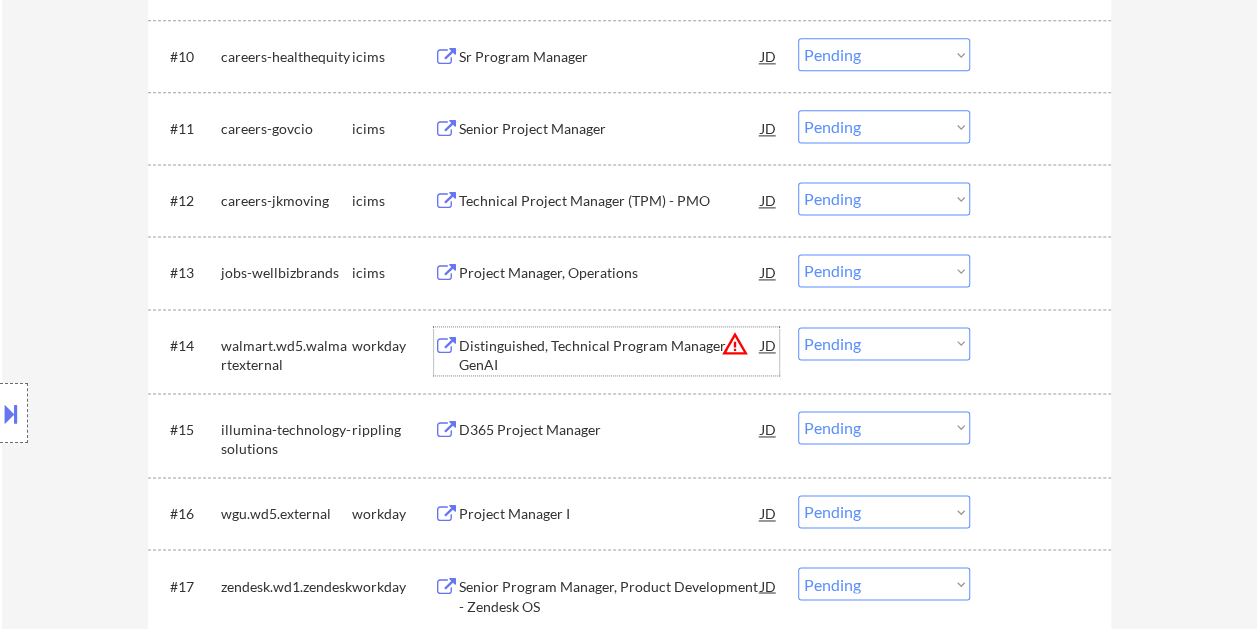 click at bounding box center [1043, 345] 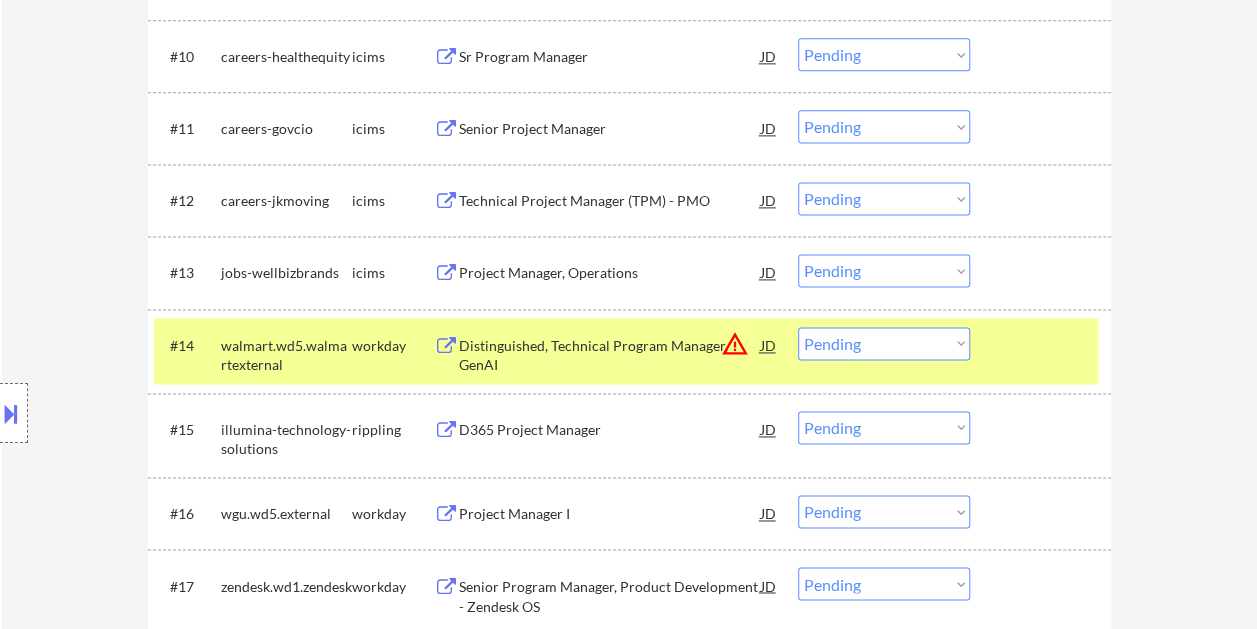 click on "Choose an option... Pending Applied Excluded (Questions) Excluded (Expired) Excluded (Location) Excluded (Bad Match) Excluded (Blocklist) Excluded (Salary) Excluded (Other)" at bounding box center (884, 343) 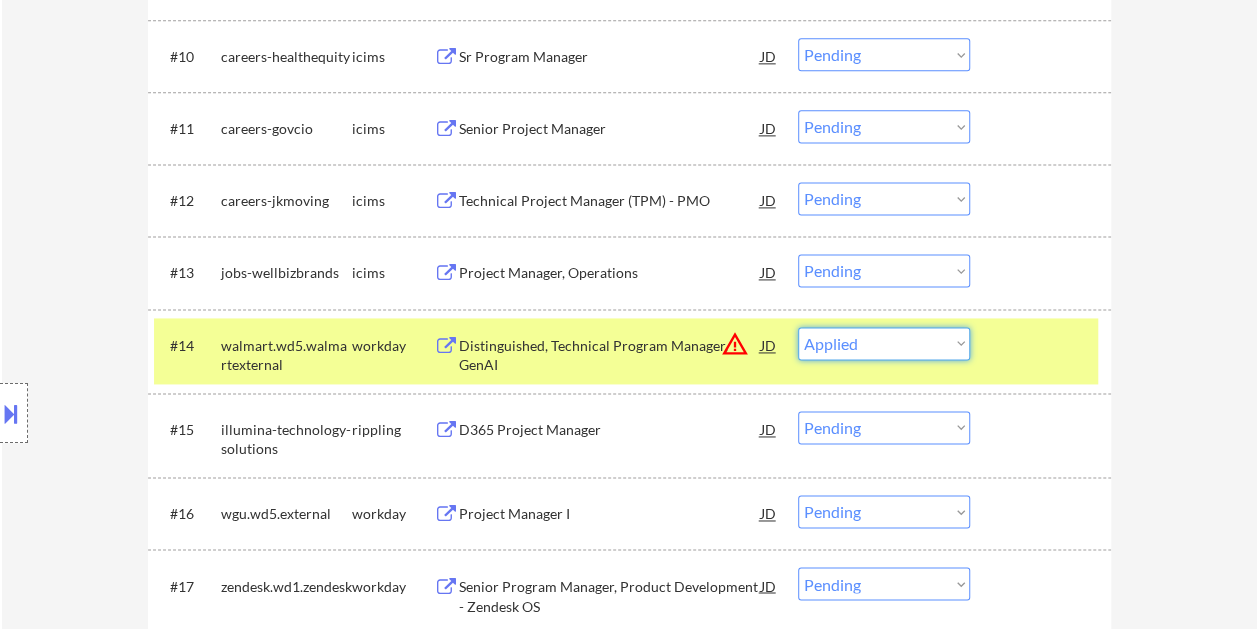 click on "Choose an option... Pending Applied Excluded (Questions) Excluded (Expired) Excluded (Location) Excluded (Bad Match) Excluded (Blocklist) Excluded (Salary) Excluded (Other)" at bounding box center (884, 343) 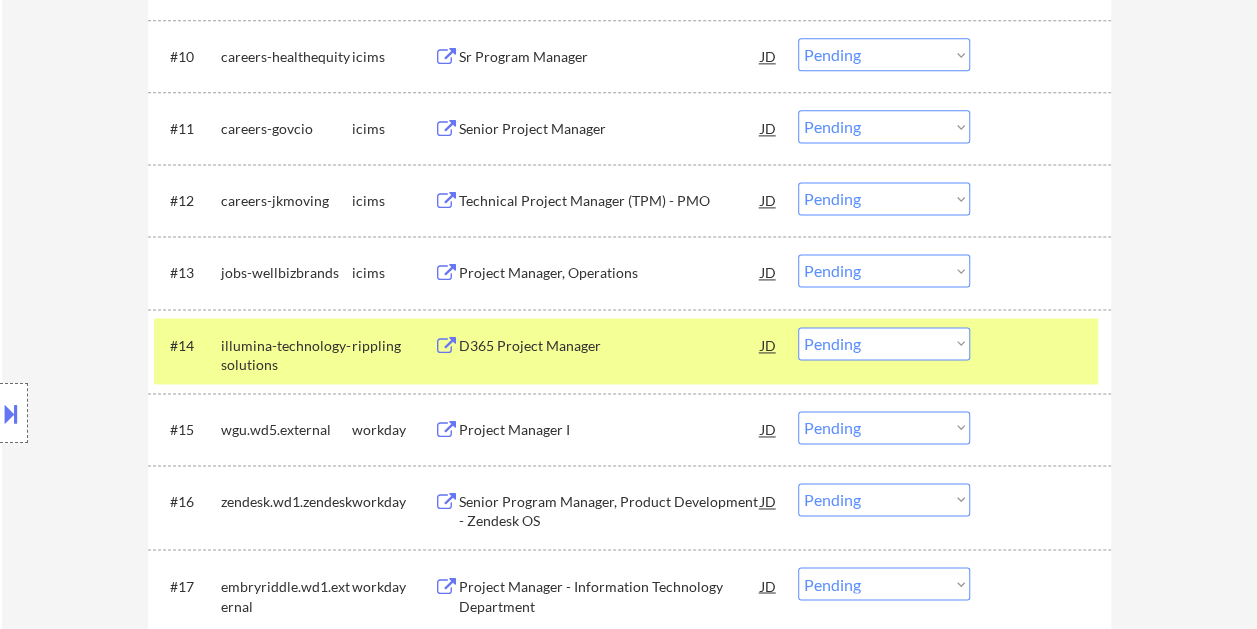 click at bounding box center [1043, 345] 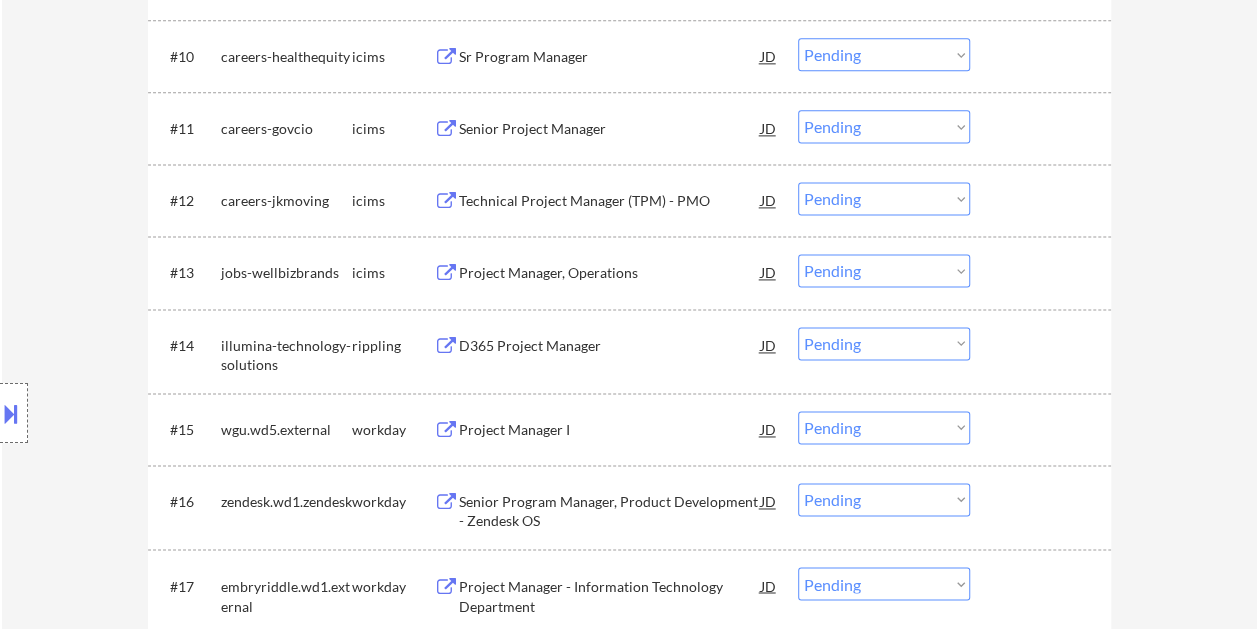 drag, startPoint x: 1023, startPoint y: 346, endPoint x: 994, endPoint y: 354, distance: 30.083218 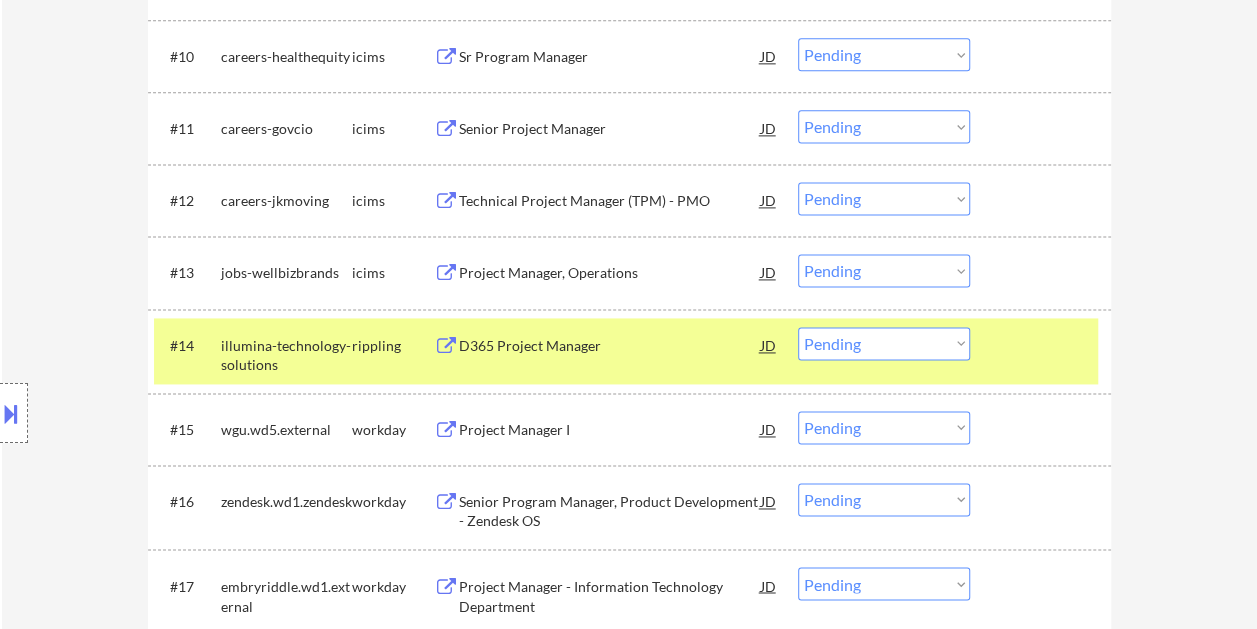 click on "D365 Project Manager" at bounding box center (610, 346) 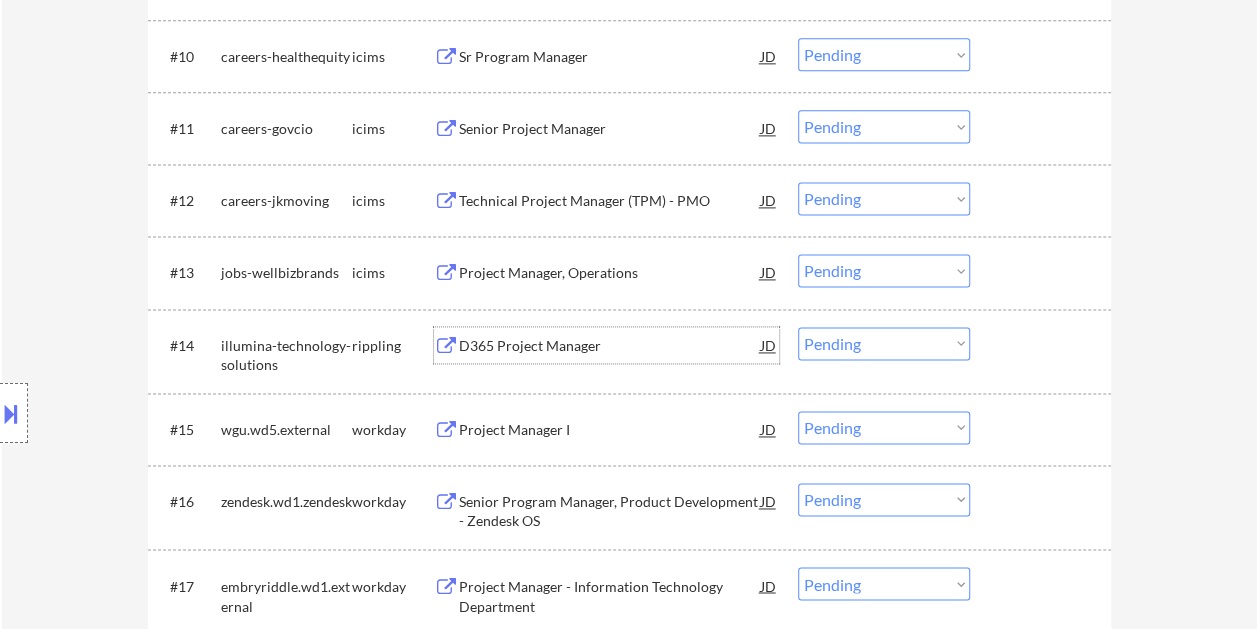 click on "Choose an option... Pending Applied Excluded (Questions) Excluded (Expired) Excluded (Location) Excluded (Bad Match) Excluded (Blocklist) Excluded (Salary) Excluded (Other)" at bounding box center (884, 343) 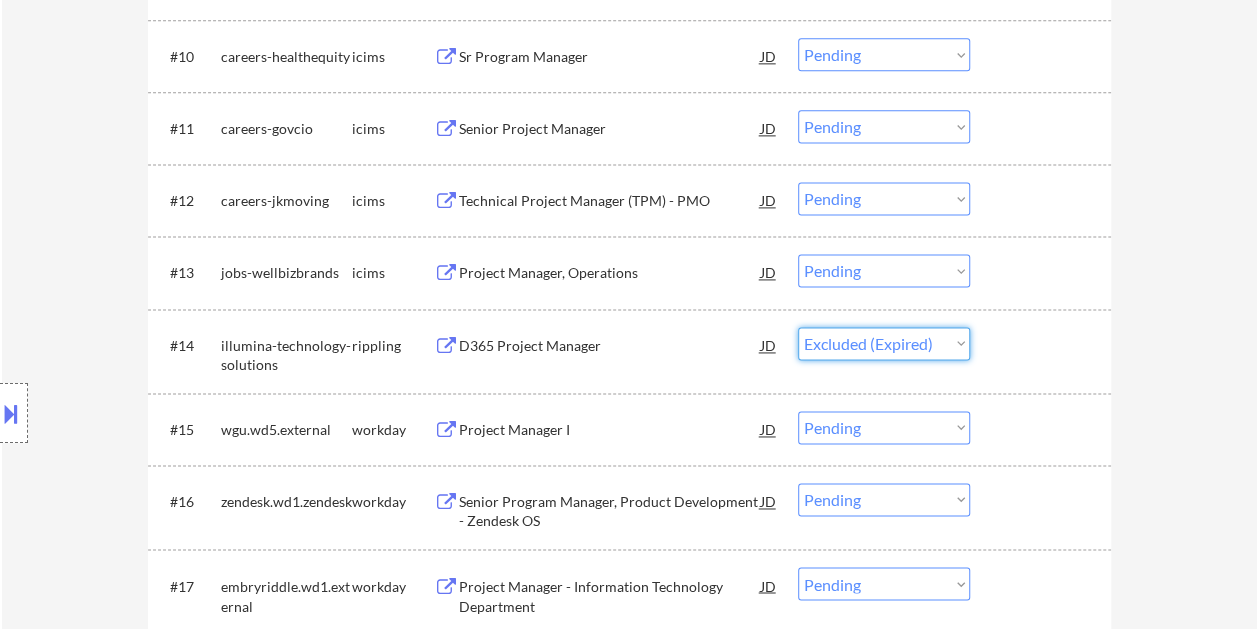 click on "Choose an option... Pending Applied Excluded (Questions) Excluded (Expired) Excluded (Location) Excluded (Bad Match) Excluded (Blocklist) Excluded (Salary) Excluded (Other)" at bounding box center (884, 343) 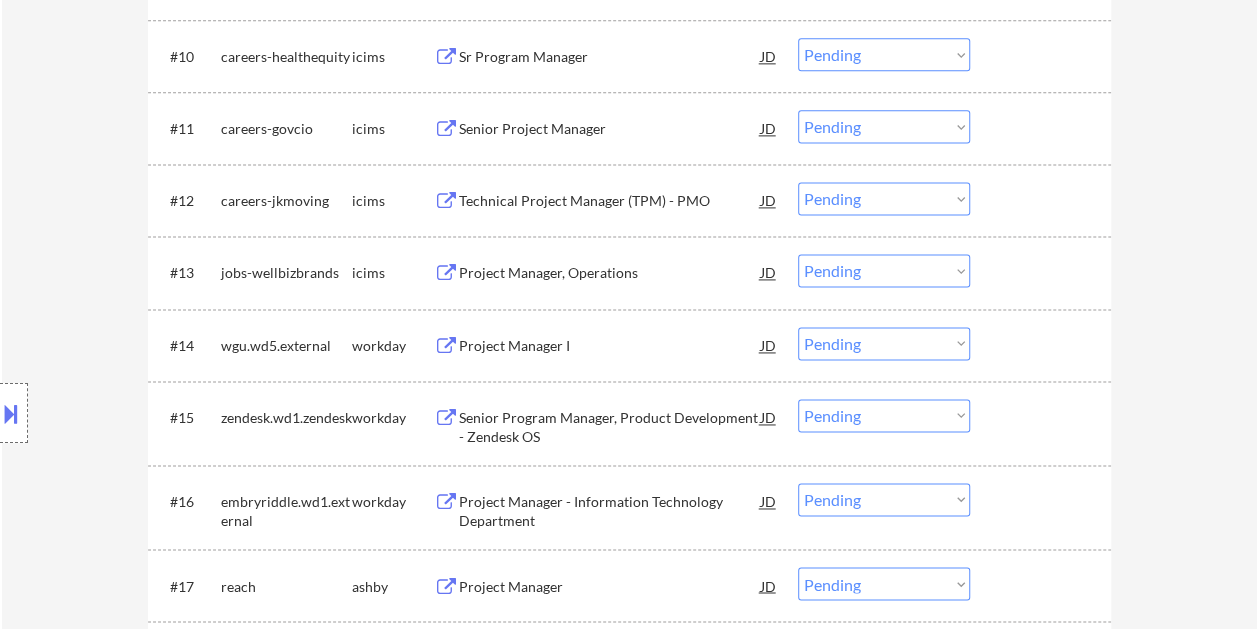 click on "#14 wgu.wd5.external workday Project Manager I JD warning_amber Choose an option... Pending Applied Excluded (Questions) Excluded (Expired) Excluded (Location) Excluded (Bad Match) Excluded (Blocklist) Excluded (Salary) Excluded (Other)" at bounding box center [626, 345] 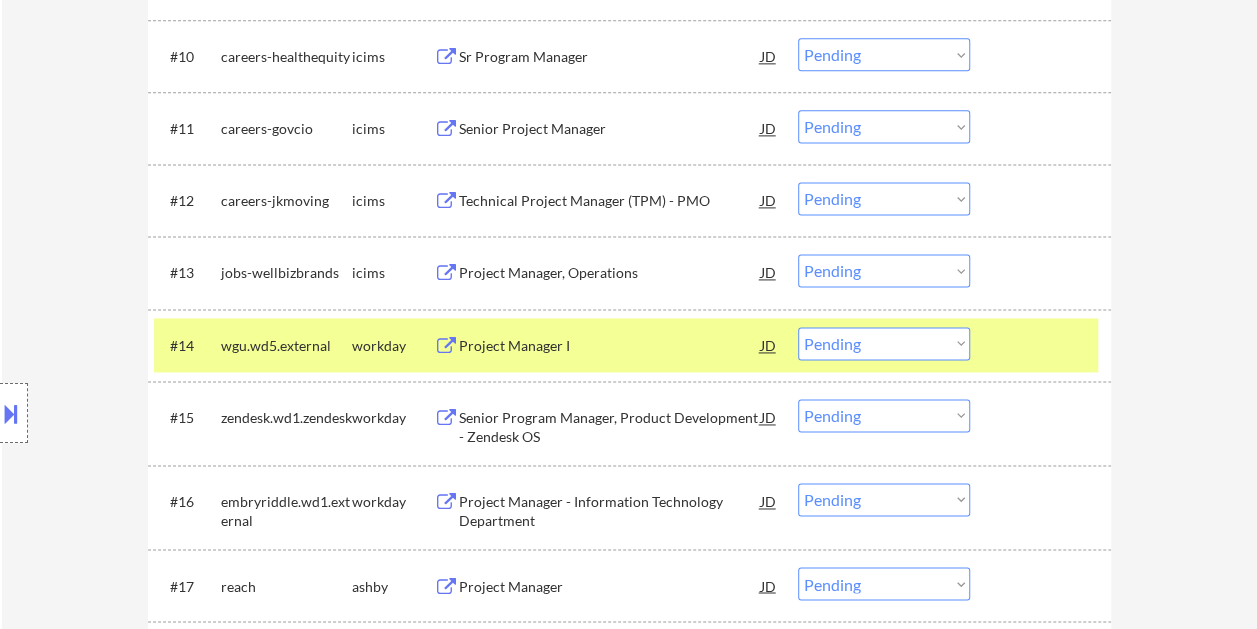 click on "Project Manager I" at bounding box center [610, 346] 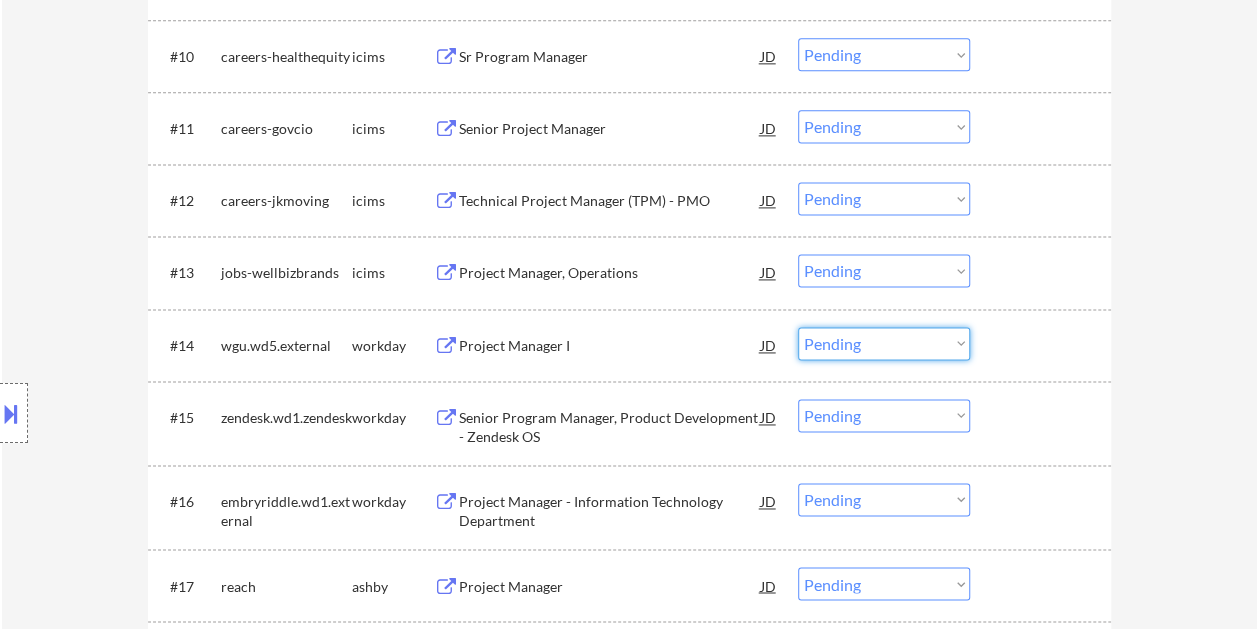 click on "Choose an option... Pending Applied Excluded (Questions) Excluded (Expired) Excluded (Location) Excluded (Bad Match) Excluded (Blocklist) Excluded (Salary) Excluded (Other)" at bounding box center [884, 343] 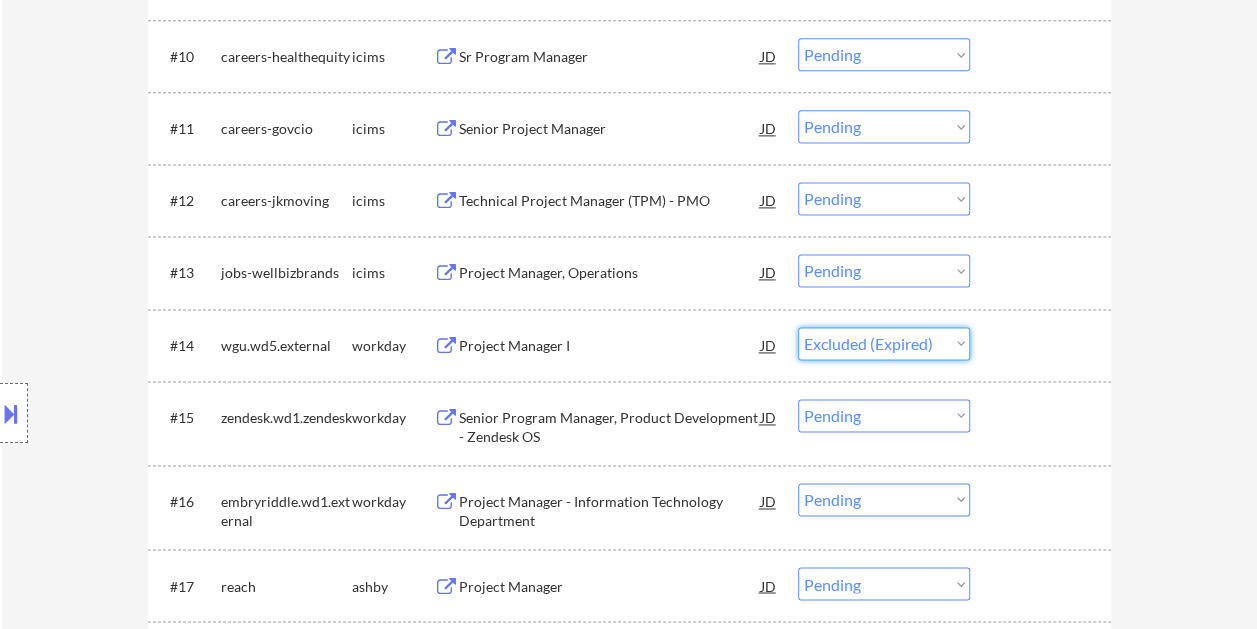 click on "Choose an option... Pending Applied Excluded (Questions) Excluded (Expired) Excluded (Location) Excluded (Bad Match) Excluded (Blocklist) Excluded (Salary) Excluded (Other)" at bounding box center (884, 343) 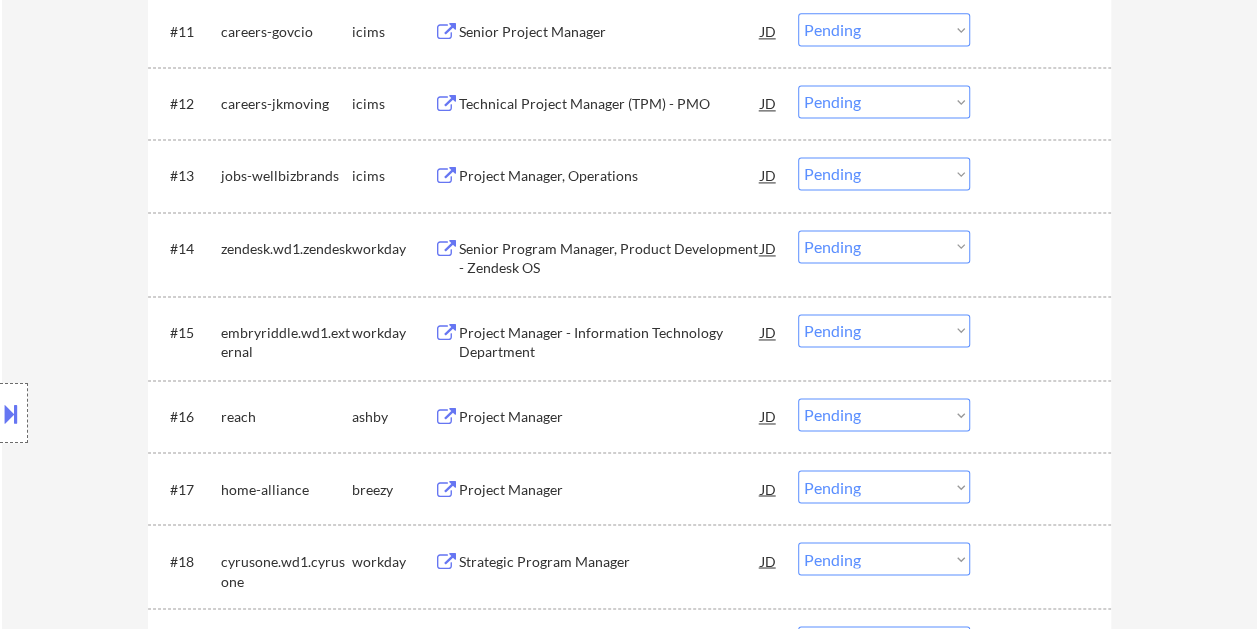 scroll, scrollTop: 1400, scrollLeft: 0, axis: vertical 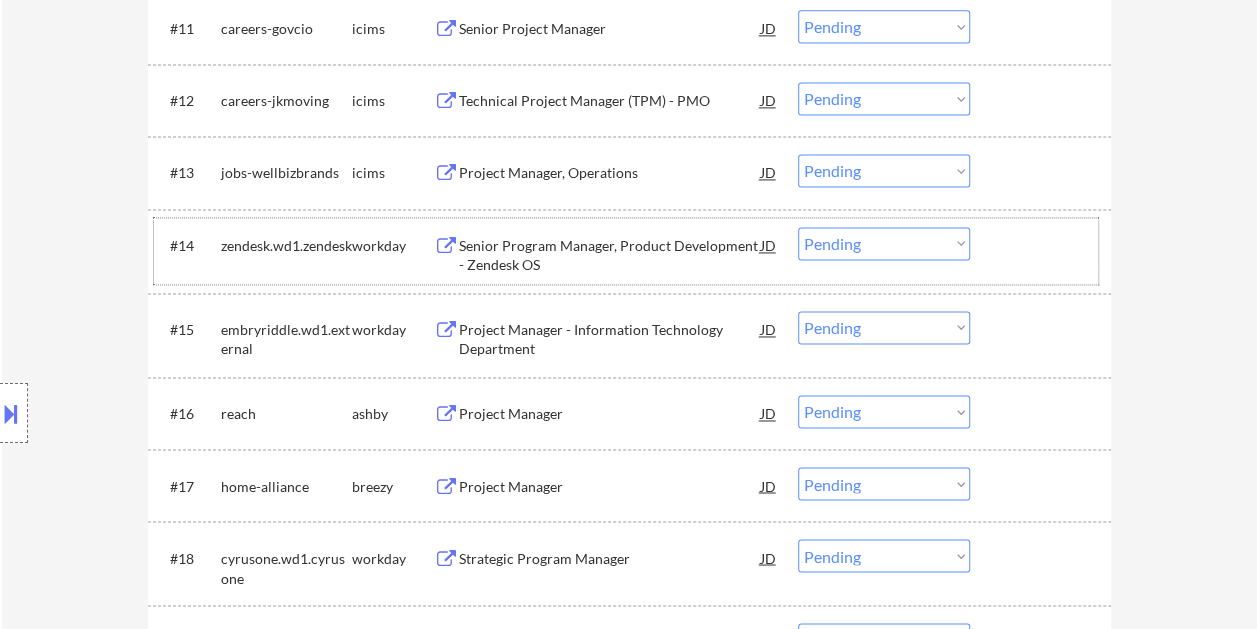 click at bounding box center (1043, 245) 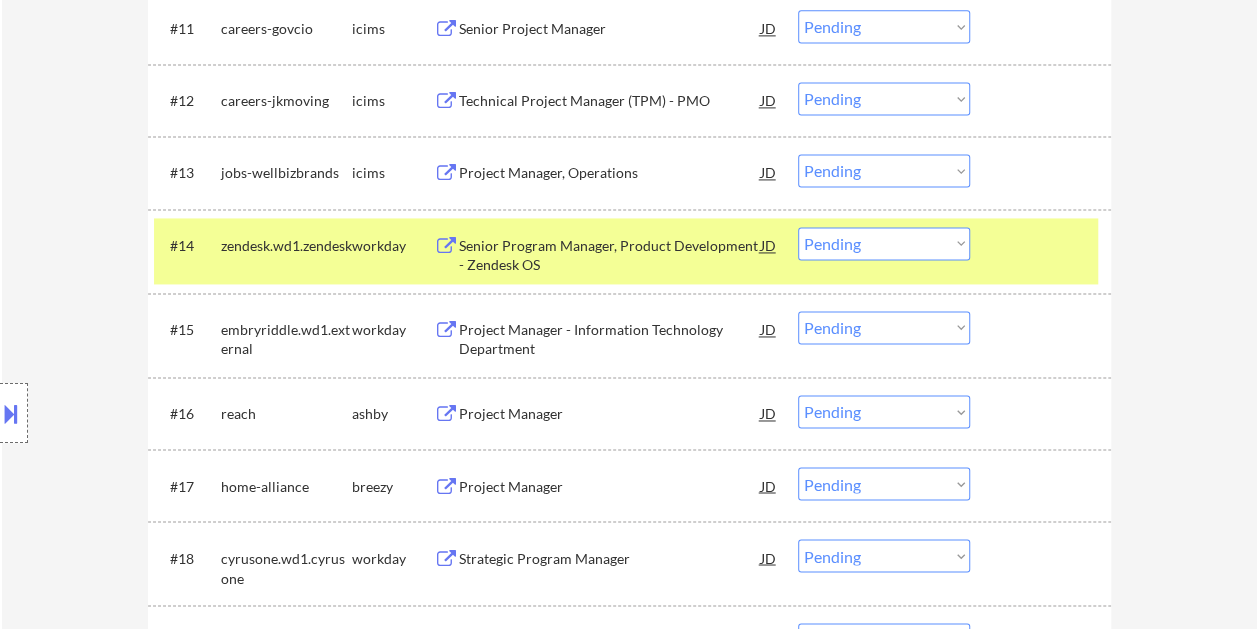 click on "Senior Program Manager, Product Development - Zendesk OS" at bounding box center [610, 255] 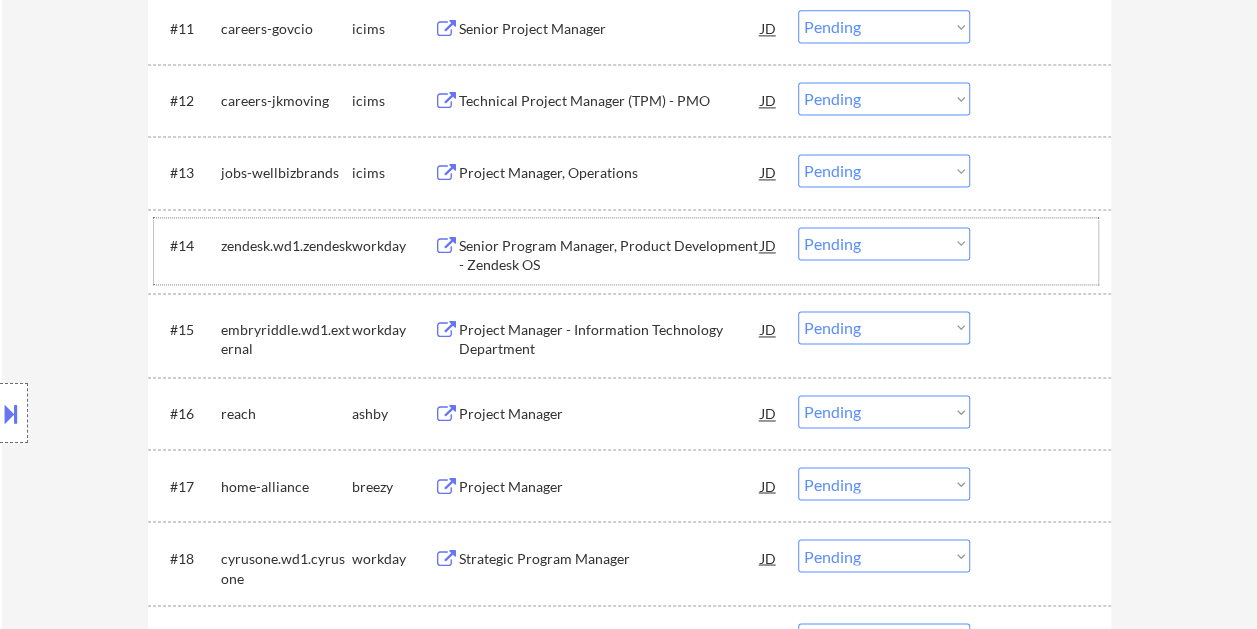 click at bounding box center (1043, 245) 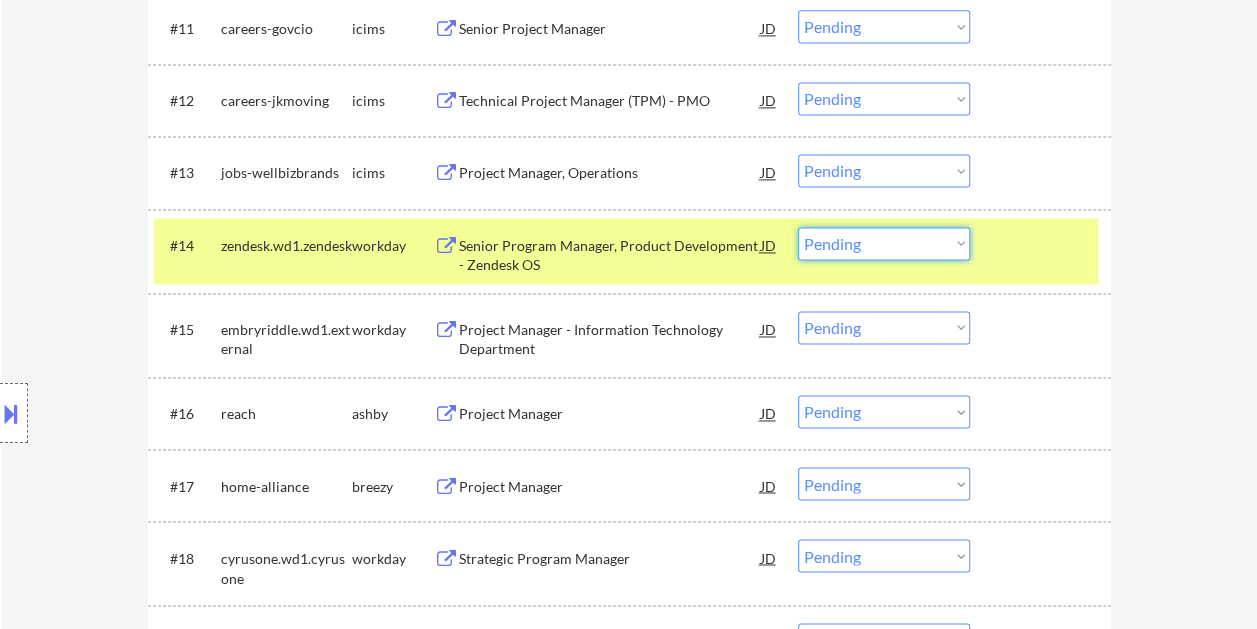 click on "Choose an option... Pending Applied Excluded (Questions) Excluded (Expired) Excluded (Location) Excluded (Bad Match) Excluded (Blocklist) Excluded (Salary) Excluded (Other)" at bounding box center (884, 243) 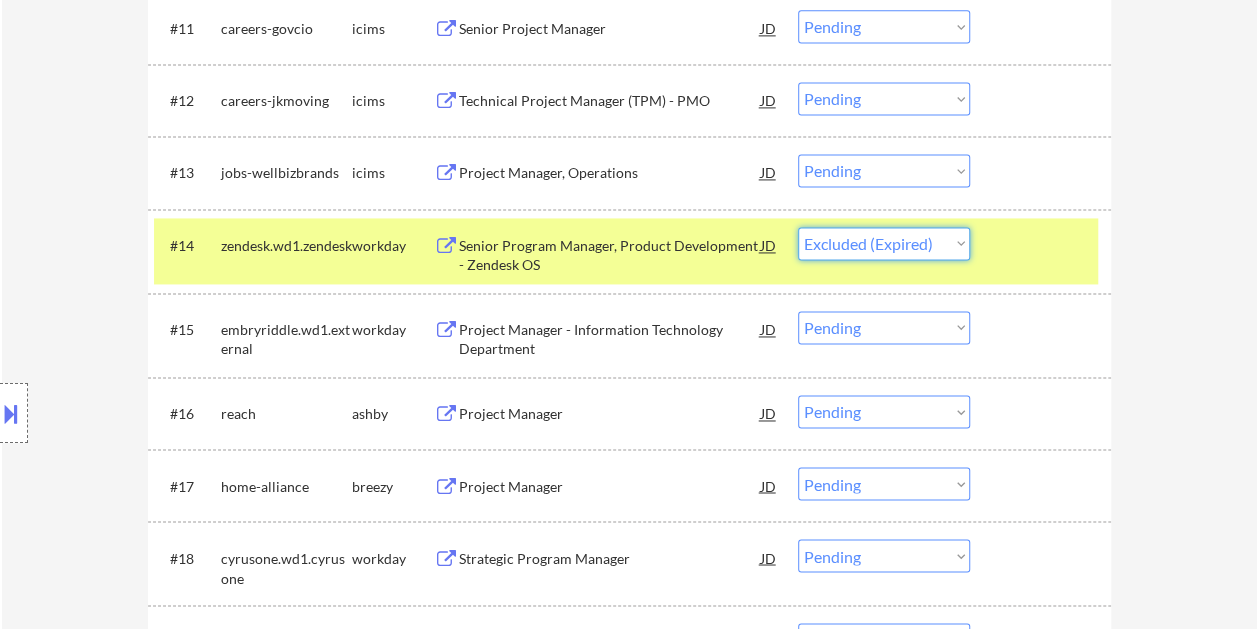 click on "Choose an option... Pending Applied Excluded (Questions) Excluded (Expired) Excluded (Location) Excluded (Bad Match) Excluded (Blocklist) Excluded (Salary) Excluded (Other)" at bounding box center [884, 243] 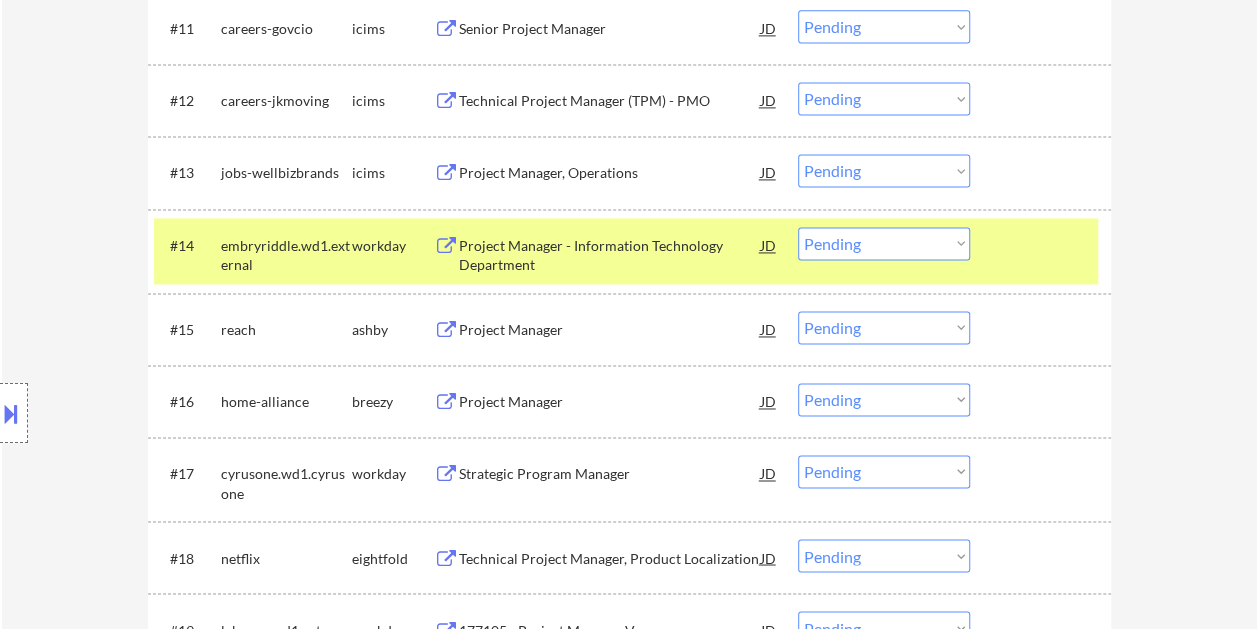 click on "Project Manager - Information Technology Department" at bounding box center (610, 255) 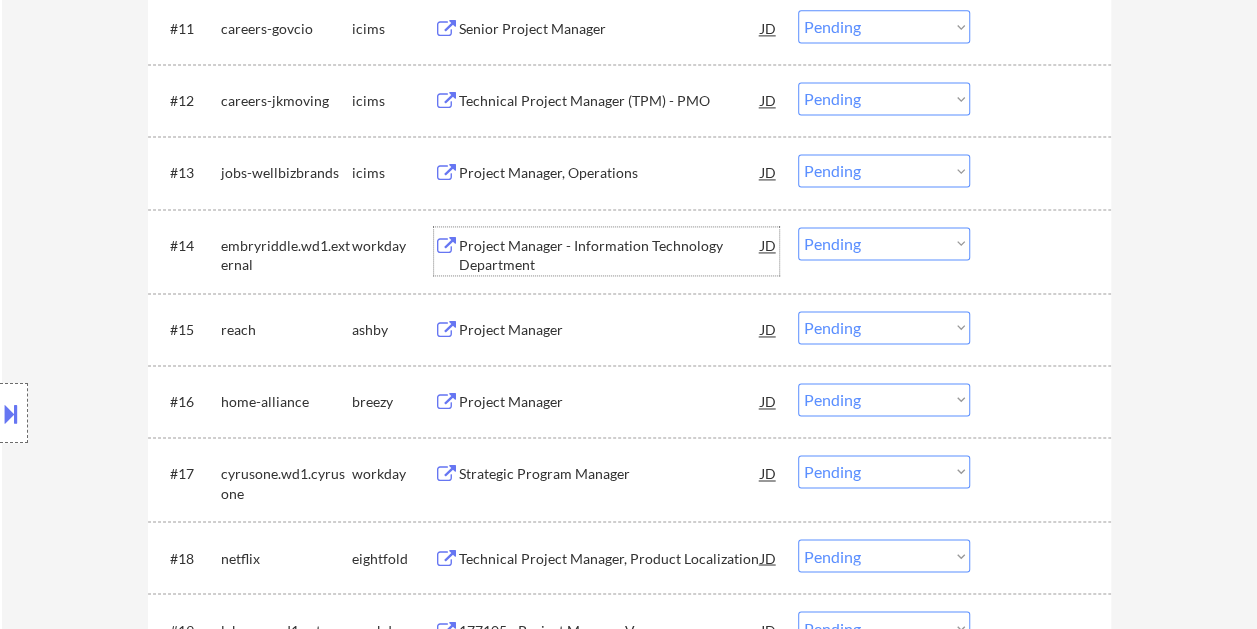 click on "Choose an option... Pending Applied Excluded (Questions) Excluded (Expired) Excluded (Location) Excluded (Bad Match) Excluded (Blocklist) Excluded (Salary) Excluded (Other)" at bounding box center (884, 243) 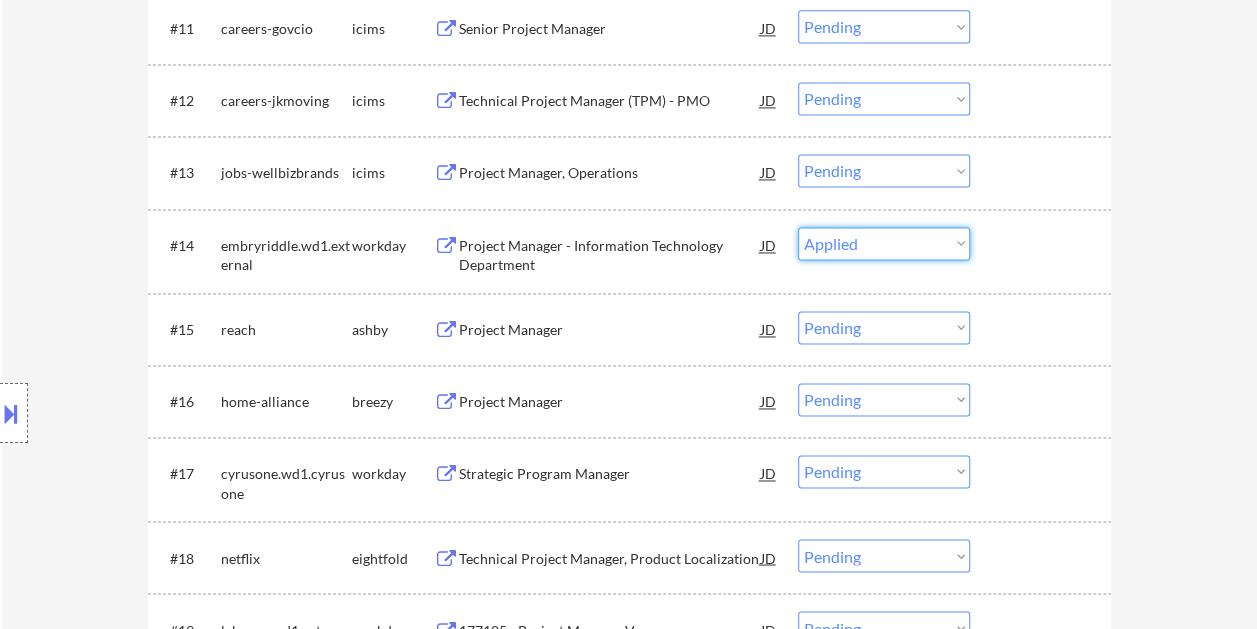 click on "Choose an option... Pending Applied Excluded (Questions) Excluded (Expired) Excluded (Location) Excluded (Bad Match) Excluded (Blocklist) Excluded (Salary) Excluded (Other)" at bounding box center (884, 243) 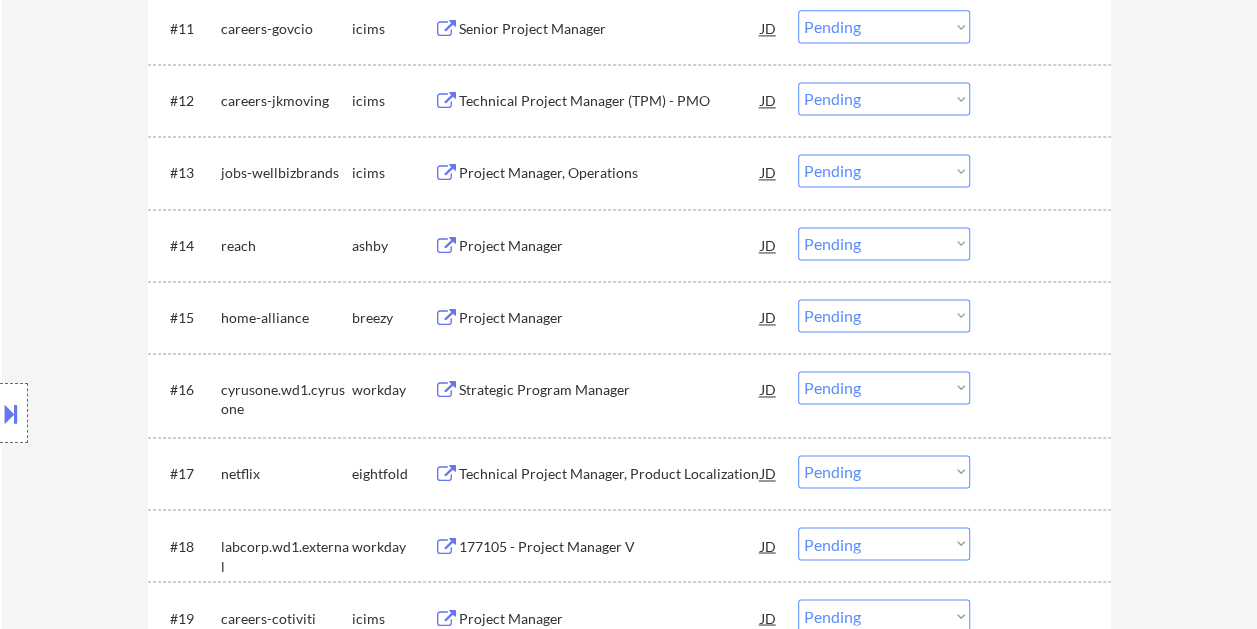 click at bounding box center (1043, 245) 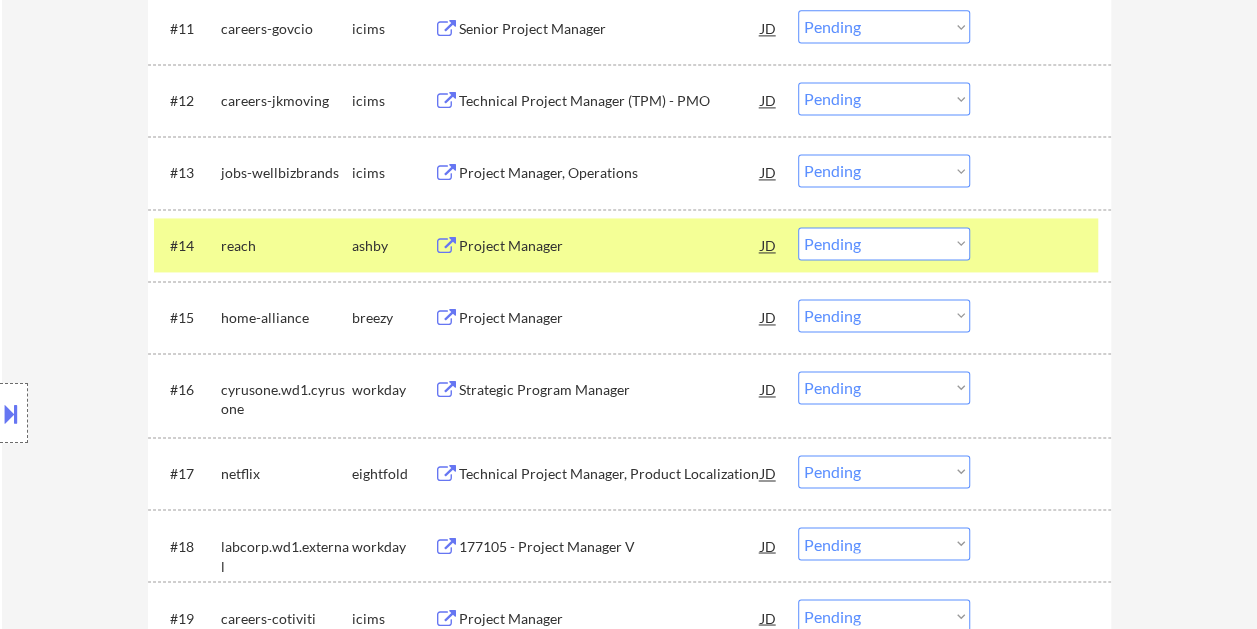 click on "Project Manager" at bounding box center [610, 245] 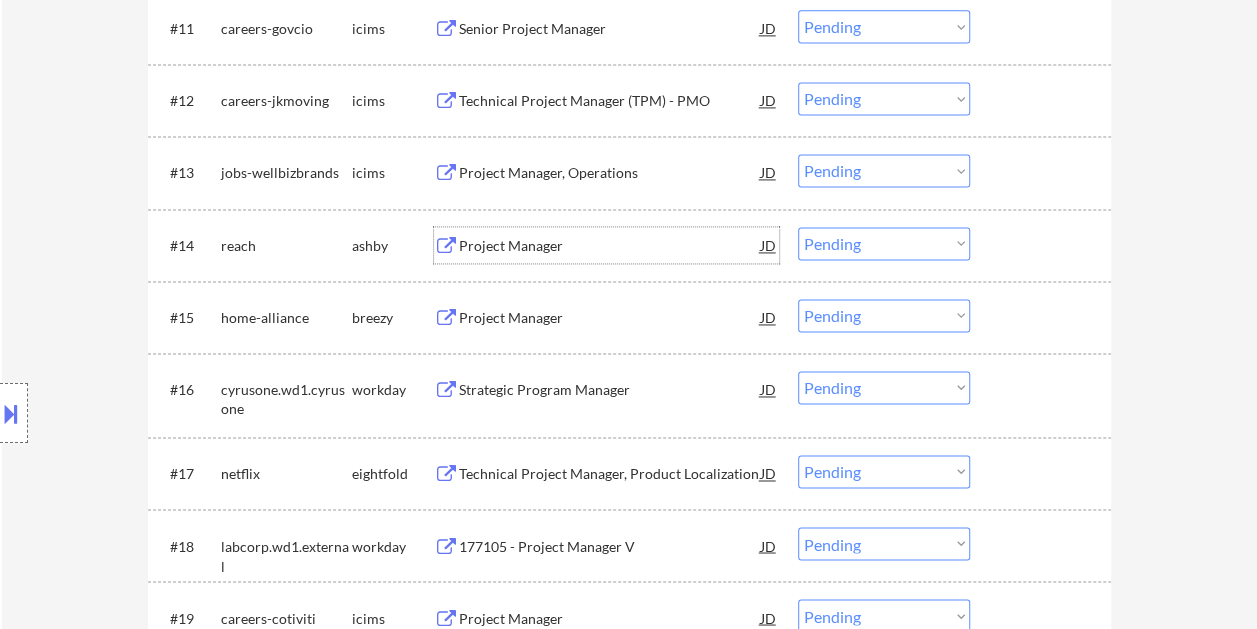 click at bounding box center [1043, 245] 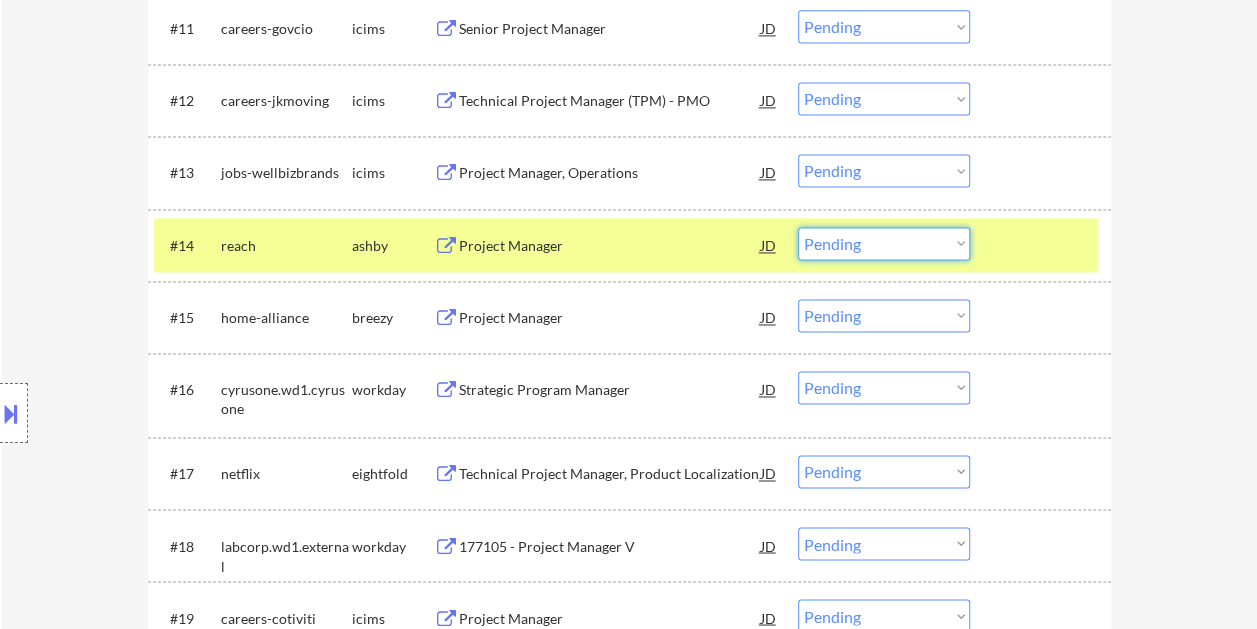 click on "Choose an option... Pending Applied Excluded (Questions) Excluded (Expired) Excluded (Location) Excluded (Bad Match) Excluded (Blocklist) Excluded (Salary) Excluded (Other)" at bounding box center [884, 243] 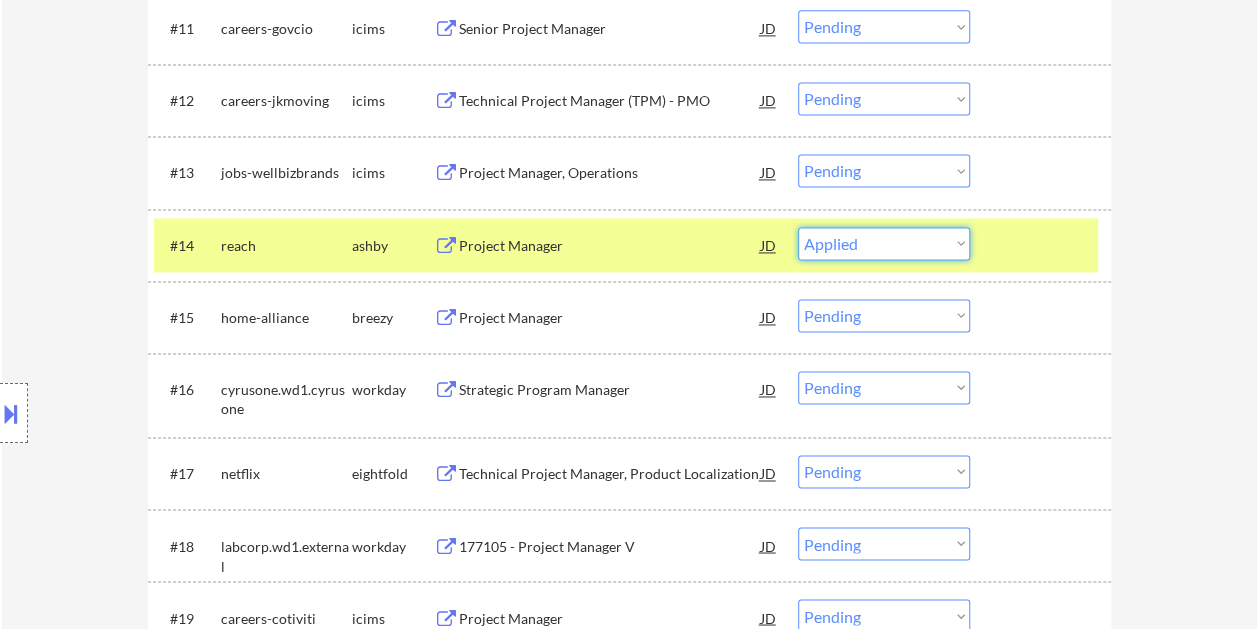 click on "Choose an option... Pending Applied Excluded (Questions) Excluded (Expired) Excluded (Location) Excluded (Bad Match) Excluded (Blocklist) Excluded (Salary) Excluded (Other)" at bounding box center (884, 243) 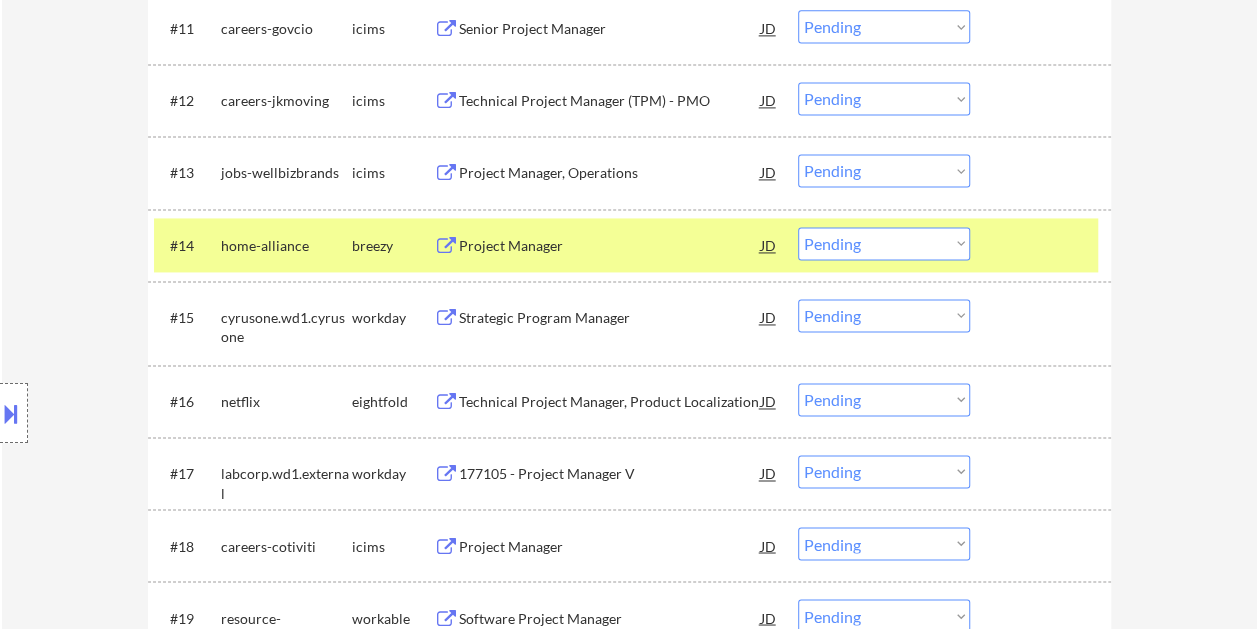 click at bounding box center (1043, 245) 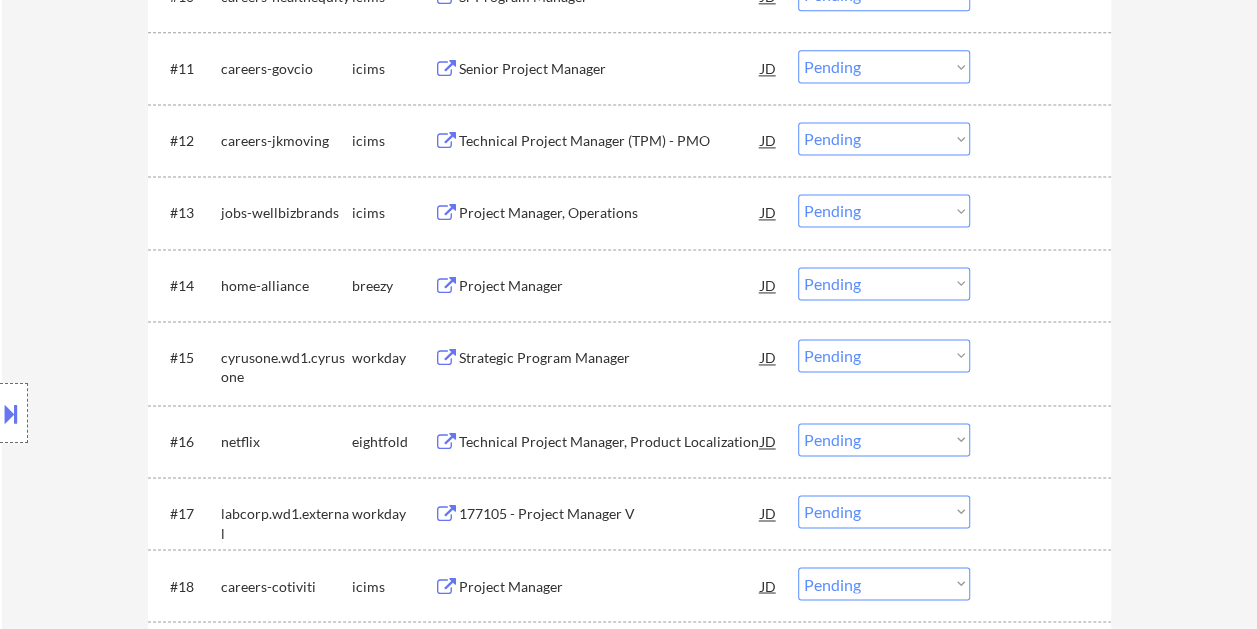 scroll, scrollTop: 1400, scrollLeft: 0, axis: vertical 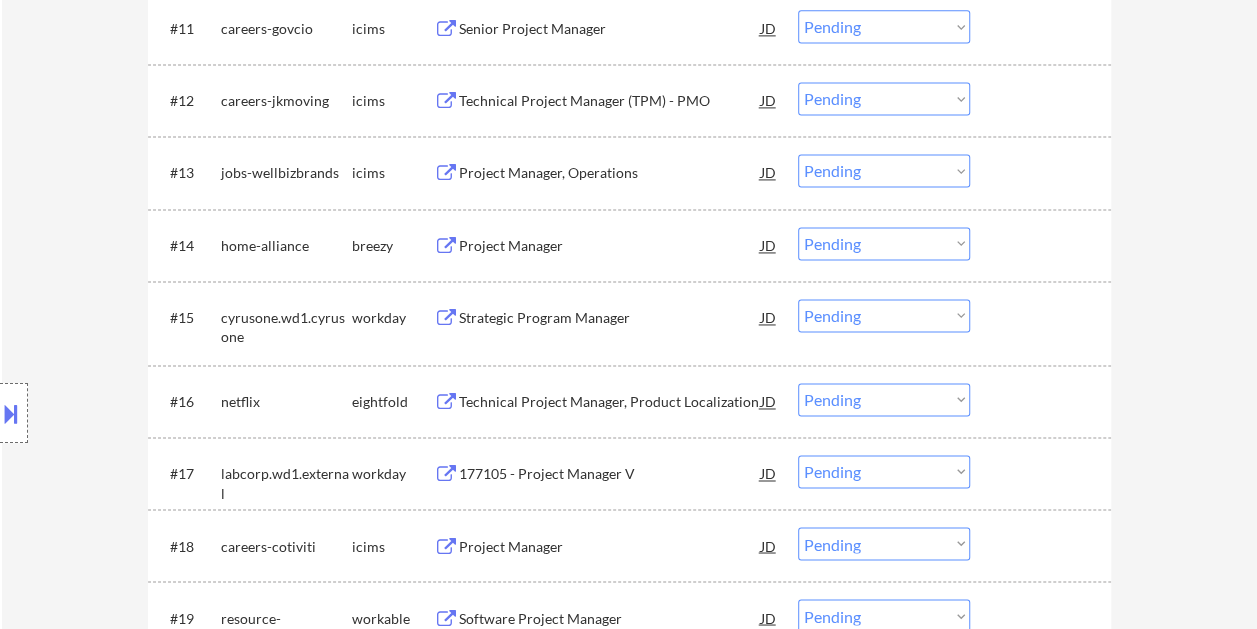 click at bounding box center (1043, 245) 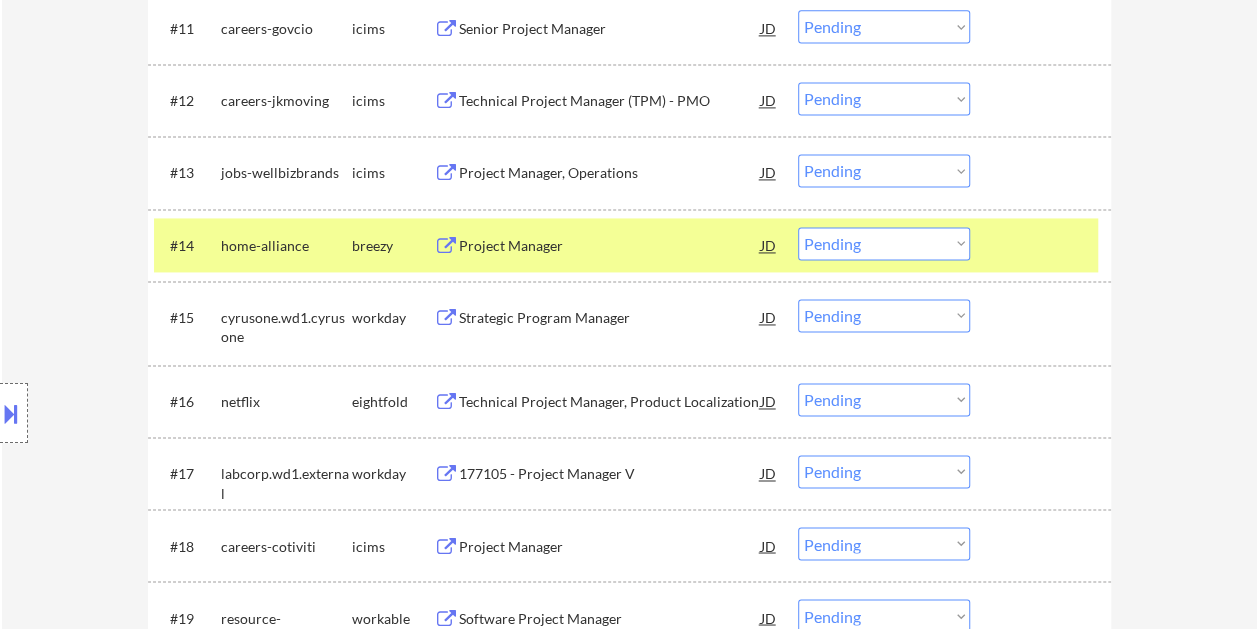 click on "Project Manager" at bounding box center (610, 246) 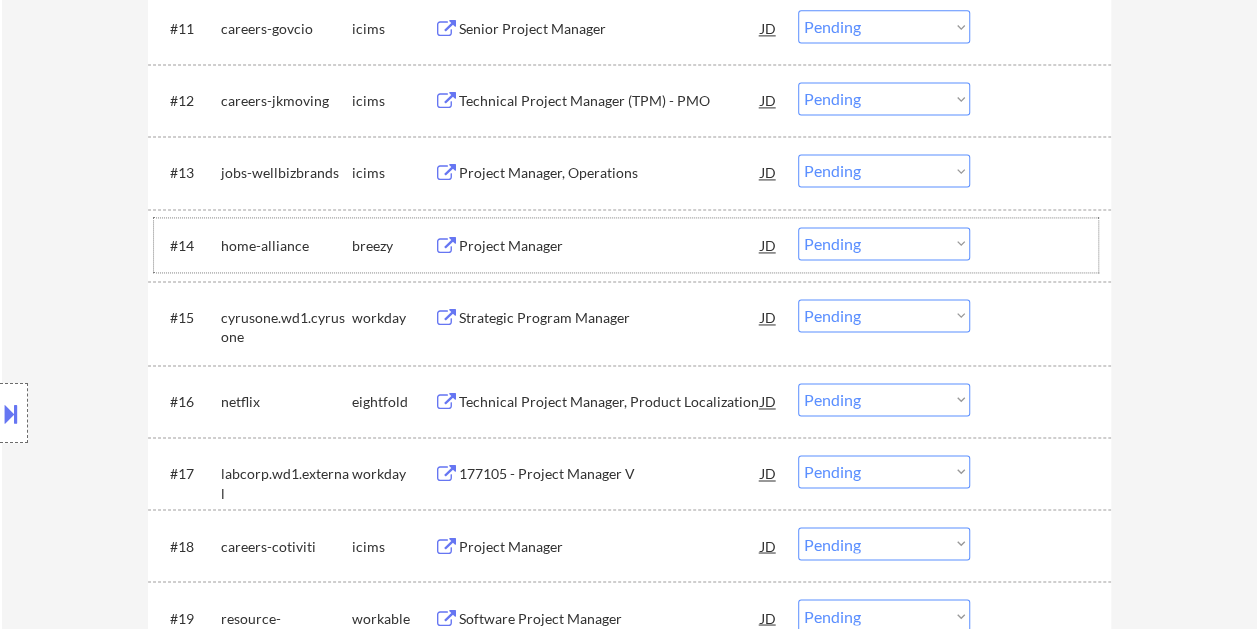 click at bounding box center (1043, 245) 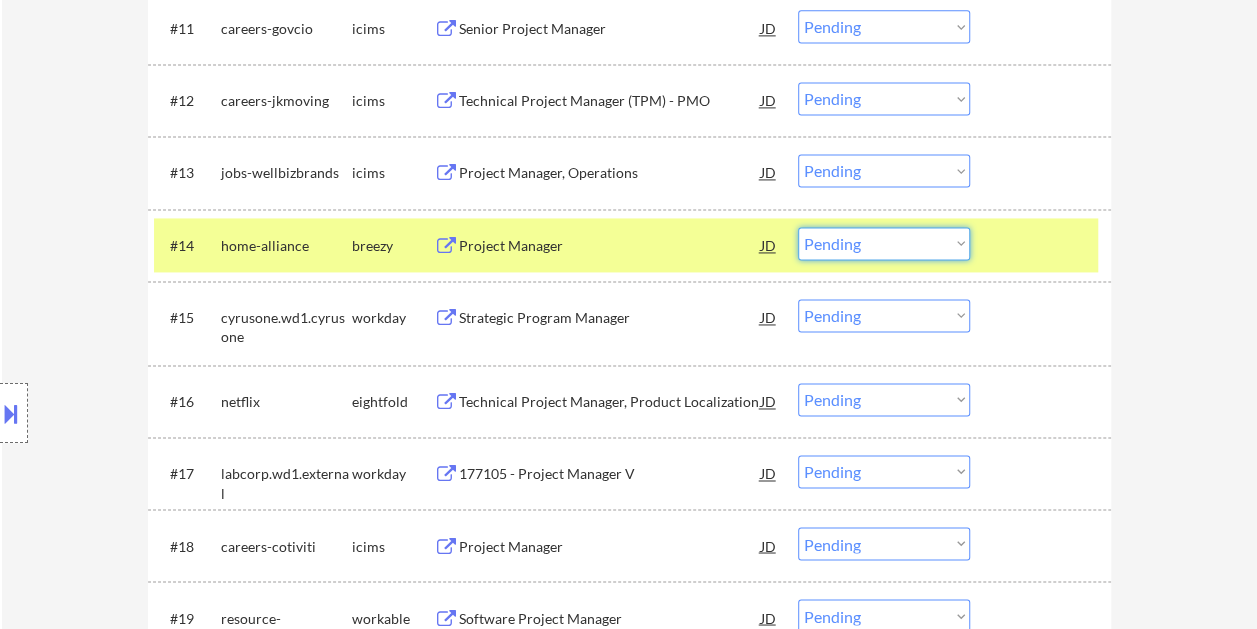 click on "Choose an option... Pending Applied Excluded (Questions) Excluded (Expired) Excluded (Location) Excluded (Bad Match) Excluded (Blocklist) Excluded (Salary) Excluded (Other)" at bounding box center [884, 243] 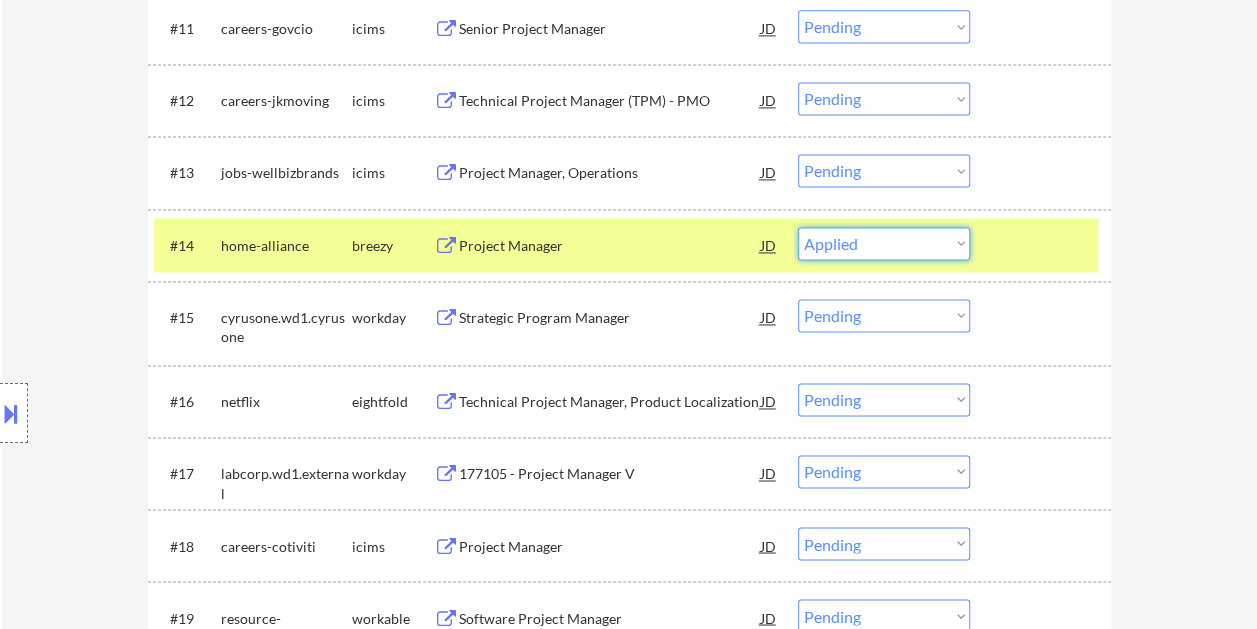 click on "Choose an option... Pending Applied Excluded (Questions) Excluded (Expired) Excluded (Location) Excluded (Bad Match) Excluded (Blocklist) Excluded (Salary) Excluded (Other)" at bounding box center (884, 243) 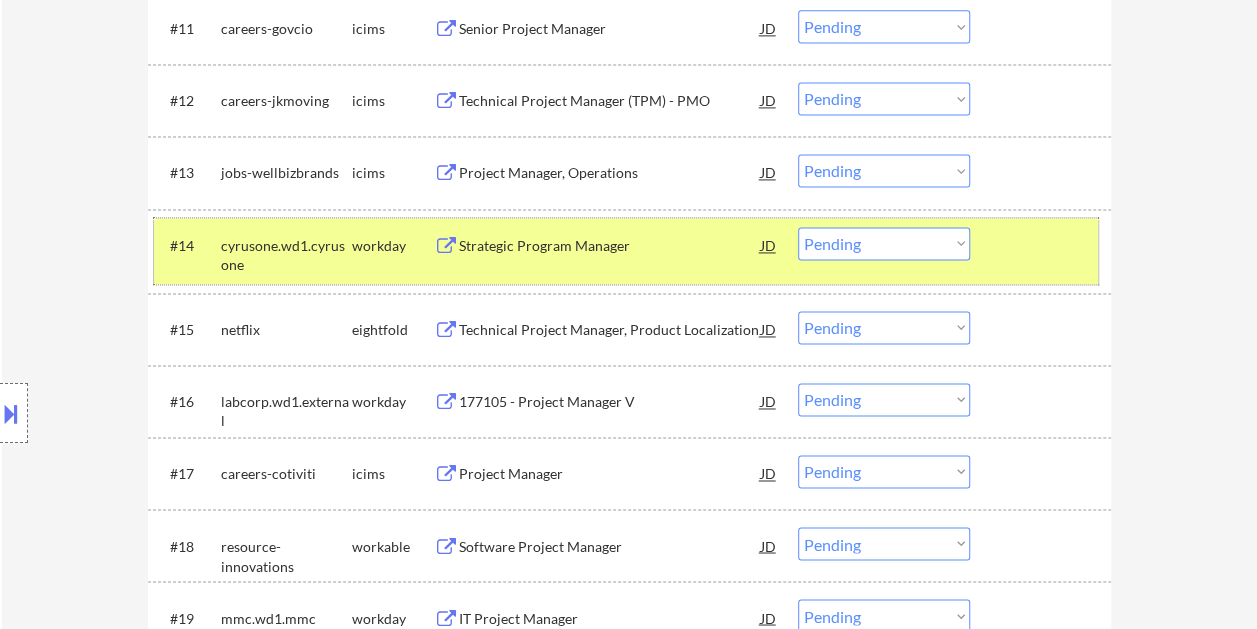click at bounding box center (1043, 245) 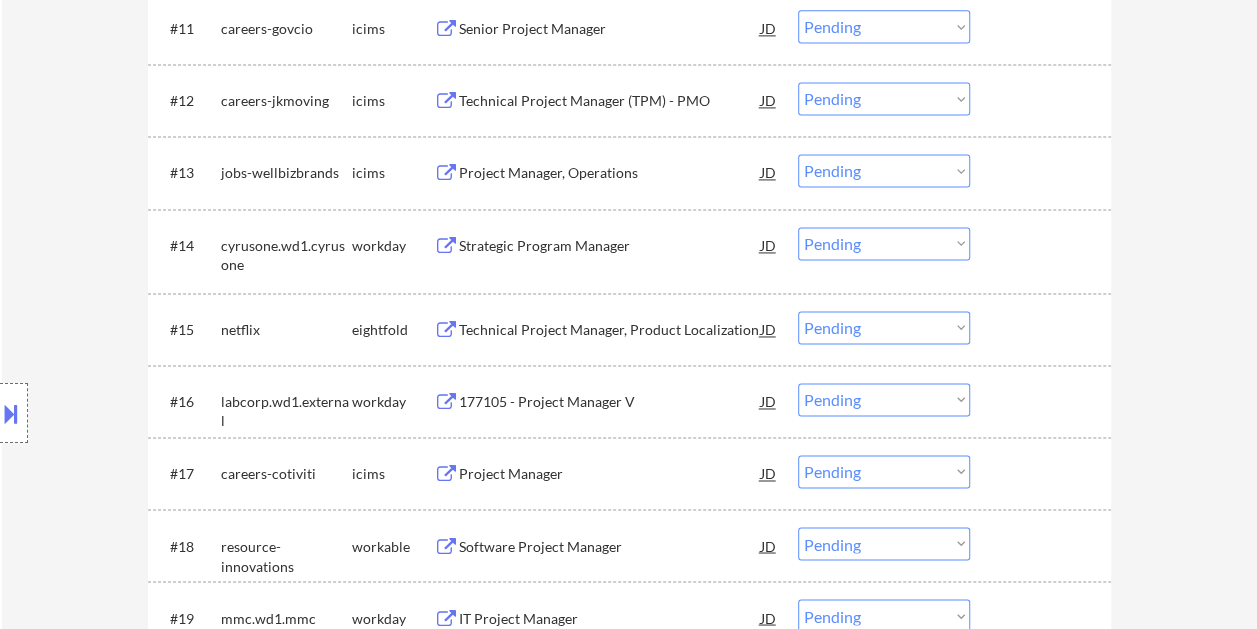 click at bounding box center (1043, 245) 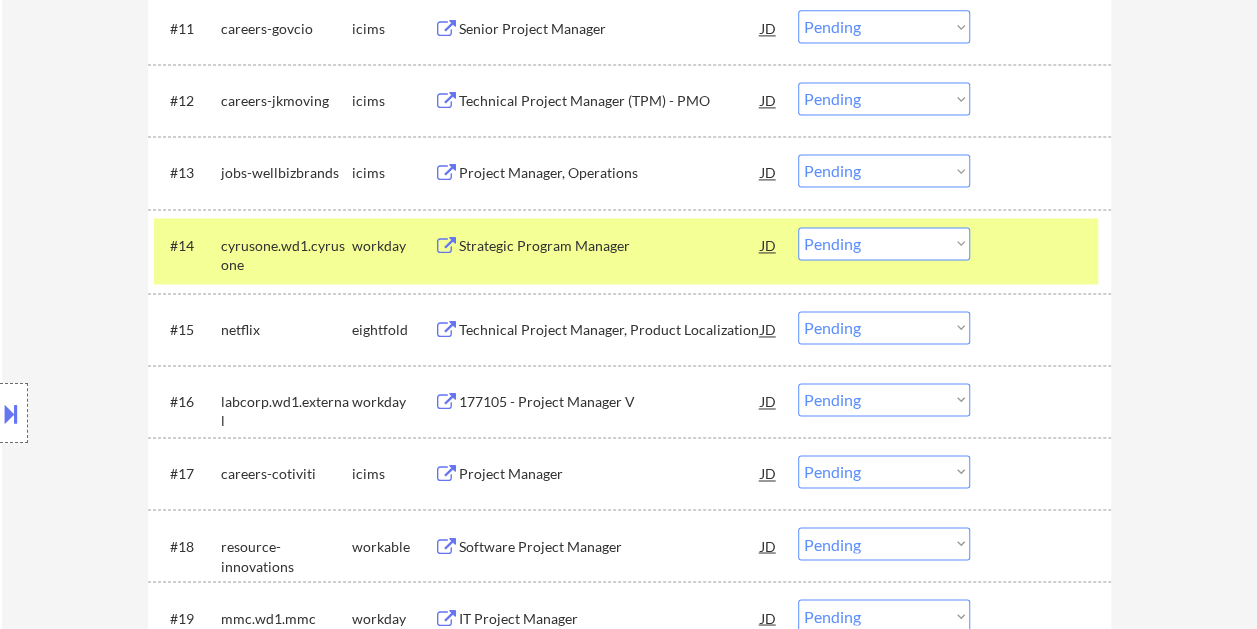click on "Strategic Program Manager" at bounding box center [610, 246] 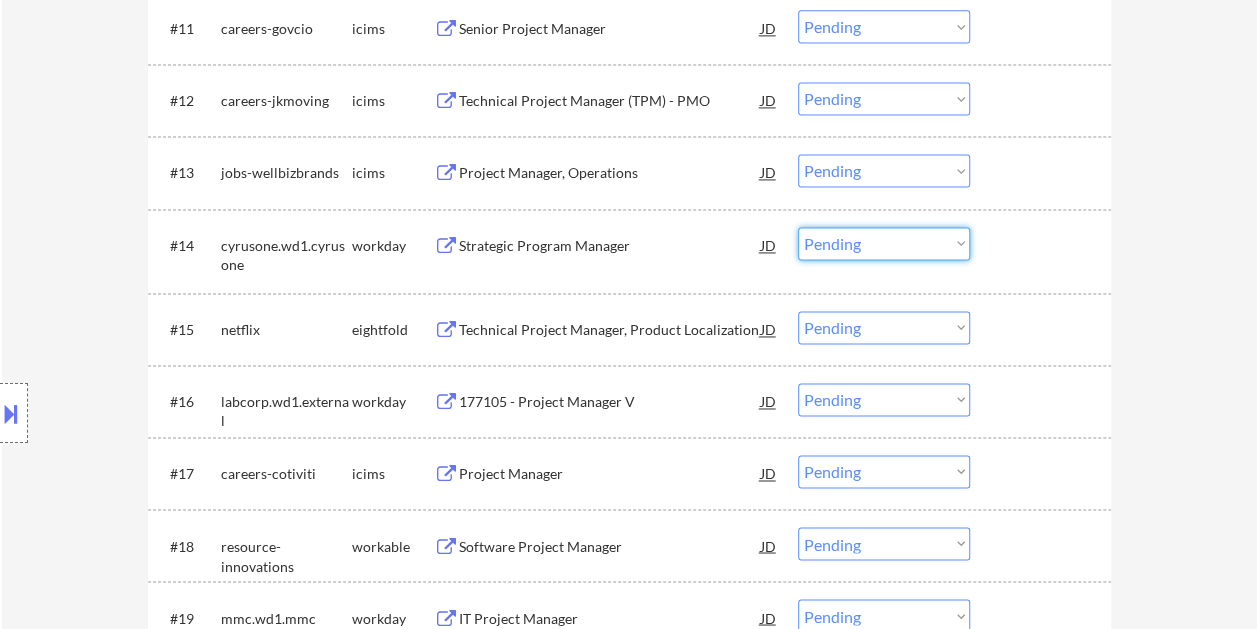 click on "Choose an option... Pending Applied Excluded (Questions) Excluded (Expired) Excluded (Location) Excluded (Bad Match) Excluded (Blocklist) Excluded (Salary) Excluded (Other)" at bounding box center [884, 243] 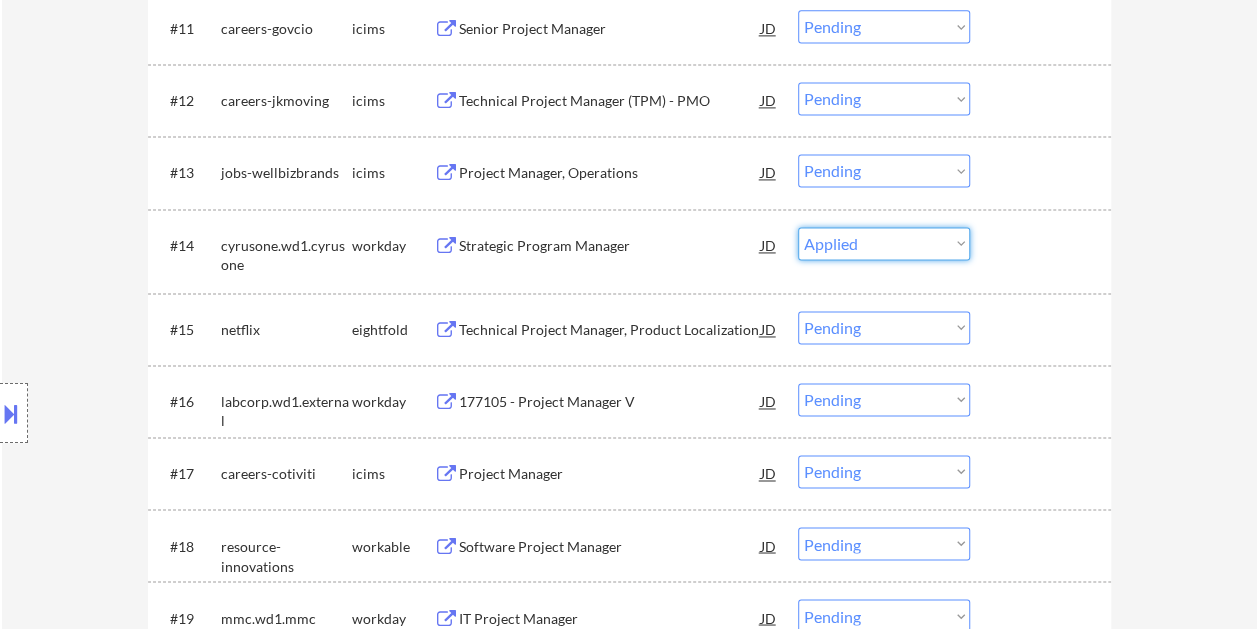 click on "Choose an option... Pending Applied Excluded (Questions) Excluded (Expired) Excluded (Location) Excluded (Bad Match) Excluded (Blocklist) Excluded (Salary) Excluded (Other)" at bounding box center [884, 243] 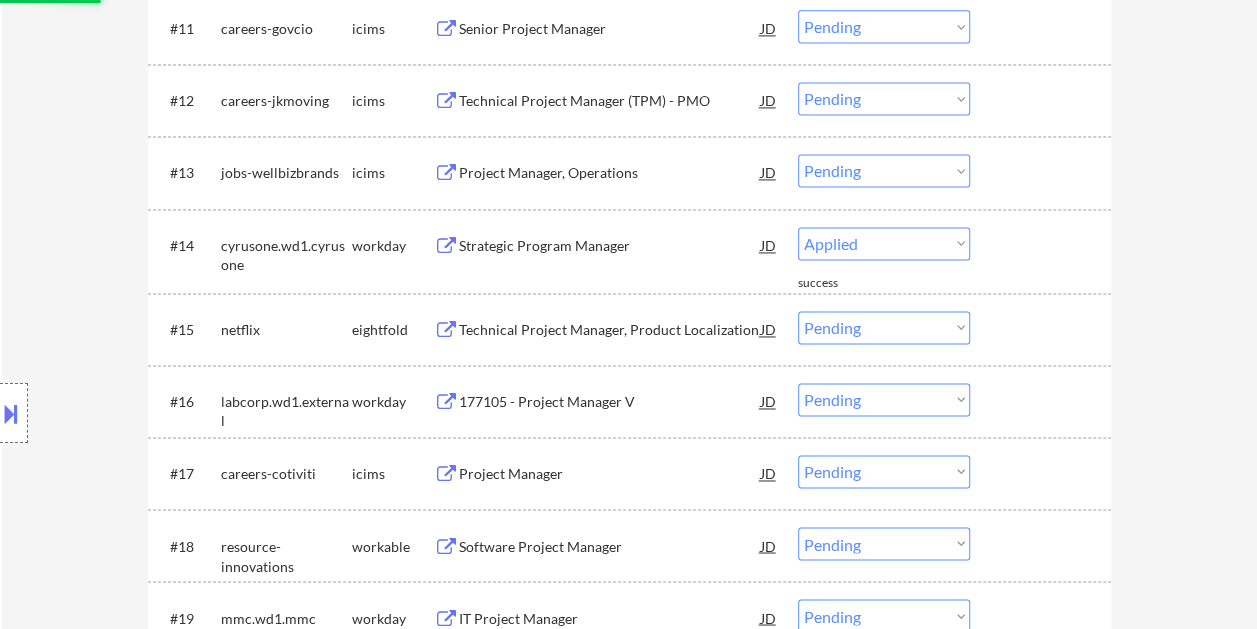 select on ""pending"" 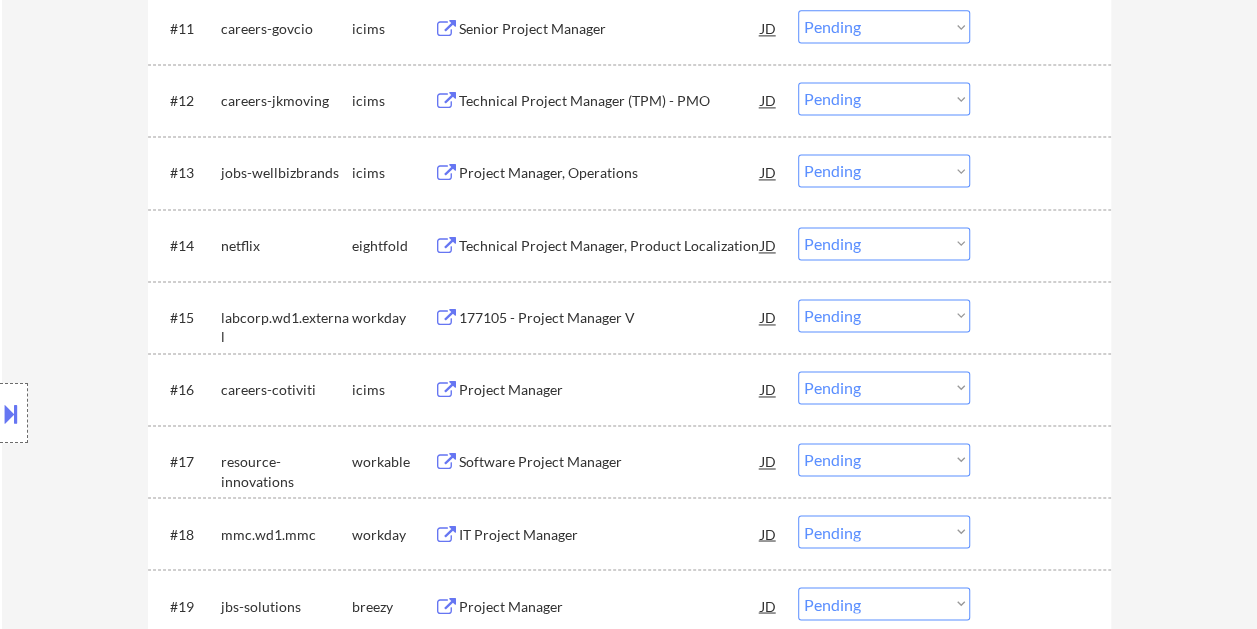 click at bounding box center [1043, 317] 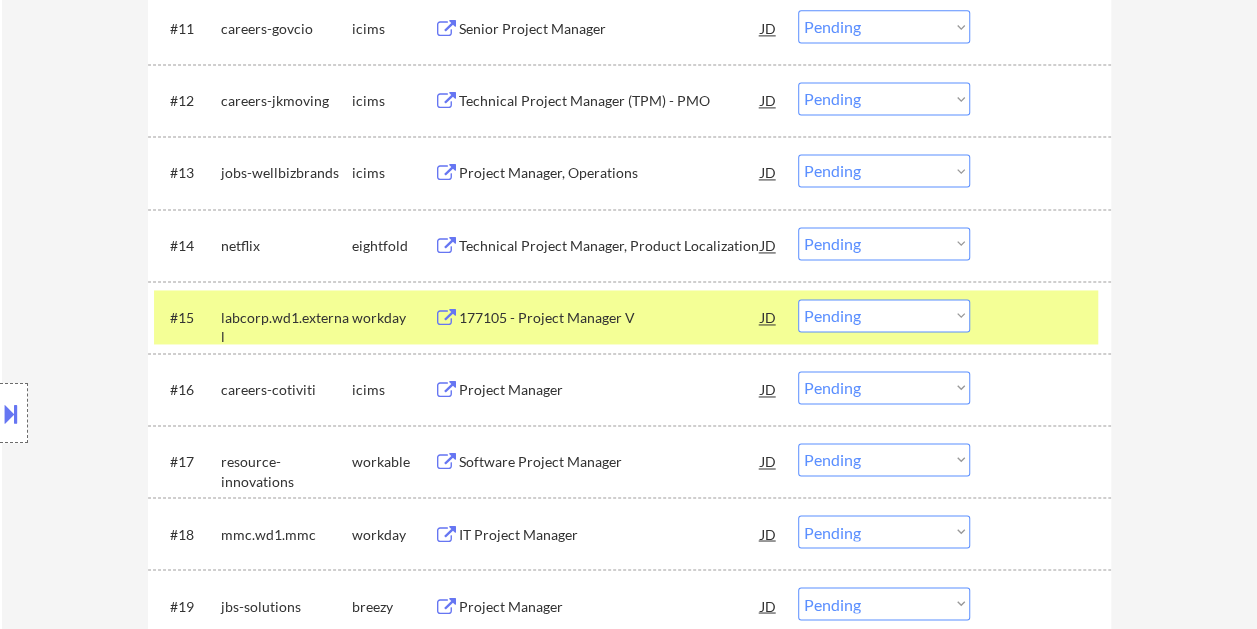 click on "177105 - Project Manager V" at bounding box center [610, 318] 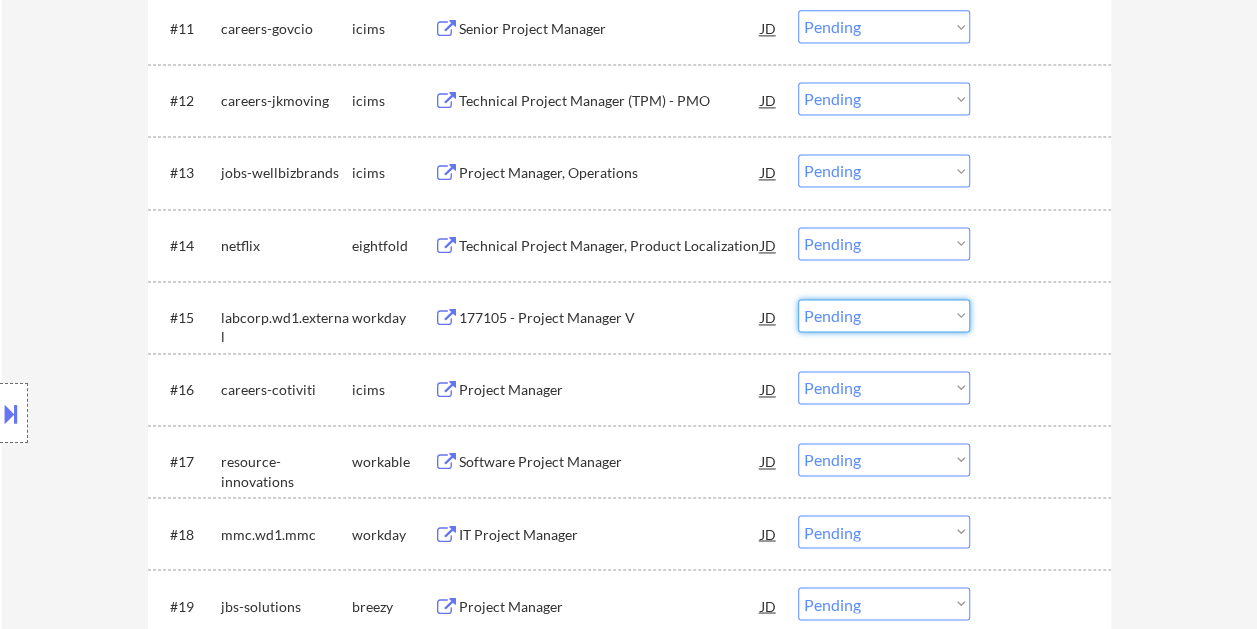 click on "Choose an option... Pending Applied Excluded (Questions) Excluded (Expired) Excluded (Location) Excluded (Bad Match) Excluded (Blocklist) Excluded (Salary) Excluded (Other)" at bounding box center (884, 315) 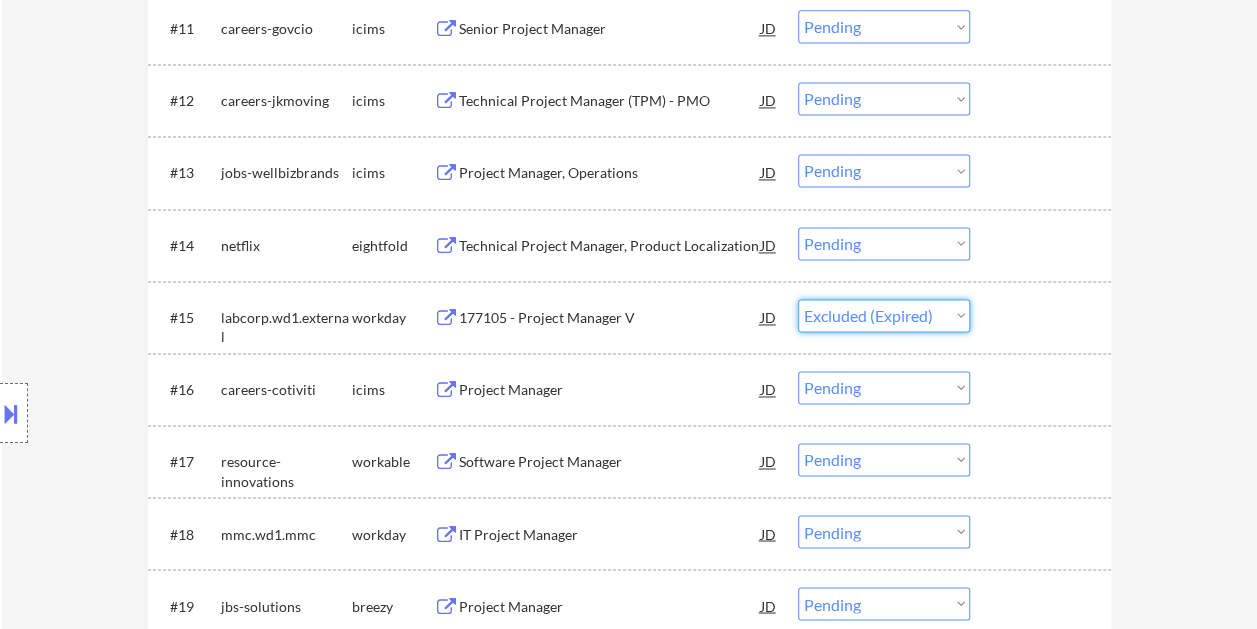 click on "Choose an option... Pending Applied Excluded (Questions) Excluded (Expired) Excluded (Location) Excluded (Bad Match) Excluded (Blocklist) Excluded (Salary) Excluded (Other)" at bounding box center [884, 315] 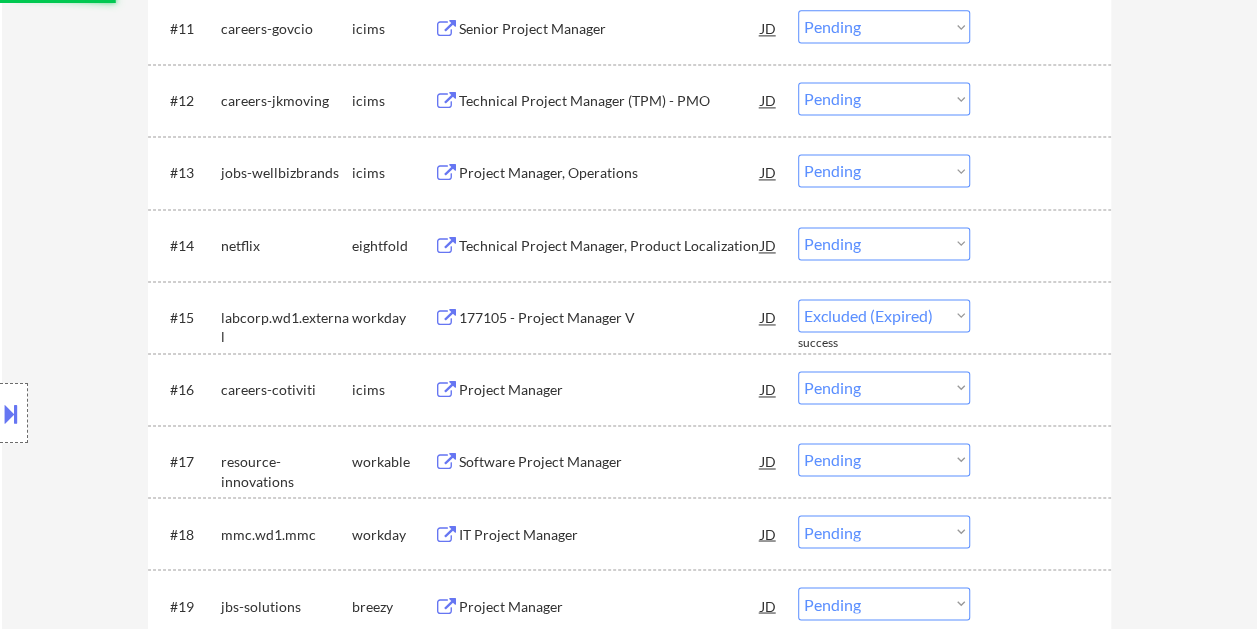 select on ""pending"" 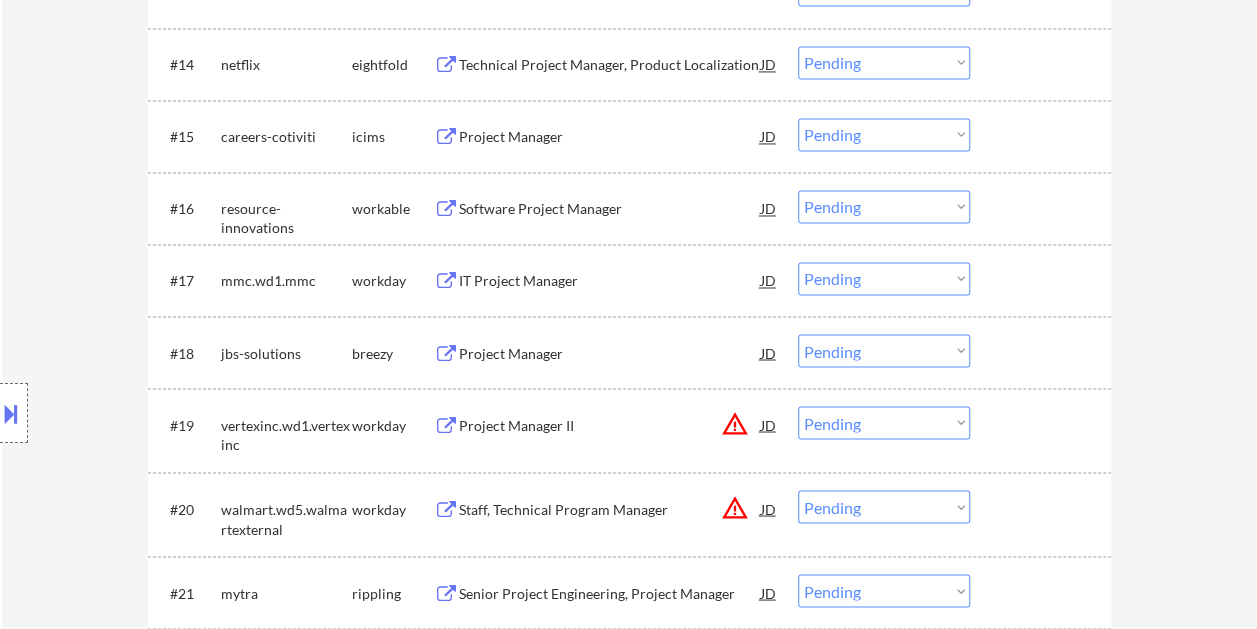 scroll, scrollTop: 1600, scrollLeft: 0, axis: vertical 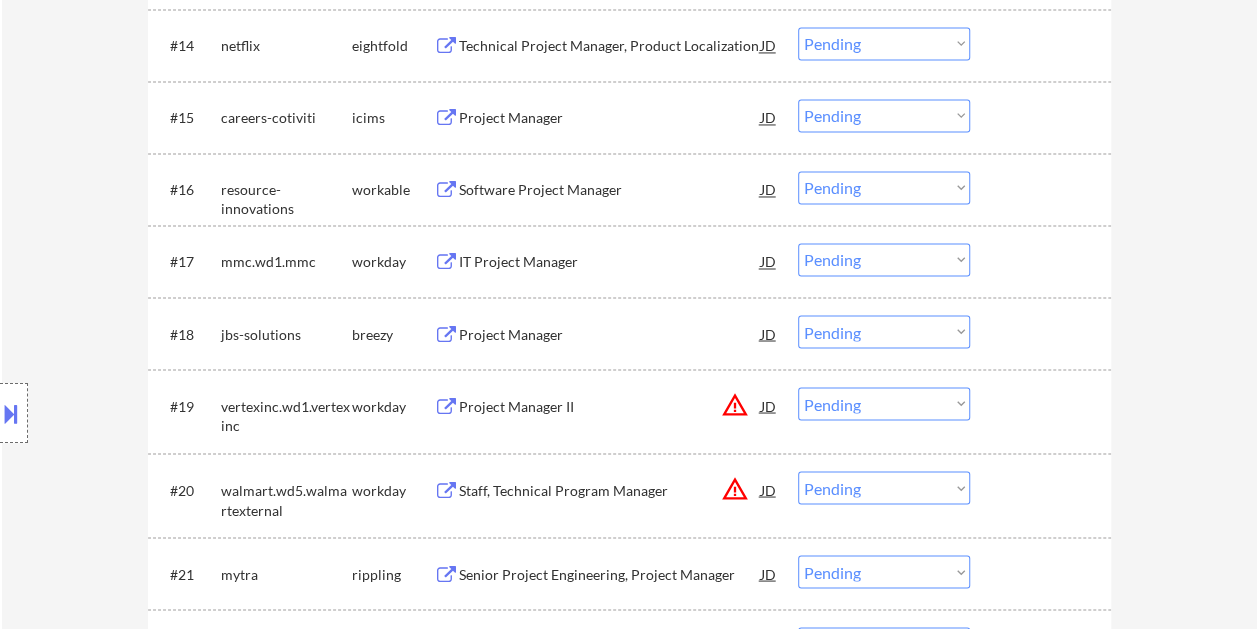 click on "#16 resource-innovations workable Software Project Manager JD warning_amber Choose an option... Pending Applied Excluded (Questions) Excluded (Expired) Excluded (Location) Excluded (Bad Match) Excluded (Blocklist) Excluded (Salary) Excluded (Other)" at bounding box center (626, 189) 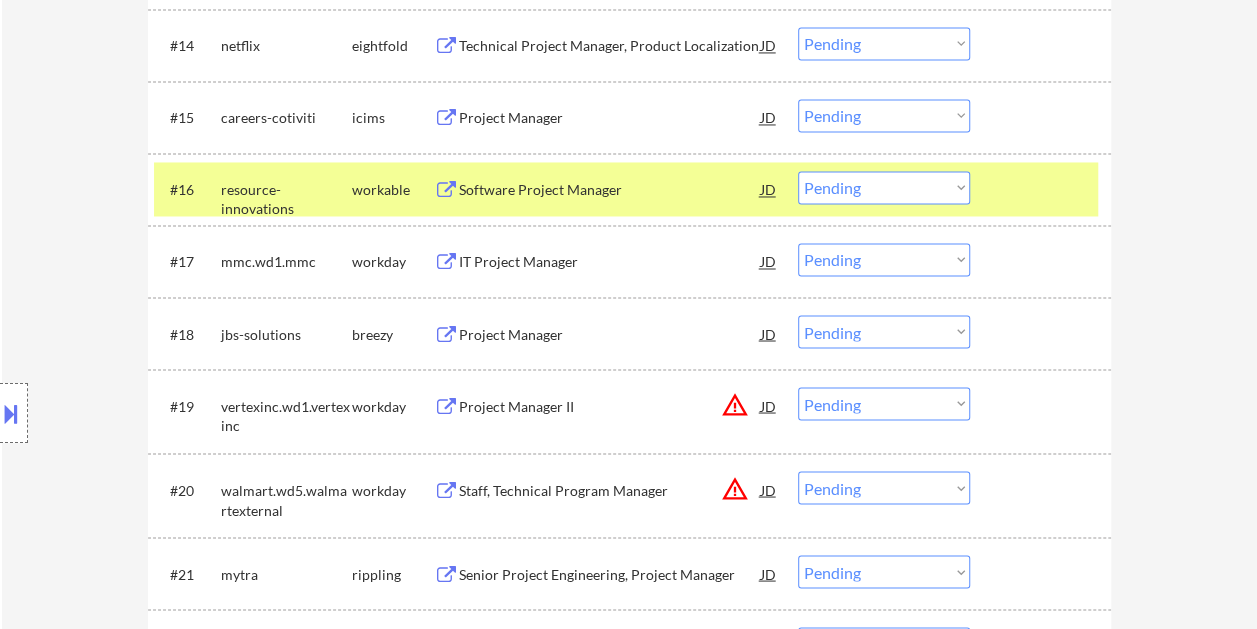click on "#16 resource-innovations workable Software Project Manager JD warning_amber Choose an option... Pending Applied Excluded (Questions) Excluded (Expired) Excluded (Location) Excluded (Bad Match) Excluded (Blocklist) Excluded (Salary) Excluded (Other)" at bounding box center (626, 189) 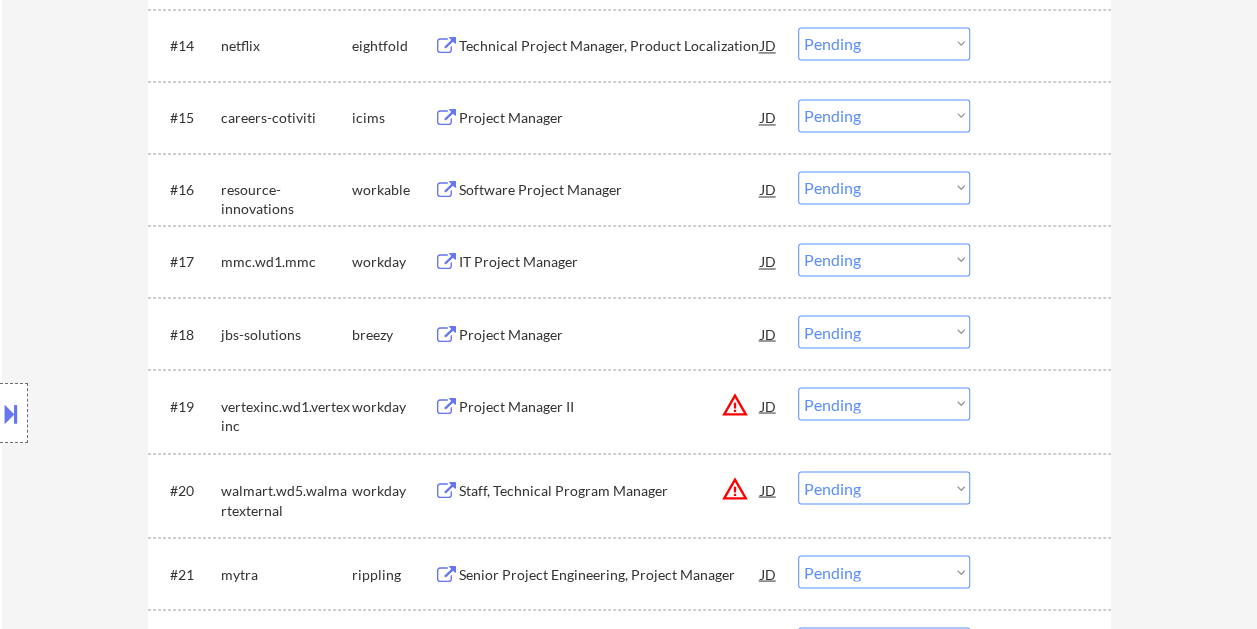 click at bounding box center [1043, 189] 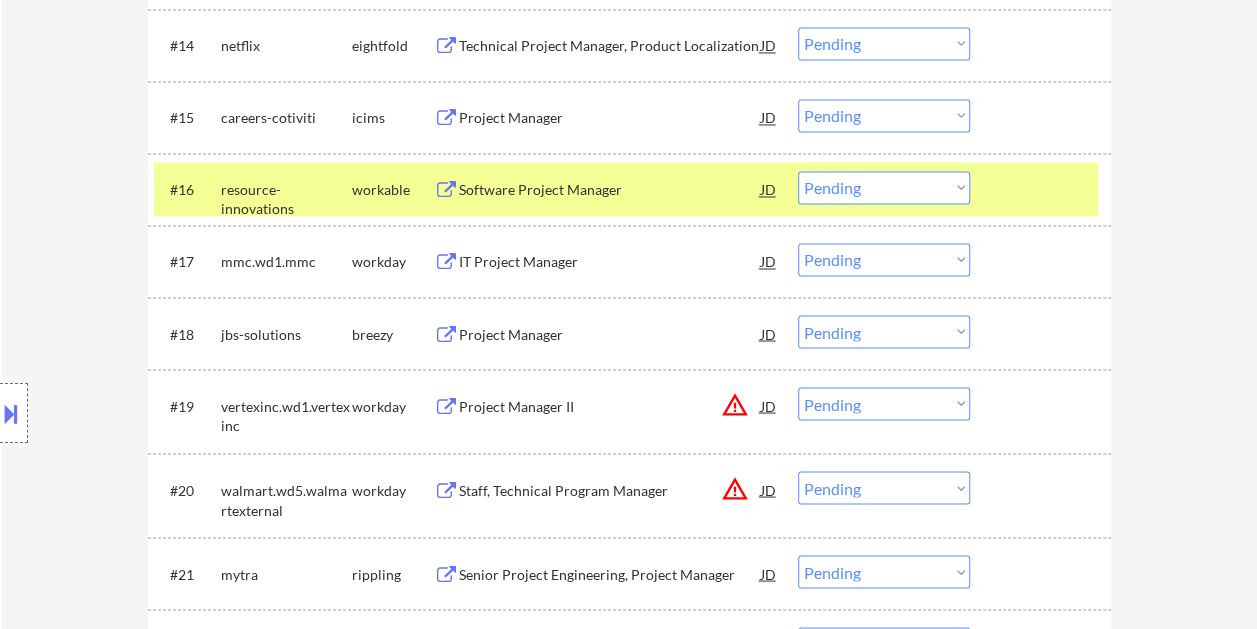 click on "Software Project Manager" at bounding box center [610, 190] 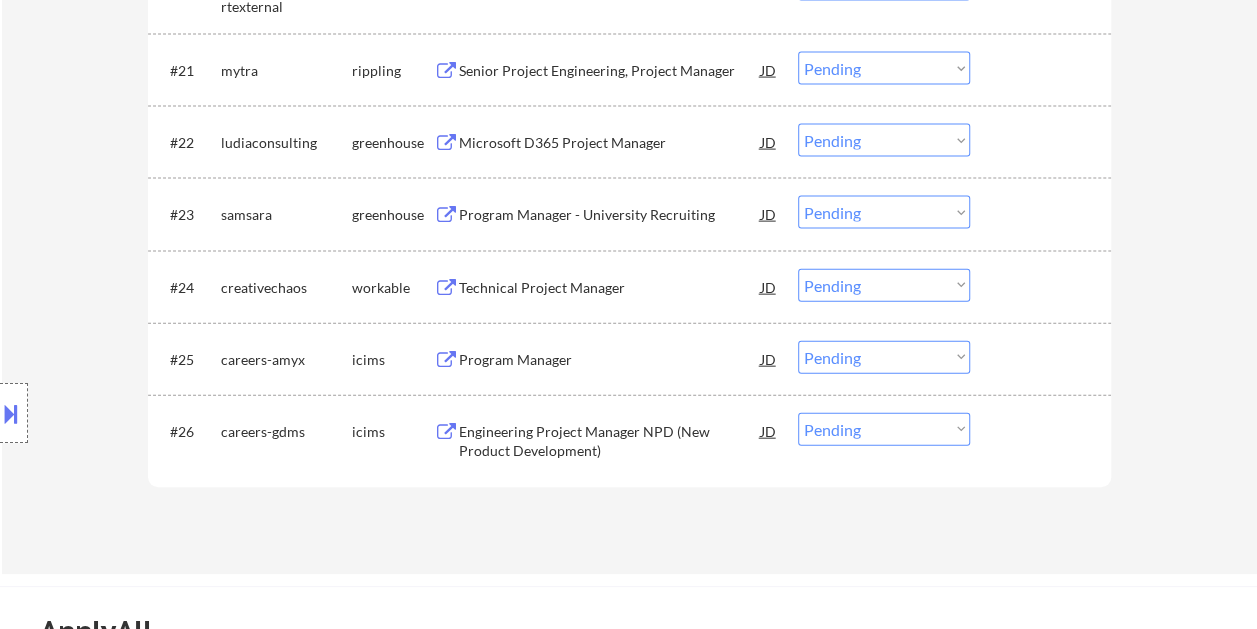 scroll, scrollTop: 2100, scrollLeft: 0, axis: vertical 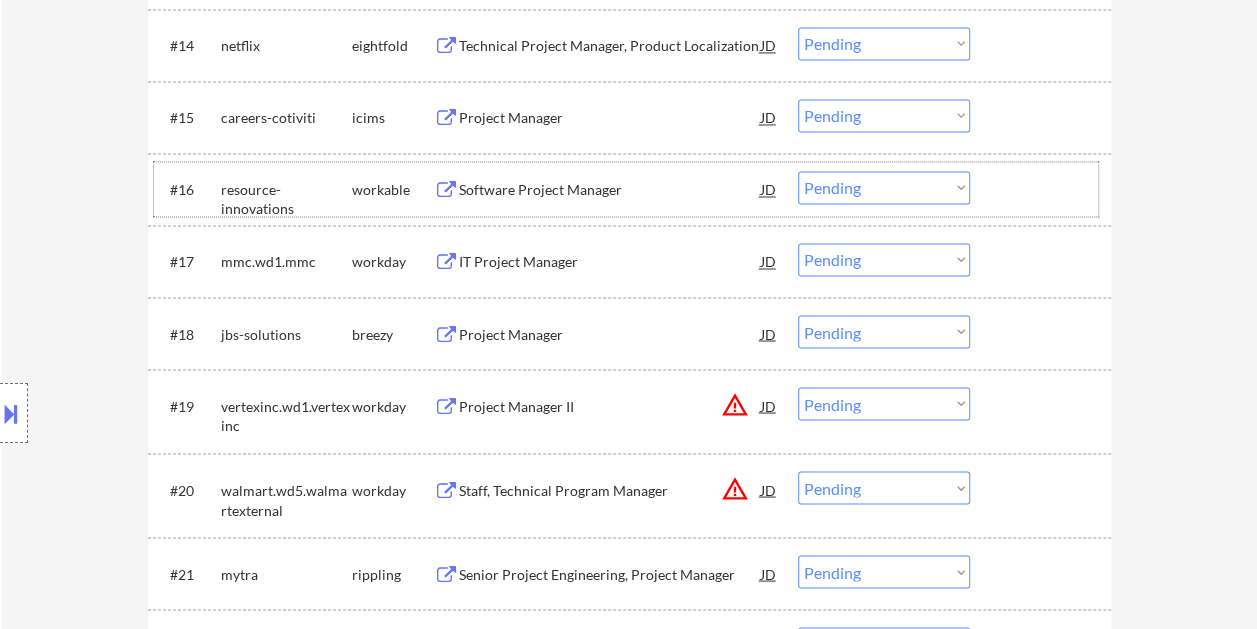 drag, startPoint x: 1023, startPoint y: 188, endPoint x: 896, endPoint y: 217, distance: 130.26895 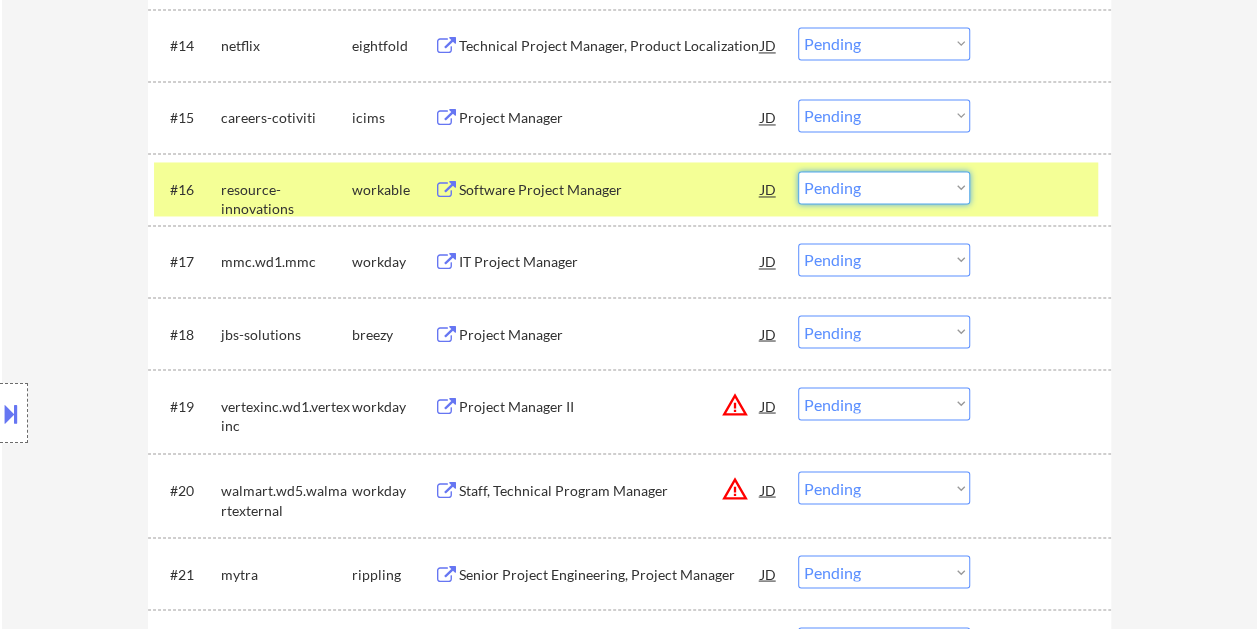 click on "Choose an option... Pending Applied Excluded (Questions) Excluded (Expired) Excluded (Location) Excluded (Bad Match) Excluded (Blocklist) Excluded (Salary) Excluded (Other)" at bounding box center [884, 187] 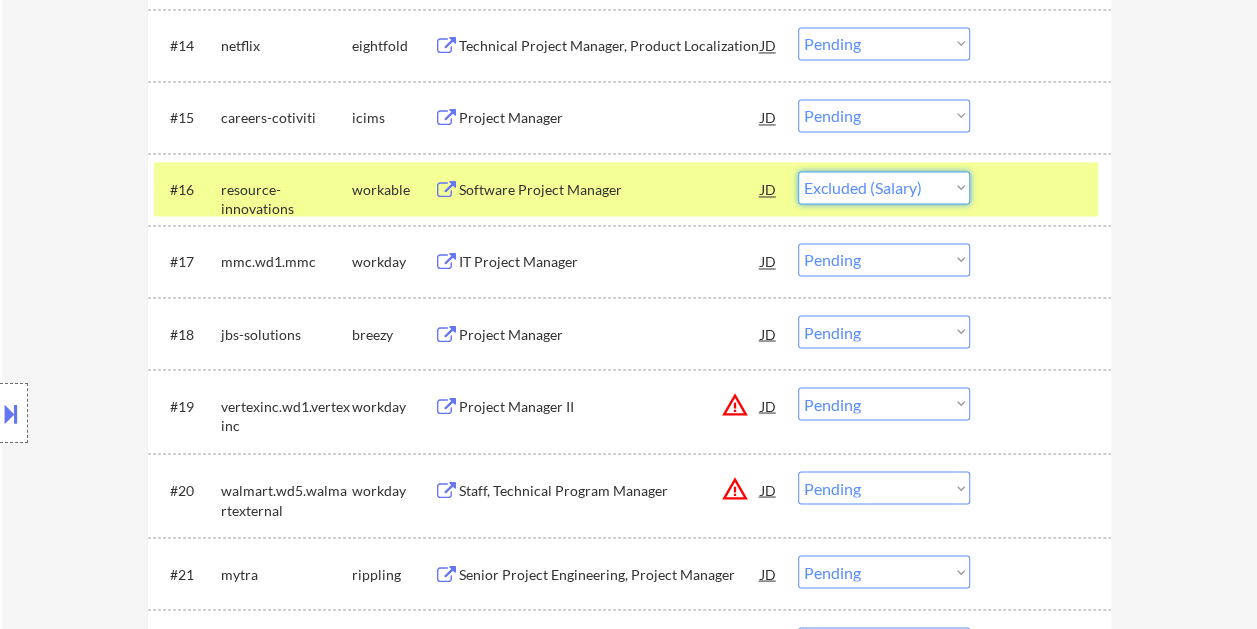 click on "Choose an option... Pending Applied Excluded (Questions) Excluded (Expired) Excluded (Location) Excluded (Bad Match) Excluded (Blocklist) Excluded (Salary) Excluded (Other)" at bounding box center [884, 187] 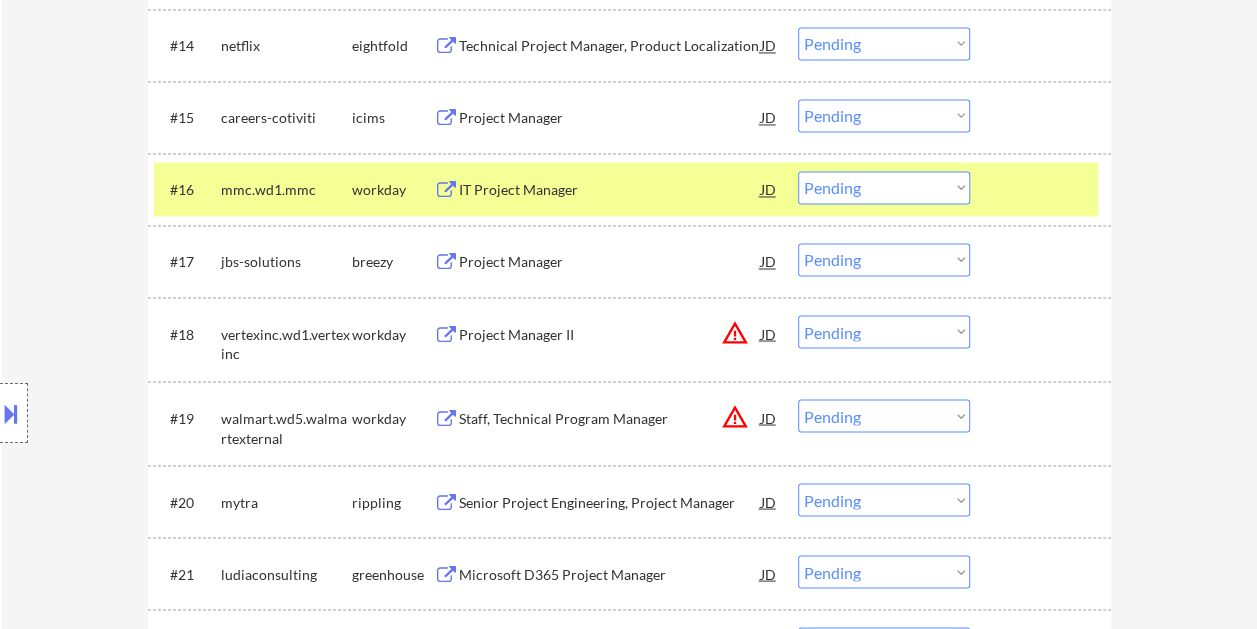 click at bounding box center (1043, 189) 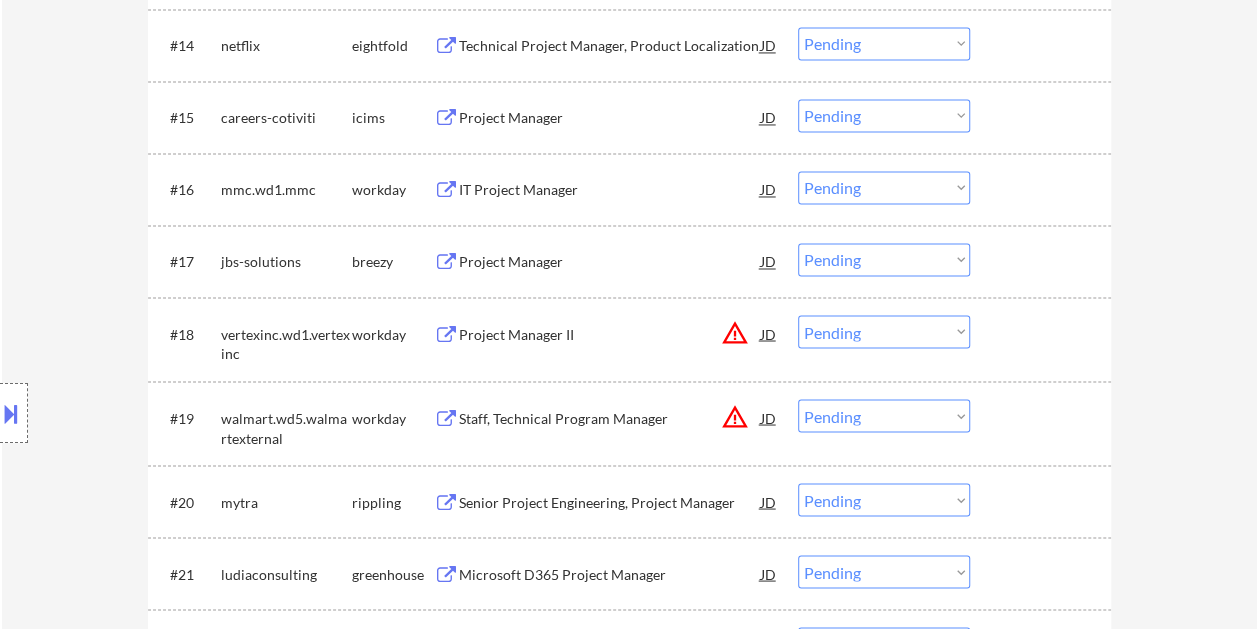 click at bounding box center (1043, 189) 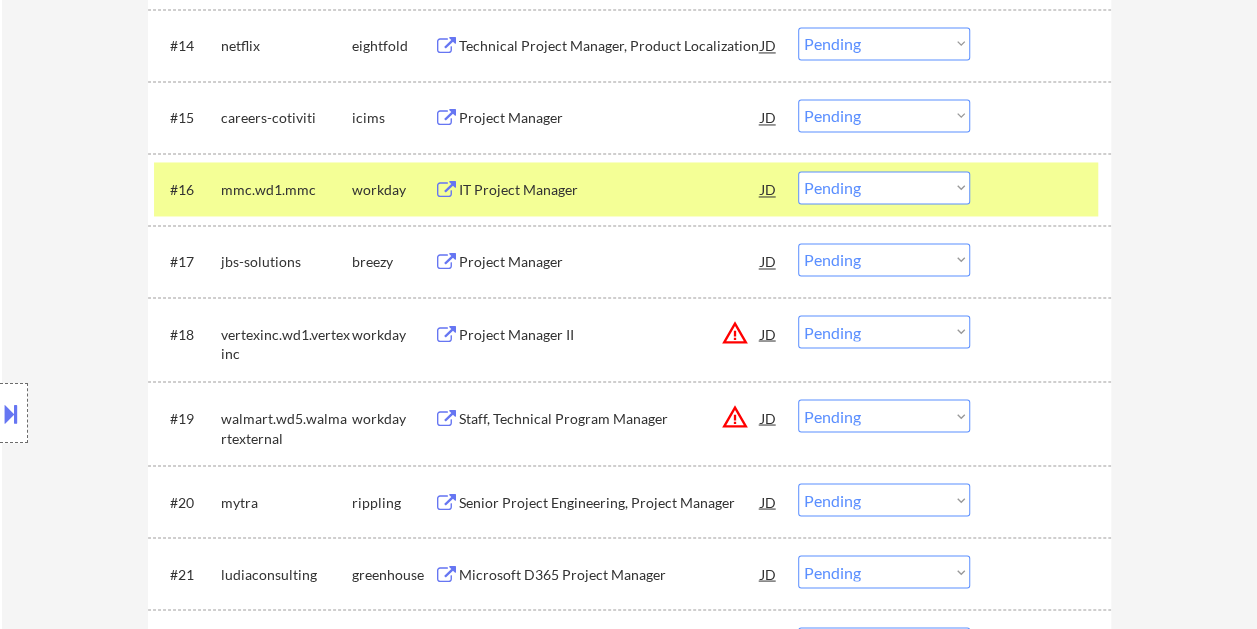 click on "IT Project Manager" at bounding box center (610, 190) 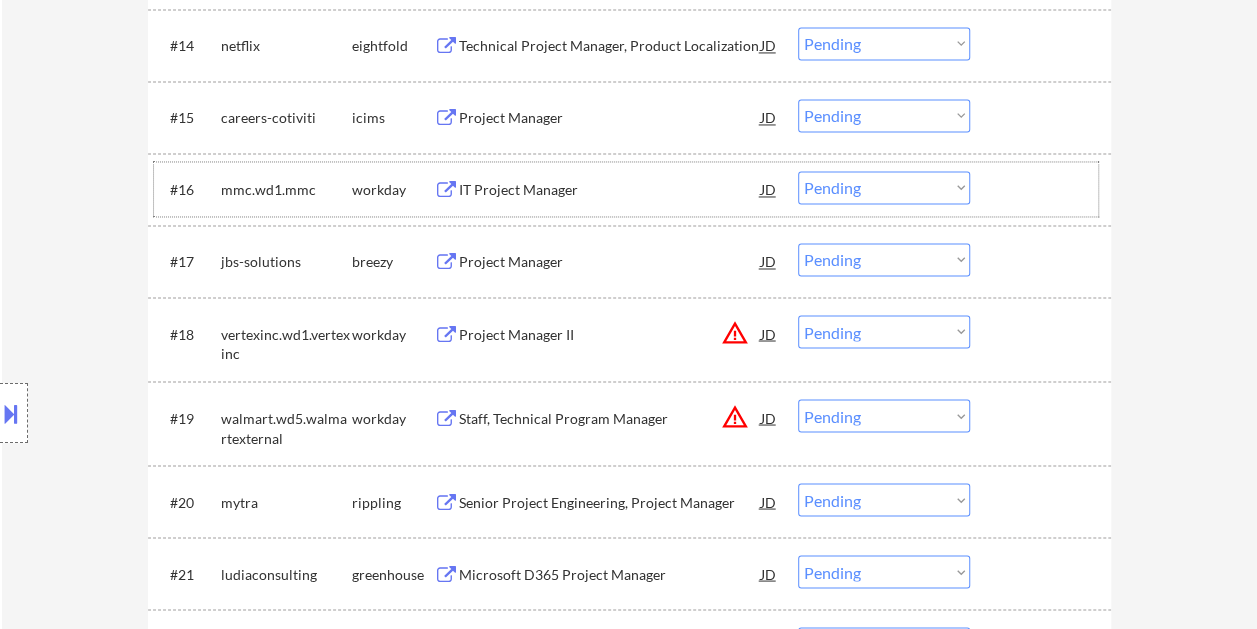click at bounding box center (1043, 189) 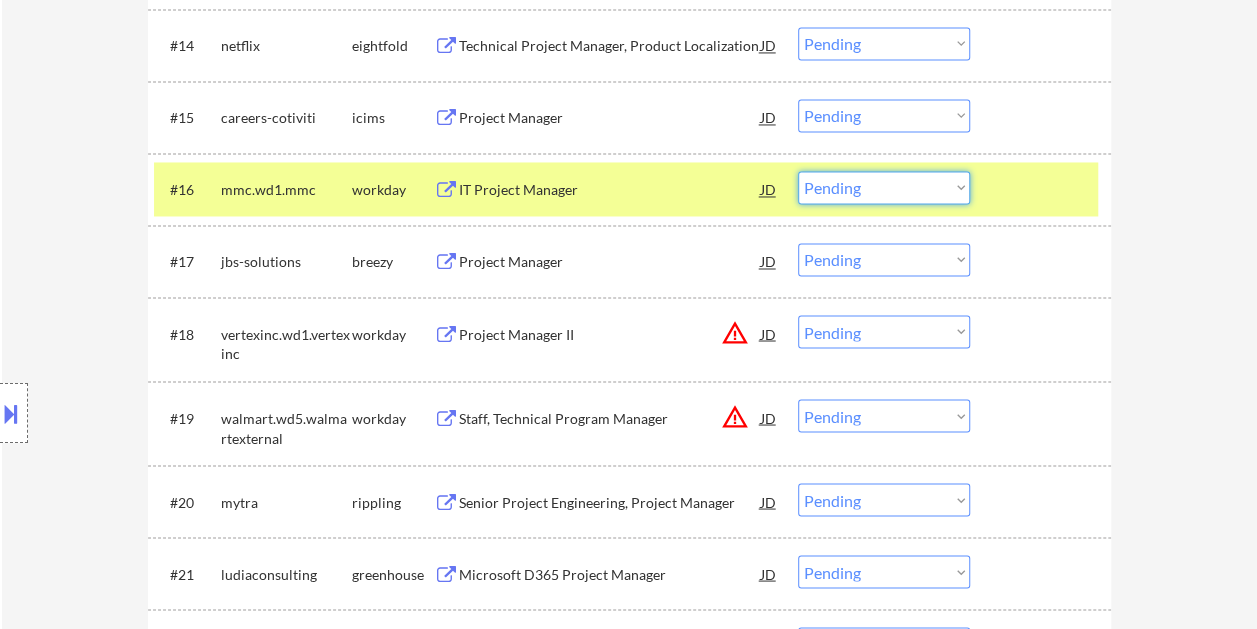 click on "Choose an option... Pending Applied Excluded (Questions) Excluded (Expired) Excluded (Location) Excluded (Bad Match) Excluded (Blocklist) Excluded (Salary) Excluded (Other)" at bounding box center [884, 187] 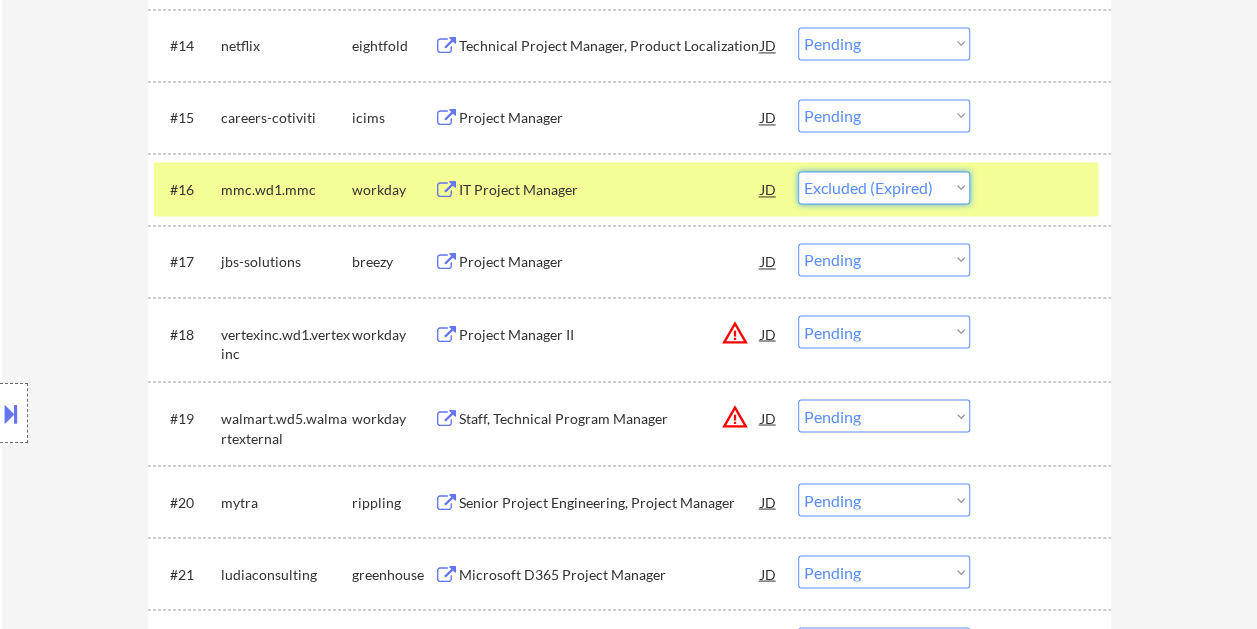 click on "Choose an option... Pending Applied Excluded (Questions) Excluded (Expired) Excluded (Location) Excluded (Bad Match) Excluded (Blocklist) Excluded (Salary) Excluded (Other)" at bounding box center [884, 187] 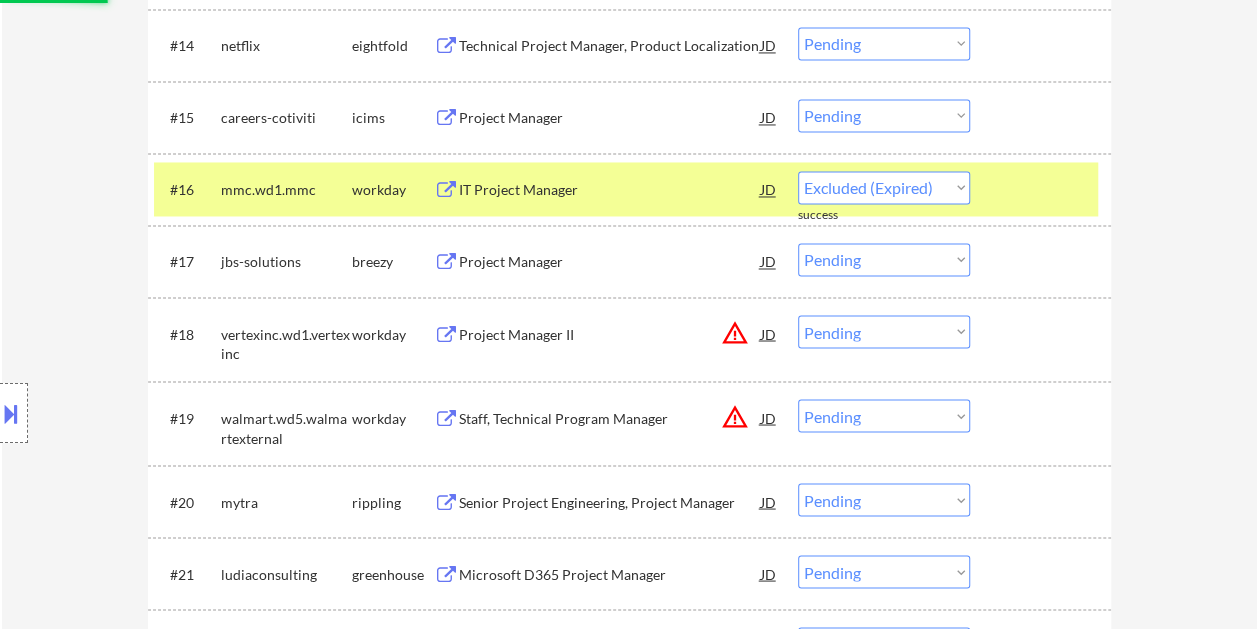 select on ""pending"" 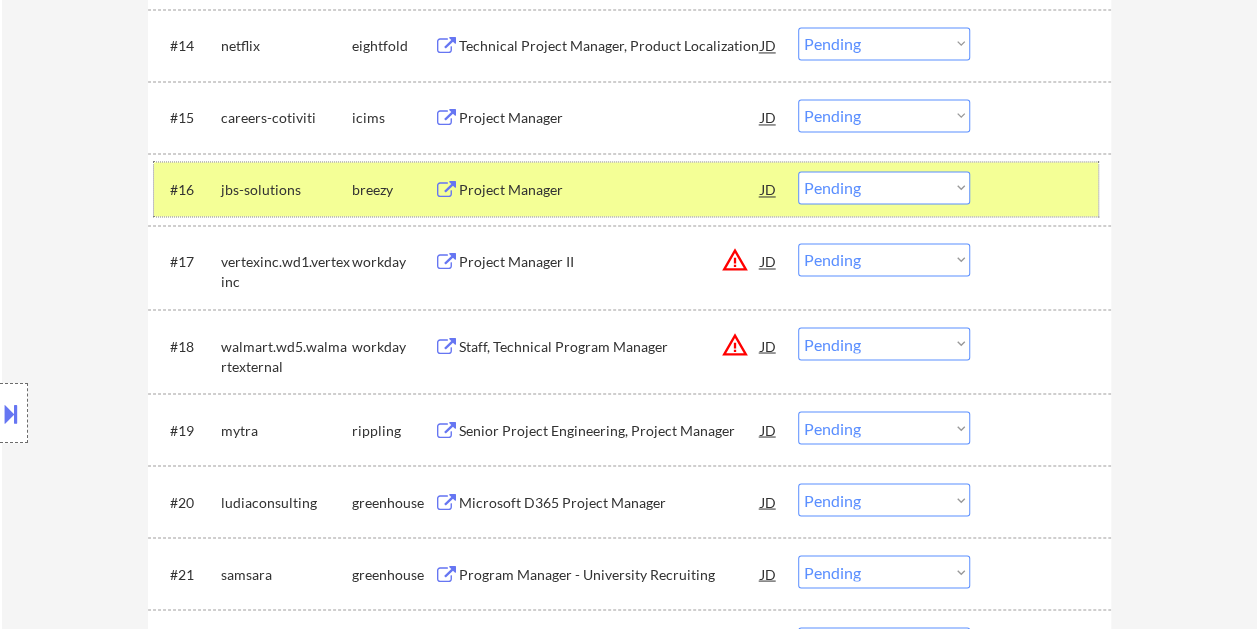 click at bounding box center (1043, 189) 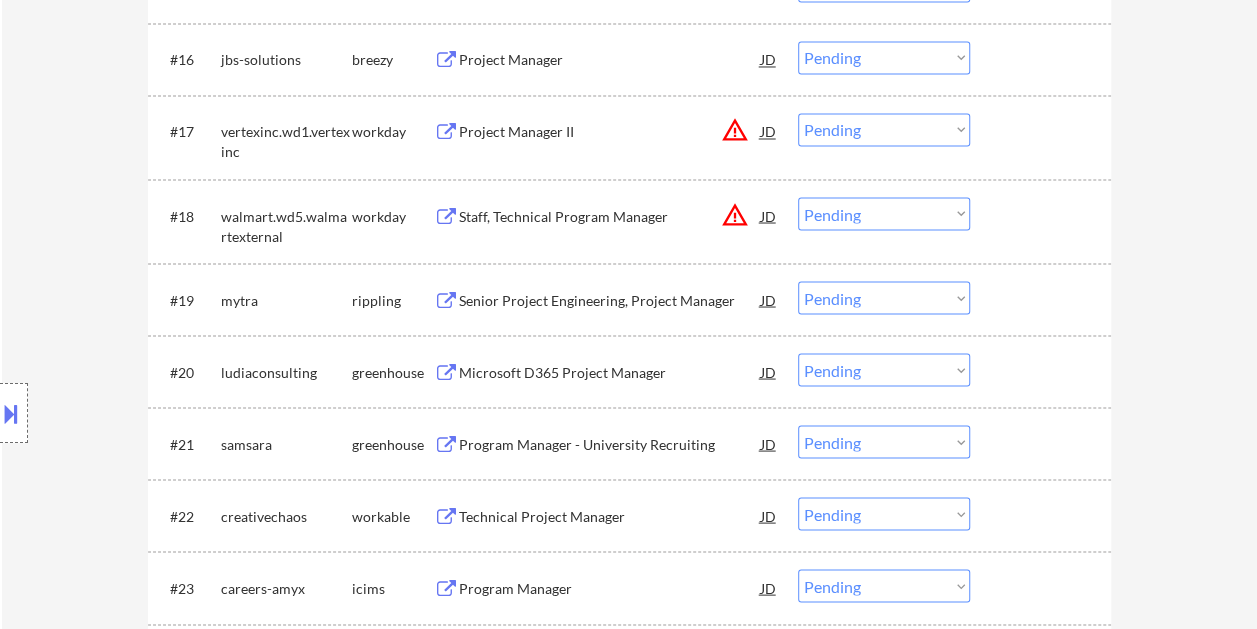 scroll, scrollTop: 1700, scrollLeft: 0, axis: vertical 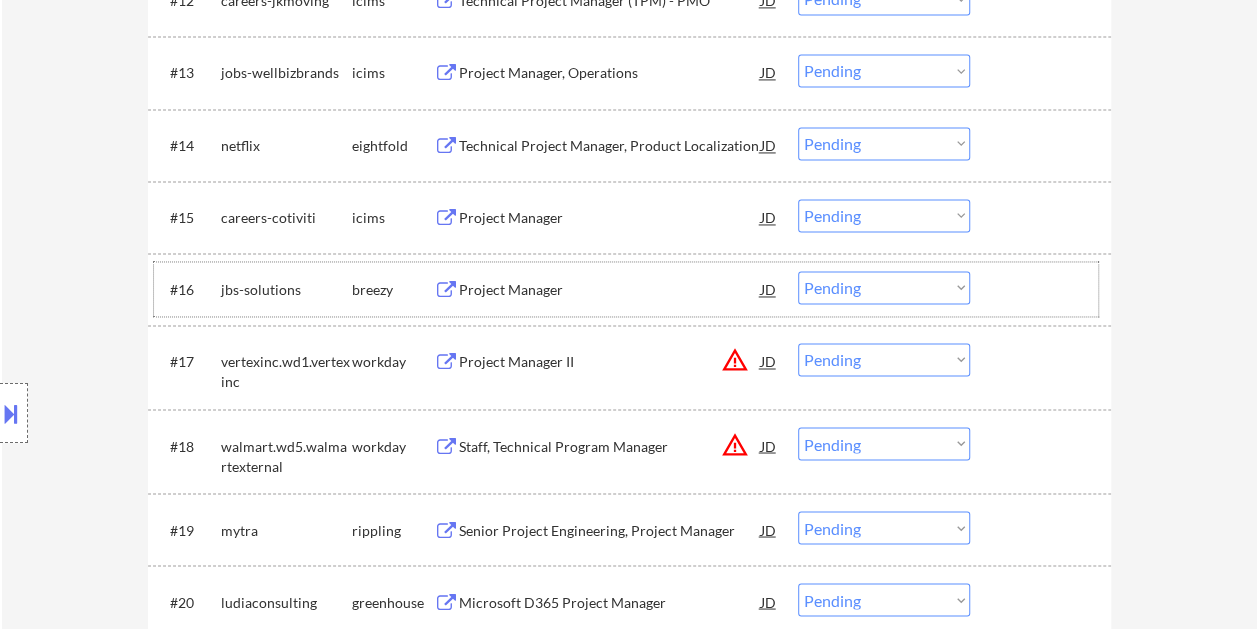 click at bounding box center (1043, 361) 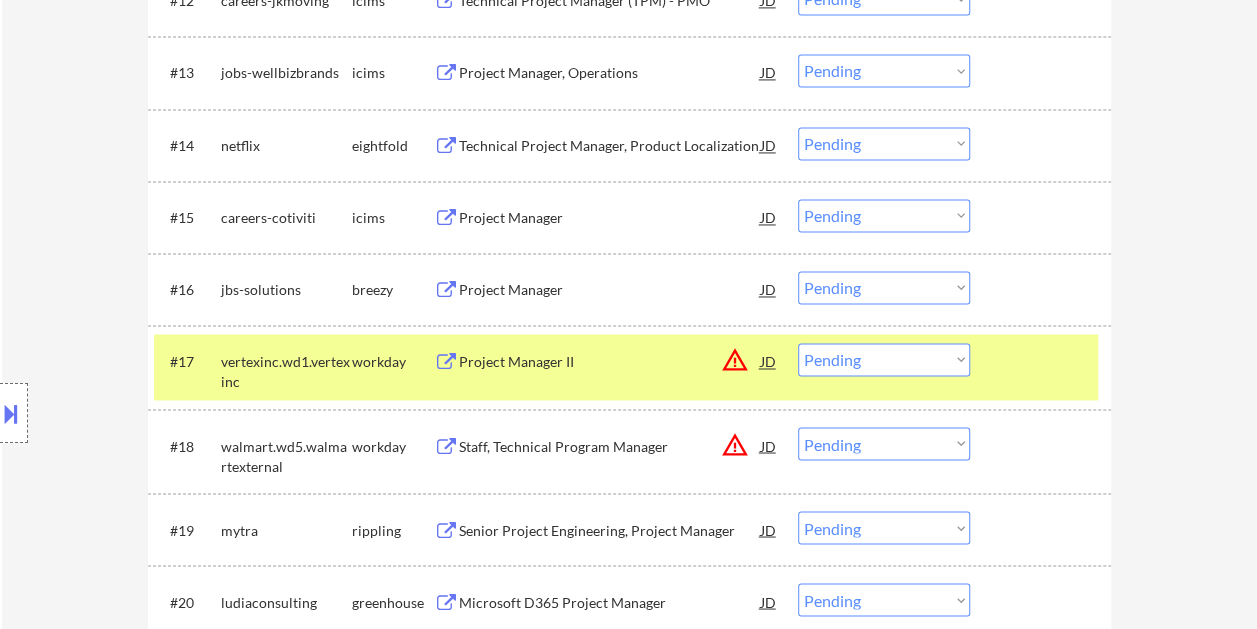 click on "Project Manager II" at bounding box center (610, 362) 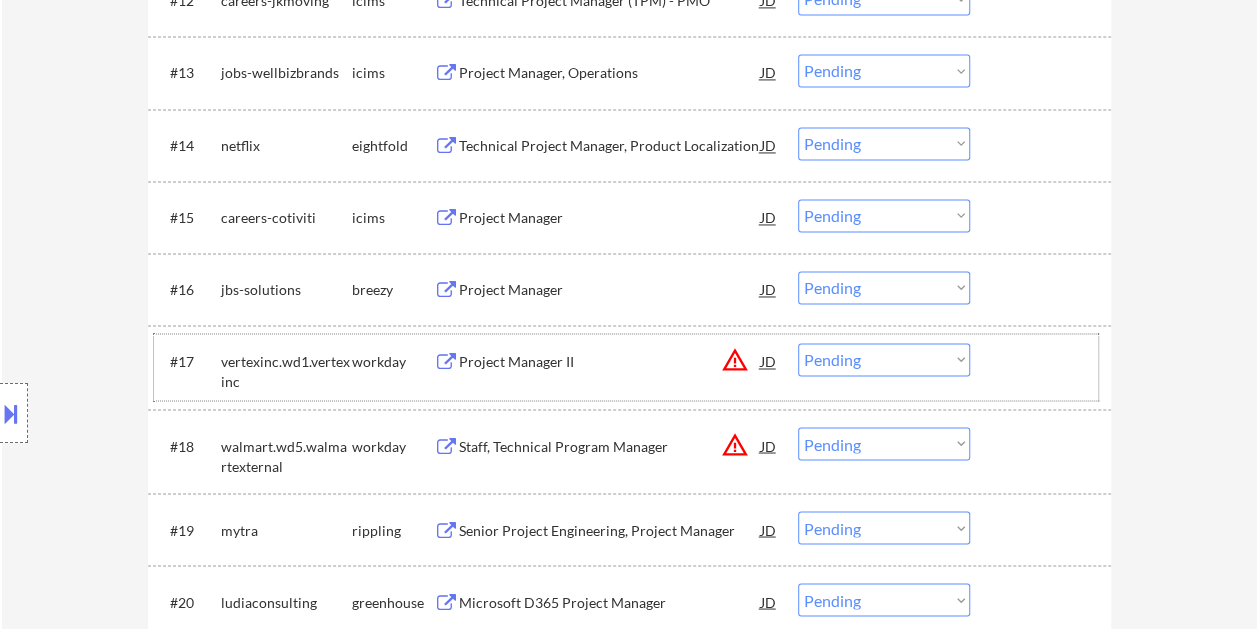 click at bounding box center (1043, 361) 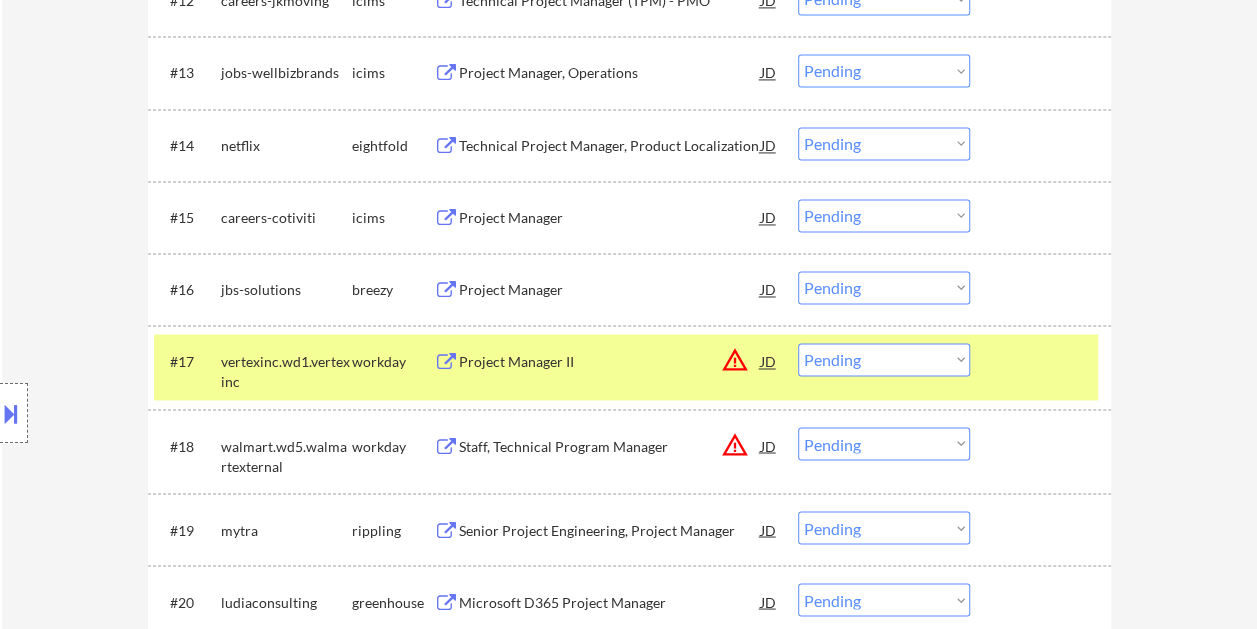 click on "Choose an option... Pending Applied Excluded (Questions) Excluded (Expired) Excluded (Location) Excluded (Bad Match) Excluded (Blocklist) Excluded (Salary) Excluded (Other)" at bounding box center (884, 359) 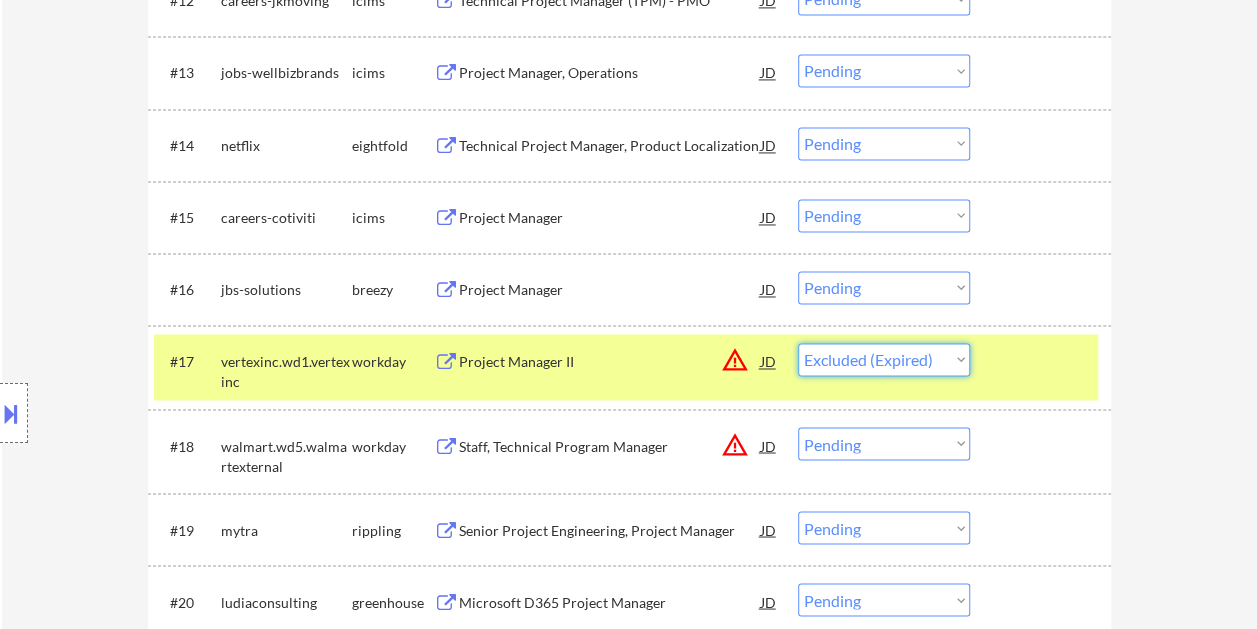 click on "Choose an option... Pending Applied Excluded (Questions) Excluded (Expired) Excluded (Location) Excluded (Bad Match) Excluded (Blocklist) Excluded (Salary) Excluded (Other)" at bounding box center (884, 359) 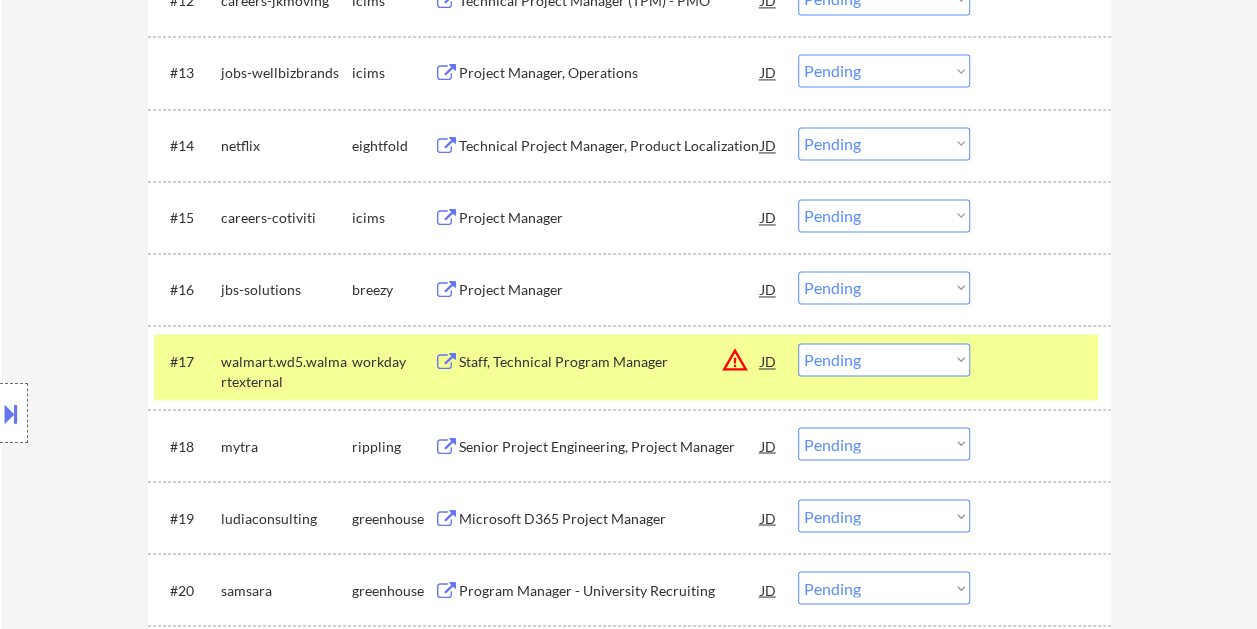 click at bounding box center (1043, 361) 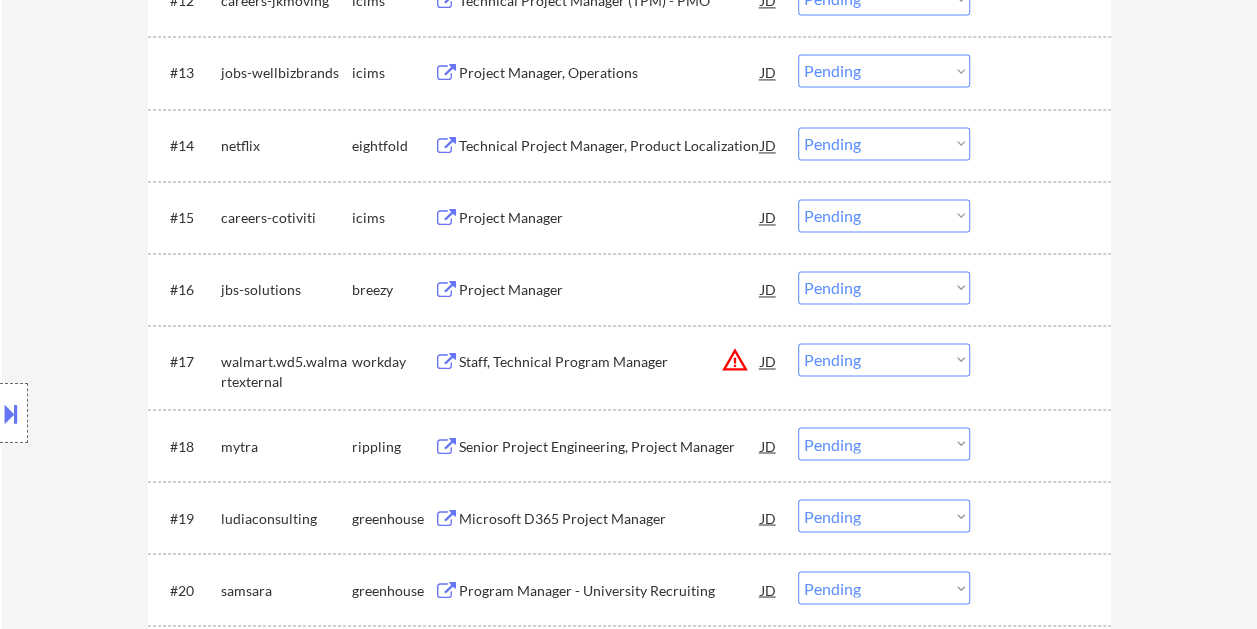 click at bounding box center (1043, 361) 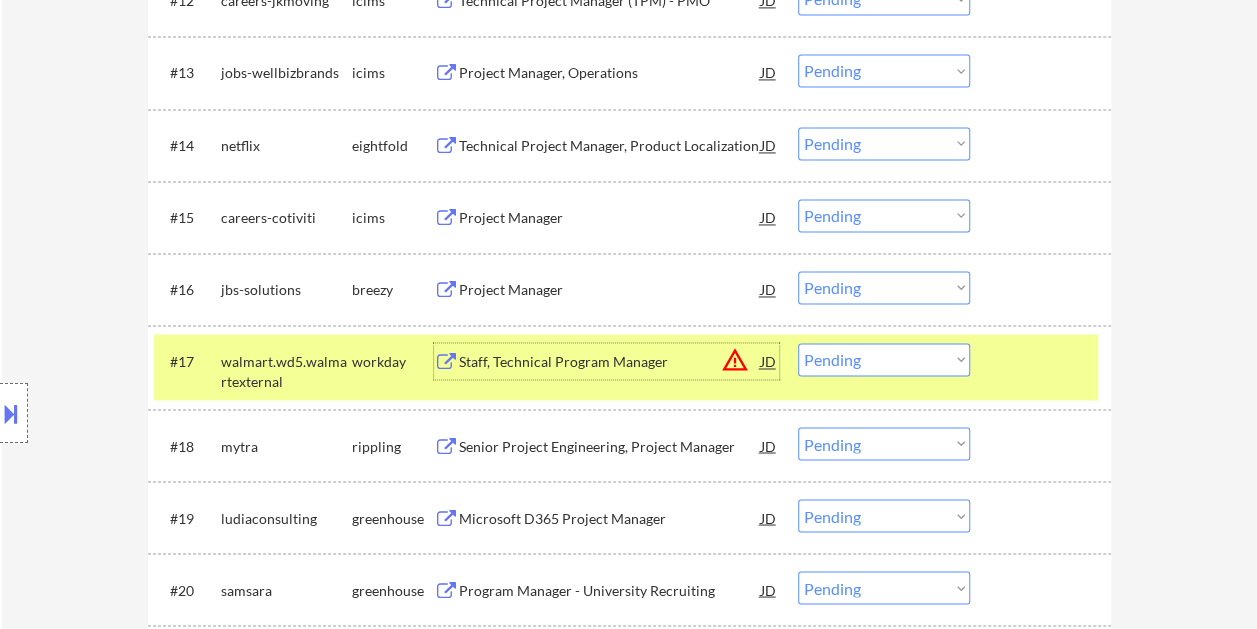 click on "Staff, Technical Program Manager" at bounding box center (610, 362) 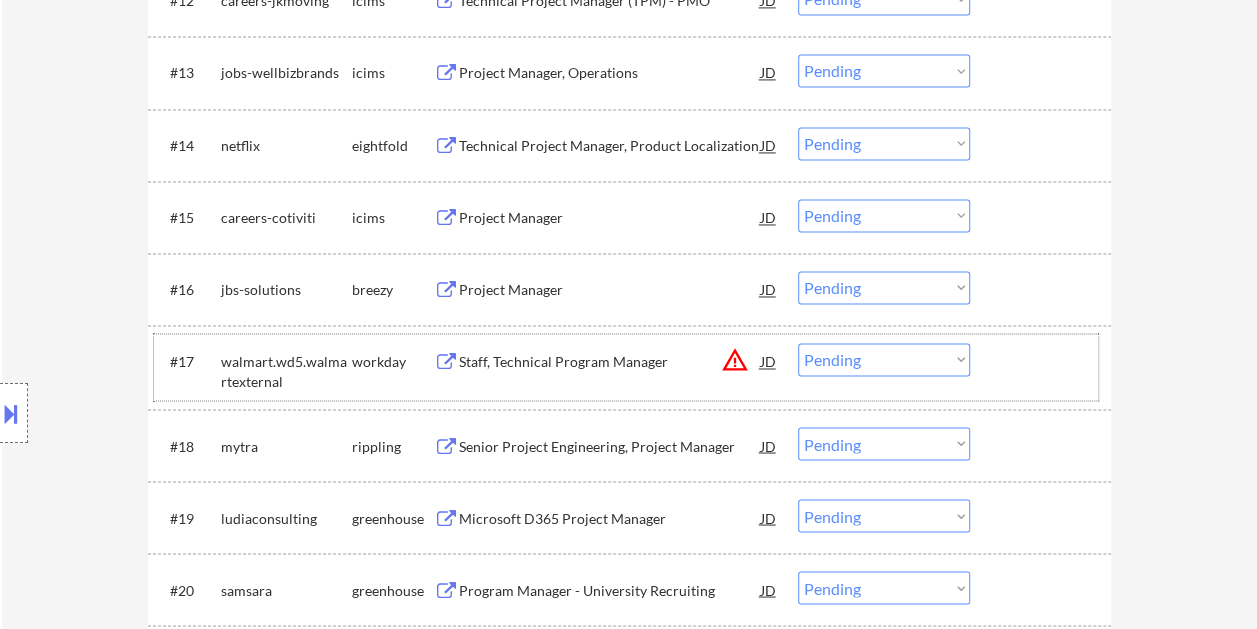 click at bounding box center [1043, 361] 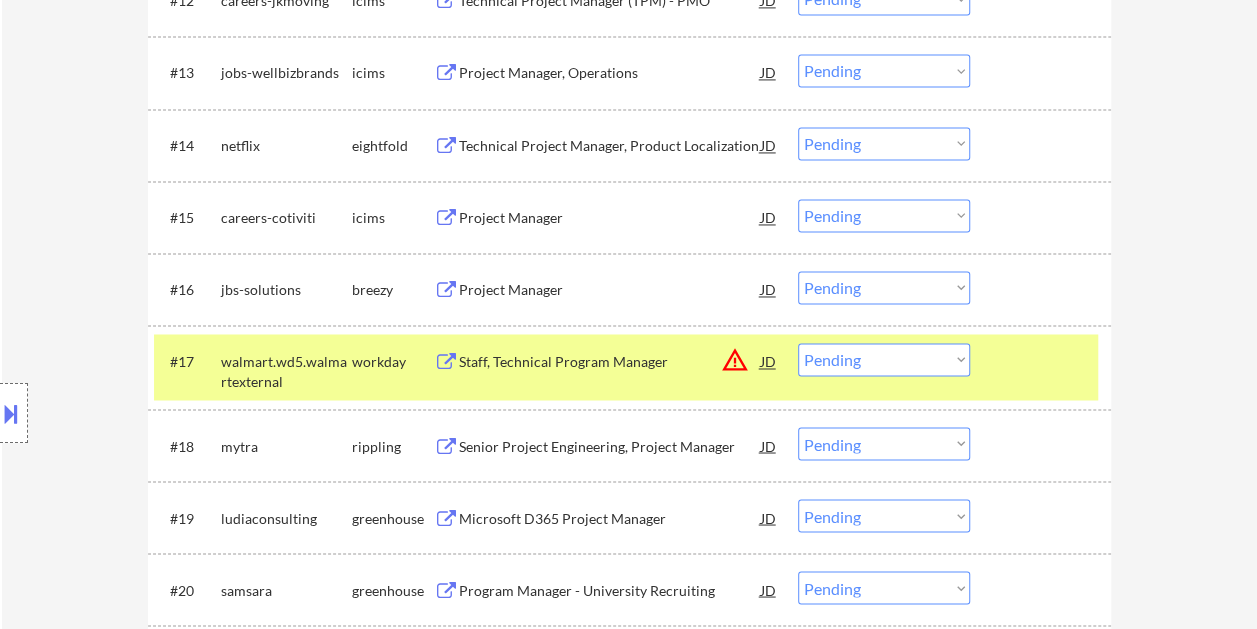 click on "Choose an option... Pending Applied Excluded (Questions) Excluded (Expired) Excluded (Location) Excluded (Bad Match) Excluded (Blocklist) Excluded (Salary) Excluded (Other)" at bounding box center (884, 359) 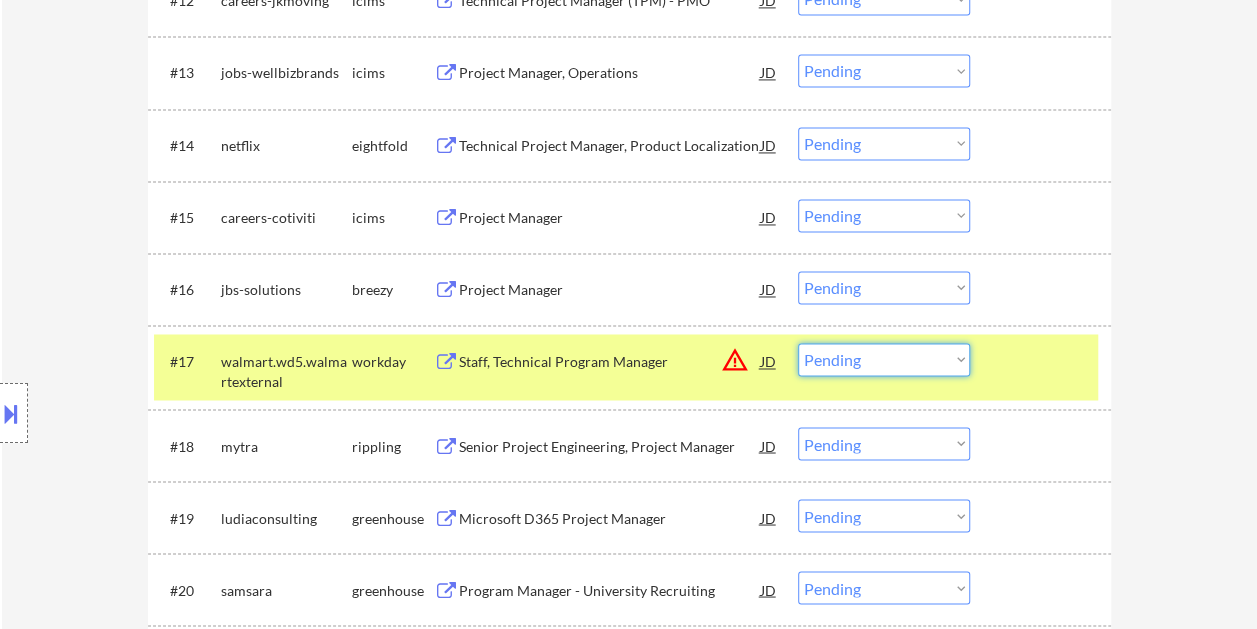 click on "#18 mytra rippling Senior Project Engineering, Project Manager JD warning_amber Choose an option... Pending Applied Excluded (Questions) Excluded (Expired) Excluded (Location) Excluded (Bad Match) Excluded (Blocklist) Excluded (Salary) Excluded (Other)" at bounding box center (626, 445) 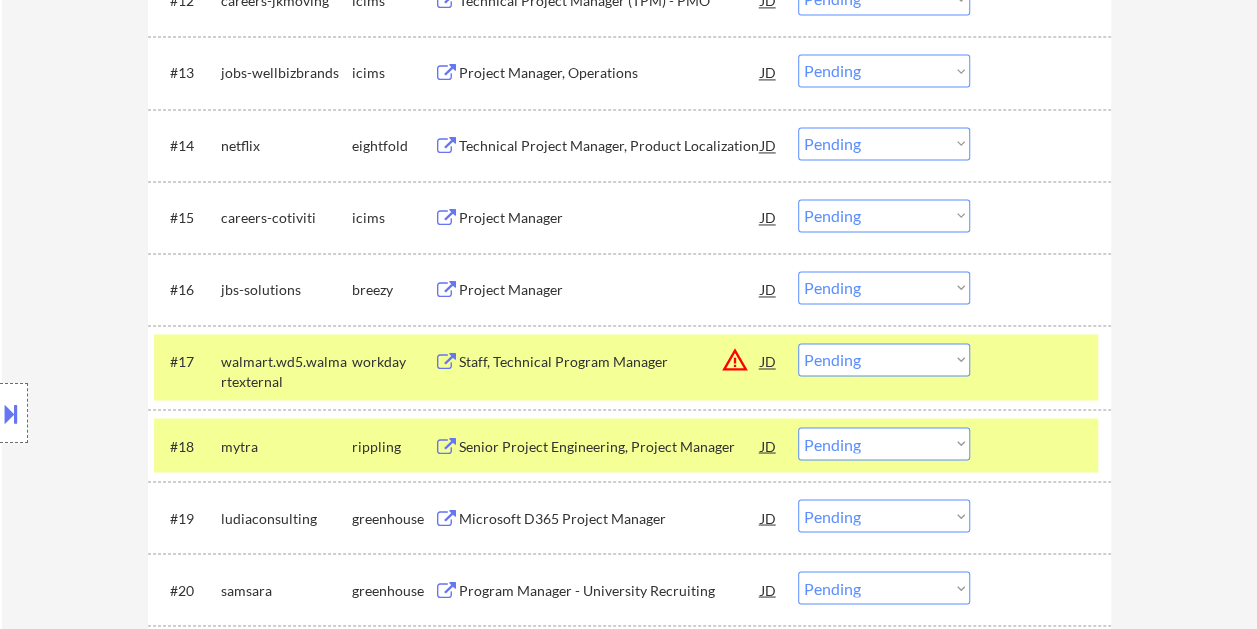 click at bounding box center [1043, 445] 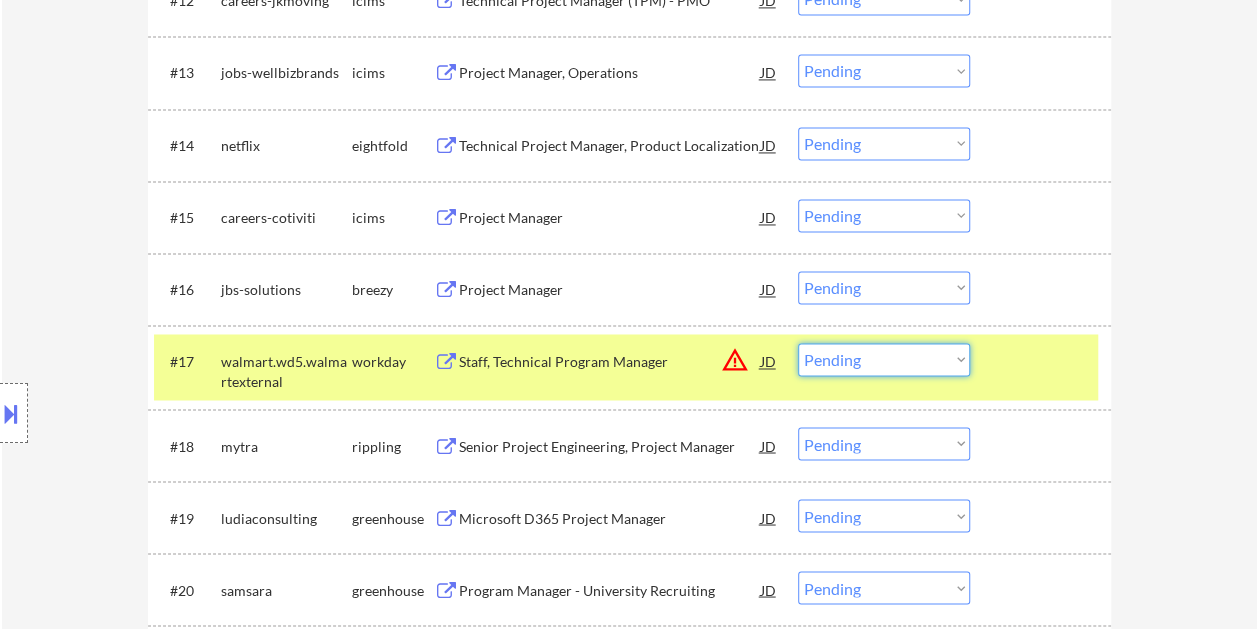 click on "Choose an option... Pending Applied Excluded (Questions) Excluded (Expired) Excluded (Location) Excluded (Bad Match) Excluded (Blocklist) Excluded (Salary) Excluded (Other)" at bounding box center [884, 359] 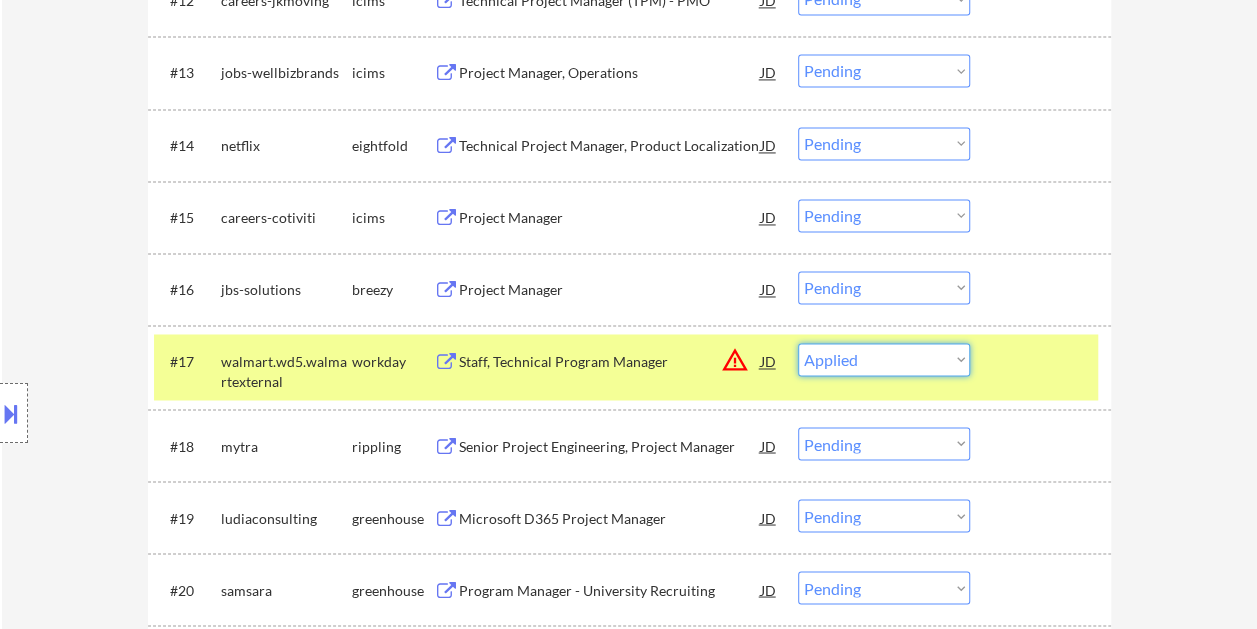 click on "Choose an option... Pending Applied Excluded (Questions) Excluded (Expired) Excluded (Location) Excluded (Bad Match) Excluded (Blocklist) Excluded (Salary) Excluded (Other)" at bounding box center (884, 359) 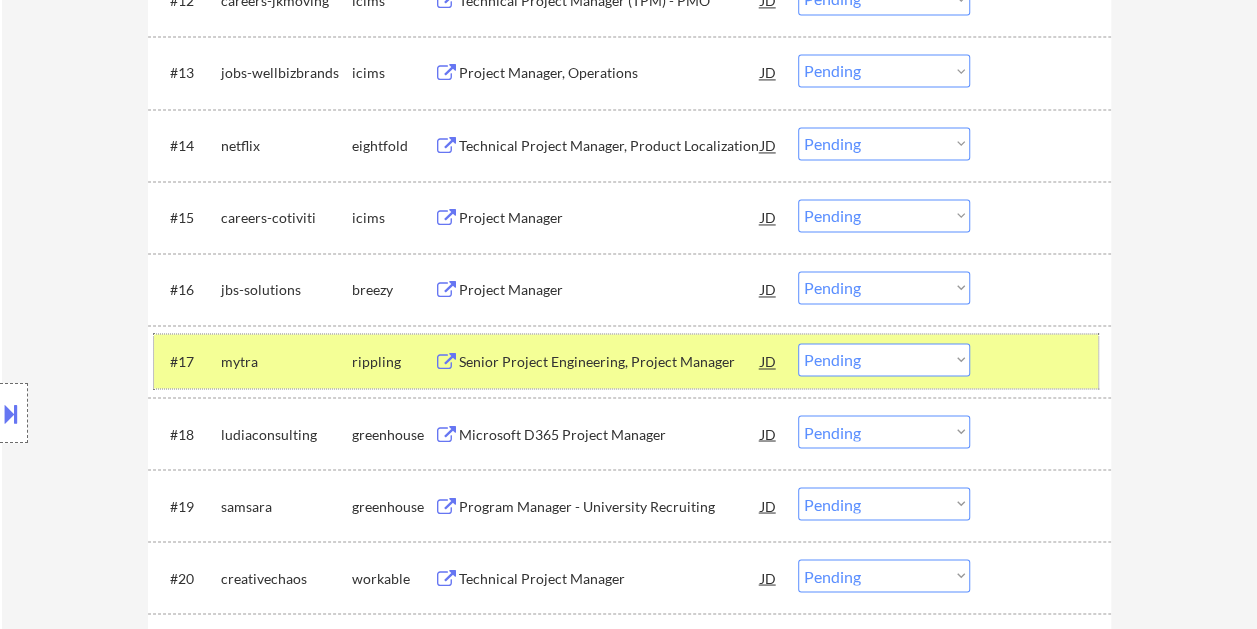 click at bounding box center [1043, 361] 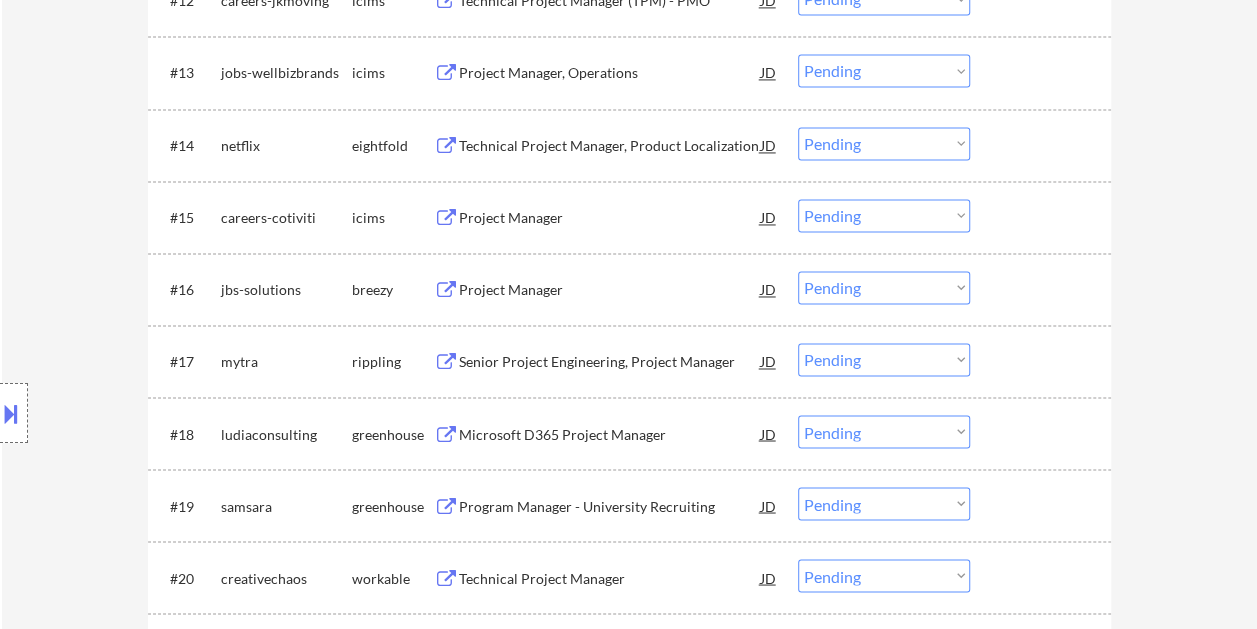 click at bounding box center (1043, 361) 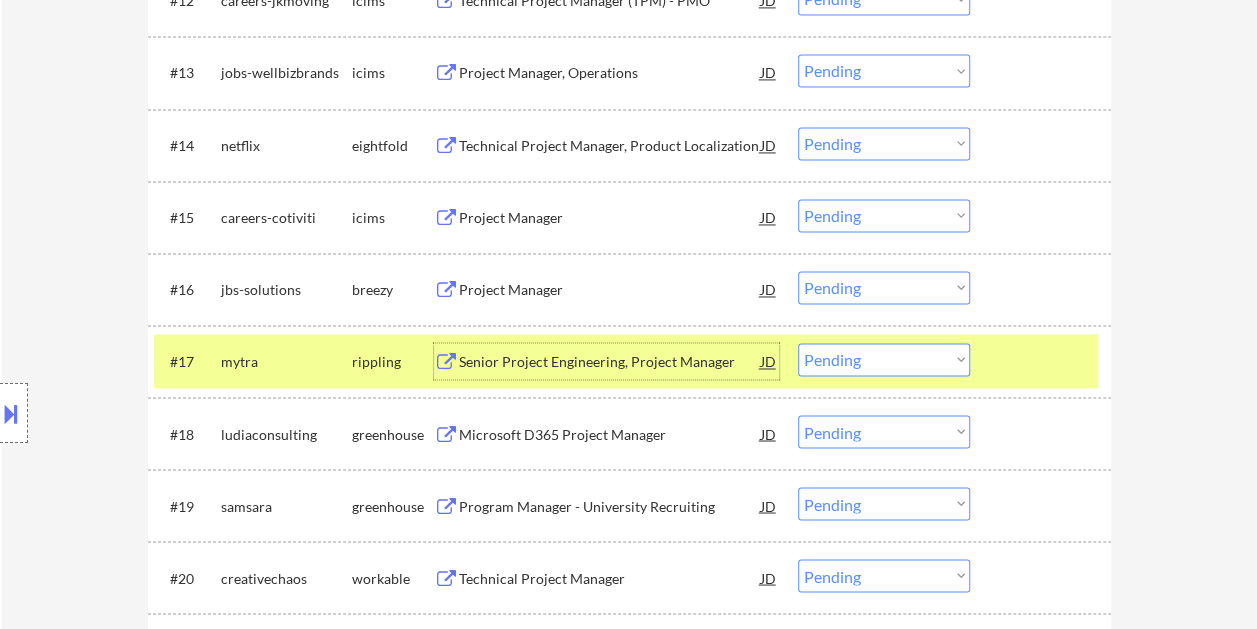 click on "Senior Project Engineering, Project Manager" at bounding box center (610, 362) 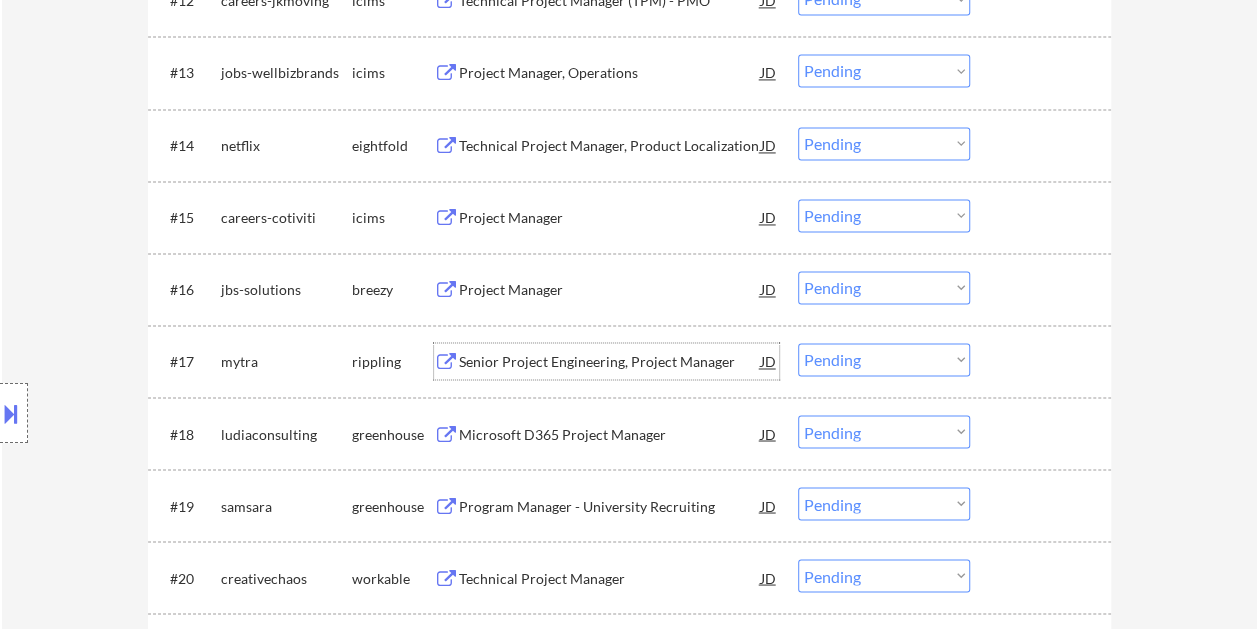 click at bounding box center (11, 413) 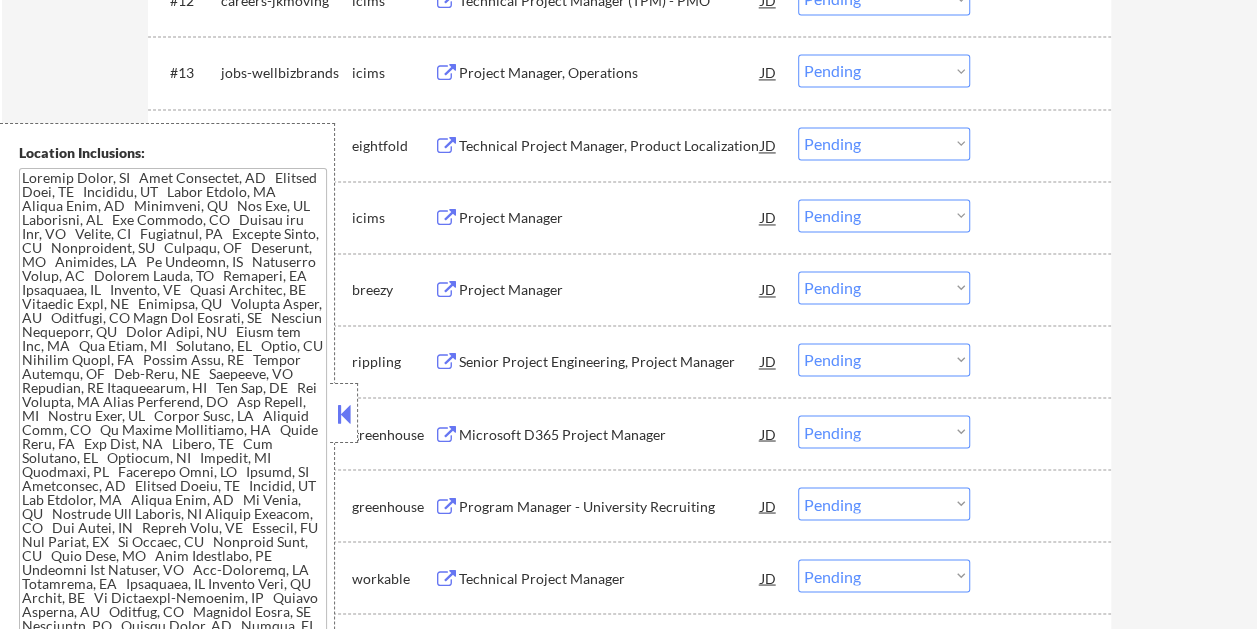 click at bounding box center (344, 414) 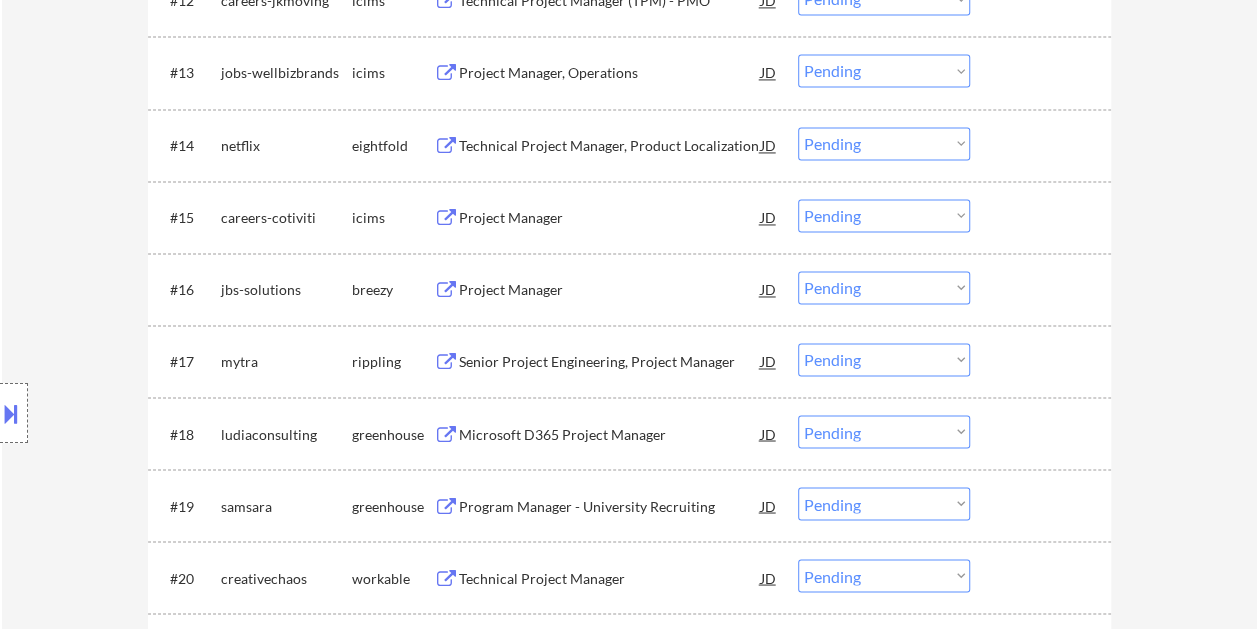 click at bounding box center [14, 413] 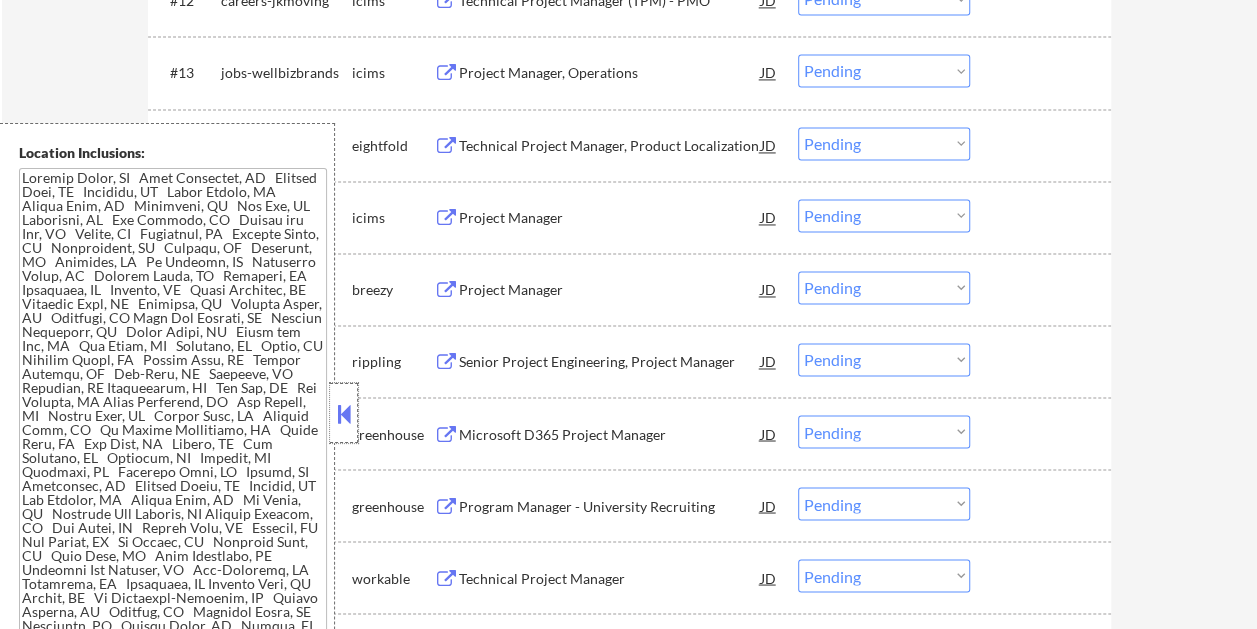 click at bounding box center [344, 413] 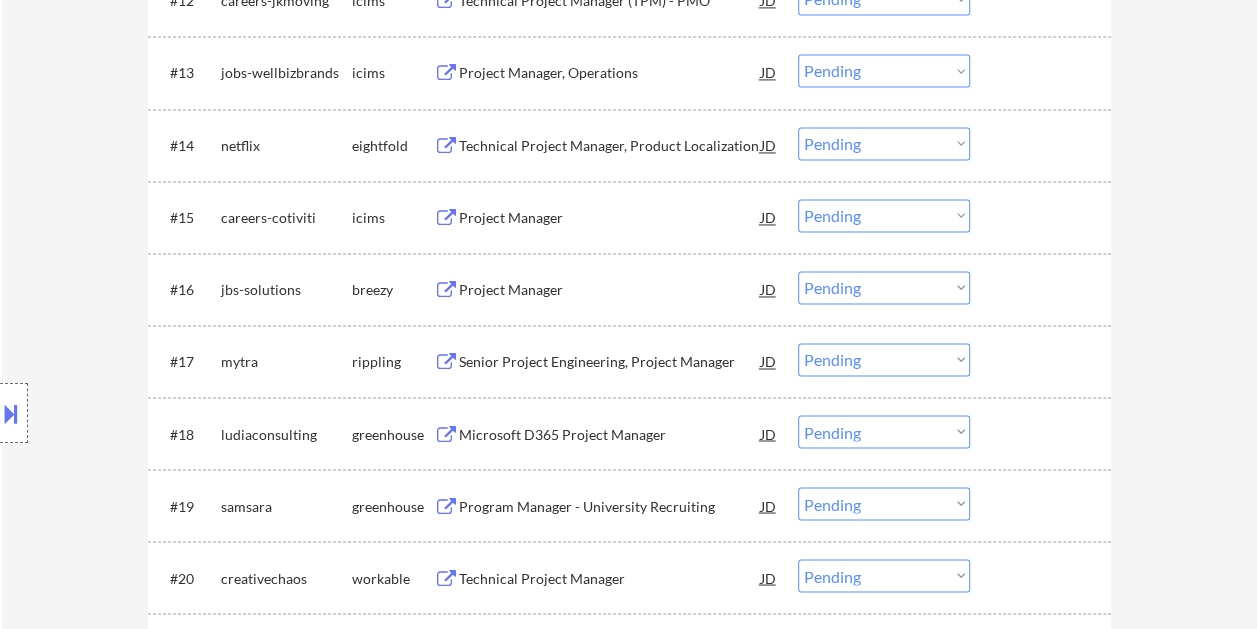 click at bounding box center [1043, 361] 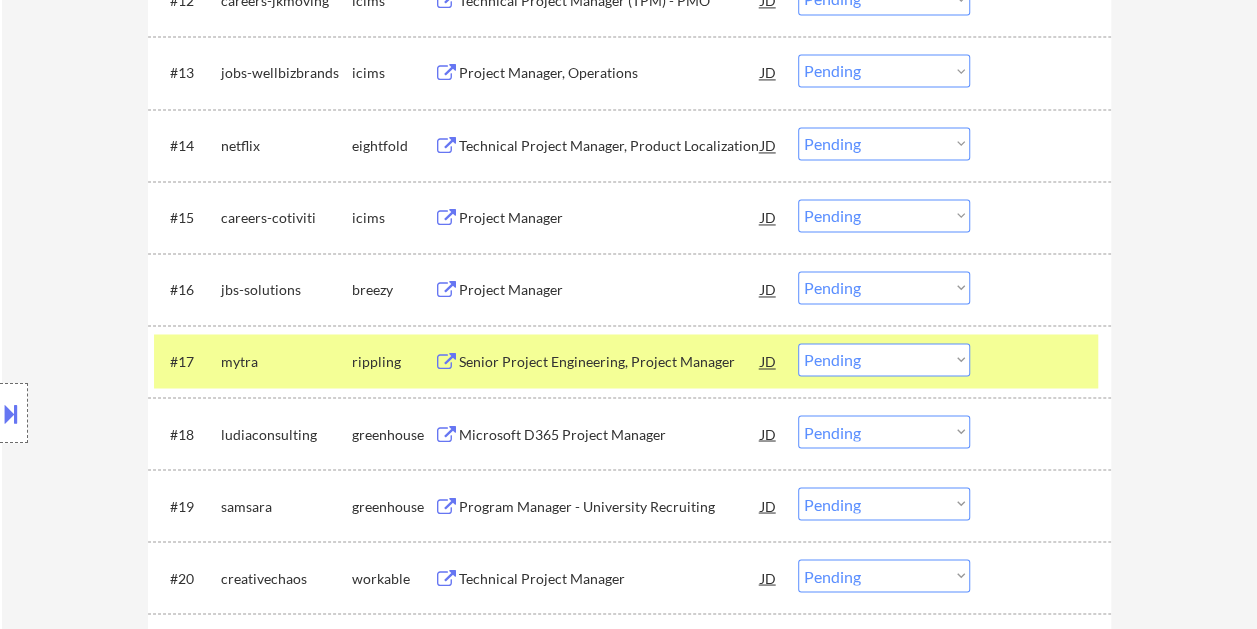 click on "Choose an option... Pending Applied Excluded (Questions) Excluded (Expired) Excluded (Location) Excluded (Bad Match) Excluded (Blocklist) Excluded (Salary) Excluded (Other)" at bounding box center (884, 359) 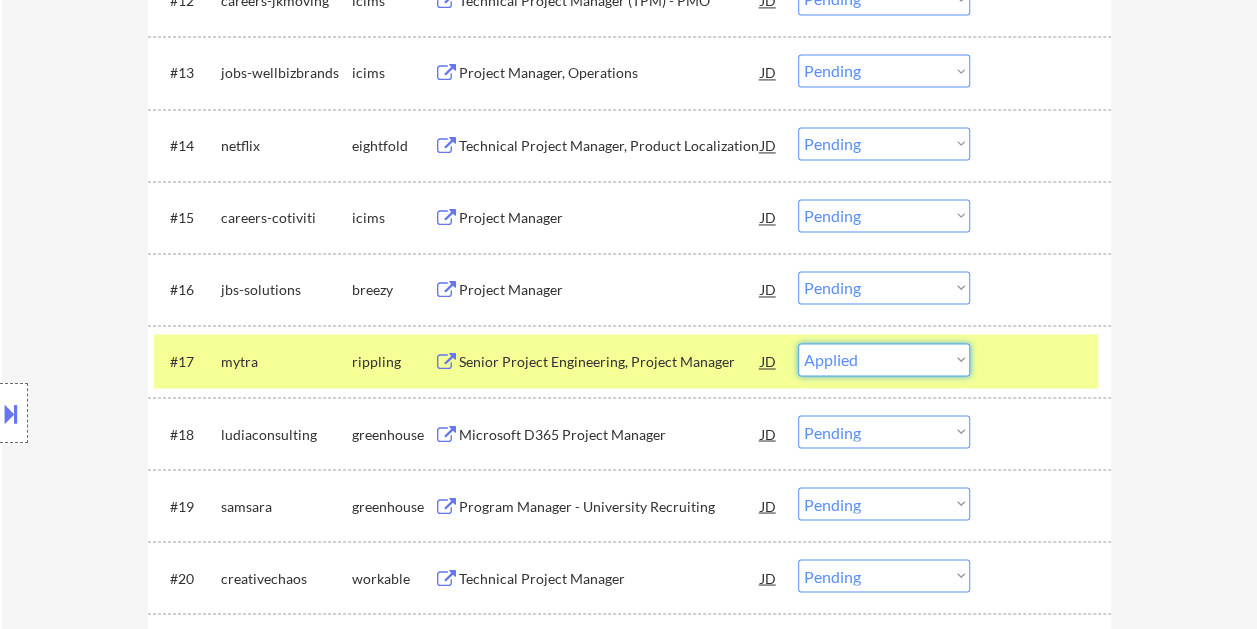 click on "Choose an option... Pending Applied Excluded (Questions) Excluded (Expired) Excluded (Location) Excluded (Bad Match) Excluded (Blocklist) Excluded (Salary) Excluded (Other)" at bounding box center [884, 359] 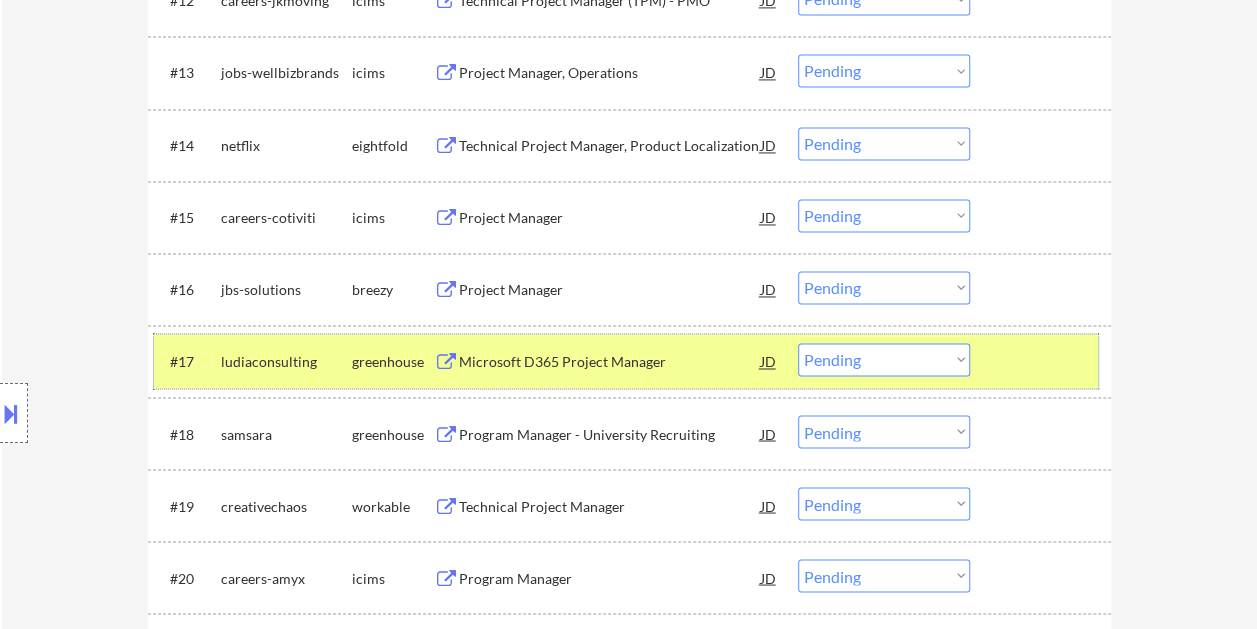 click at bounding box center [1043, 361] 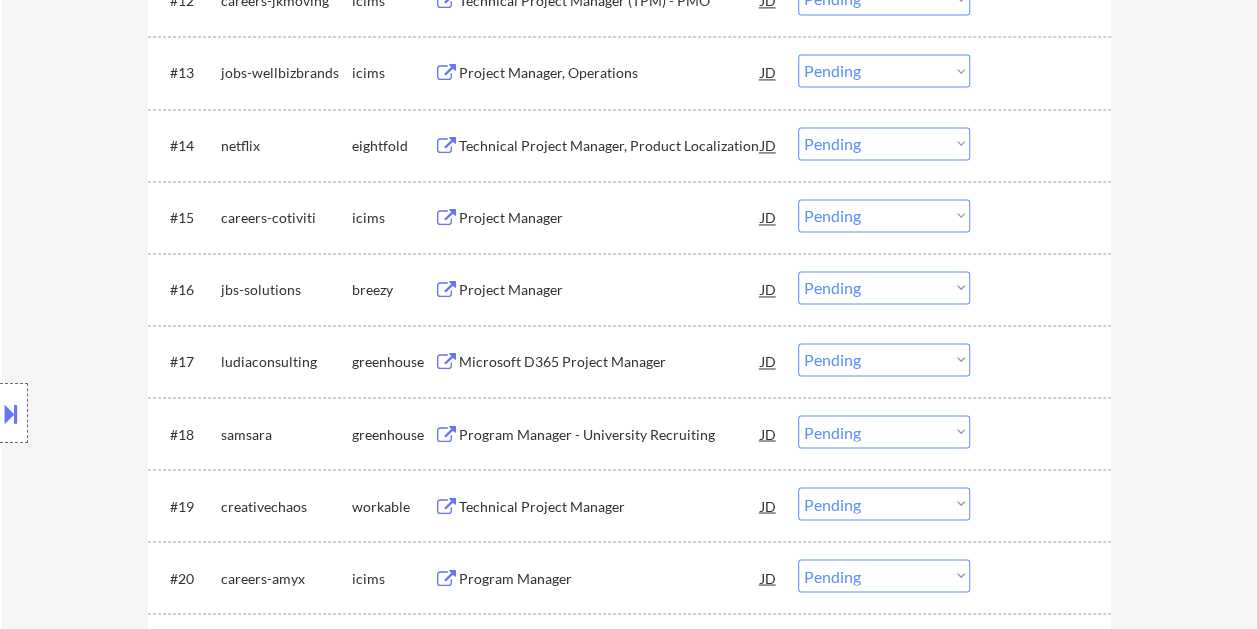 click at bounding box center (1043, 361) 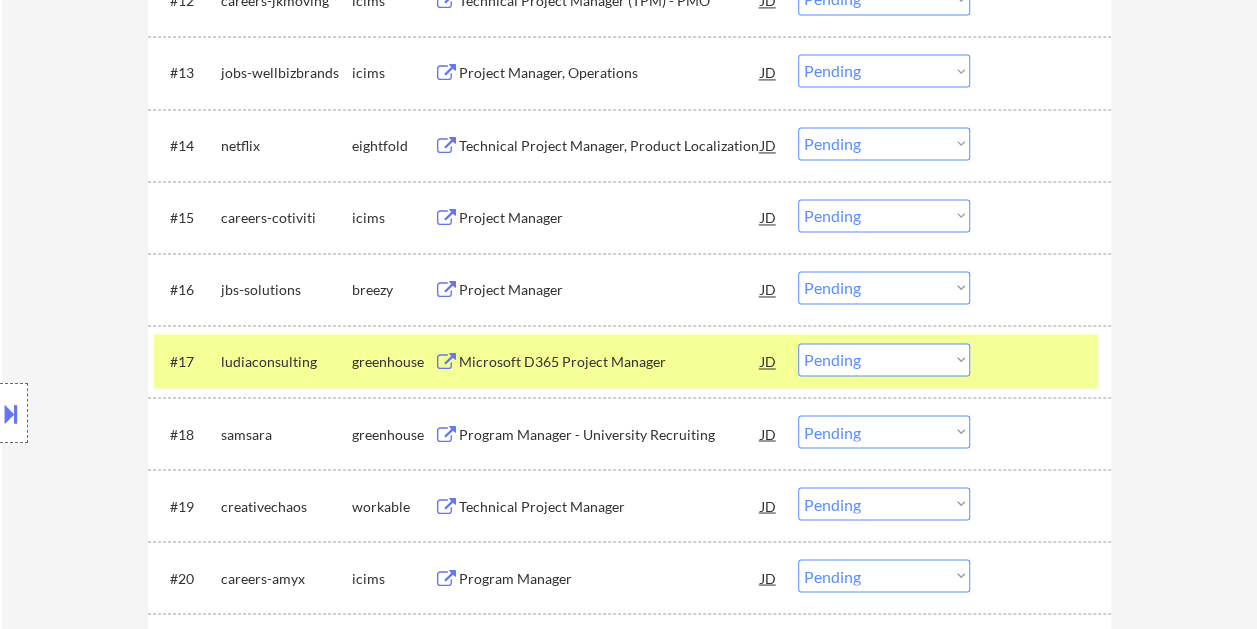 click on "Microsoft D365 Project Manager" at bounding box center [610, 362] 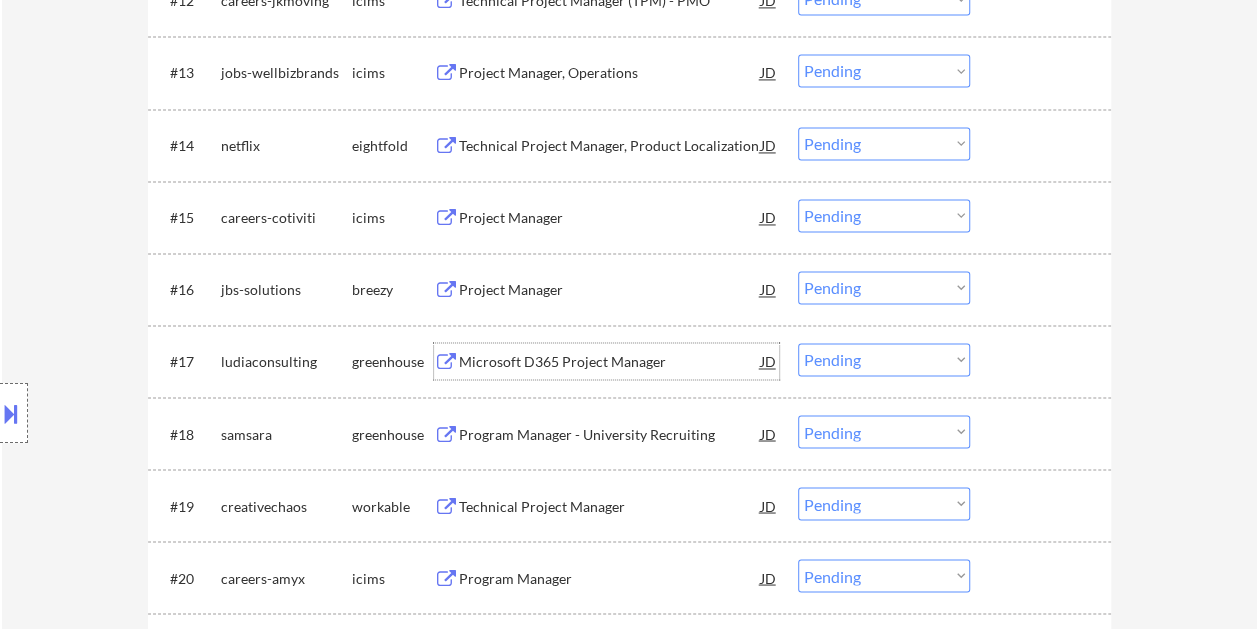 click at bounding box center (1043, 361) 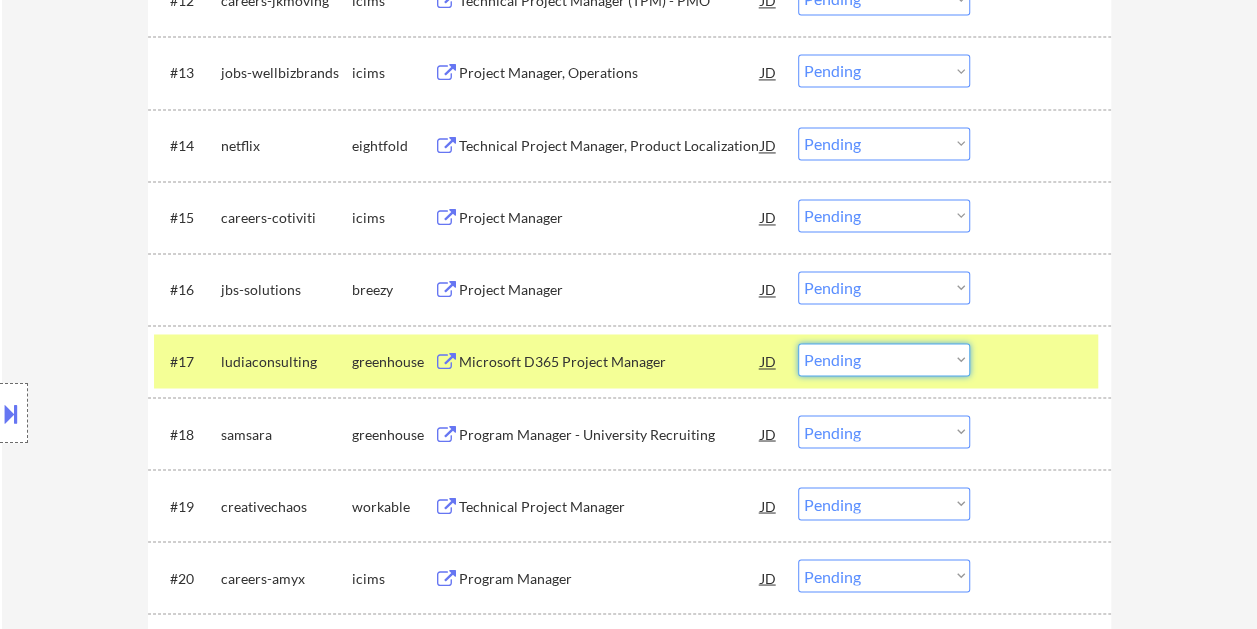 click on "Choose an option... Pending Applied Excluded (Questions) Excluded (Expired) Excluded (Location) Excluded (Bad Match) Excluded (Blocklist) Excluded (Salary) Excluded (Other)" at bounding box center (884, 359) 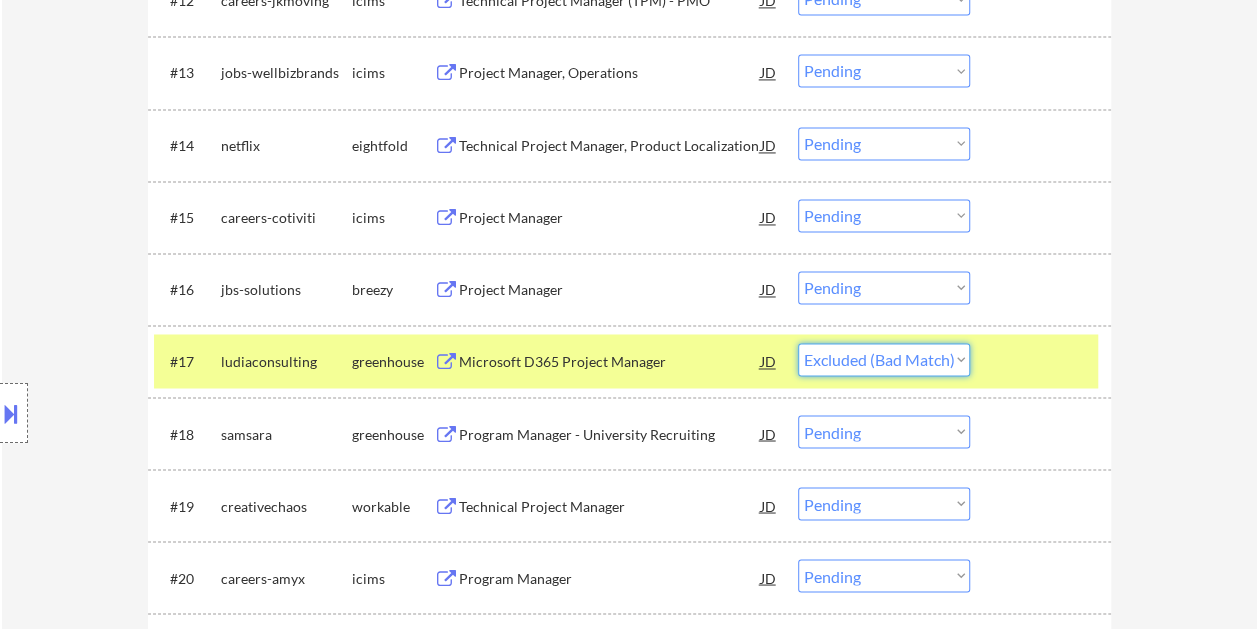 click on "Choose an option... Pending Applied Excluded (Questions) Excluded (Expired) Excluded (Location) Excluded (Bad Match) Excluded (Blocklist) Excluded (Salary) Excluded (Other)" at bounding box center (884, 359) 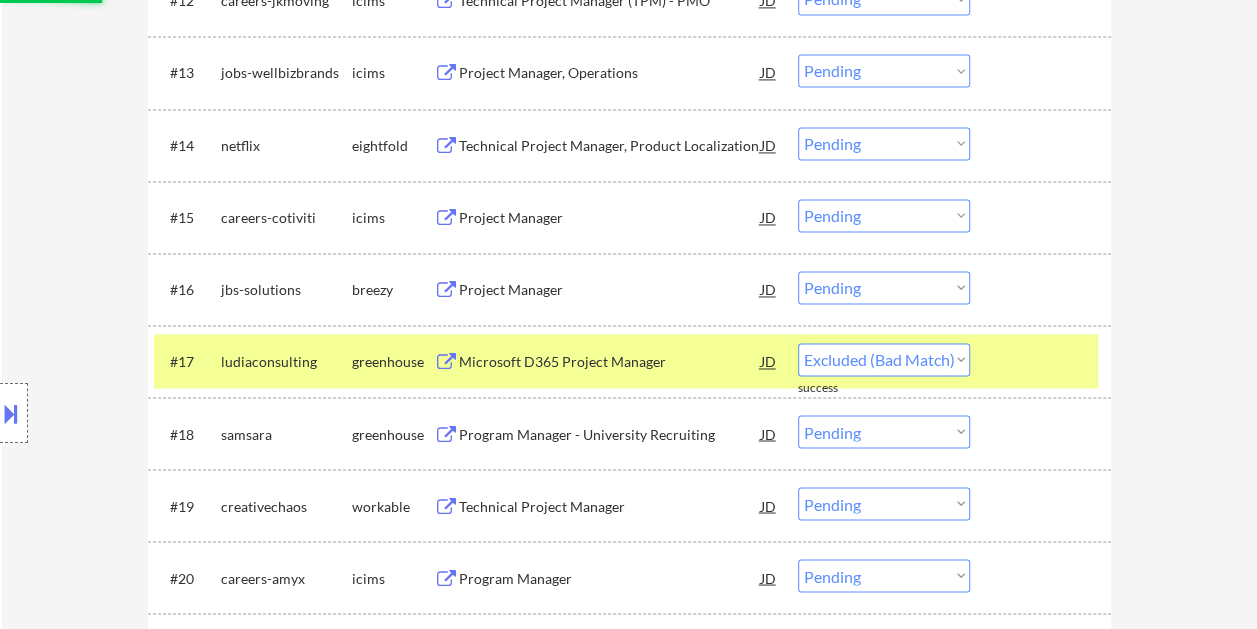 select on ""pending"" 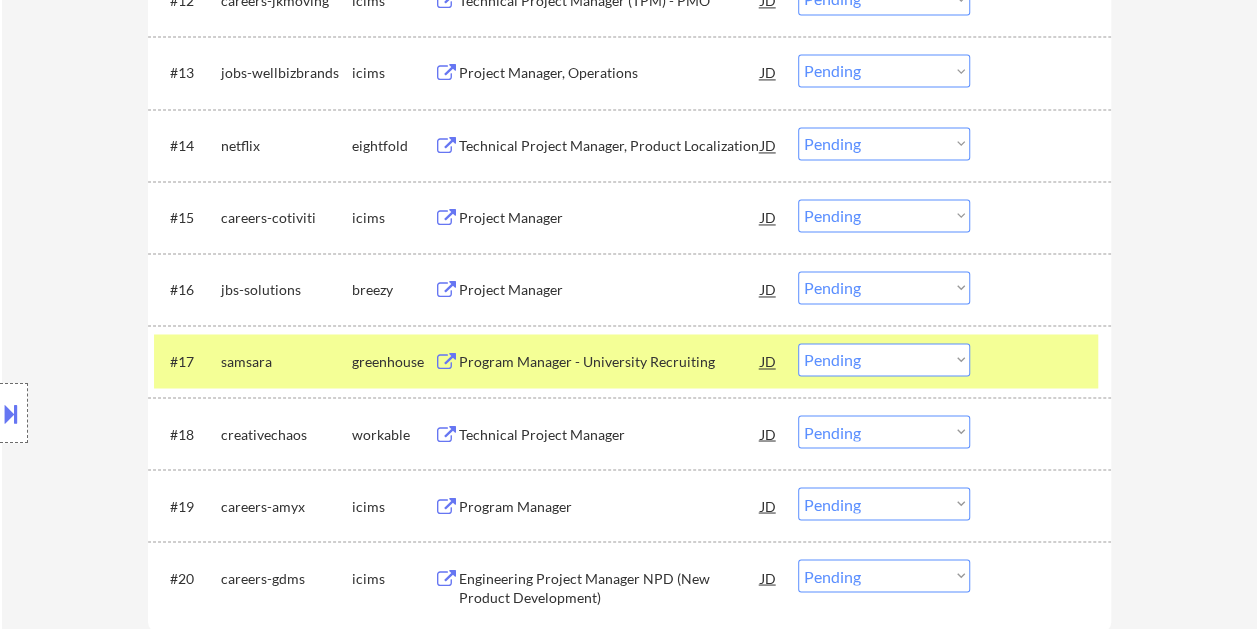 click at bounding box center (1043, 361) 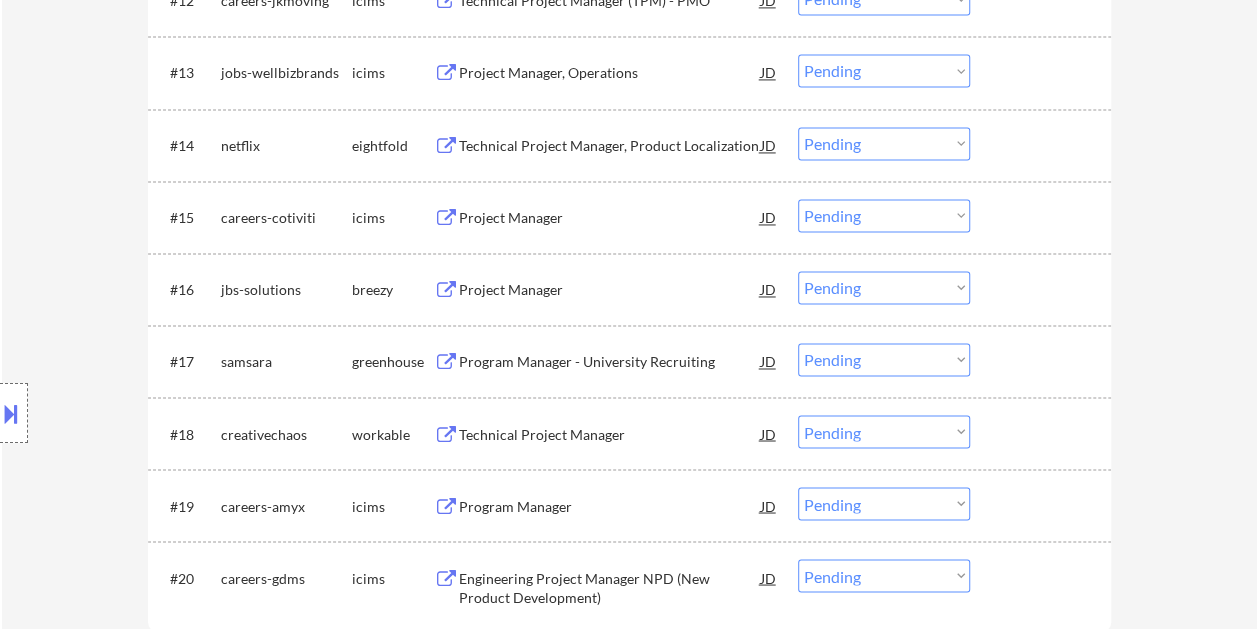 click at bounding box center (1043, 361) 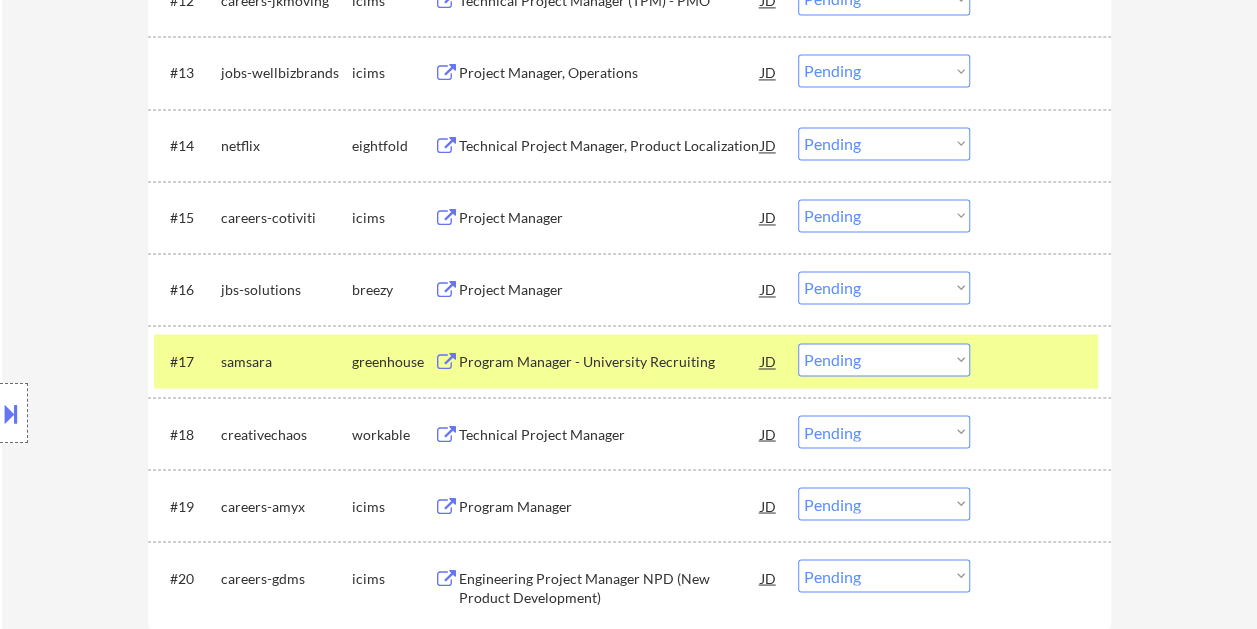 click on "#17 samsara greenhouse Program Manager - University Recruiting JD warning_amber Choose an option... Pending Applied Excluded (Questions) Excluded (Expired) Excluded (Location) Excluded (Bad Match) Excluded (Blocklist) Excluded (Salary) Excluded (Other)" at bounding box center (626, 361) 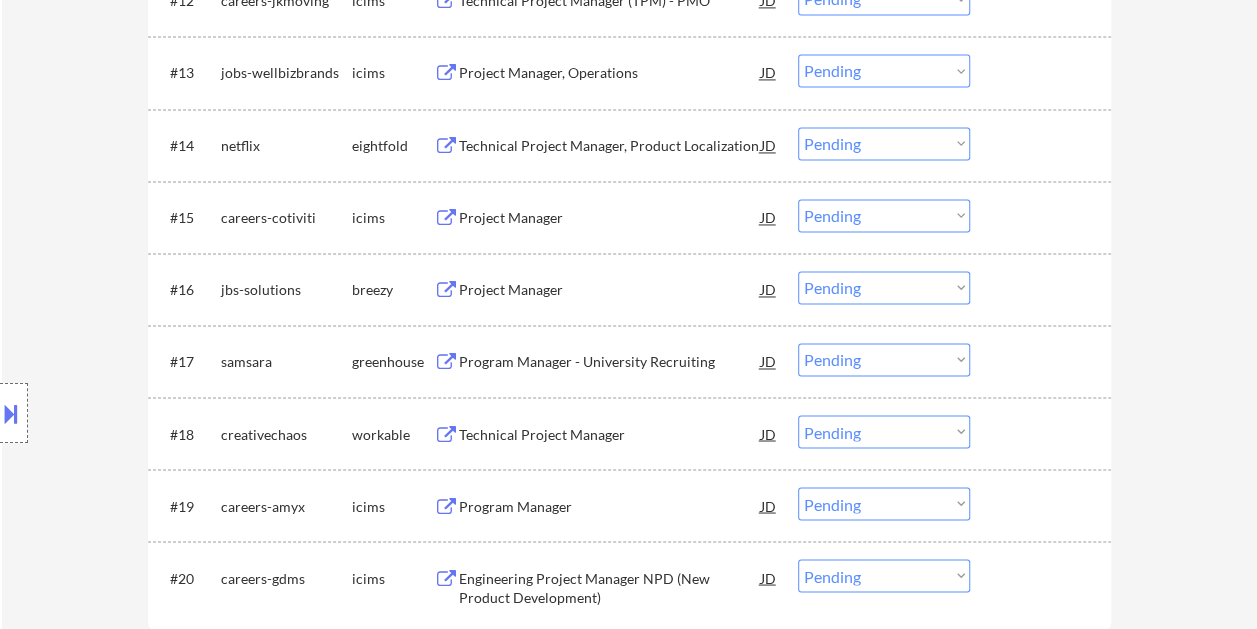 click at bounding box center [1043, 361] 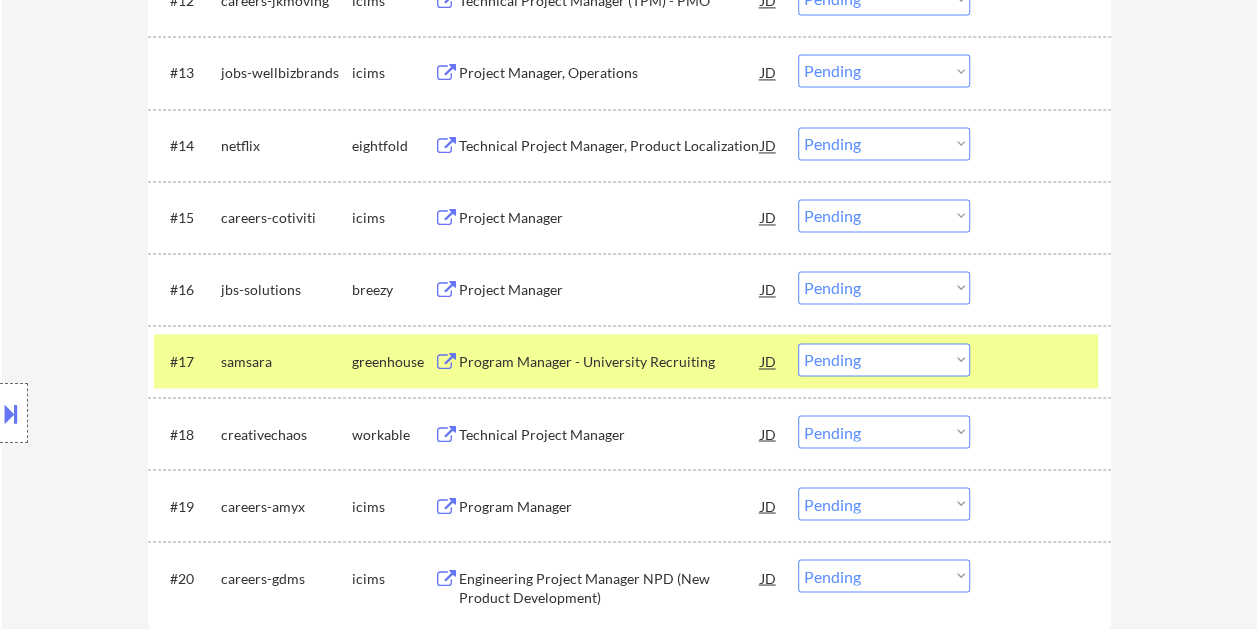 click on "#17 samsara greenhouse Program Manager - University Recruiting JD warning_amber Choose an option... Pending Applied Excluded (Questions) Excluded (Expired) Excluded (Location) Excluded (Bad Match) Excluded (Blocklist) Excluded (Salary) Excluded (Other)" at bounding box center (626, 361) 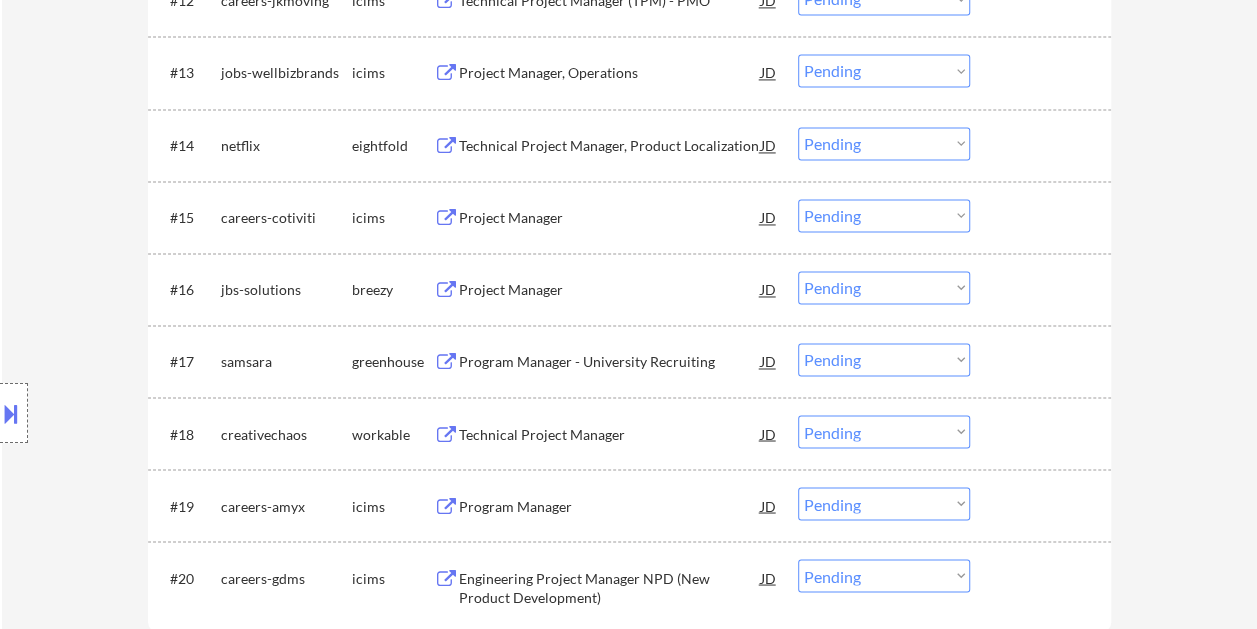 click on "#17 samsara greenhouse Program Manager - University Recruiting JD warning_amber Choose an option... Pending Applied Excluded (Questions) Excluded (Expired) Excluded (Location) Excluded (Bad Match) Excluded (Blocklist) Excluded (Salary) Excluded (Other)" at bounding box center (626, 361) 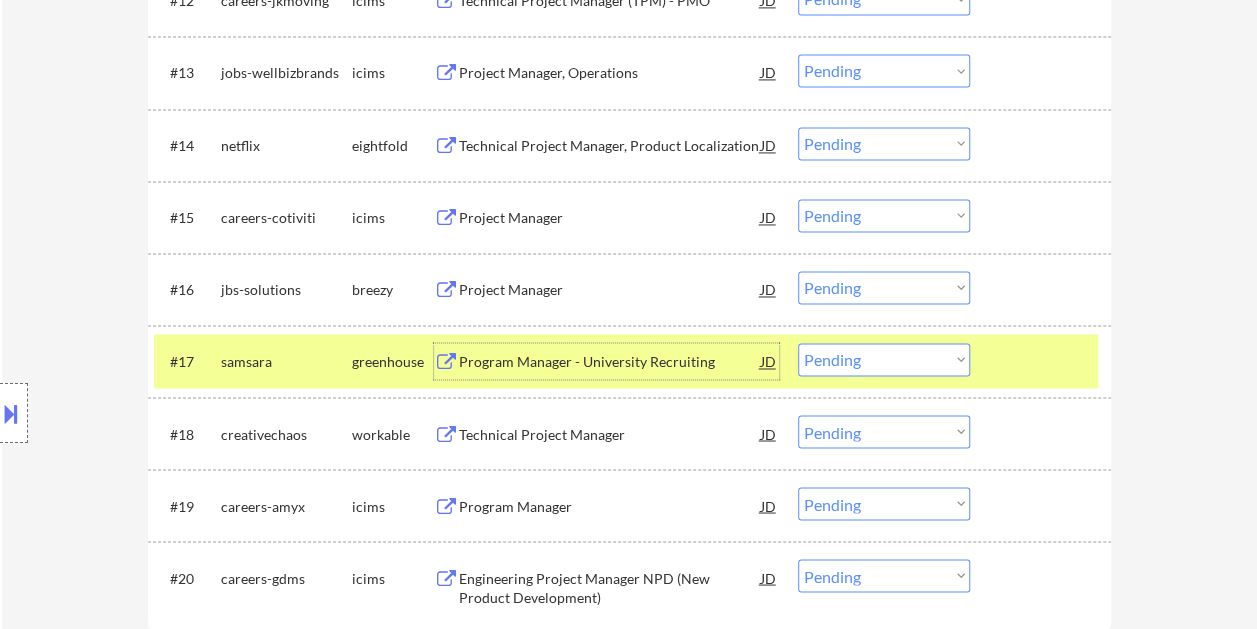 click on "Program Manager - University Recruiting" at bounding box center (610, 362) 